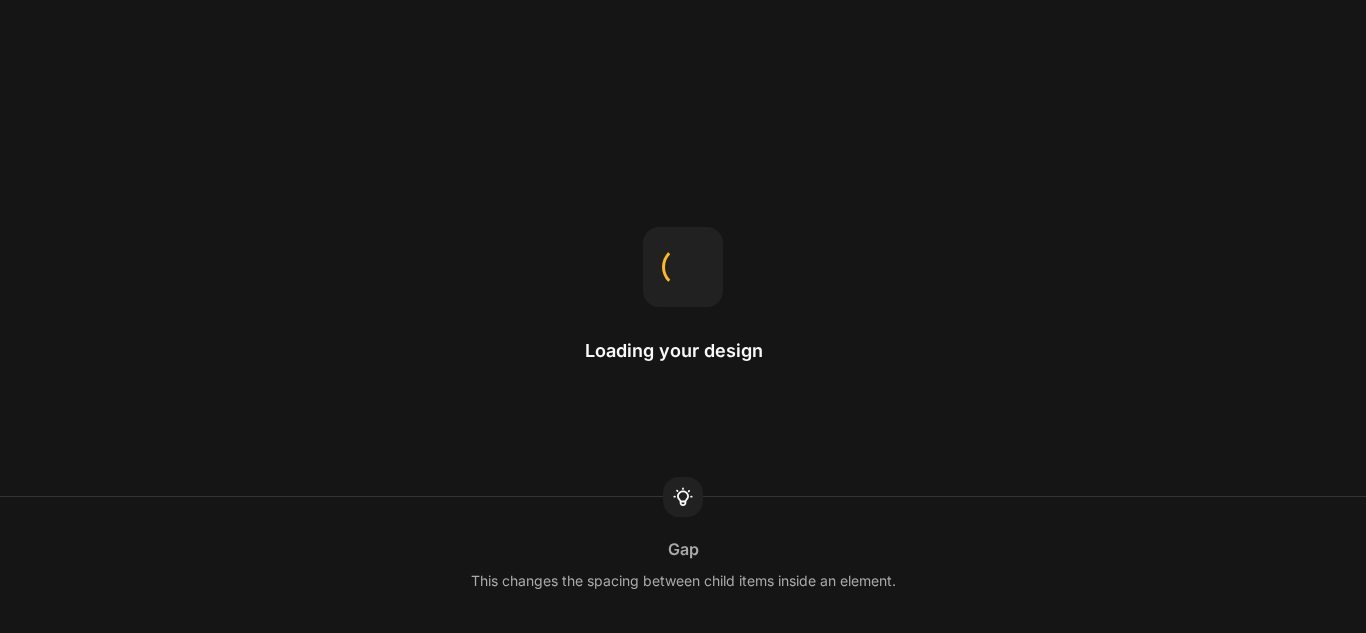 scroll, scrollTop: 0, scrollLeft: 0, axis: both 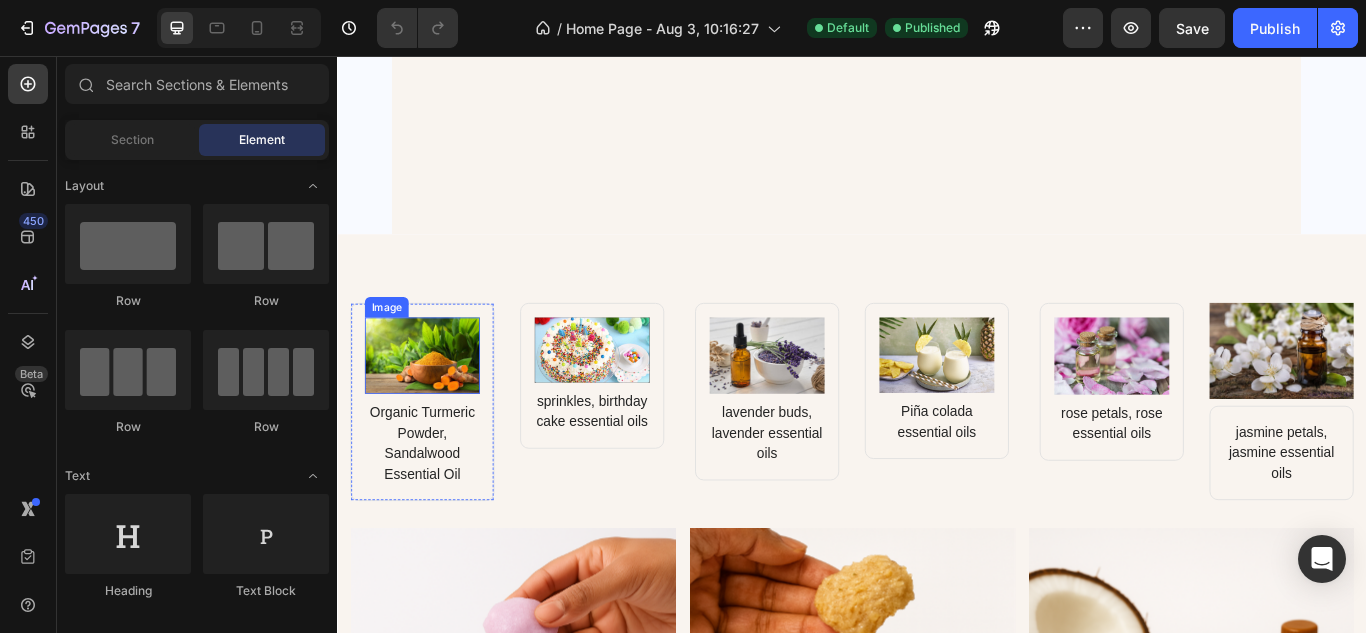 click at bounding box center (436, 405) 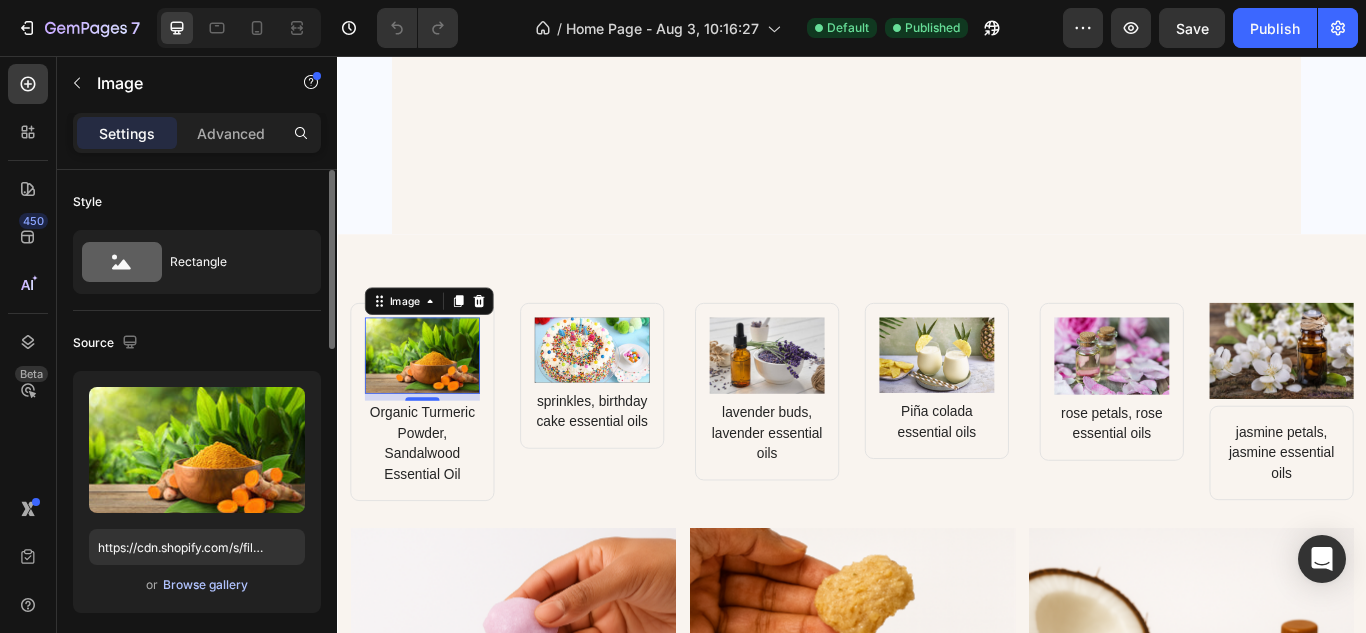 drag, startPoint x: 202, startPoint y: 601, endPoint x: 204, endPoint y: 587, distance: 14.142136 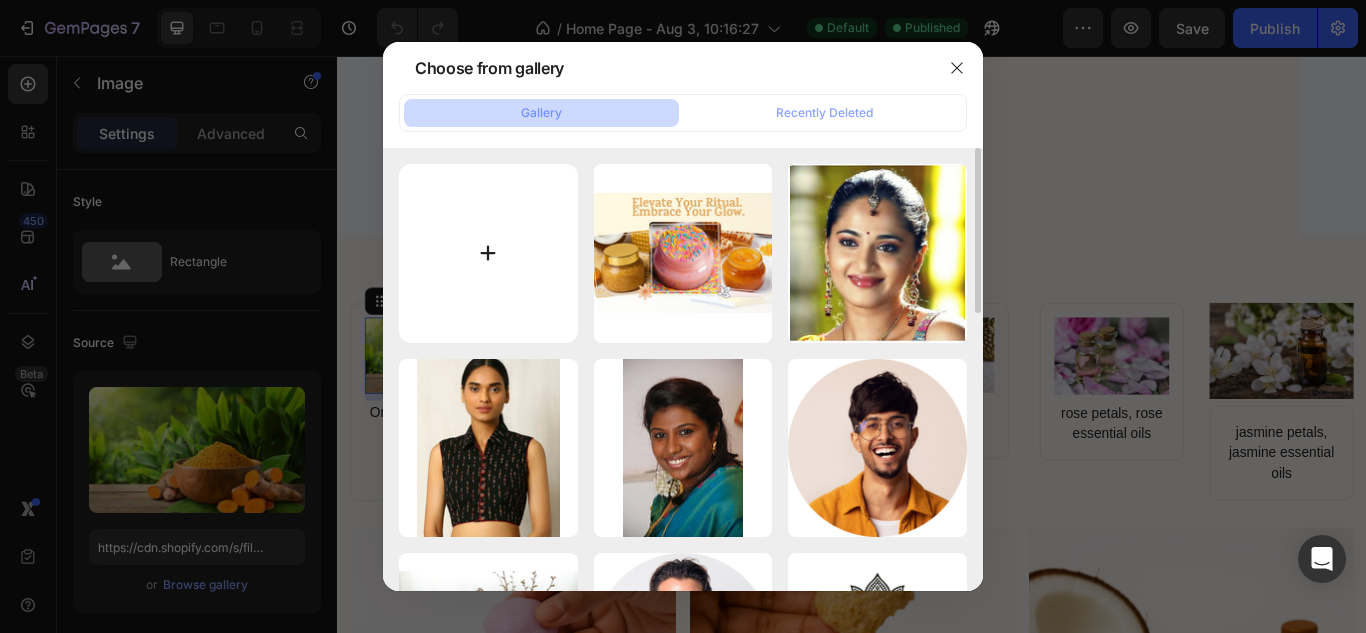 click at bounding box center [488, 253] 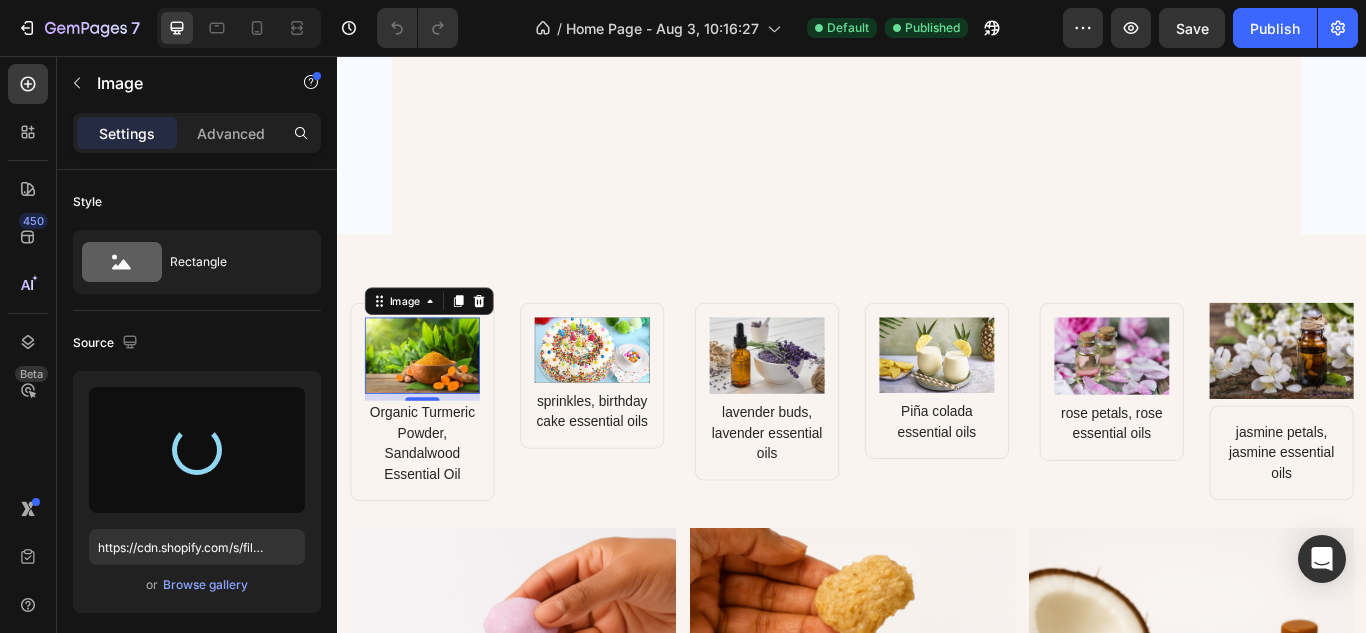 type on "https://cdn.shopify.com/s/files/1/0639/6657/6727/files/gempages_578194195064291856-00a689c3-aab6-49c1-bff6-05ae65e2630b.png" 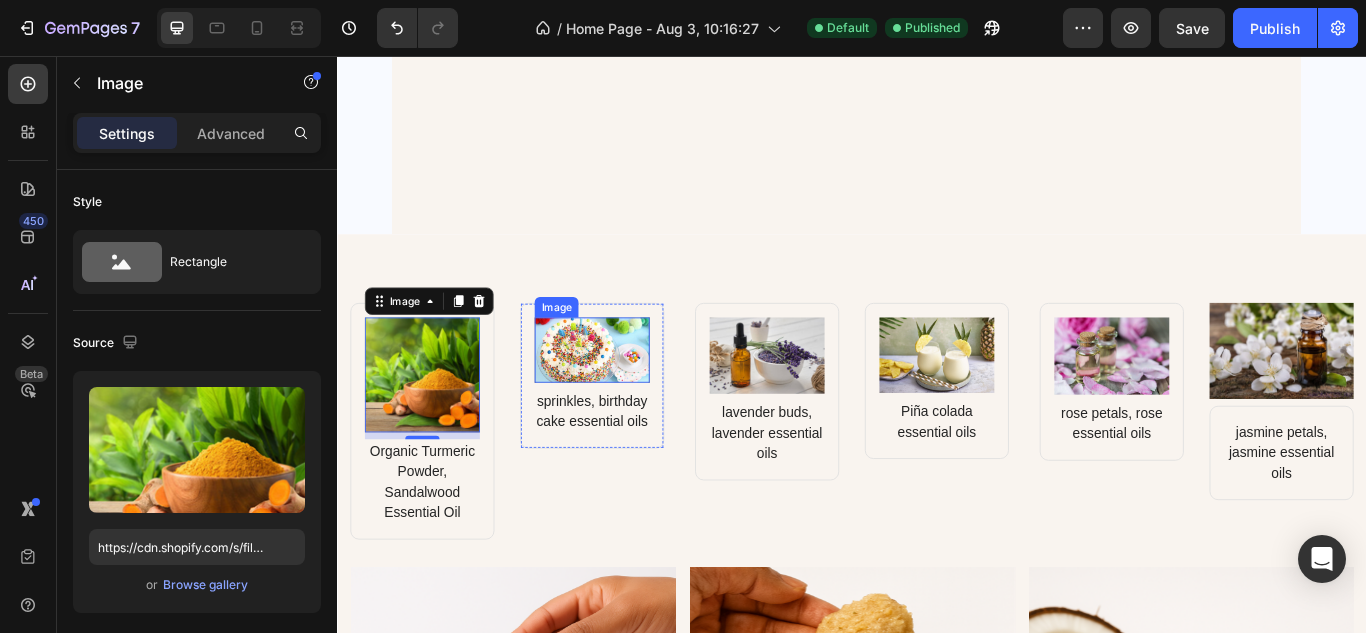 click at bounding box center (634, 399) 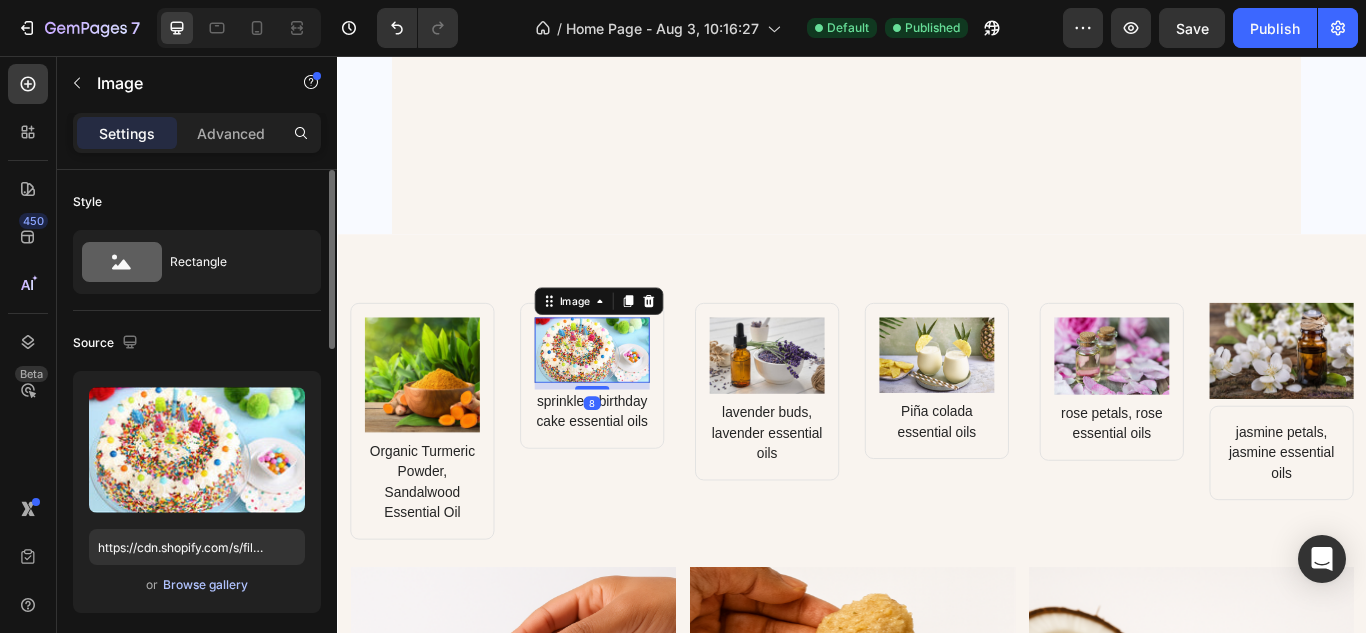 click on "Browse gallery" at bounding box center [205, 585] 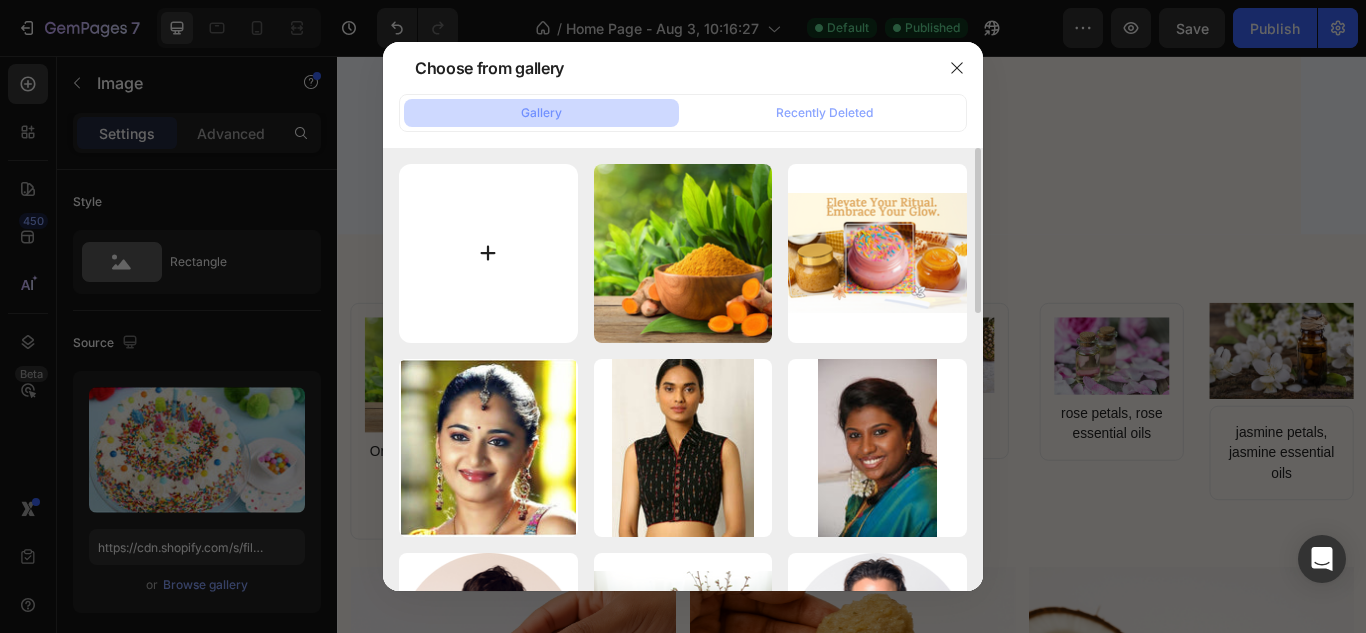 click at bounding box center [488, 253] 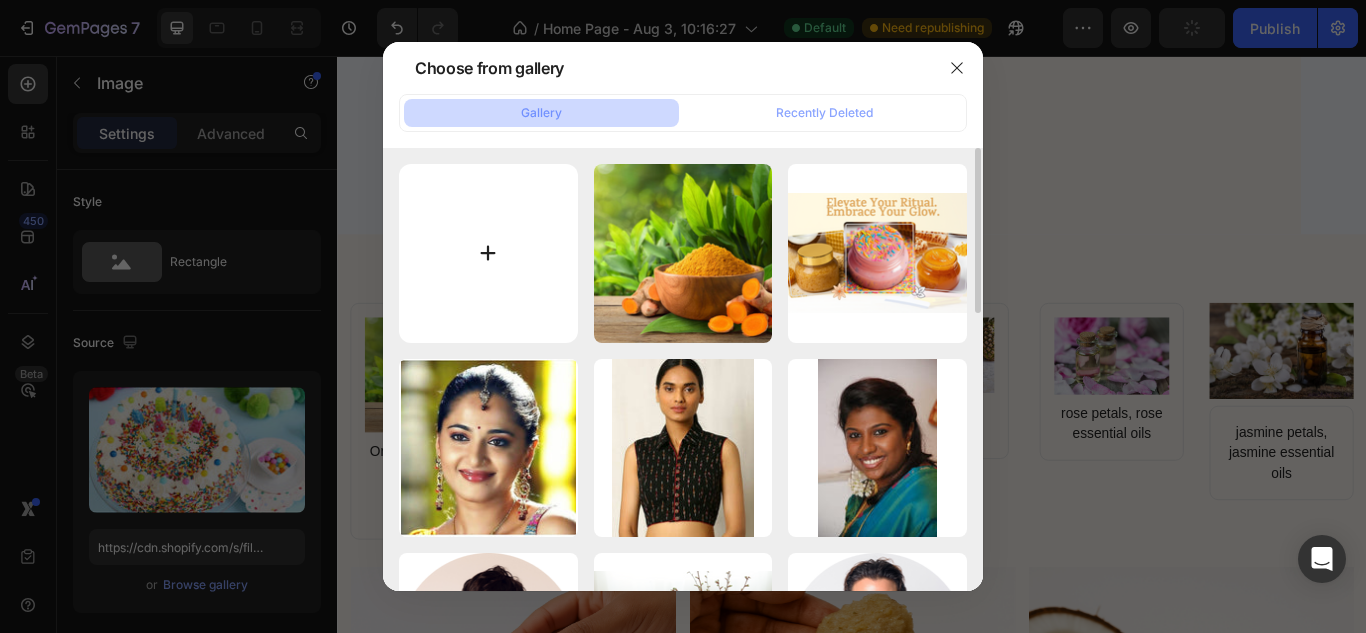 type on "C:\fakepath\Untitled design (5).png" 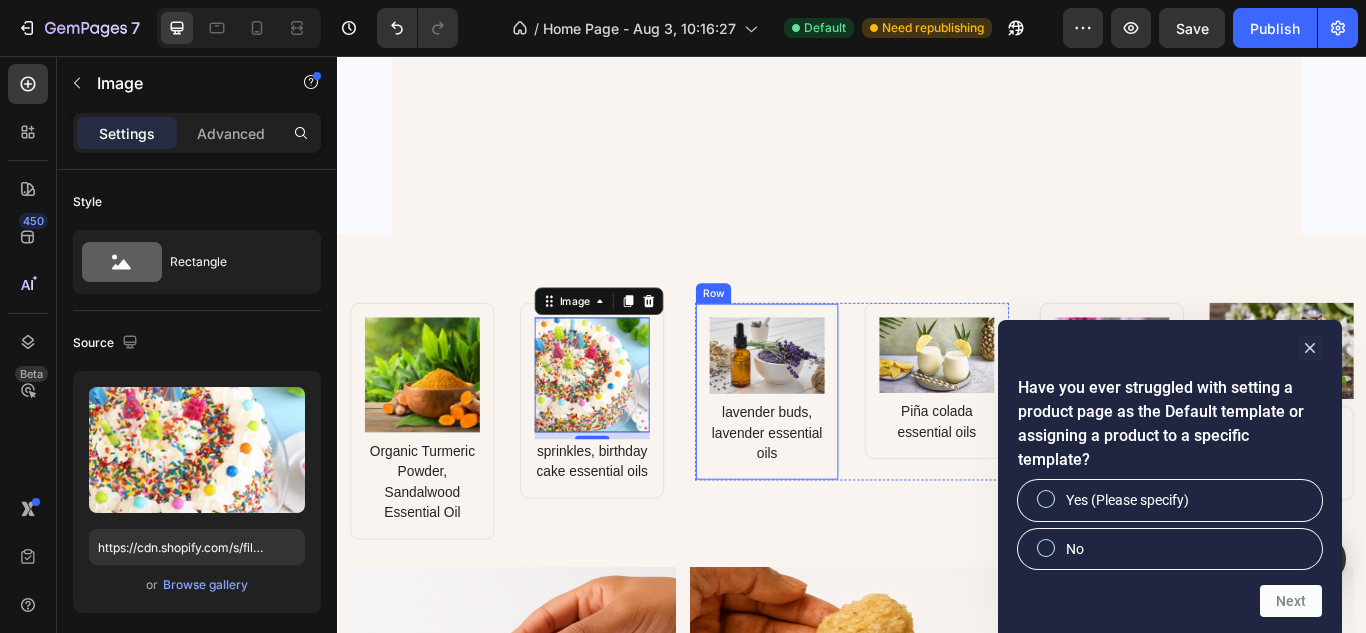 type on "https://cdn.shopify.com/s/files/1/0639/6657/6727/files/gempages_578194195064291856-3a8c15d8-e372-440a-85e3-896418e35989.png" 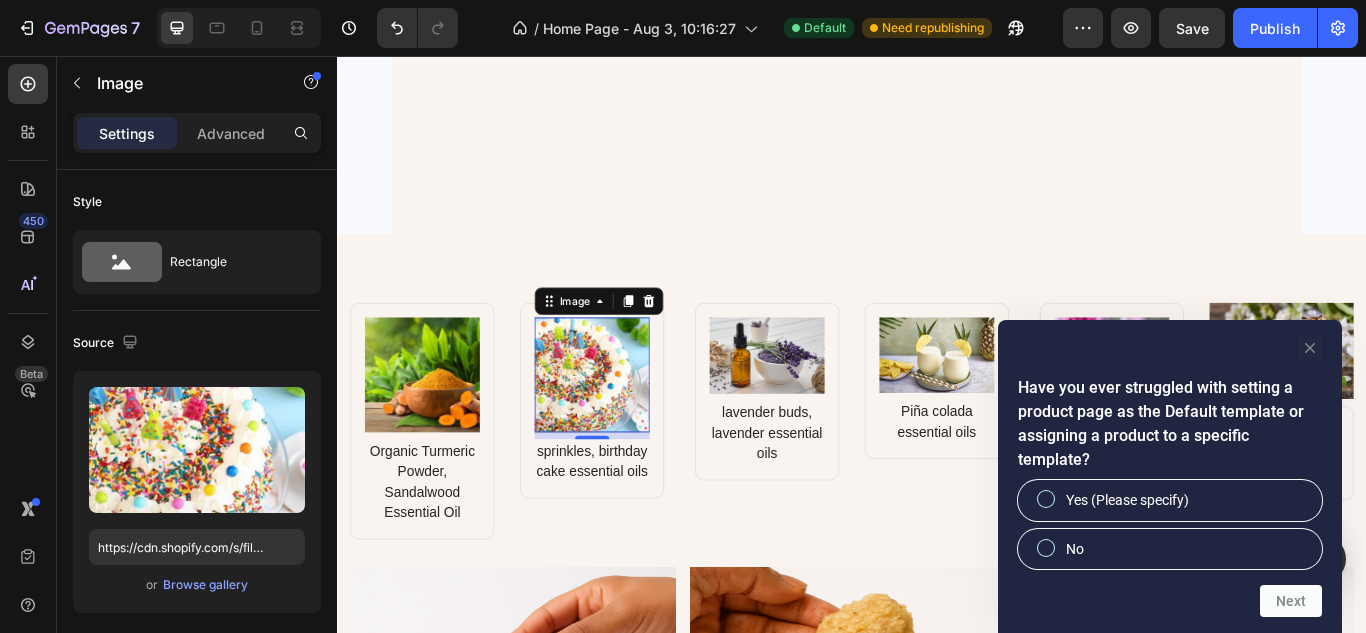 click 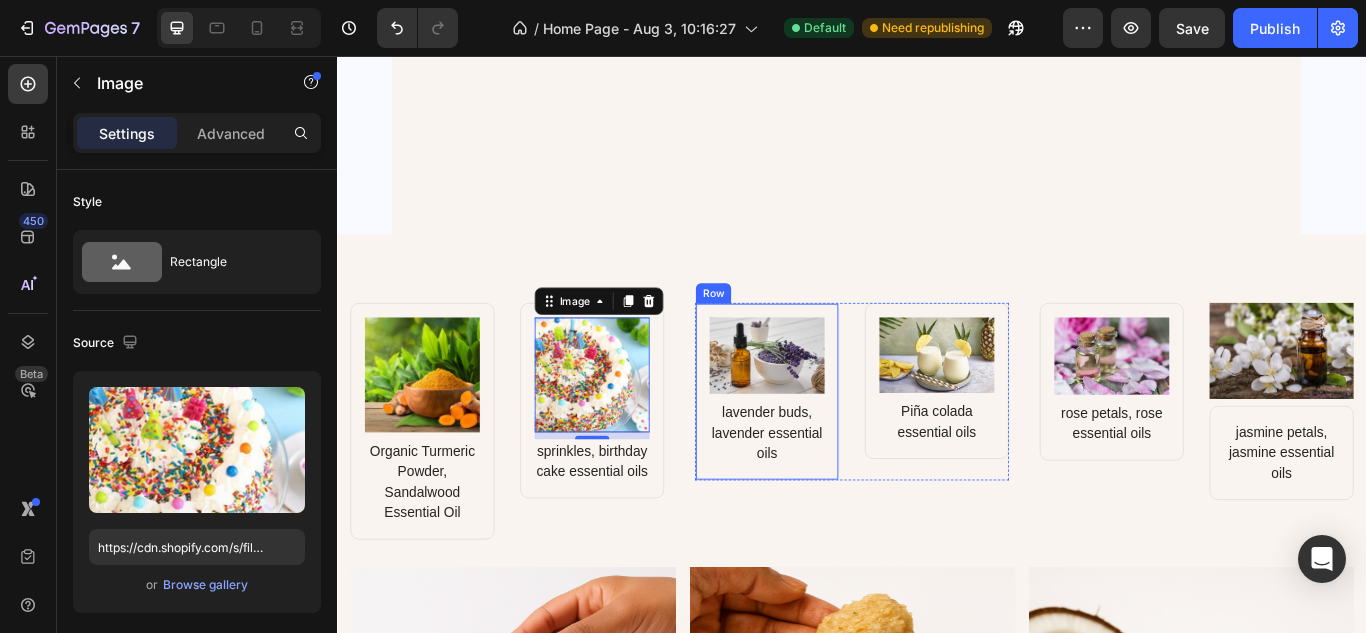 click on "Image lavender buds, lavender essential oils Text block Row" at bounding box center (838, 447) 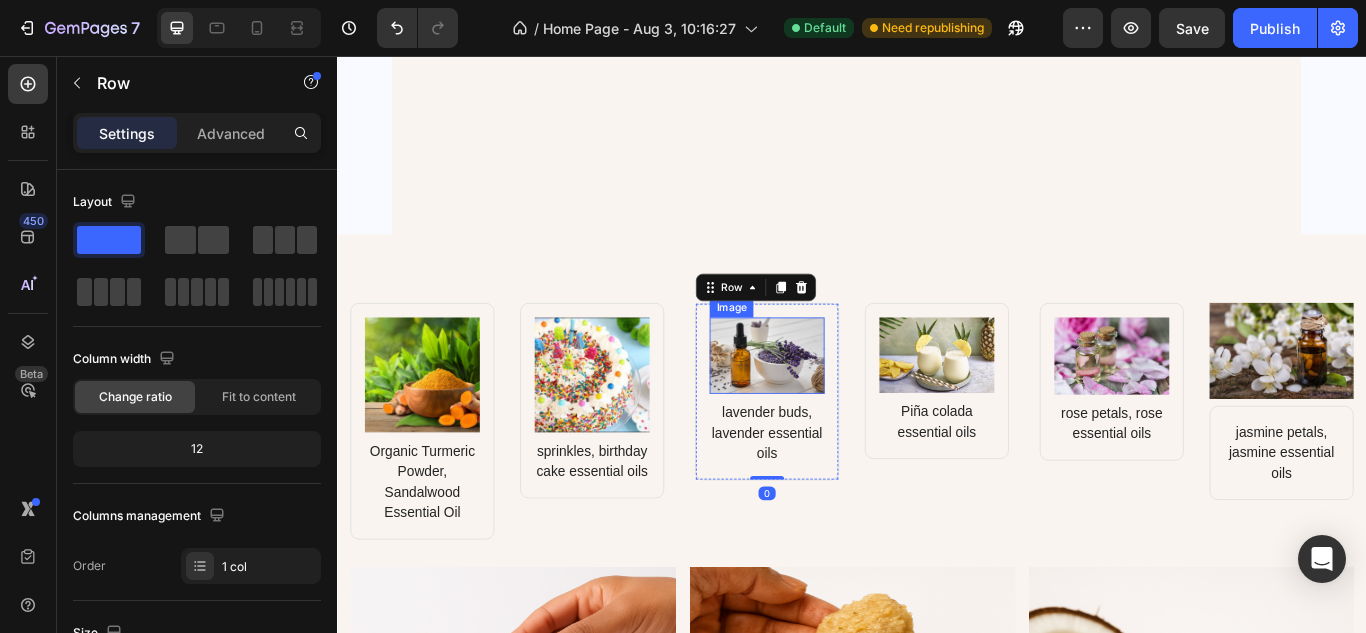 click at bounding box center (838, 405) 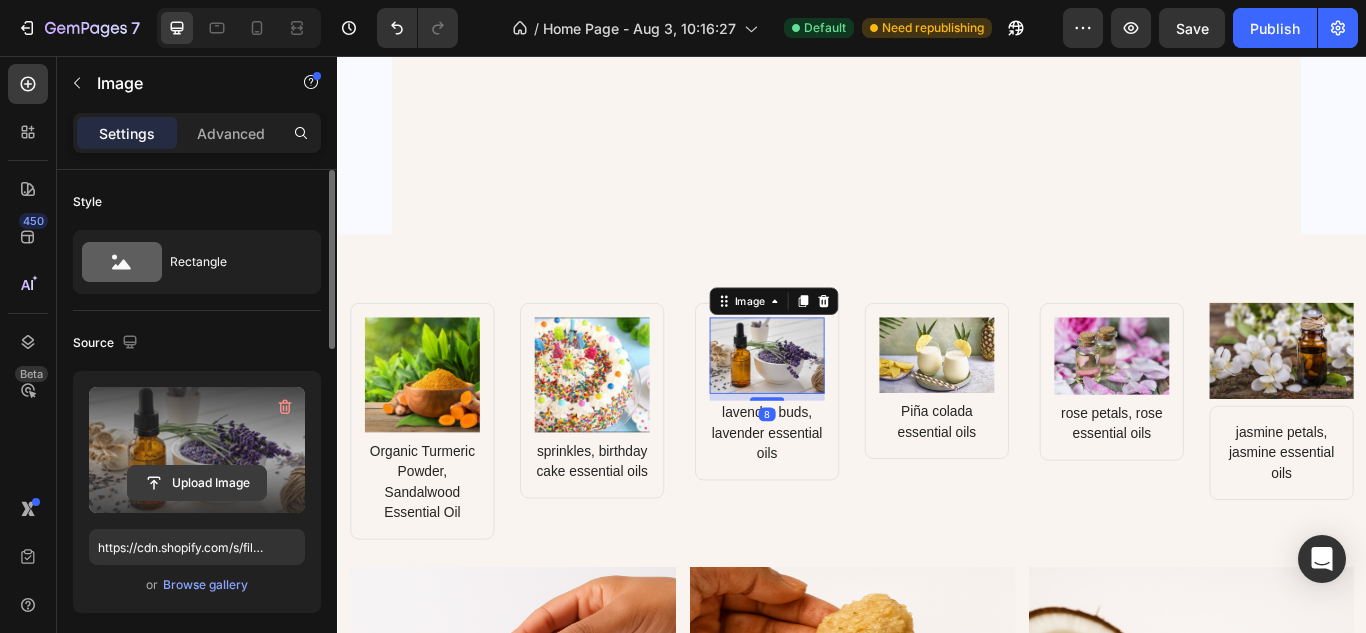 click on "Upload Image" at bounding box center [197, 483] 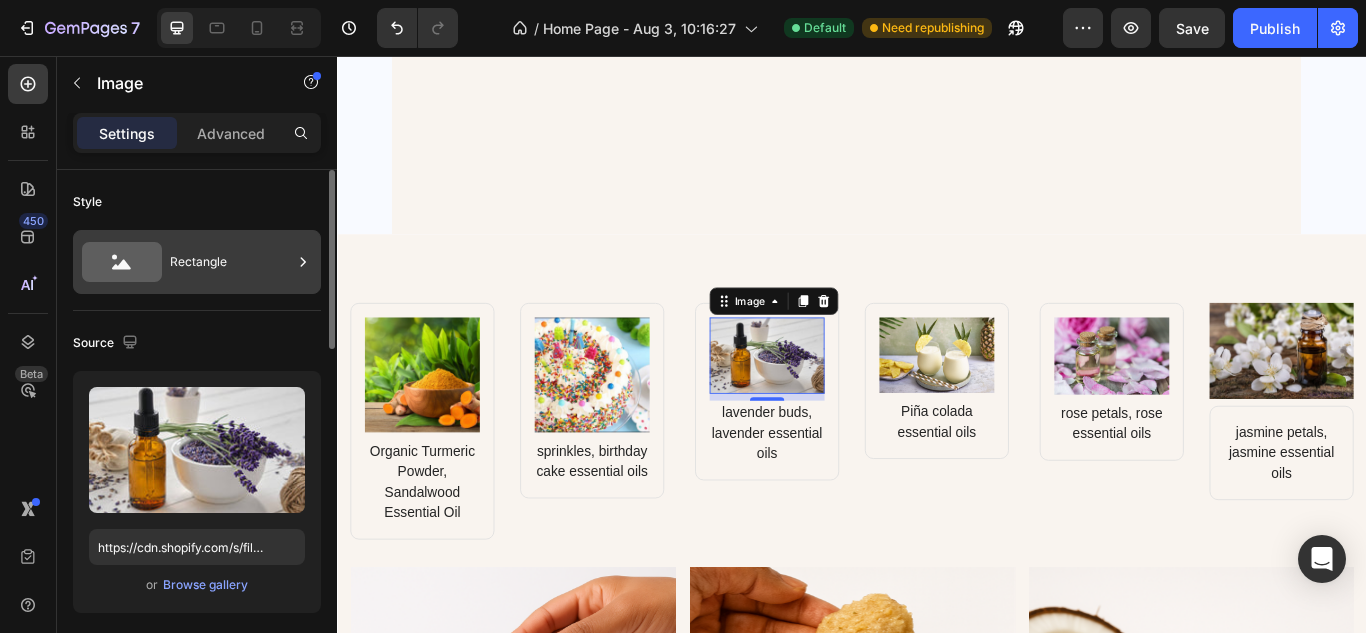 click on "Rectangle" at bounding box center [231, 262] 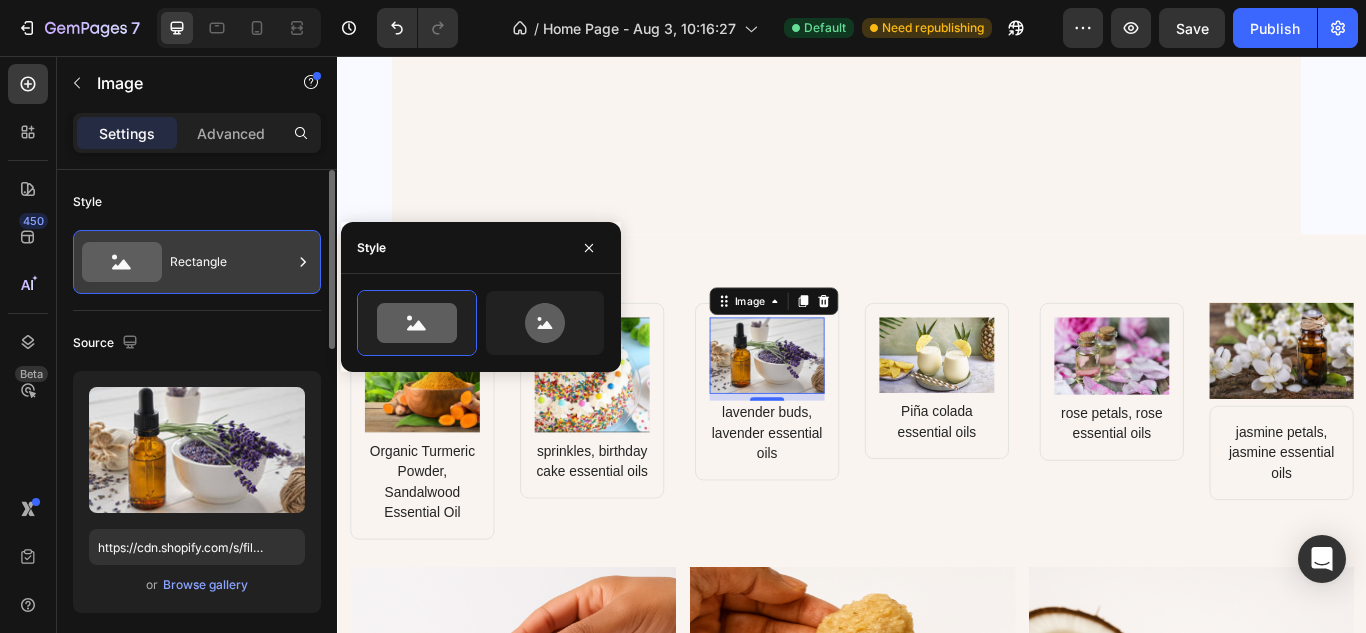click on "Rectangle" at bounding box center (231, 262) 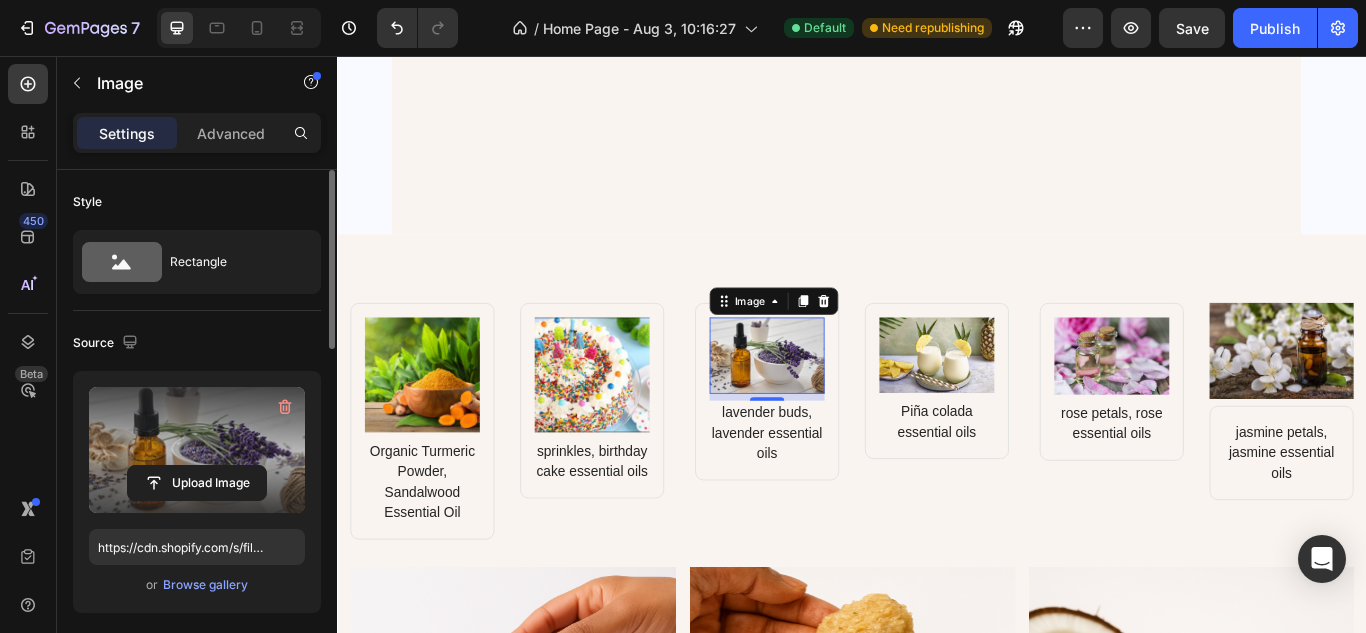 click at bounding box center (197, 450) 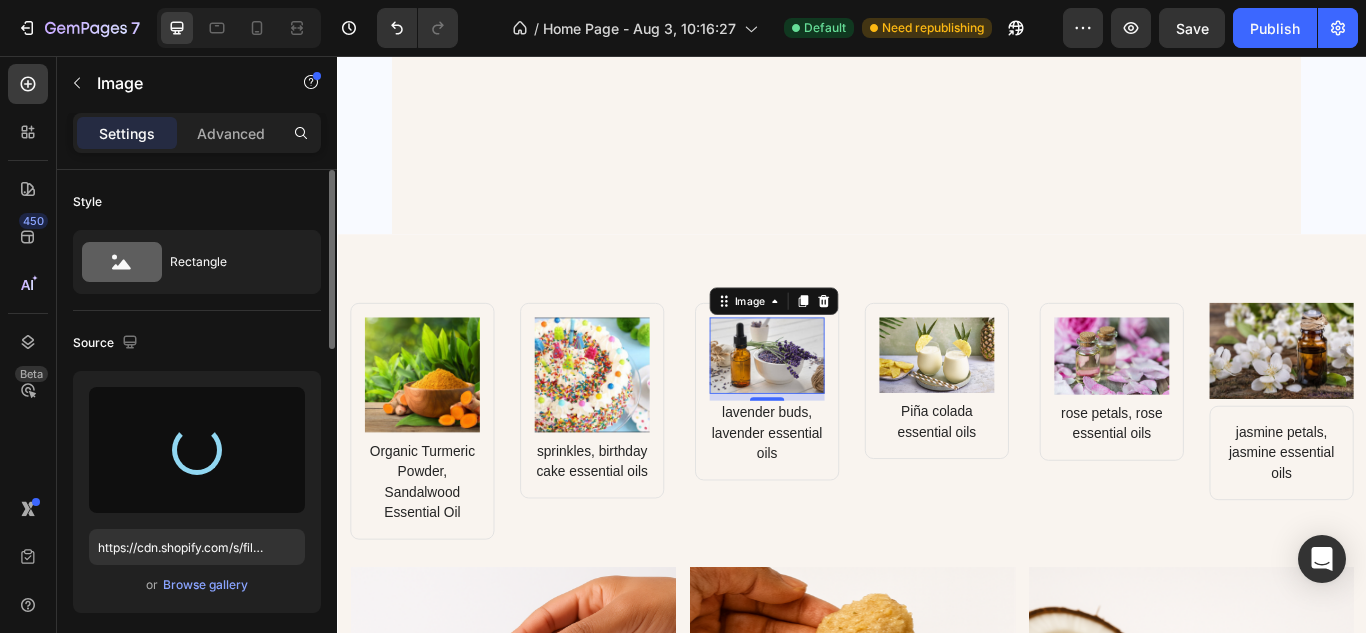 type on "https://cdn.shopify.com/s/files/1/0639/6657/6727/files/gempages_578194195064291856-2659ba9d-7197-4220-9ec4-de56dcb29384.png" 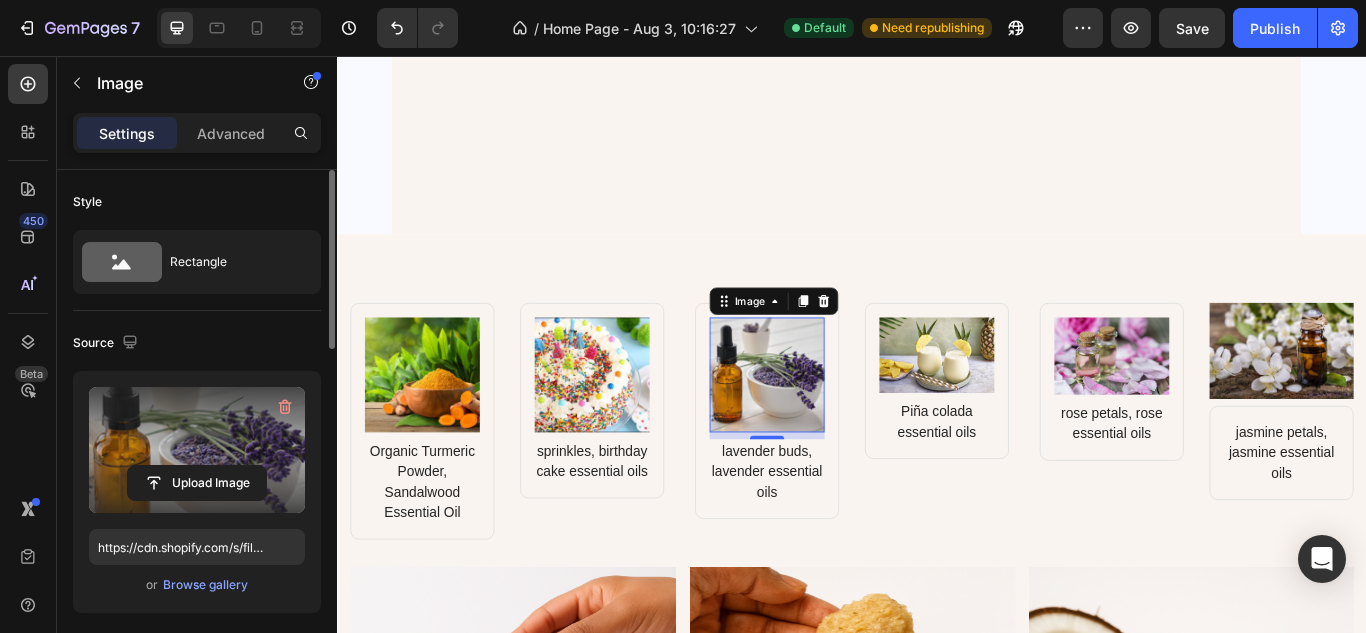 click at bounding box center [197, 450] 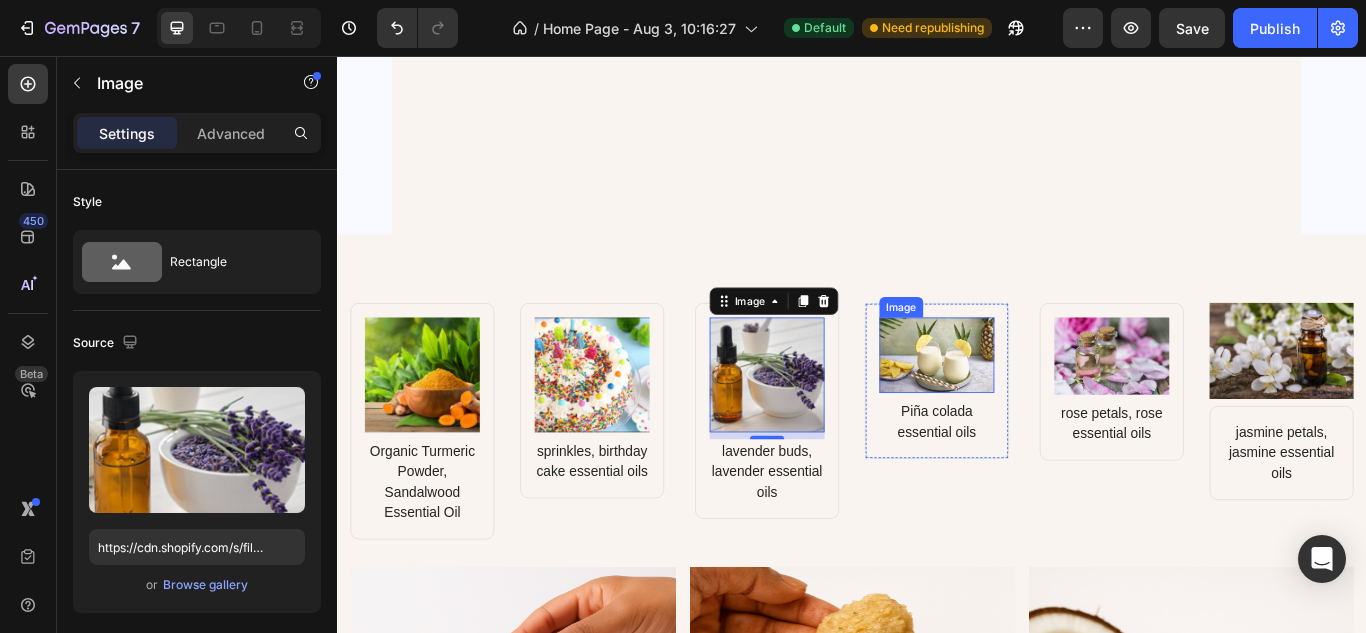 click at bounding box center (1036, 405) 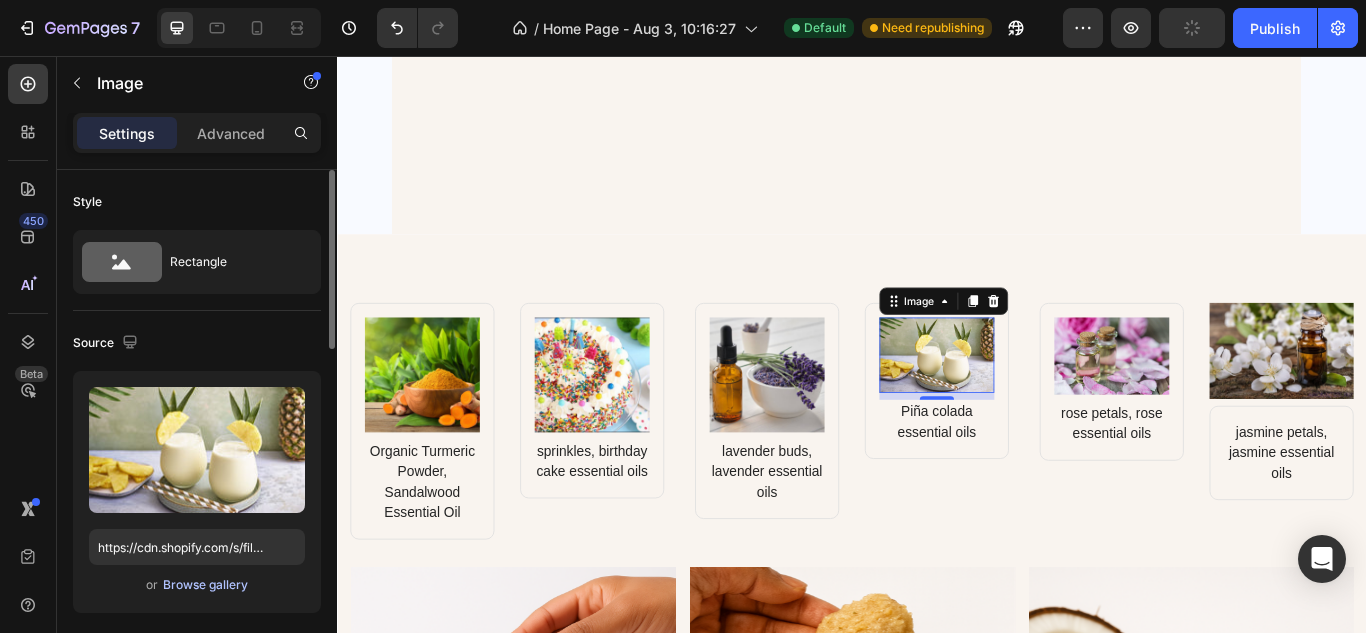 click on "Browse gallery" at bounding box center [205, 585] 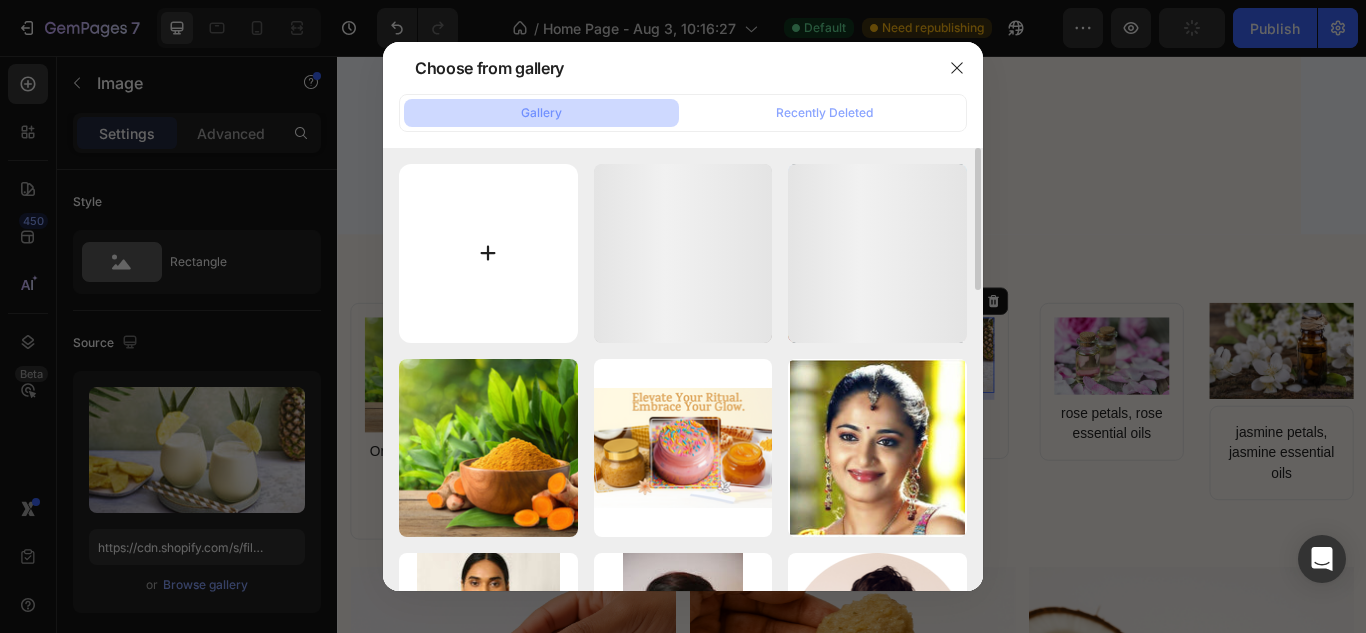 click at bounding box center (488, 253) 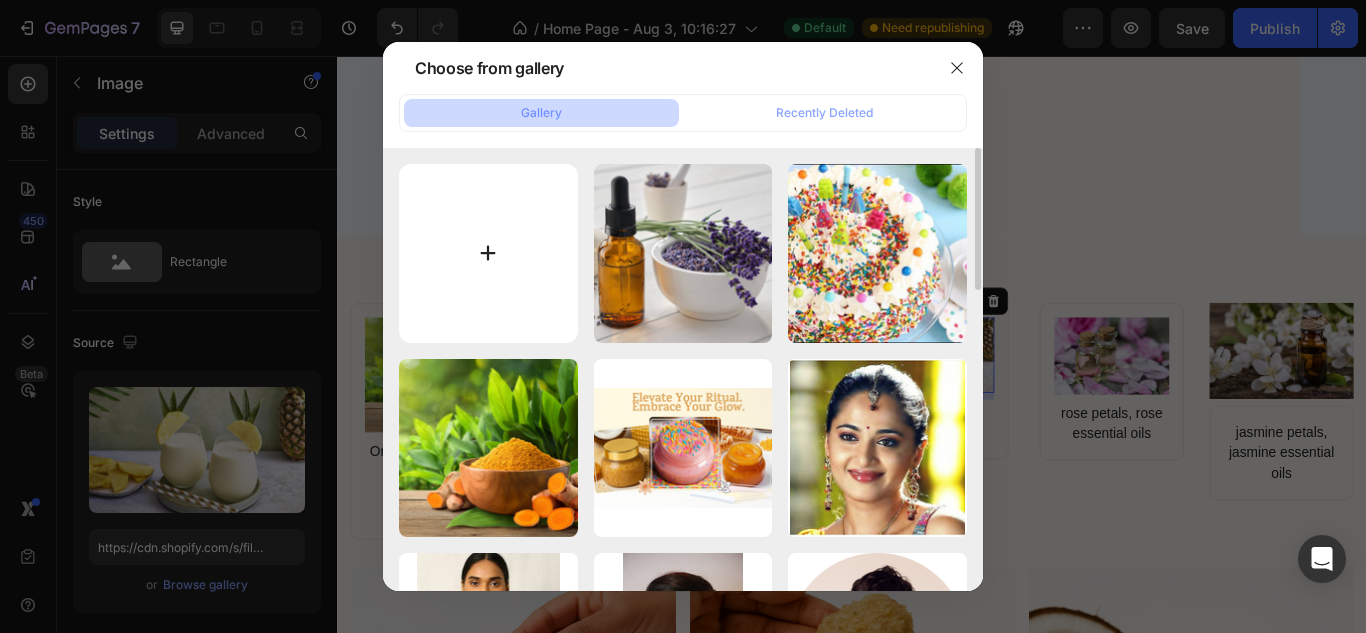 type on "C:\fakepath\Untitled design (7).png" 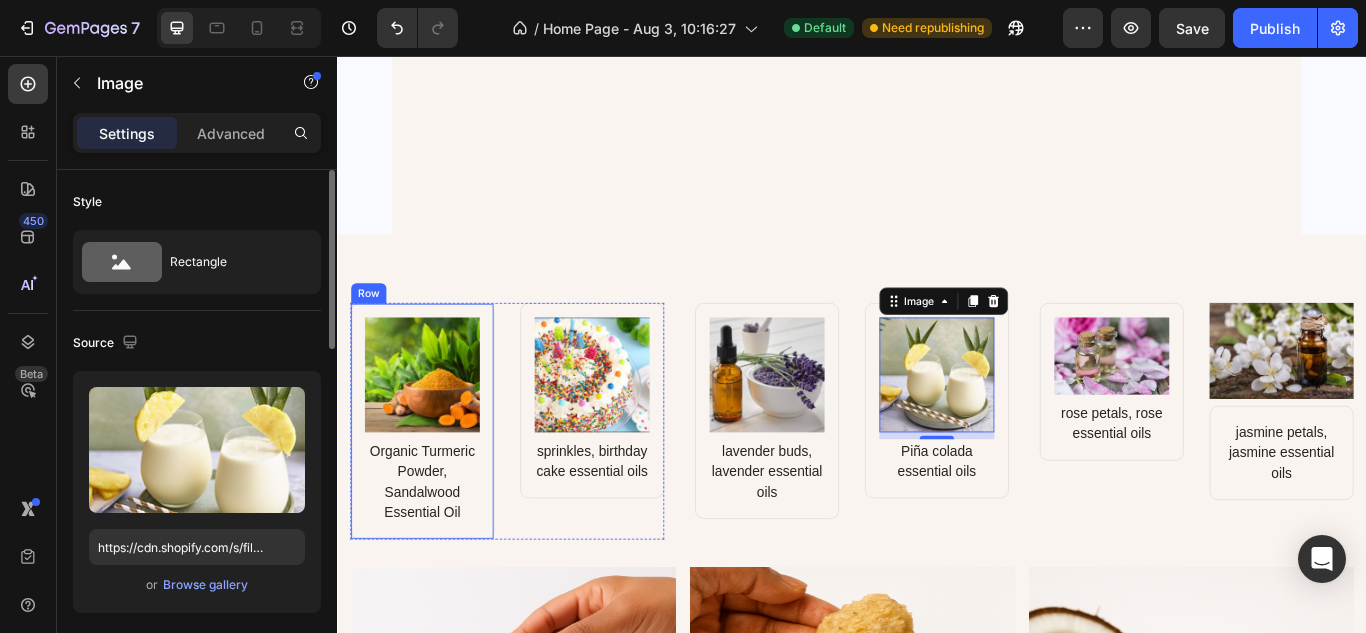 type on "https://cdn.shopify.com/s/files/1/0639/6657/6727/files/gempages_578194195064291856-12af298f-4563-468c-bc40-02b289a9822a.png" 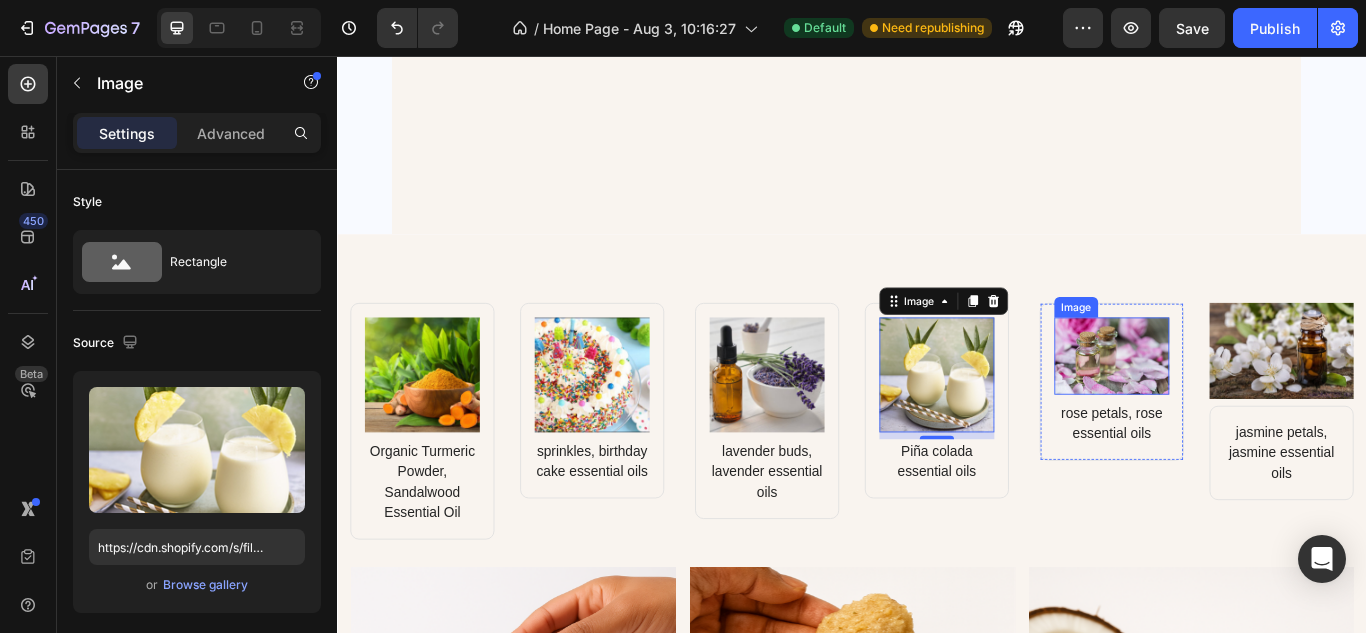 click at bounding box center (1240, 405) 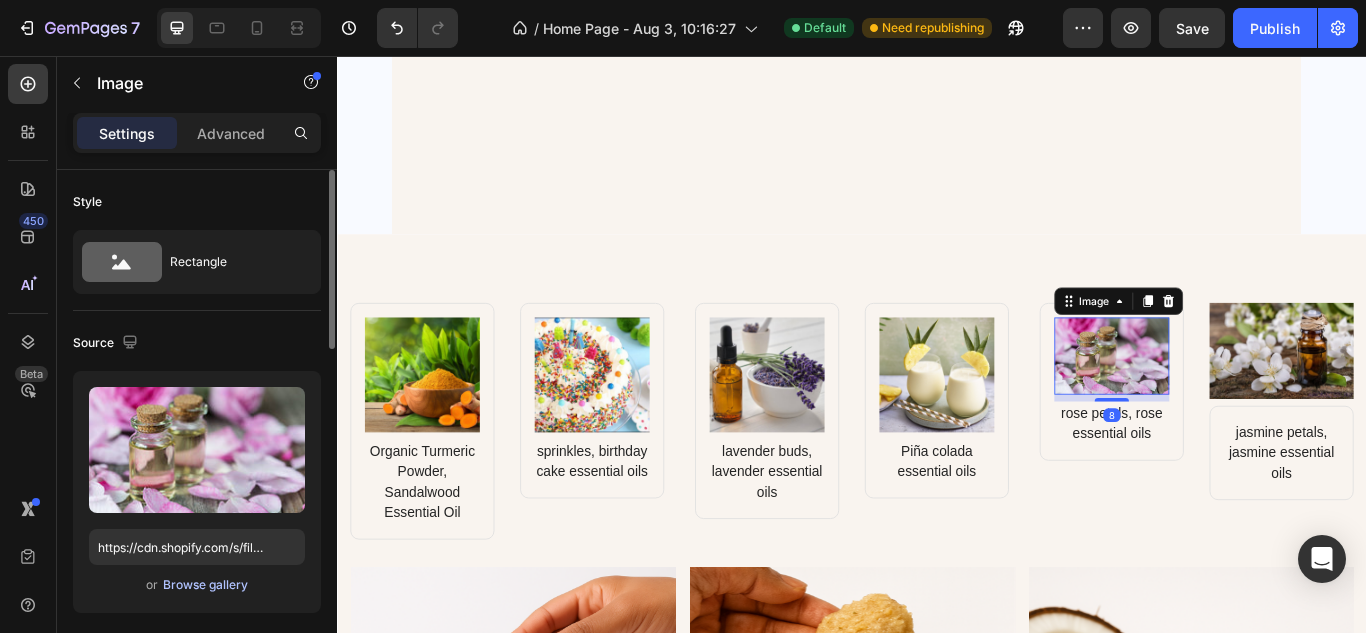 click on "Browse gallery" at bounding box center [205, 585] 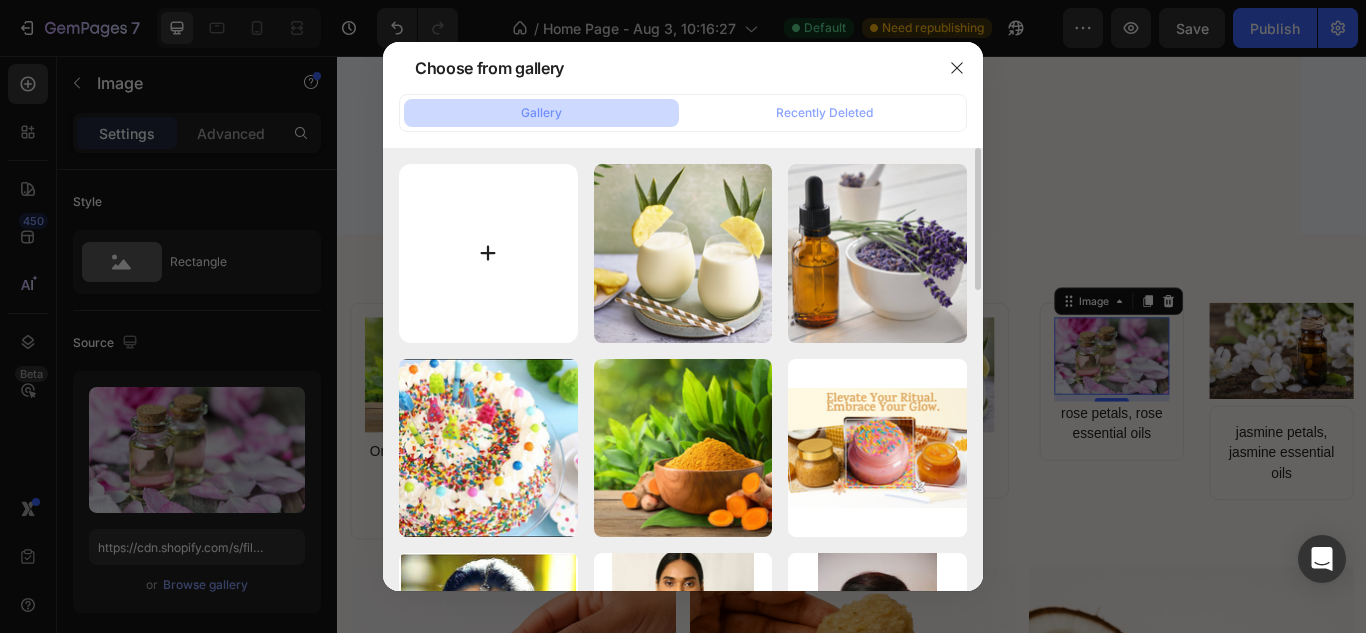 click at bounding box center [488, 253] 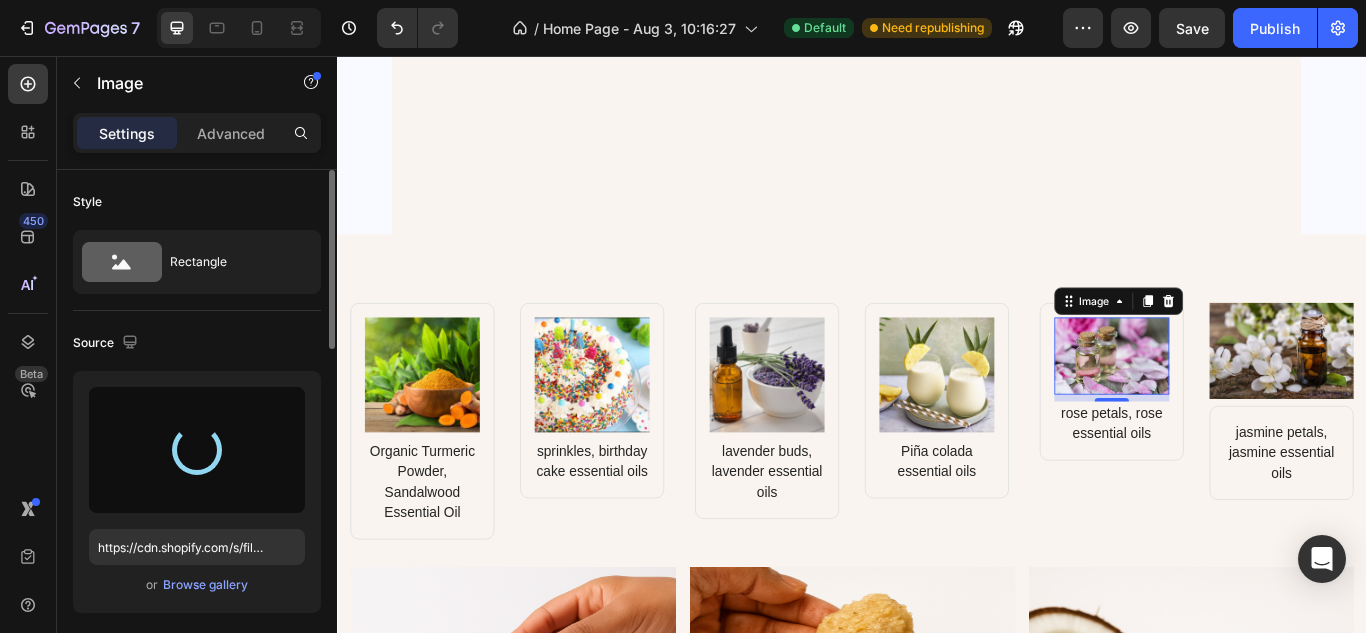 type on "https://cdn.shopify.com/s/files/1/0639/6657/6727/files/gempages_578194195064291856-05737978-7a6e-41de-b998-23c99510867c.png" 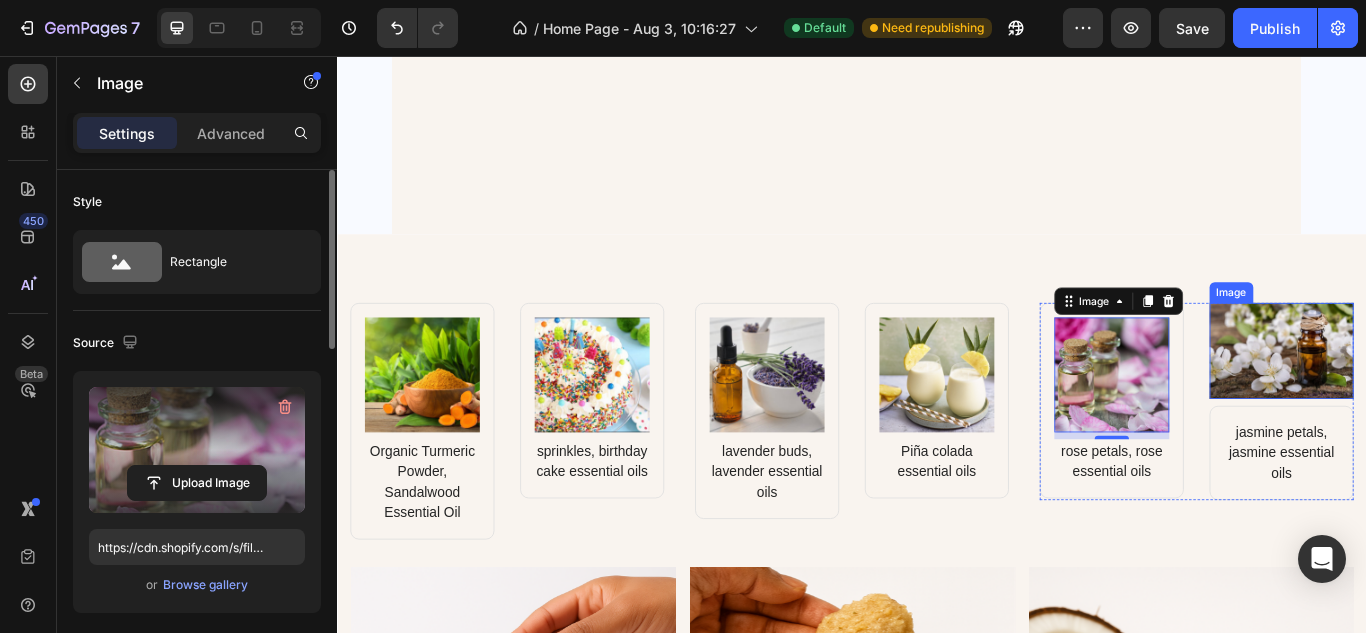 click at bounding box center (1438, 400) 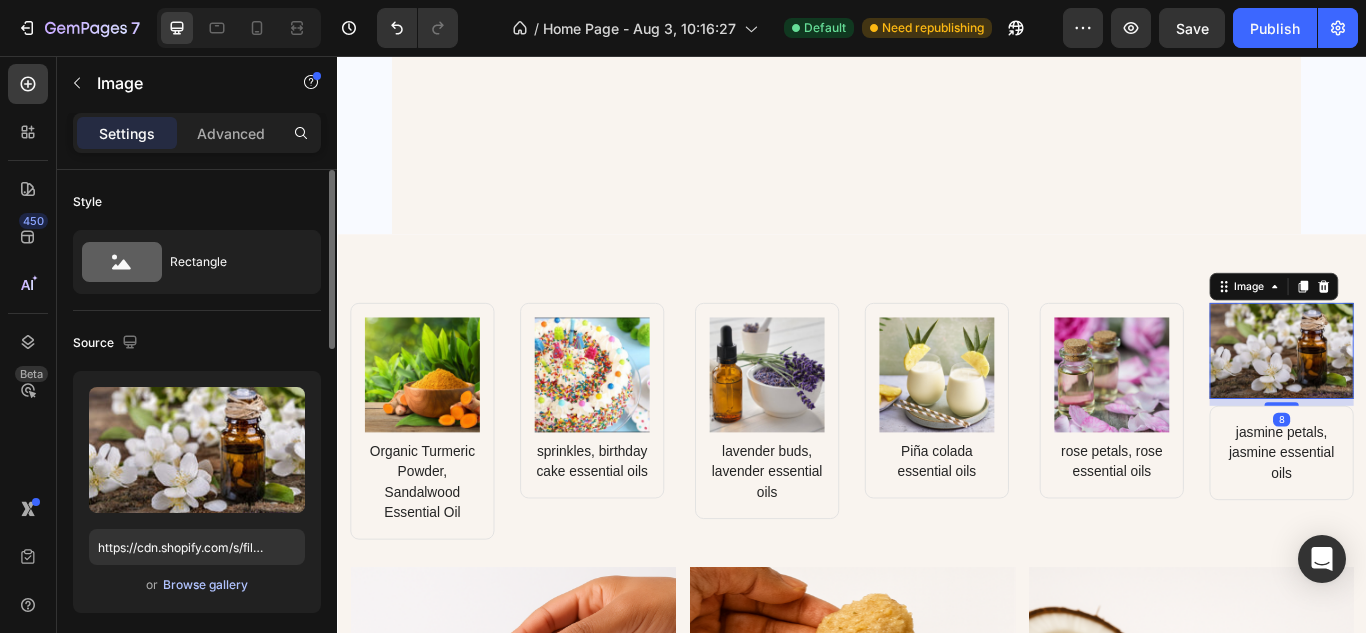 click on "Browse gallery" at bounding box center [205, 585] 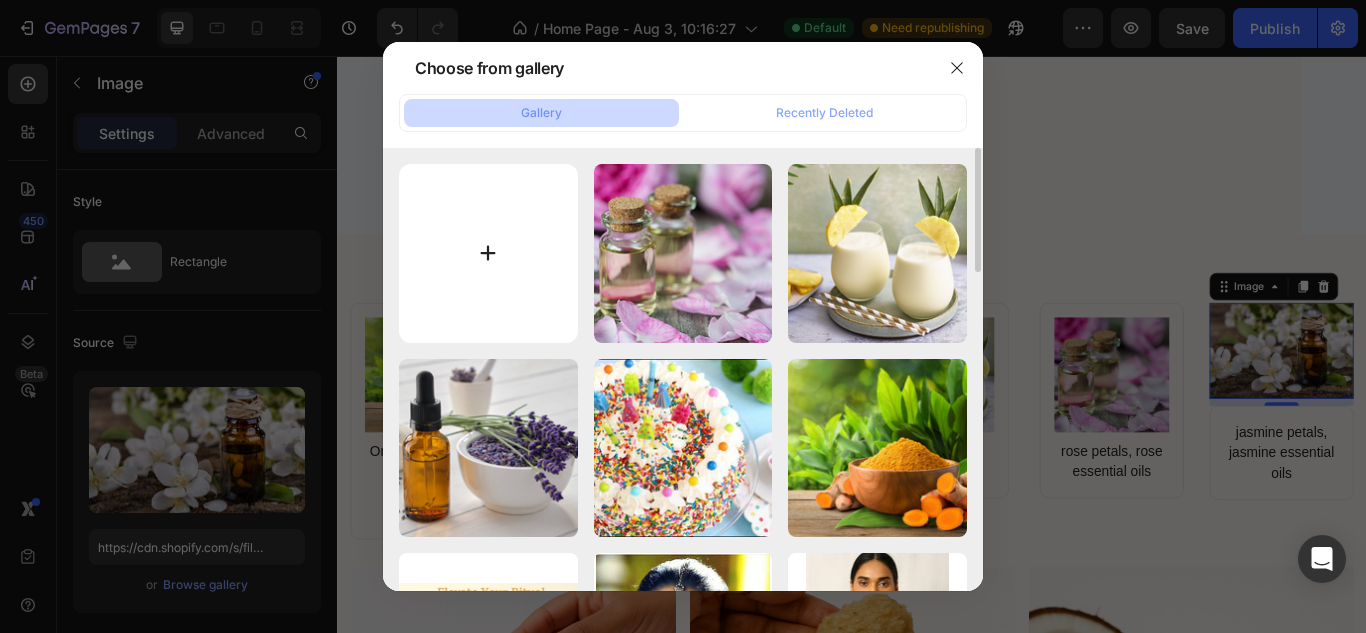 click at bounding box center [488, 253] 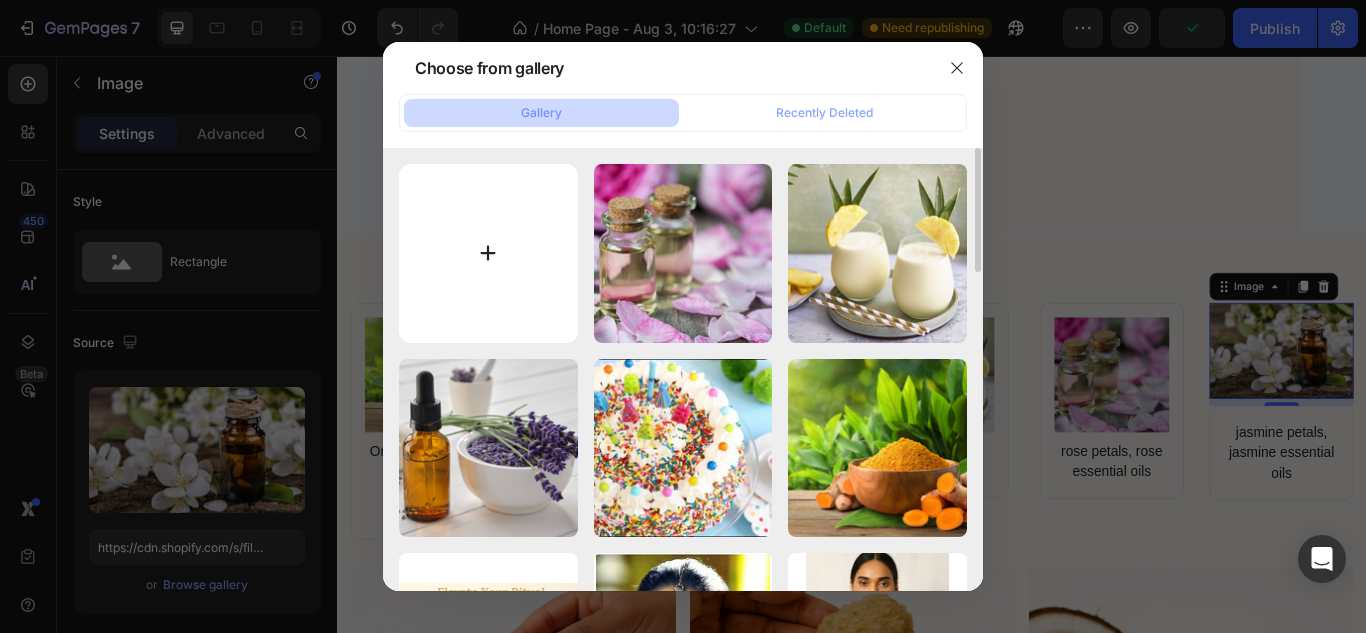 type on "C:\fakepath\Untitled design (12).png" 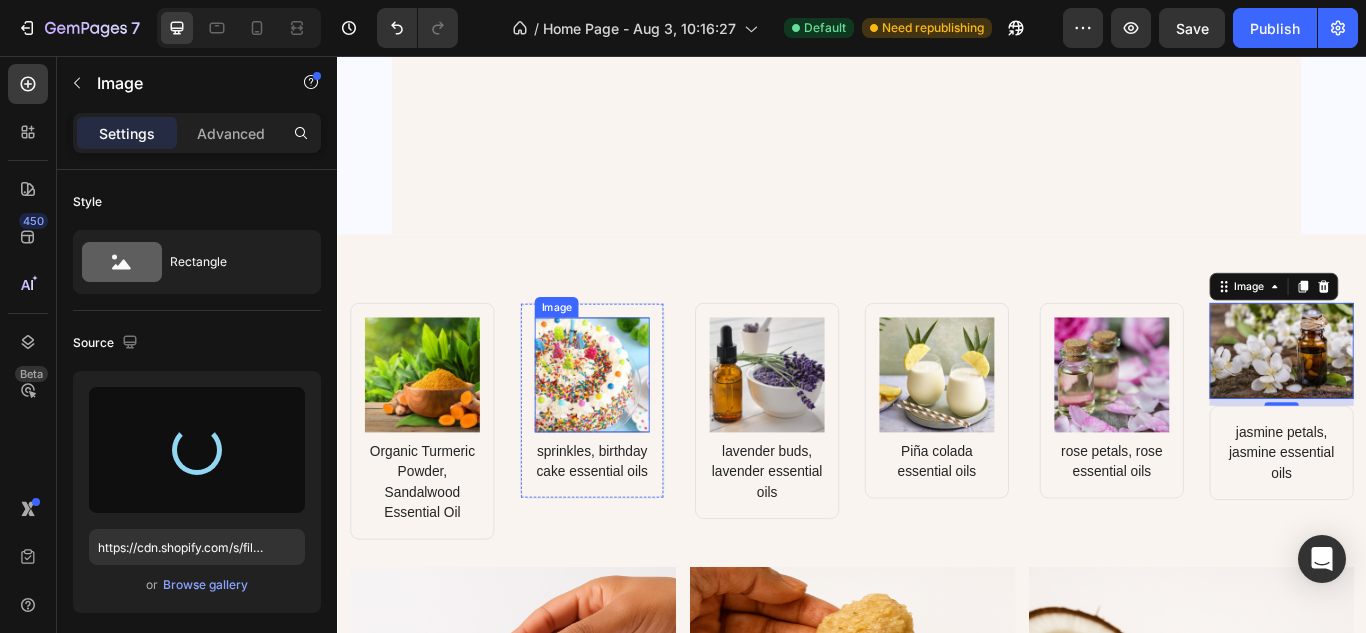 type on "https://cdn.shopify.com/s/files/1/0639/6657/6727/files/gempages_578194195064291856-04dea570-9f94-4030-85dd-a6a538090d03.png" 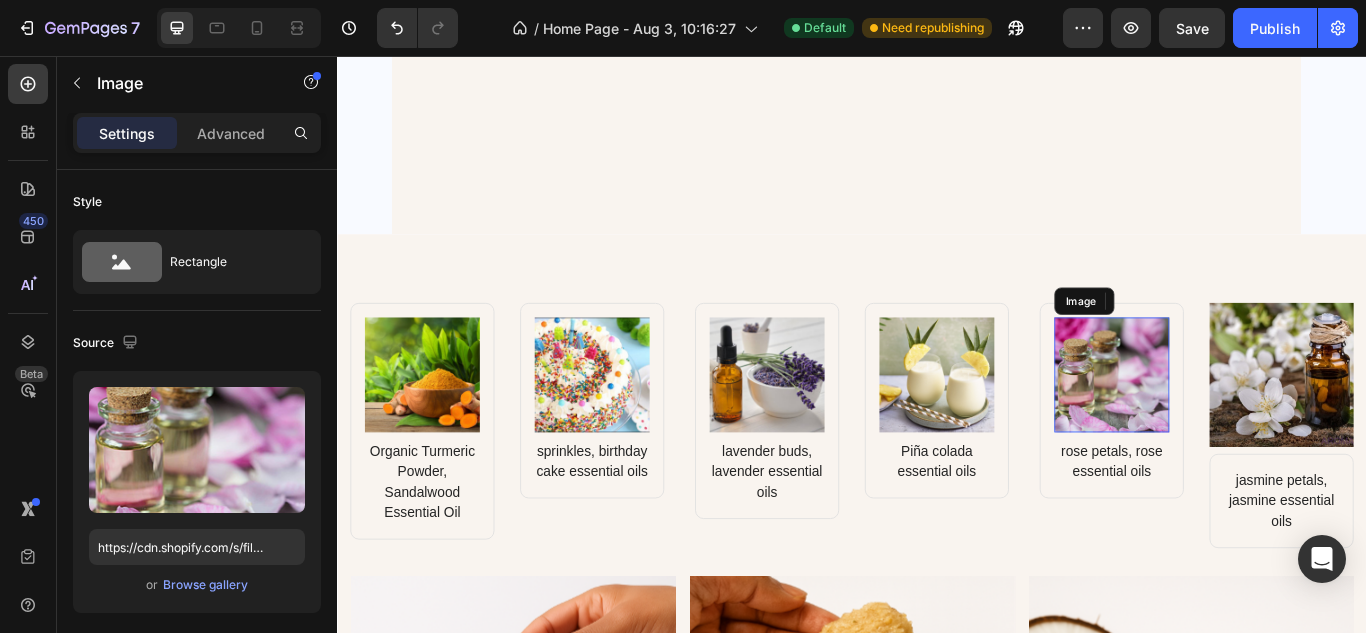 click at bounding box center (1240, 428) 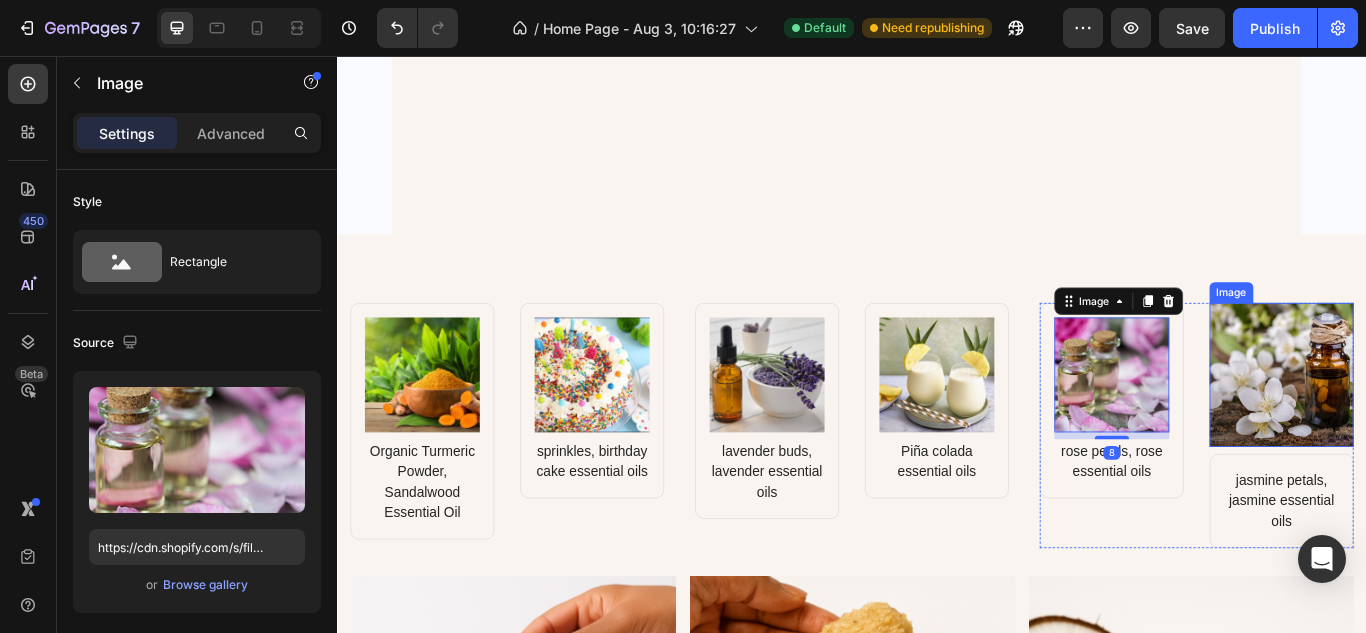 click at bounding box center (1438, 428) 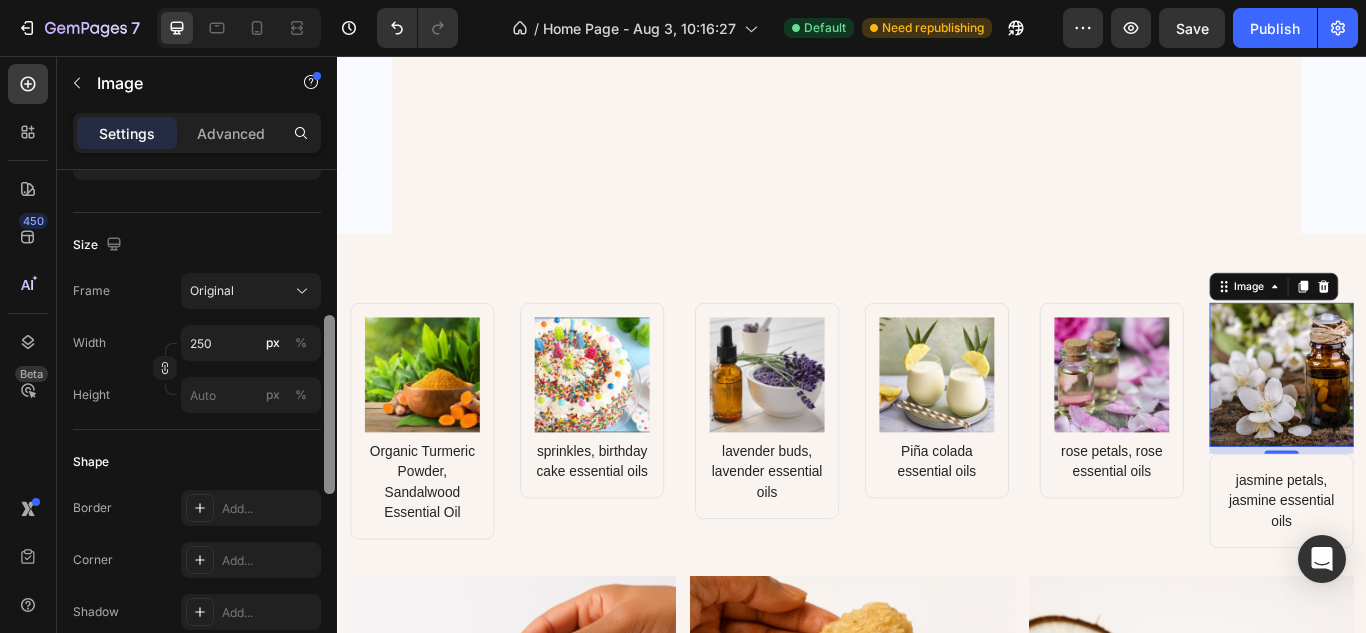 scroll, scrollTop: 435, scrollLeft: 0, axis: vertical 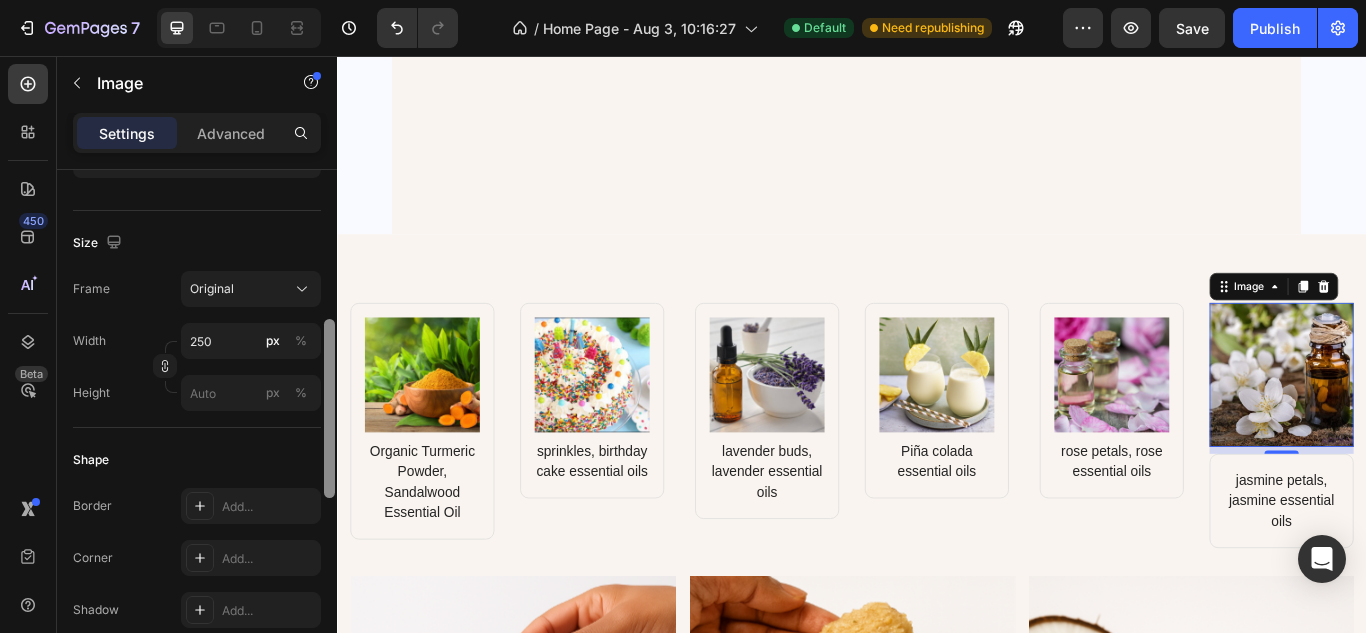 drag, startPoint x: 330, startPoint y: 340, endPoint x: 328, endPoint y: 490, distance: 150.01334 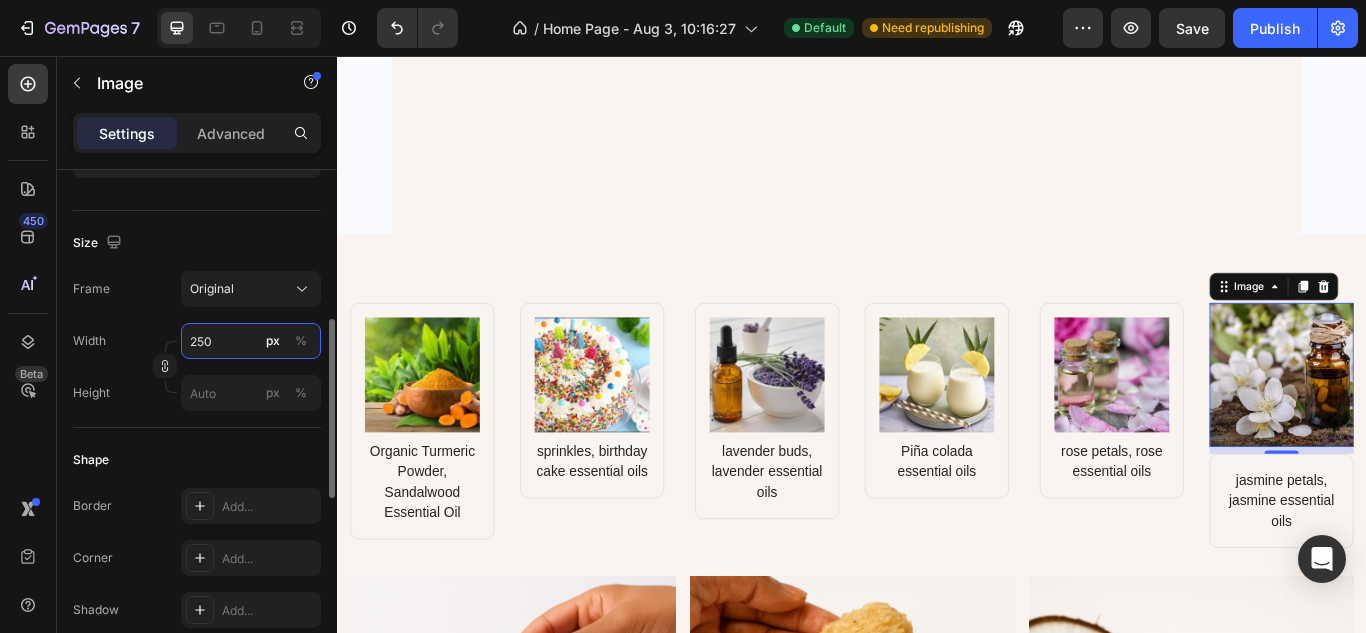 click on "250" at bounding box center (251, 341) 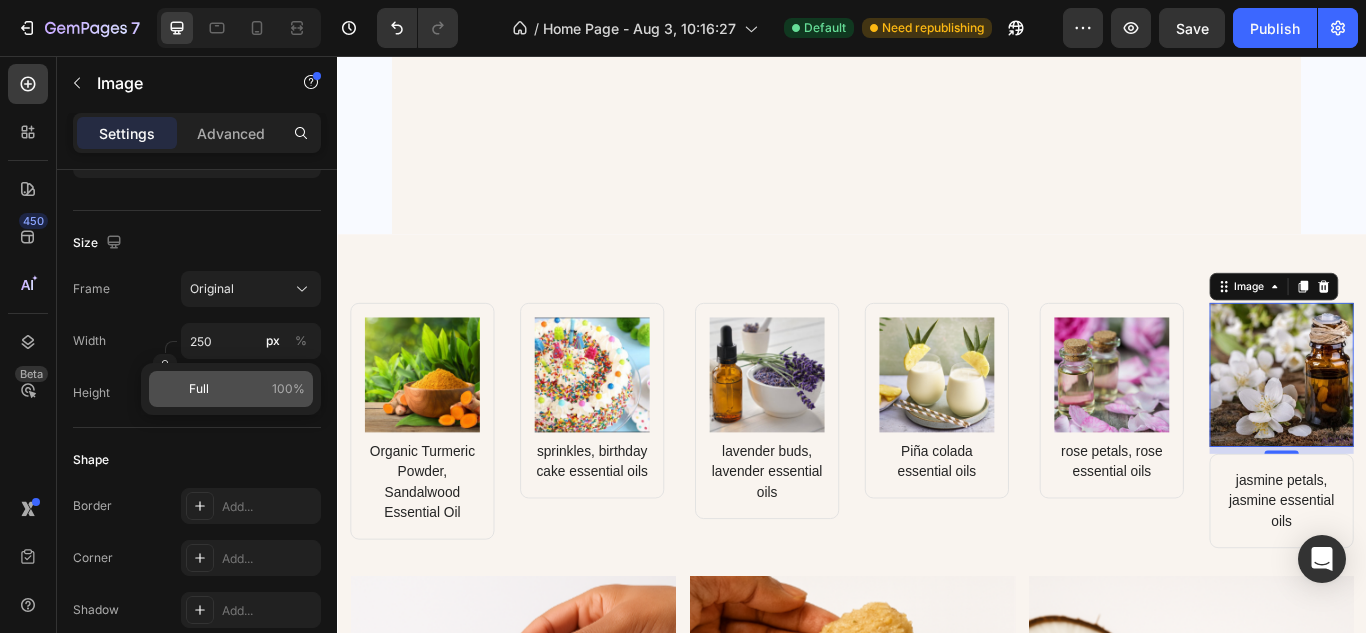 click on "Full 100%" at bounding box center (247, 389) 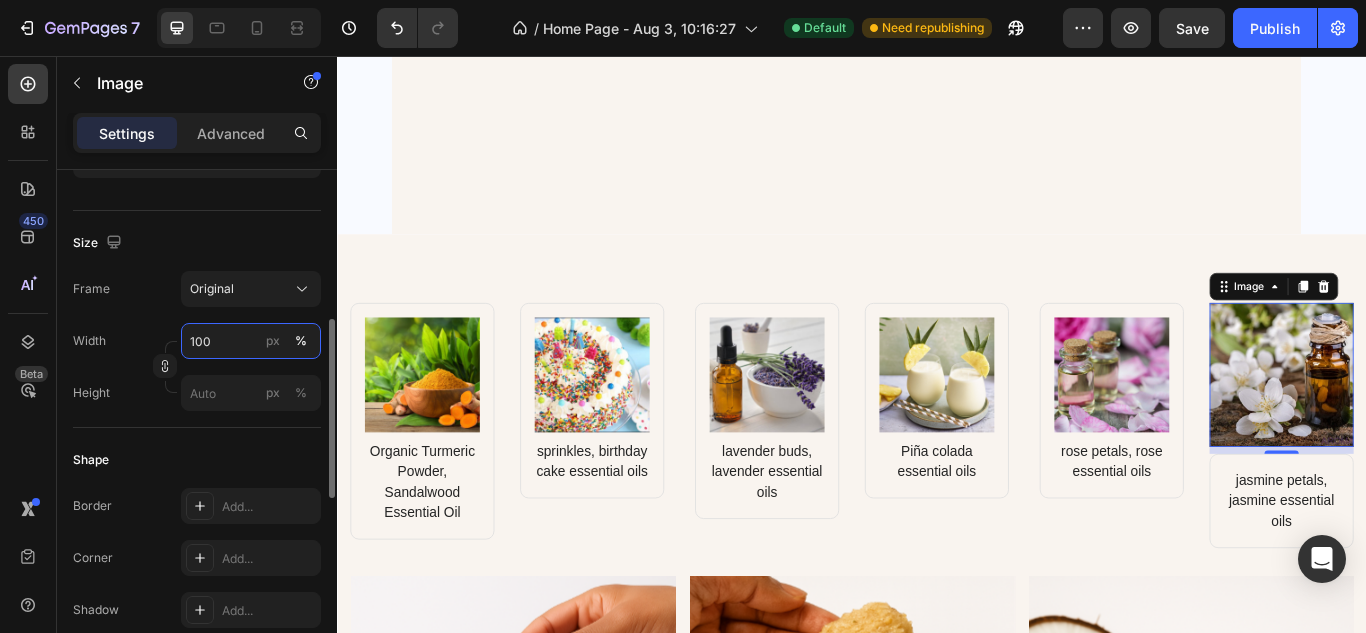 click on "100" at bounding box center [251, 341] 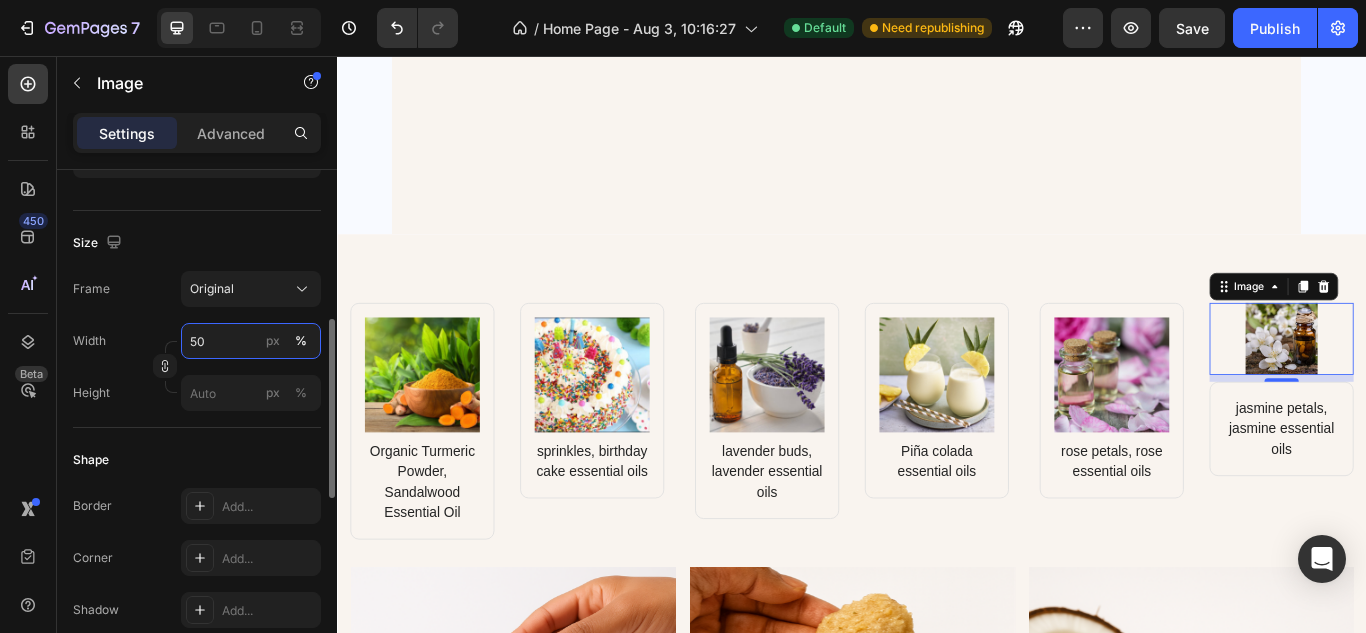 type on "5" 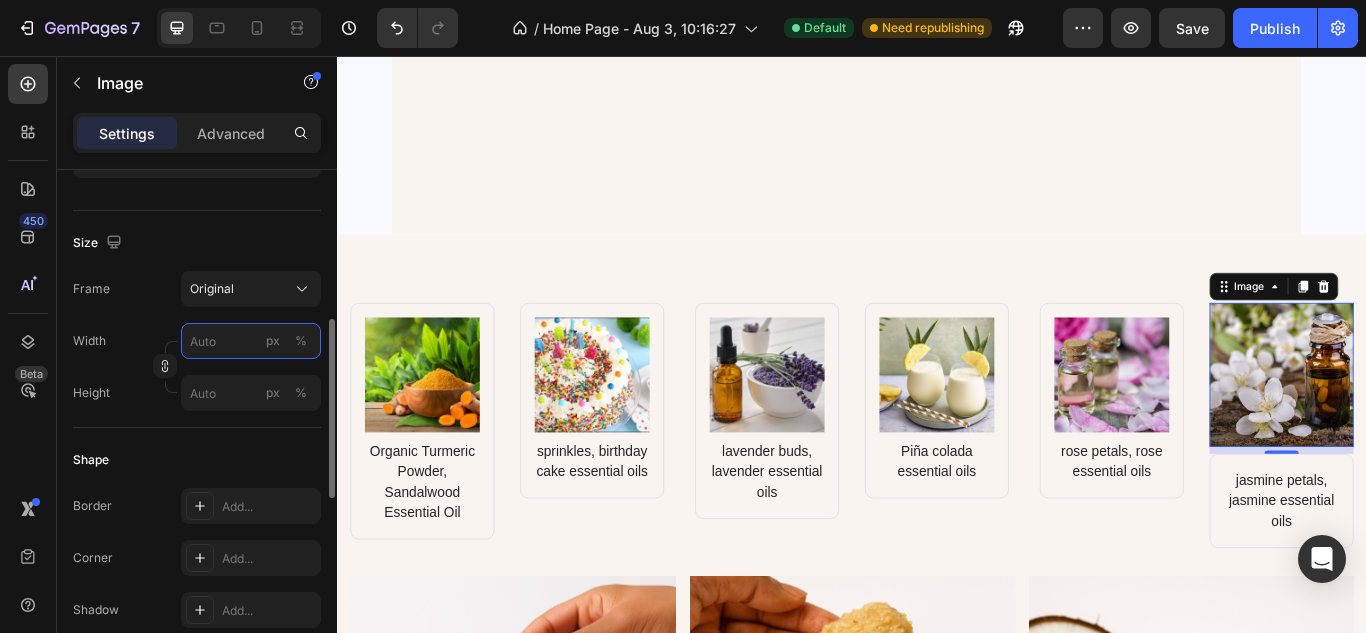 type on "5" 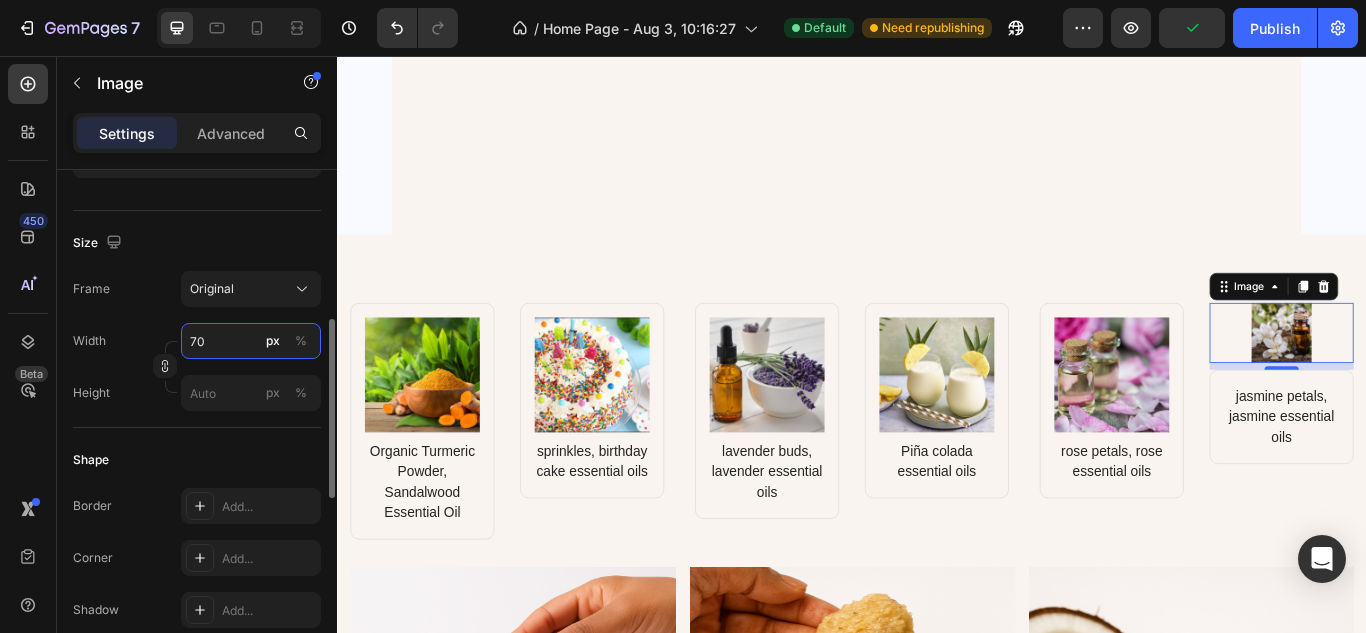 type on "7" 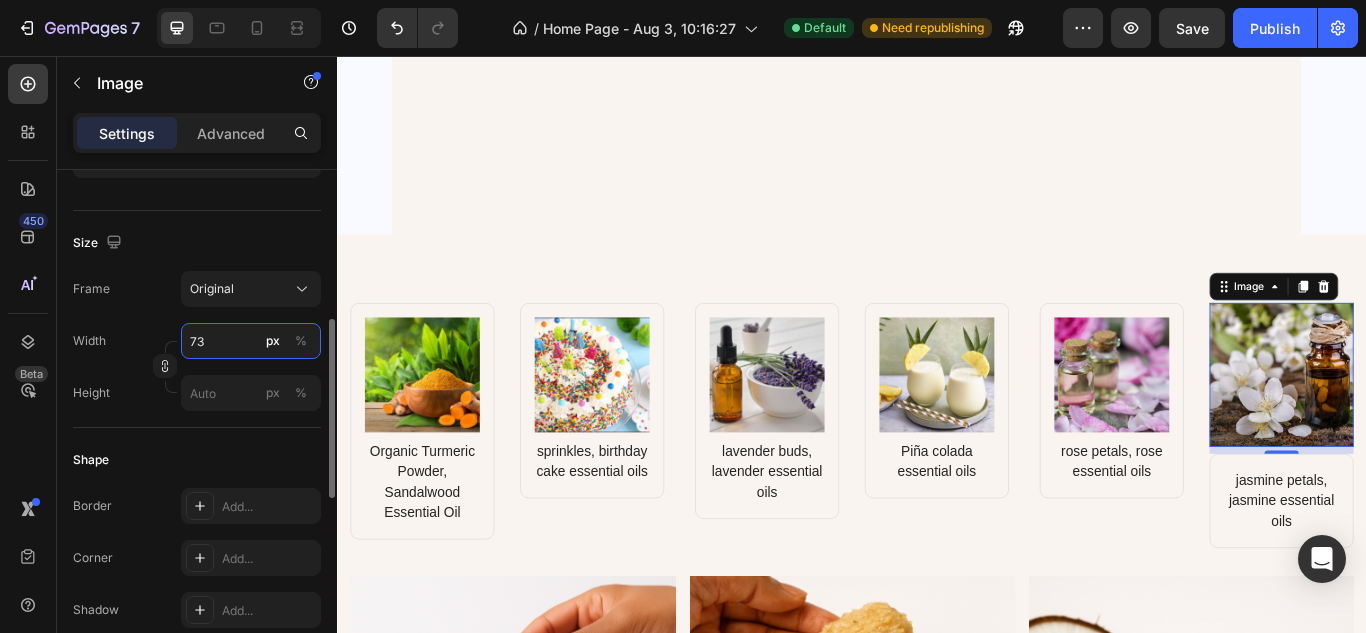 type on "7" 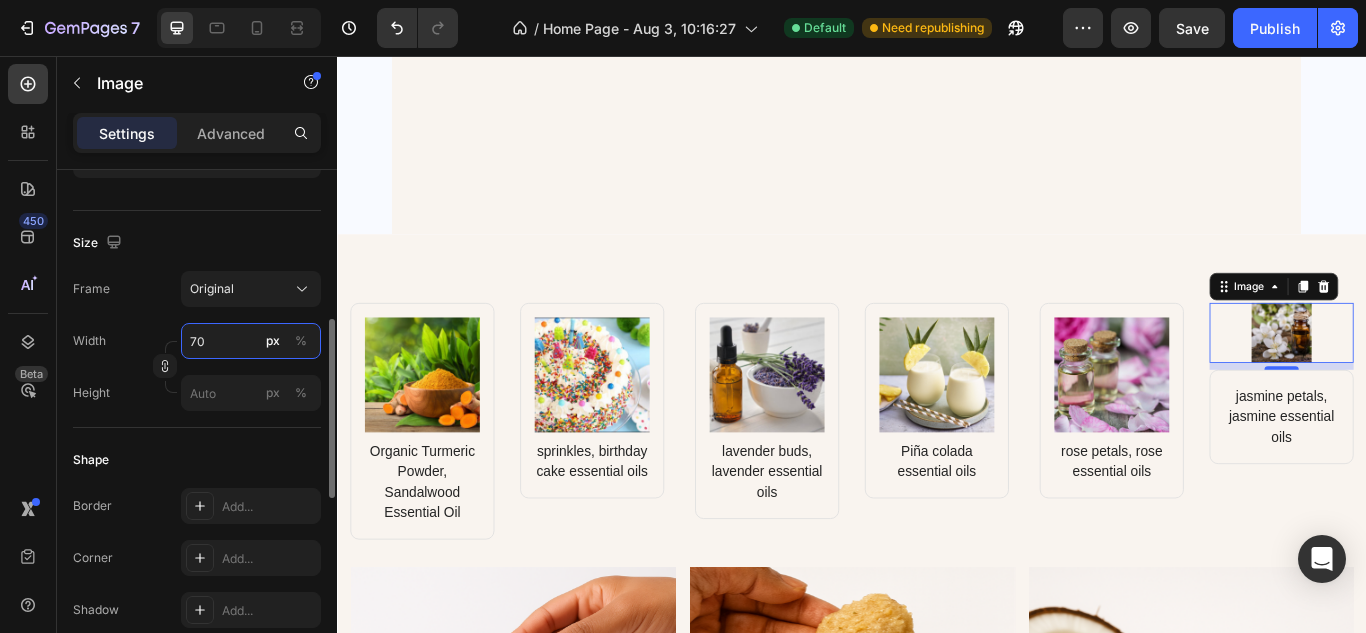 type on "7" 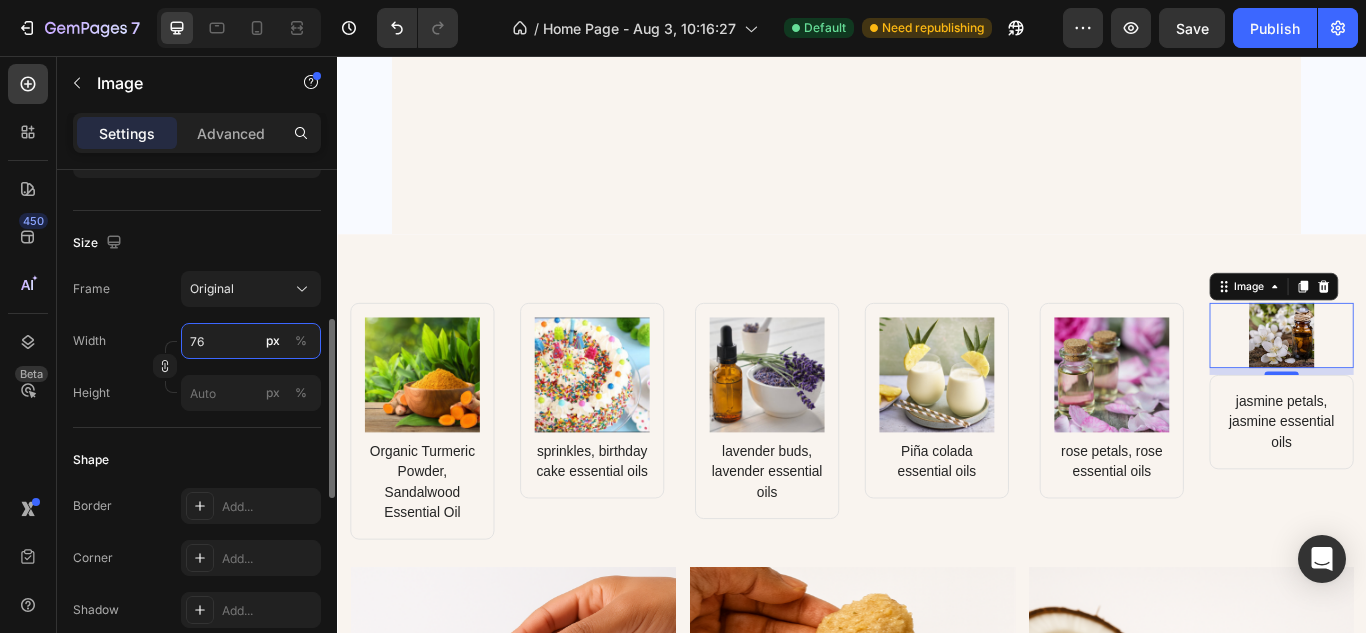 type on "7" 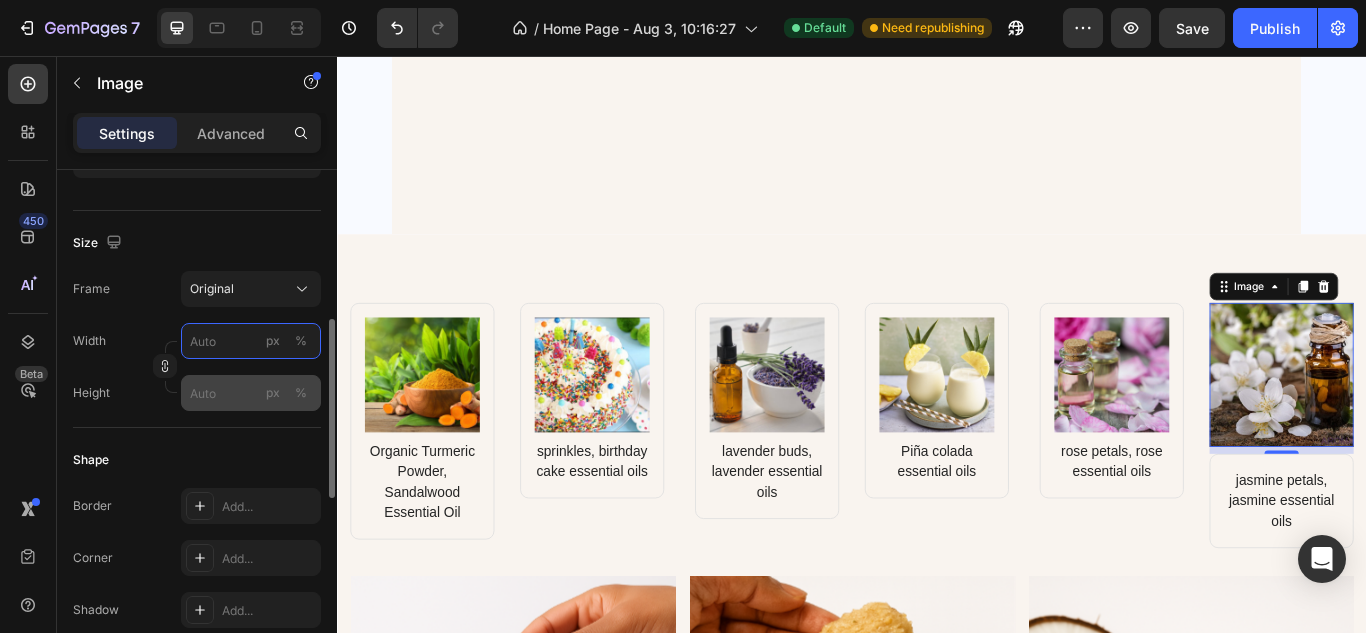 type 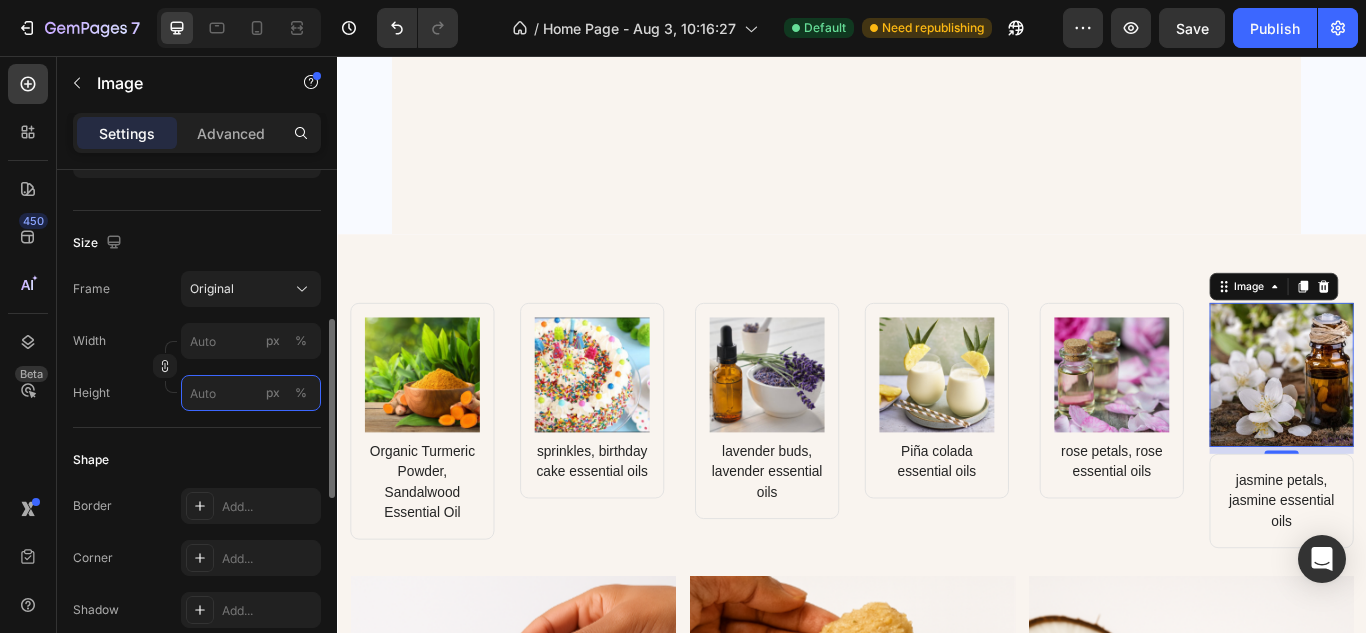 click on "px %" at bounding box center [251, 393] 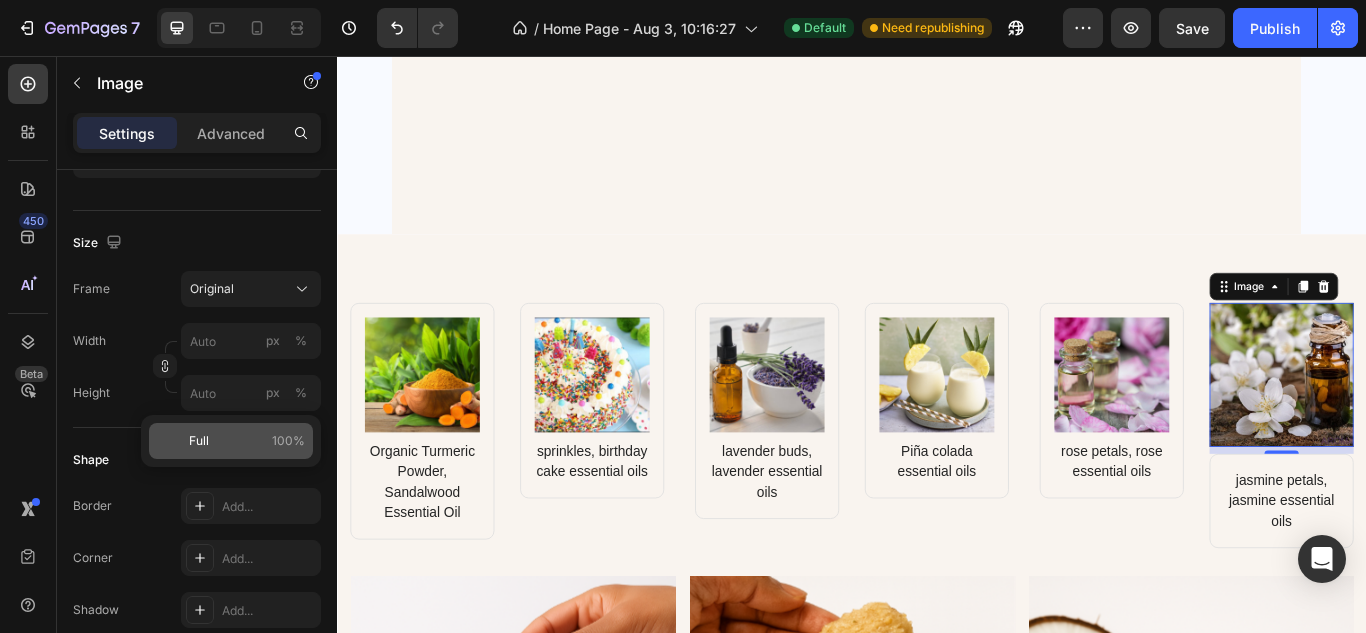 click on "Full 100%" at bounding box center [247, 441] 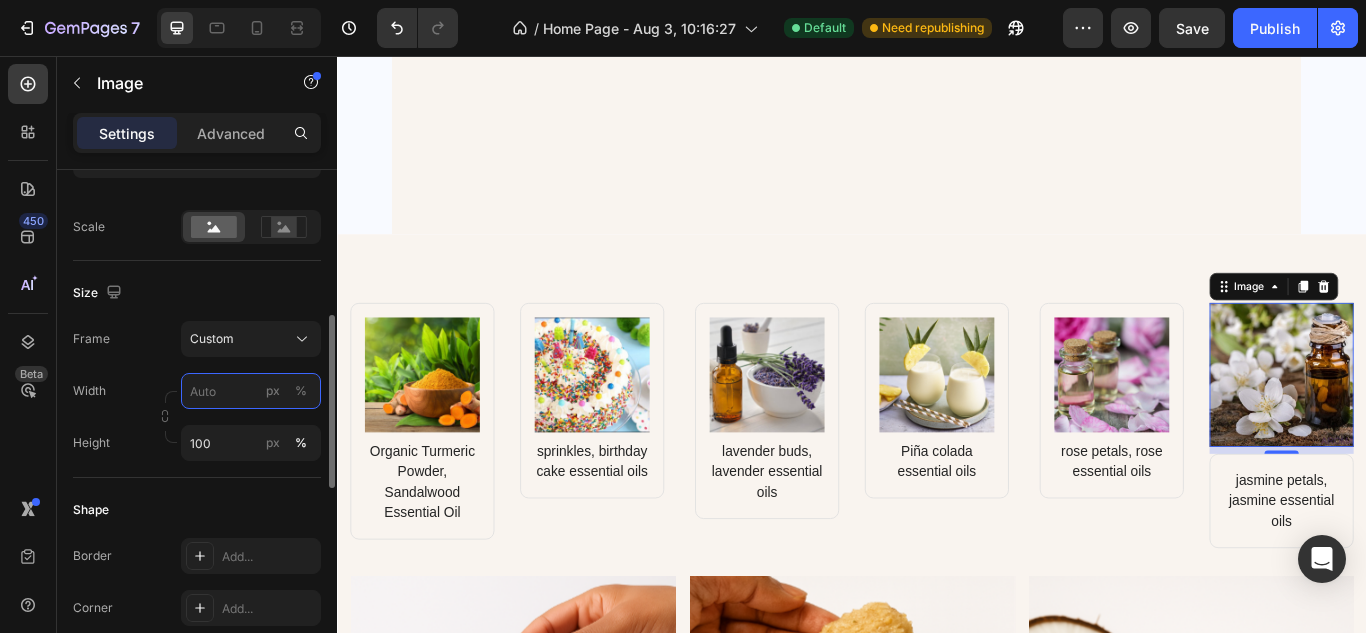 click on "px %" at bounding box center [251, 391] 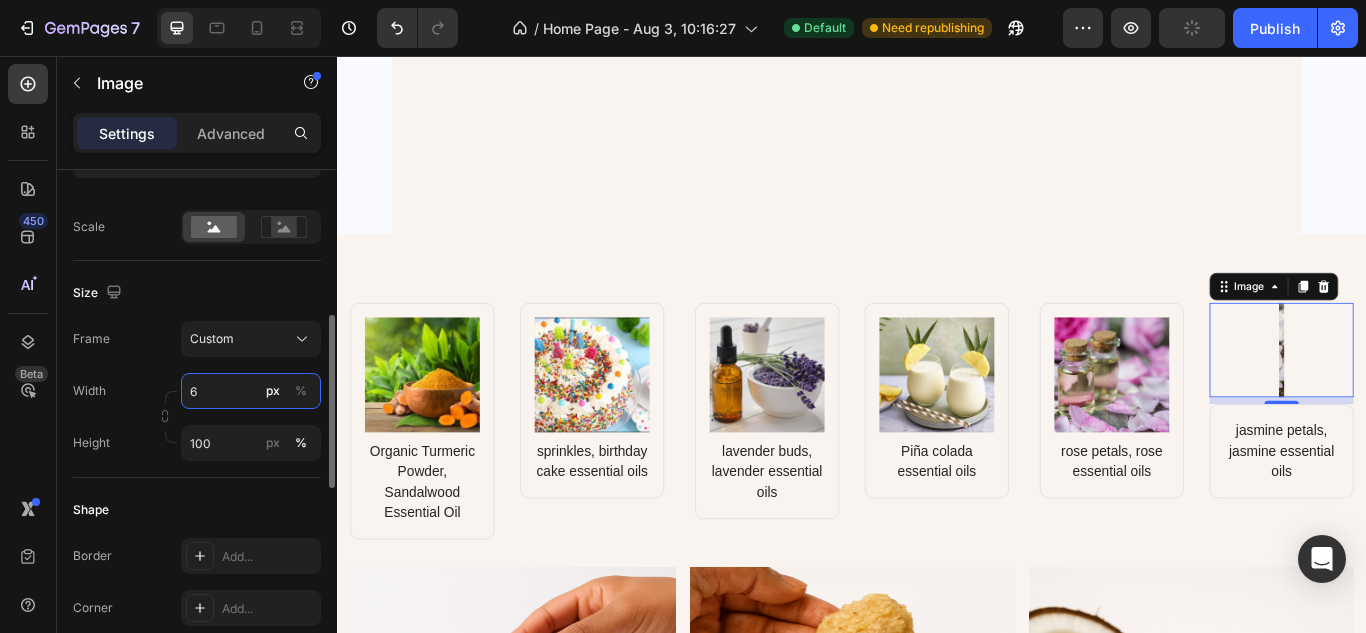 type on "64" 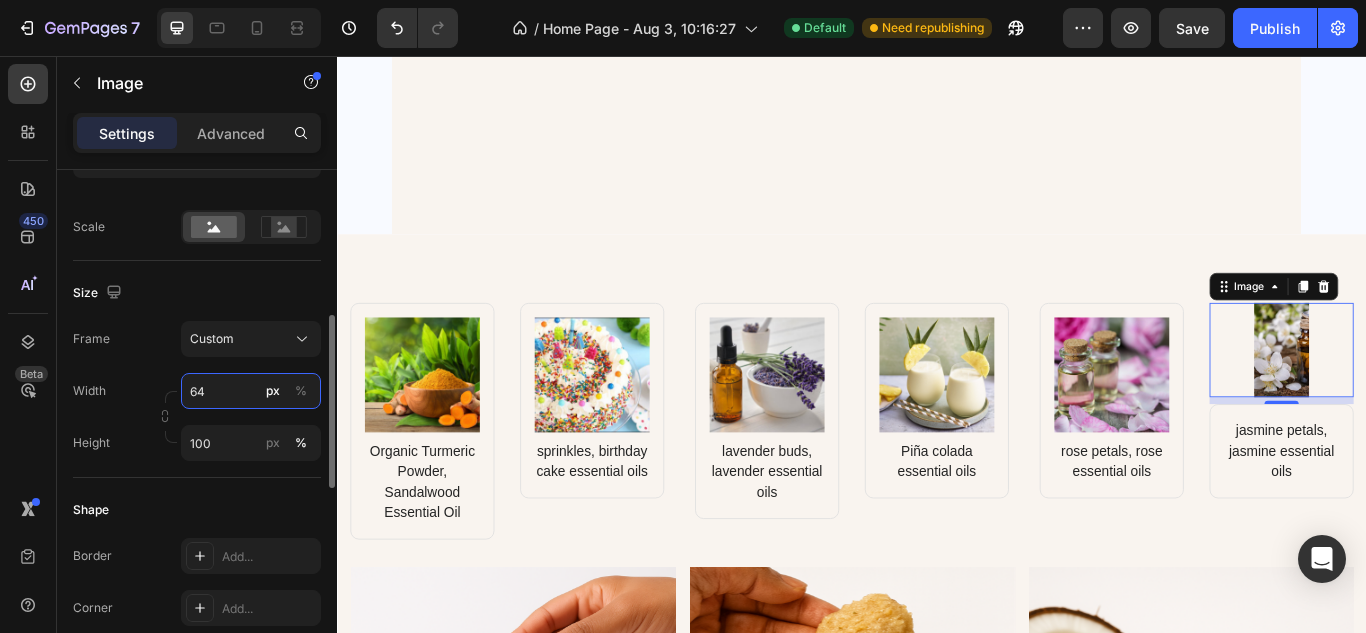 click on "64" at bounding box center [251, 391] 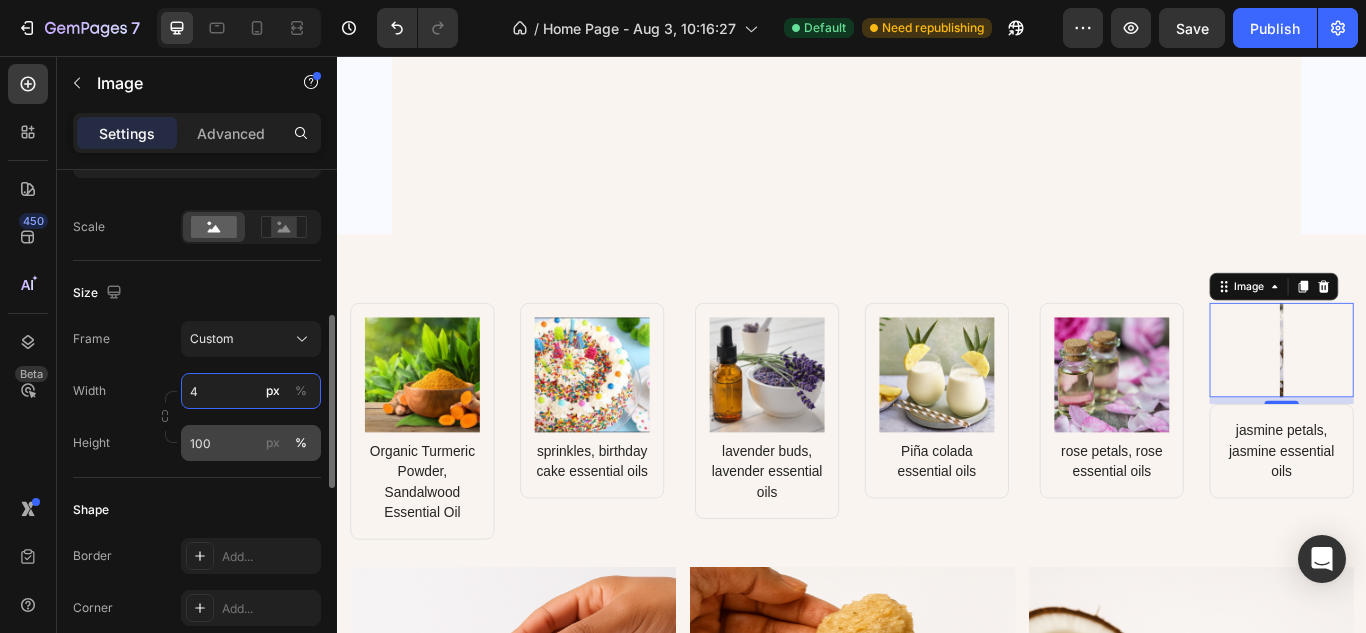 type on "4" 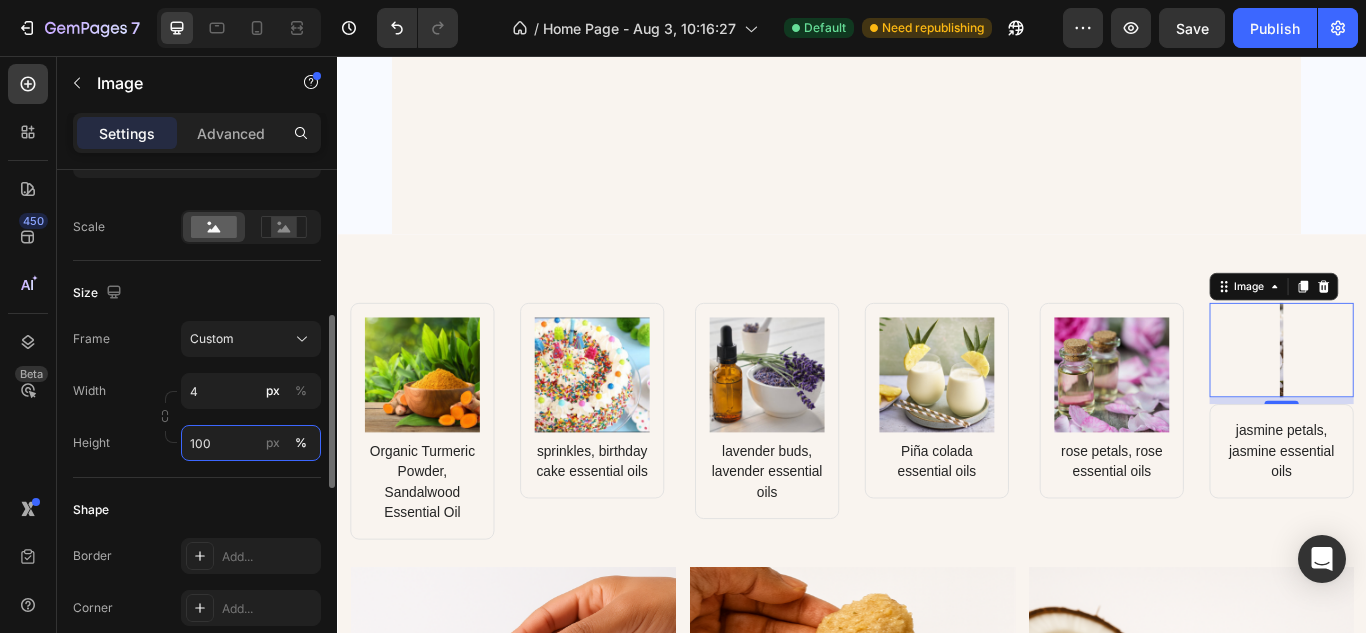 click on "100" at bounding box center (251, 443) 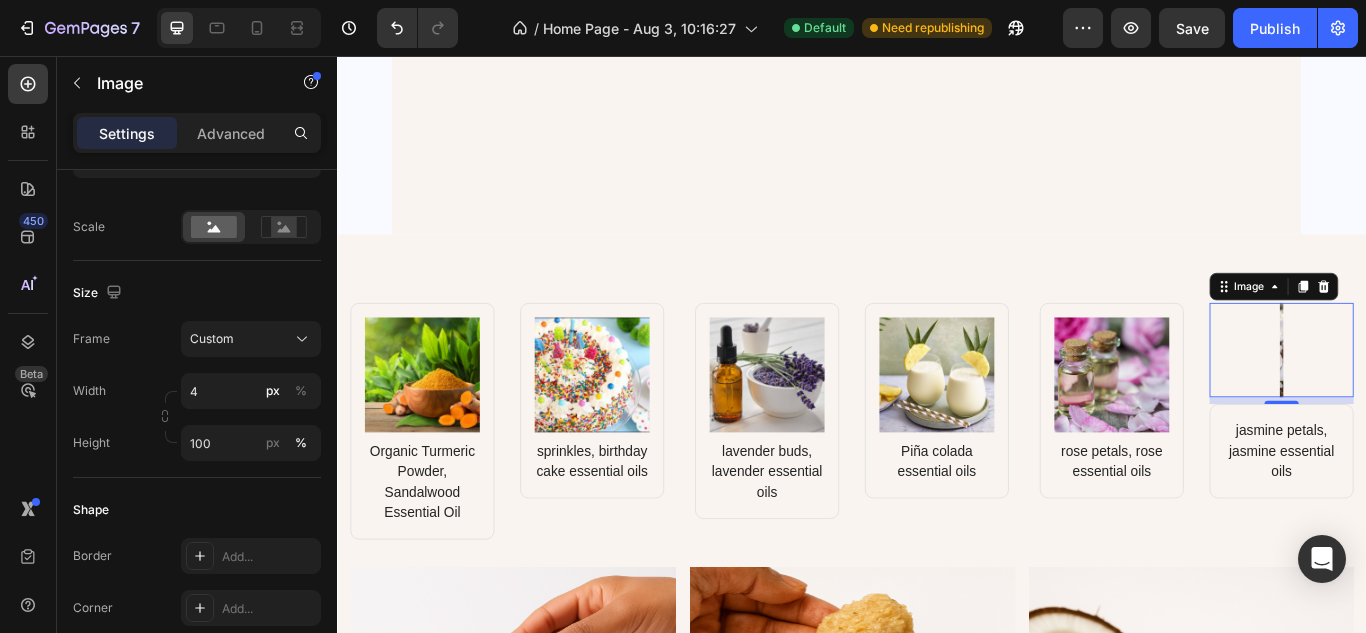 scroll, scrollTop: 0, scrollLeft: 0, axis: both 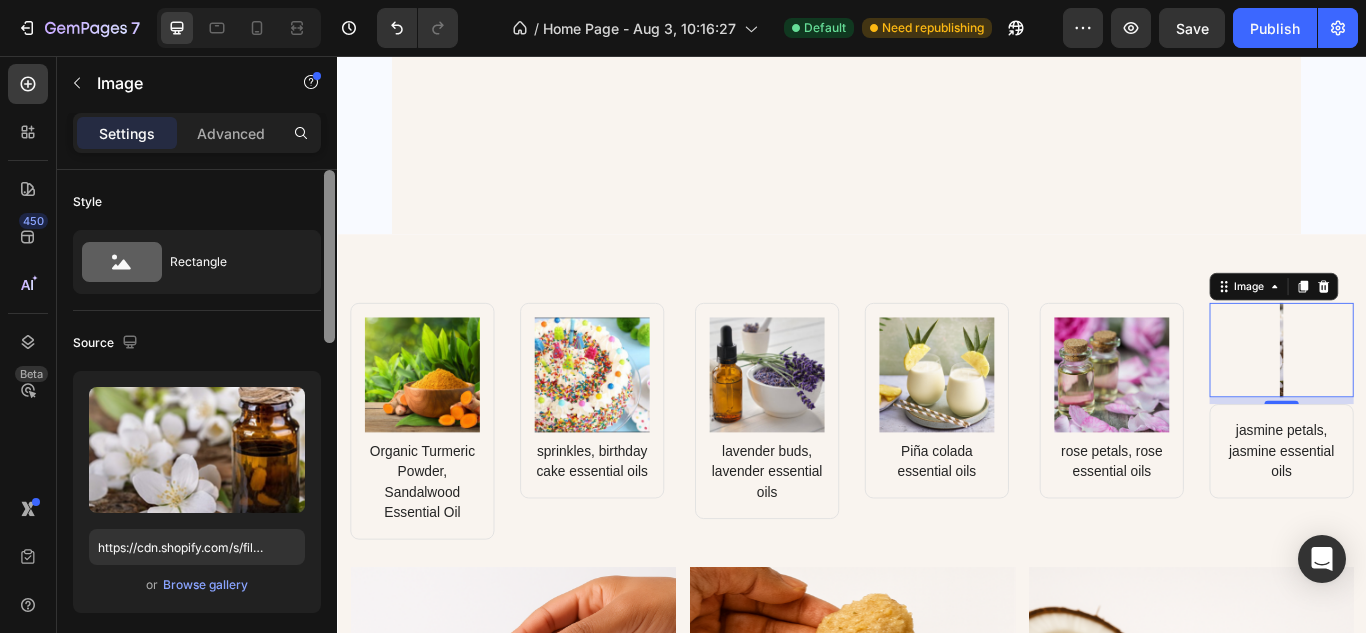 click at bounding box center [329, 430] 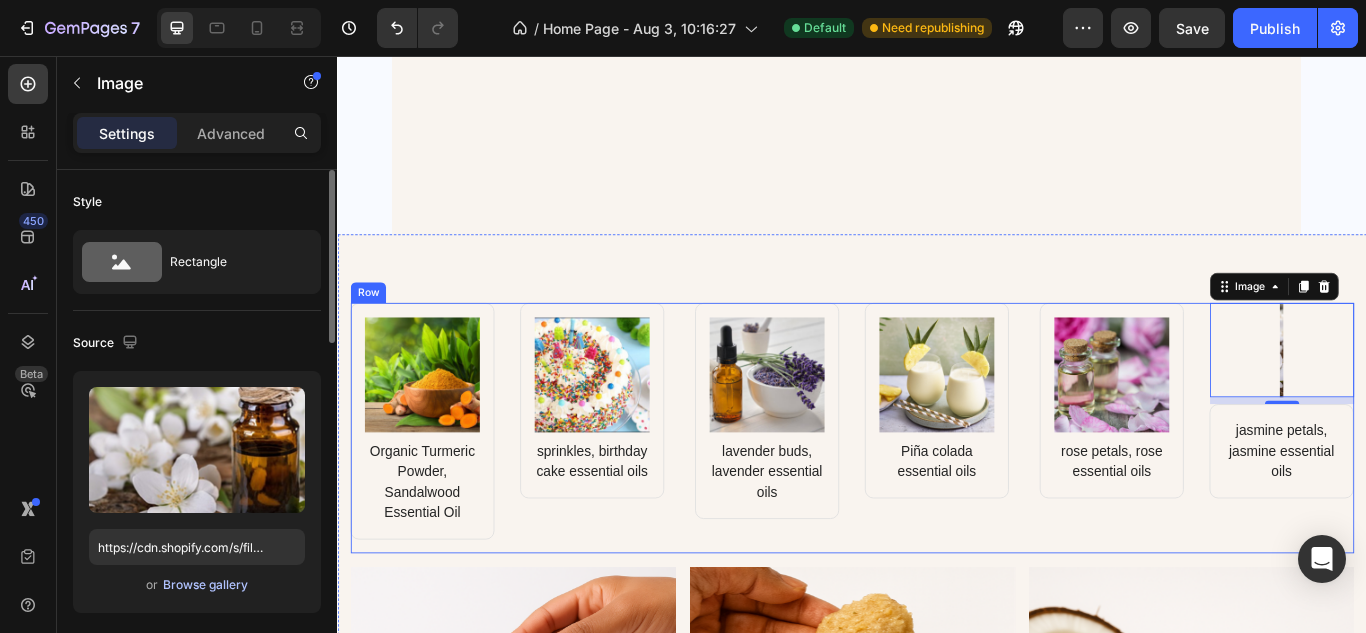 click on "Browse gallery" at bounding box center [205, 585] 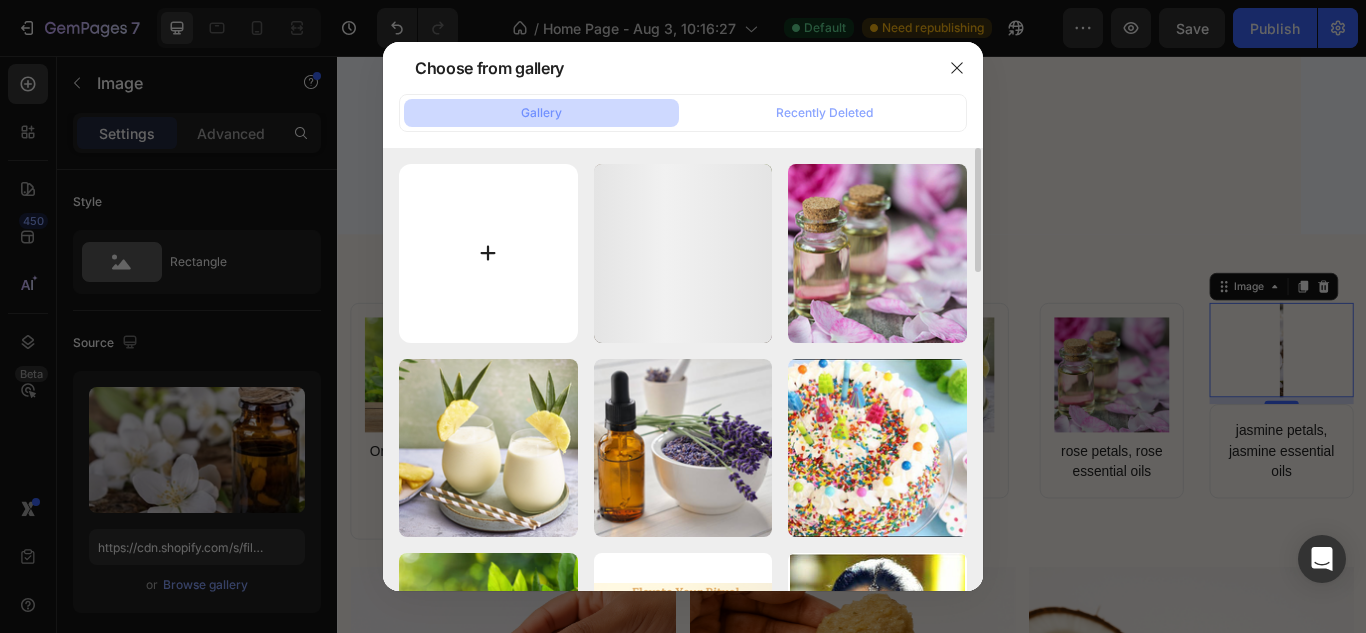click at bounding box center [488, 253] 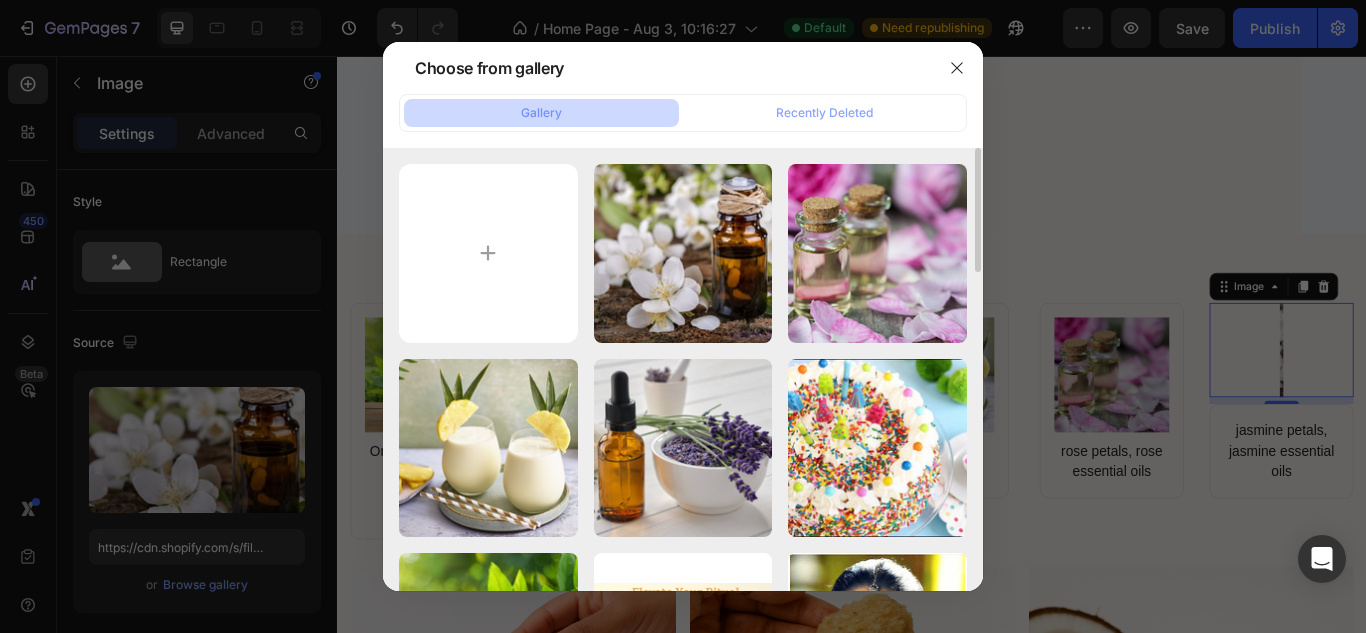 type on "C:\fakepath\Untitled design (13).png" 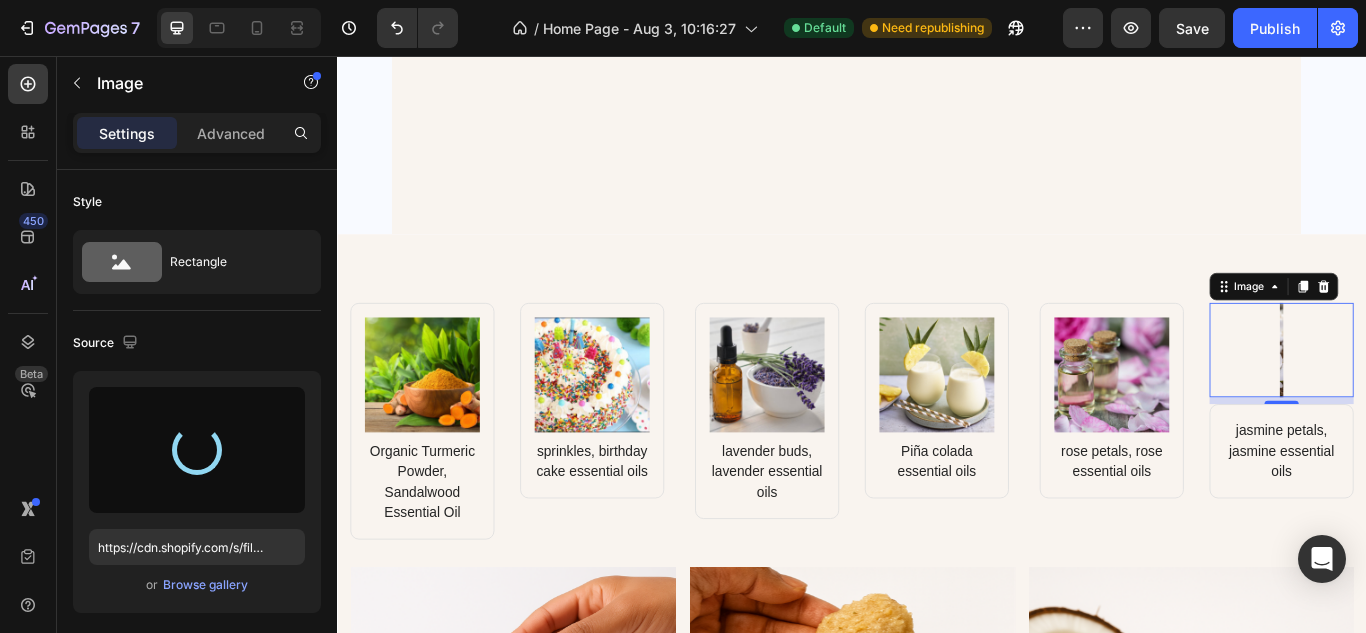 type on "https://cdn.shopify.com/s/files/1/0639/6657/6727/files/gempages_578194195064291856-47de829d-2978-4095-86aa-da2127ac320e.png" 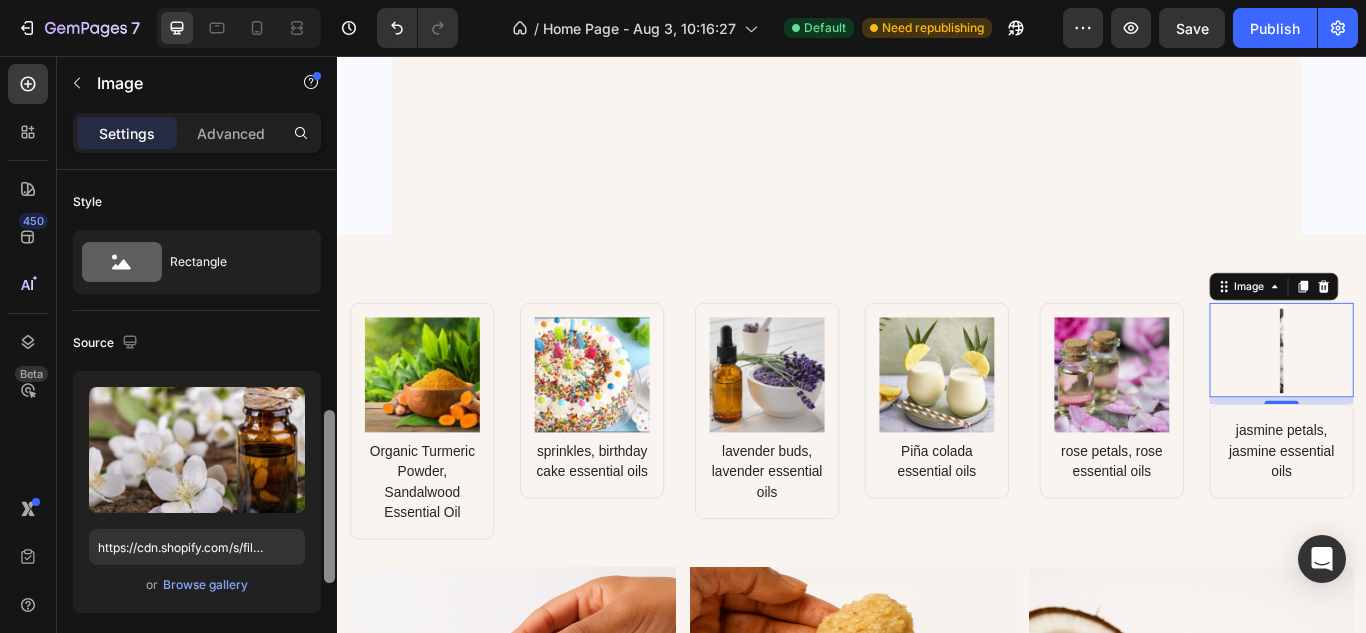 scroll, scrollTop: 222, scrollLeft: 0, axis: vertical 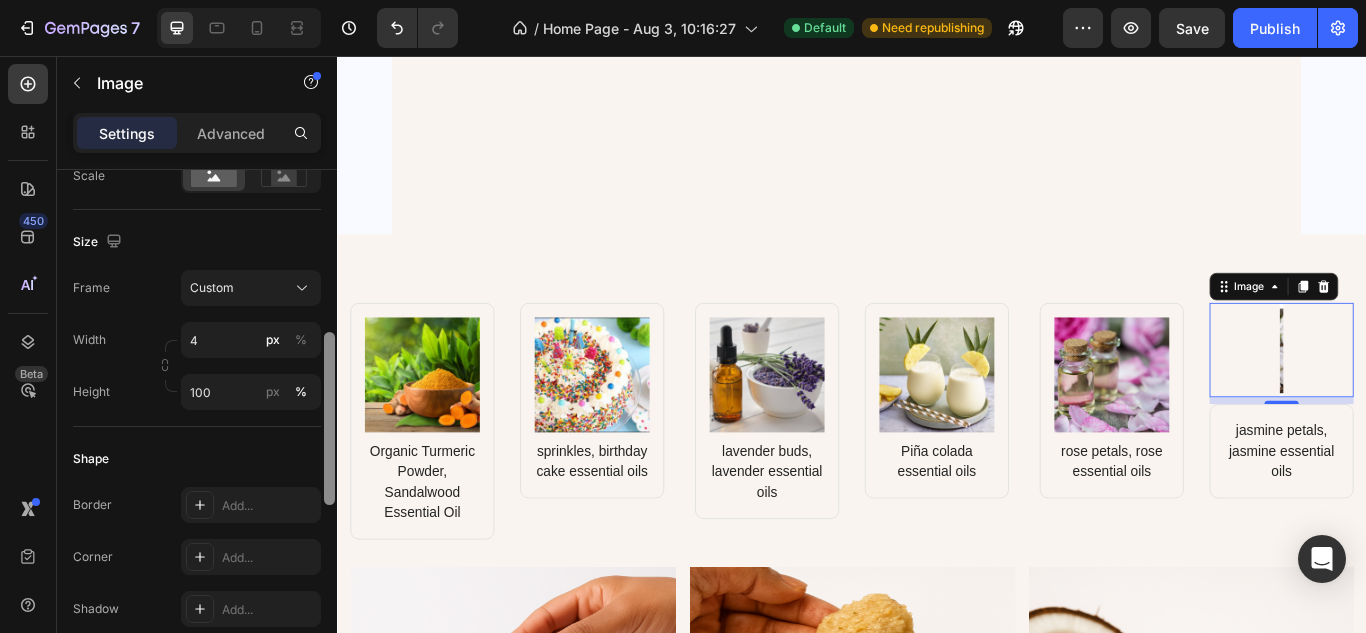 drag, startPoint x: 327, startPoint y: 292, endPoint x: 326, endPoint y: 453, distance: 161.00311 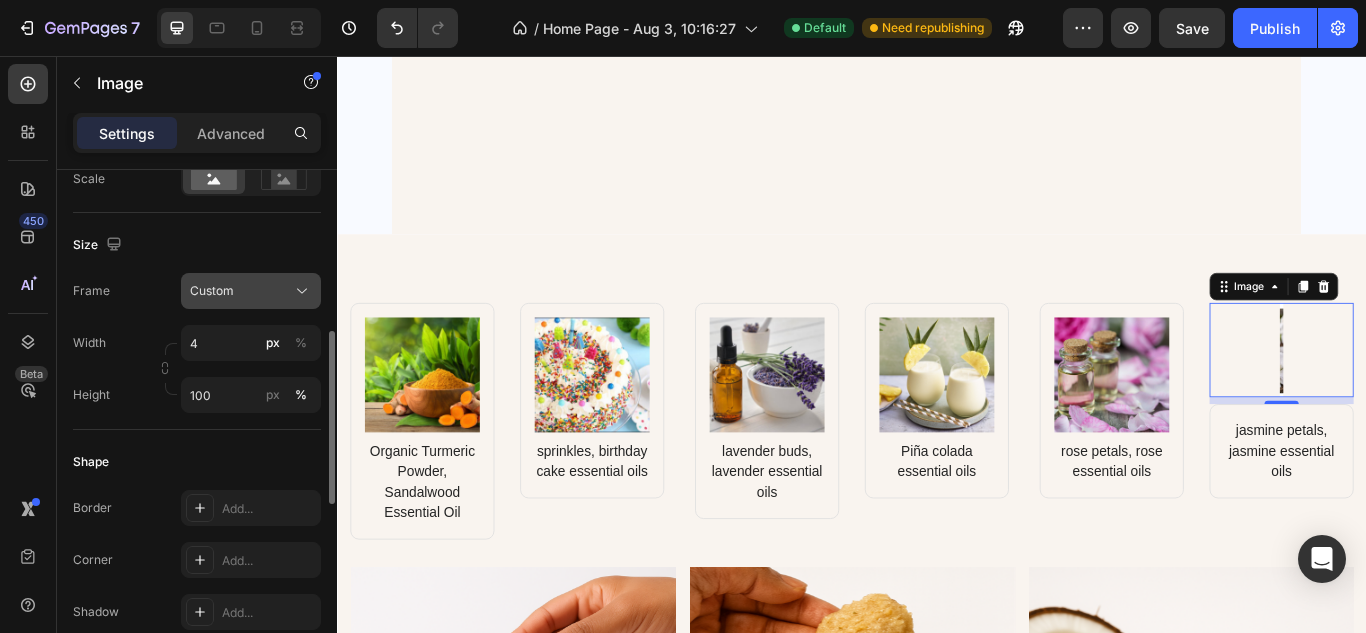click on "Custom" 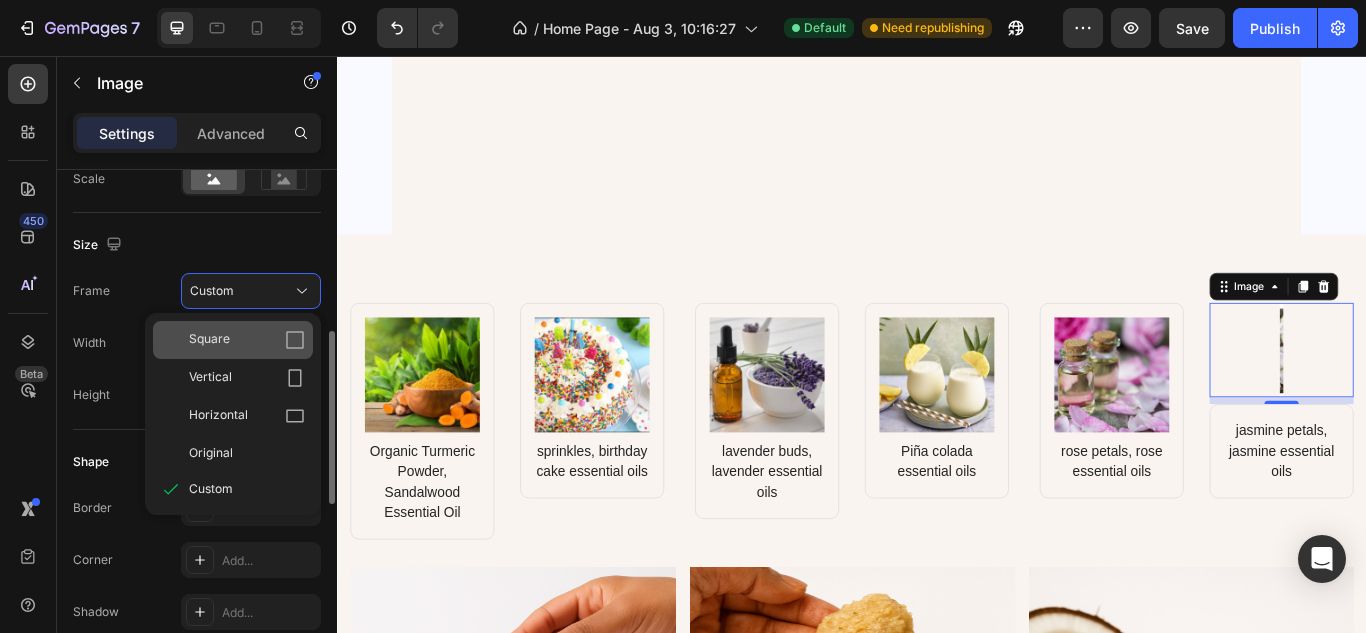 click on "Square" at bounding box center [247, 340] 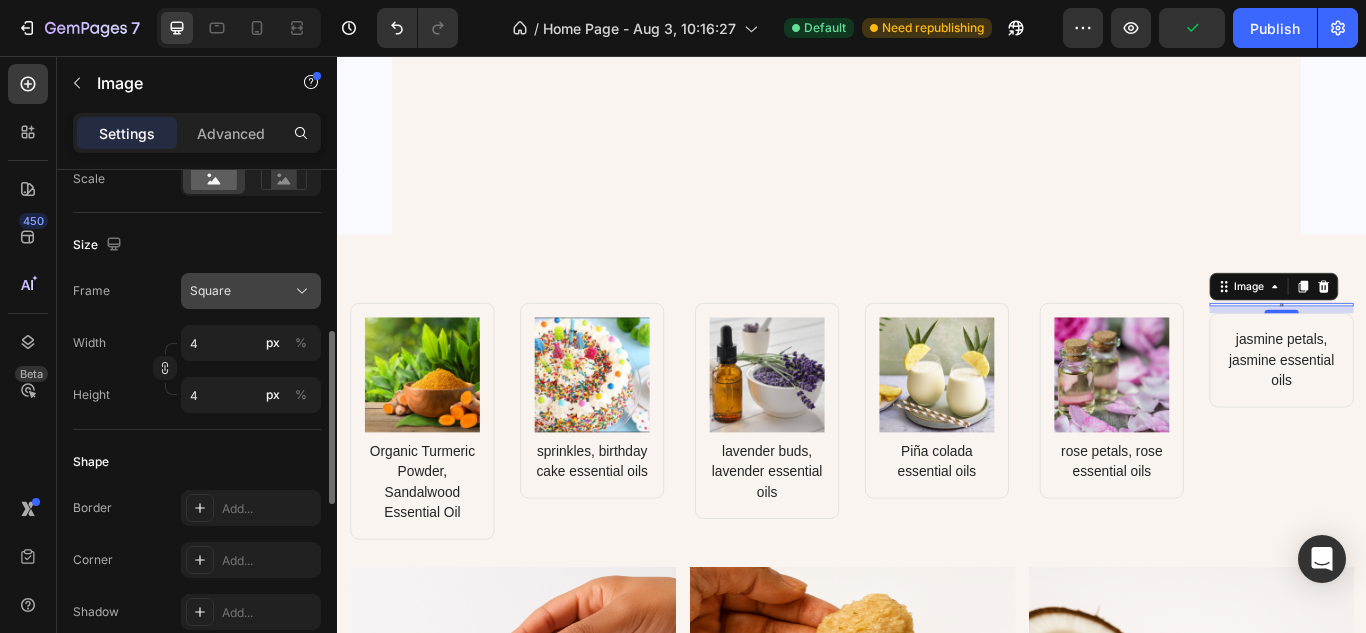 click on "Square" at bounding box center (251, 291) 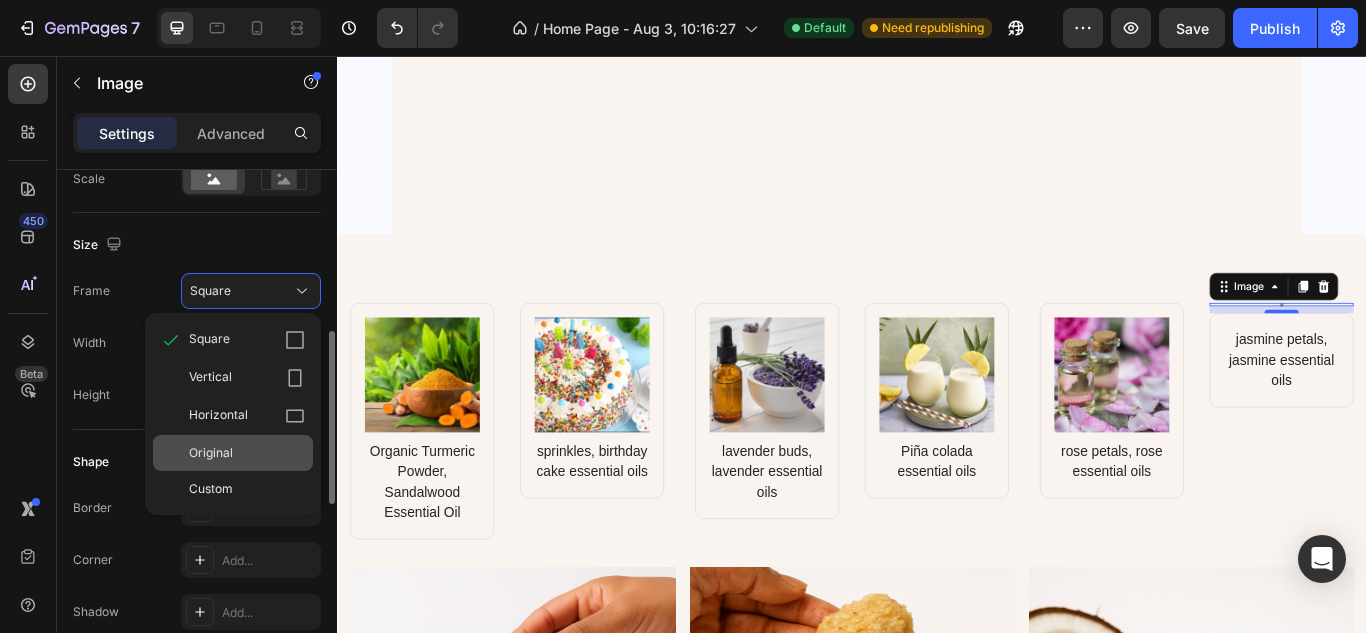 click on "Original" at bounding box center (247, 453) 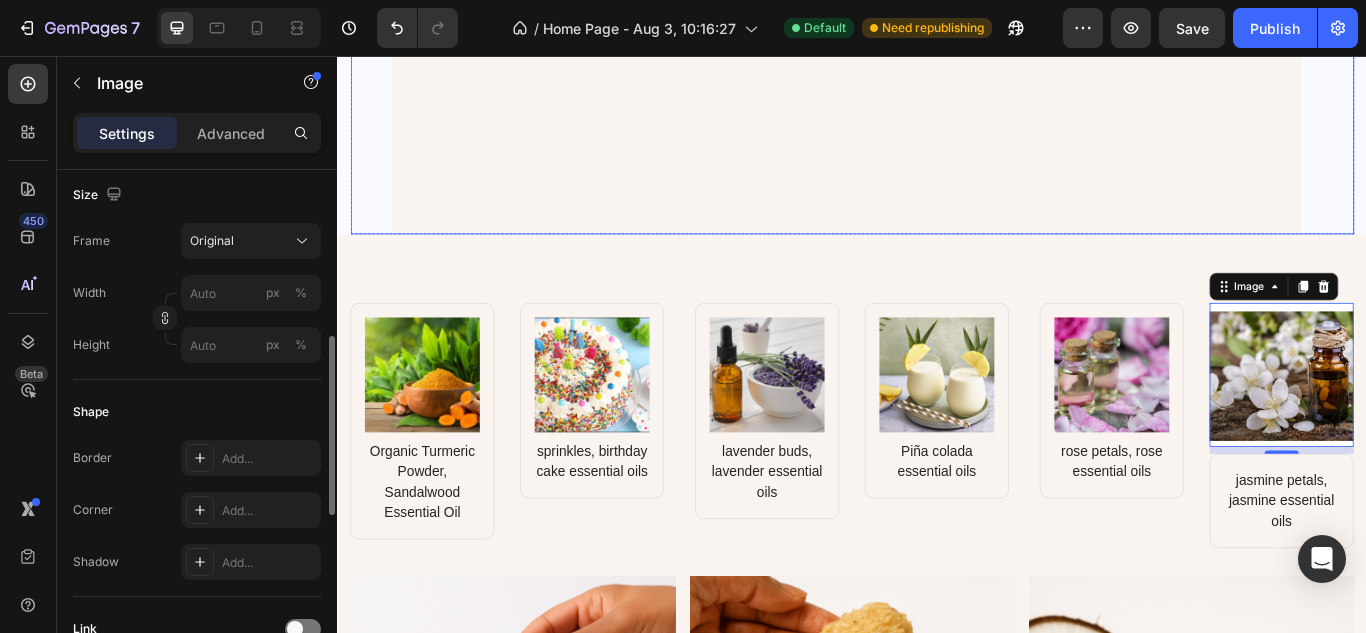 click on "Birthday Cake (Limited Edition Summer) Product Title No compare price Product Price $18.00 Product Price Product Price Row BUY NOW Product Cart Button Product Images & Gallery Product" at bounding box center [929, -207] 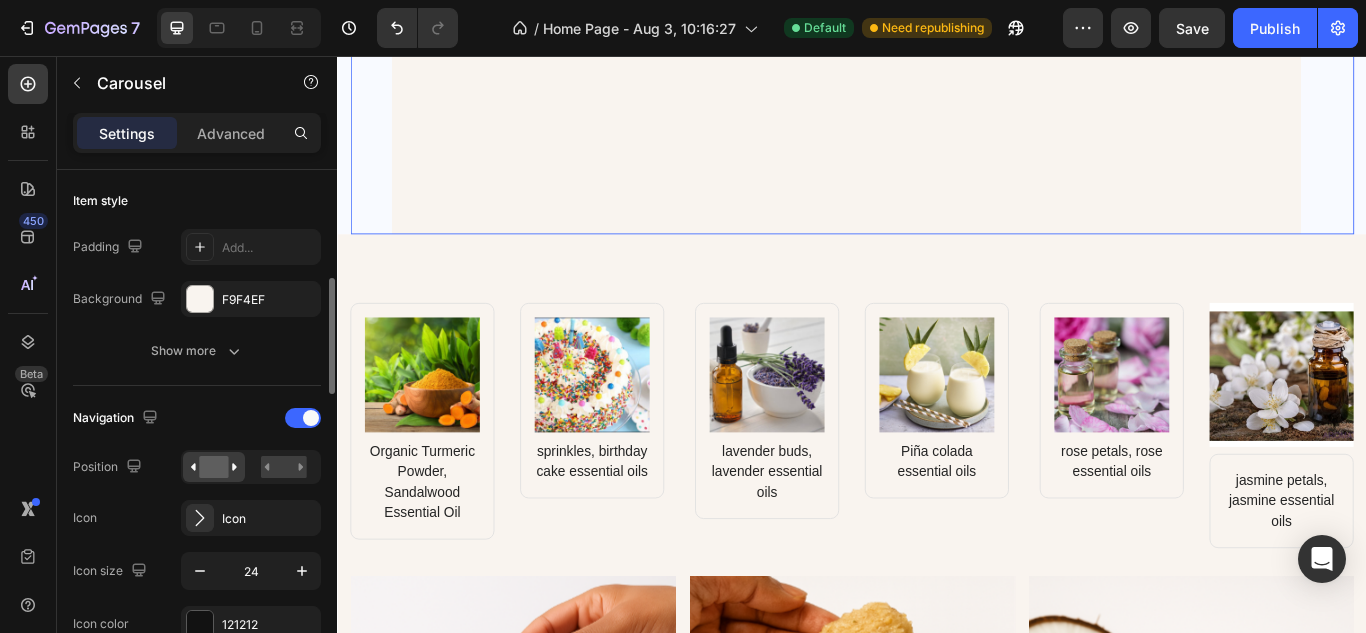 scroll, scrollTop: 0, scrollLeft: 0, axis: both 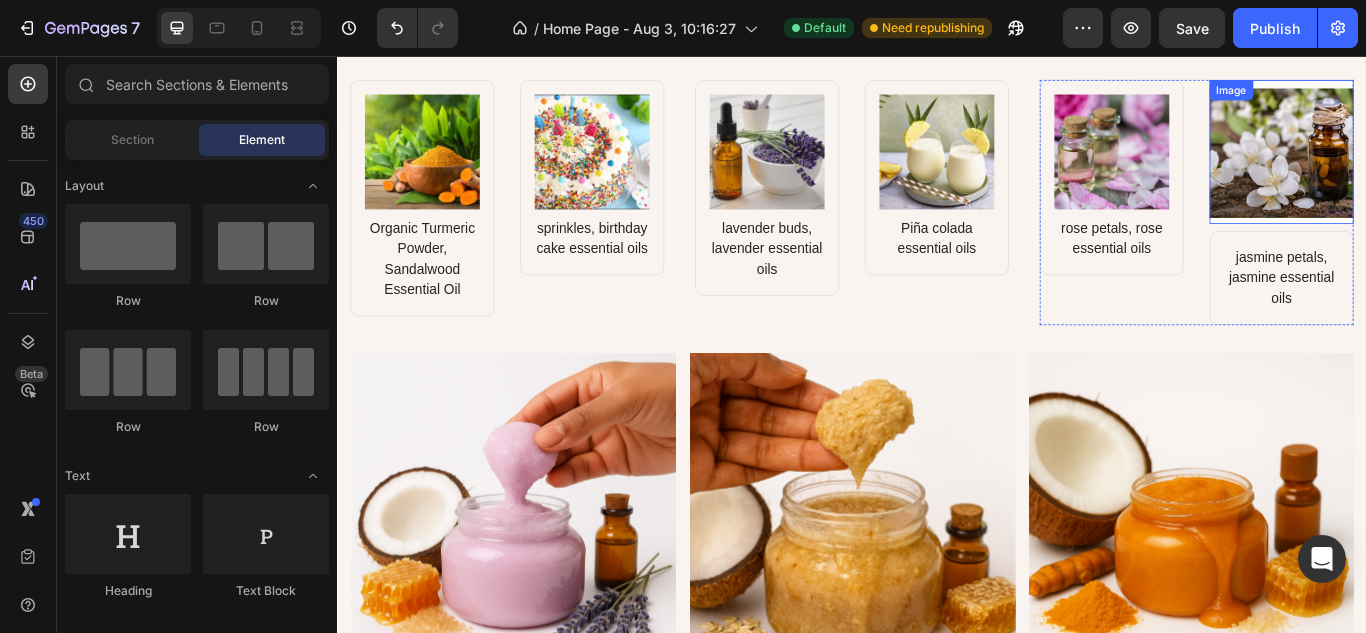 click at bounding box center [1438, 168] 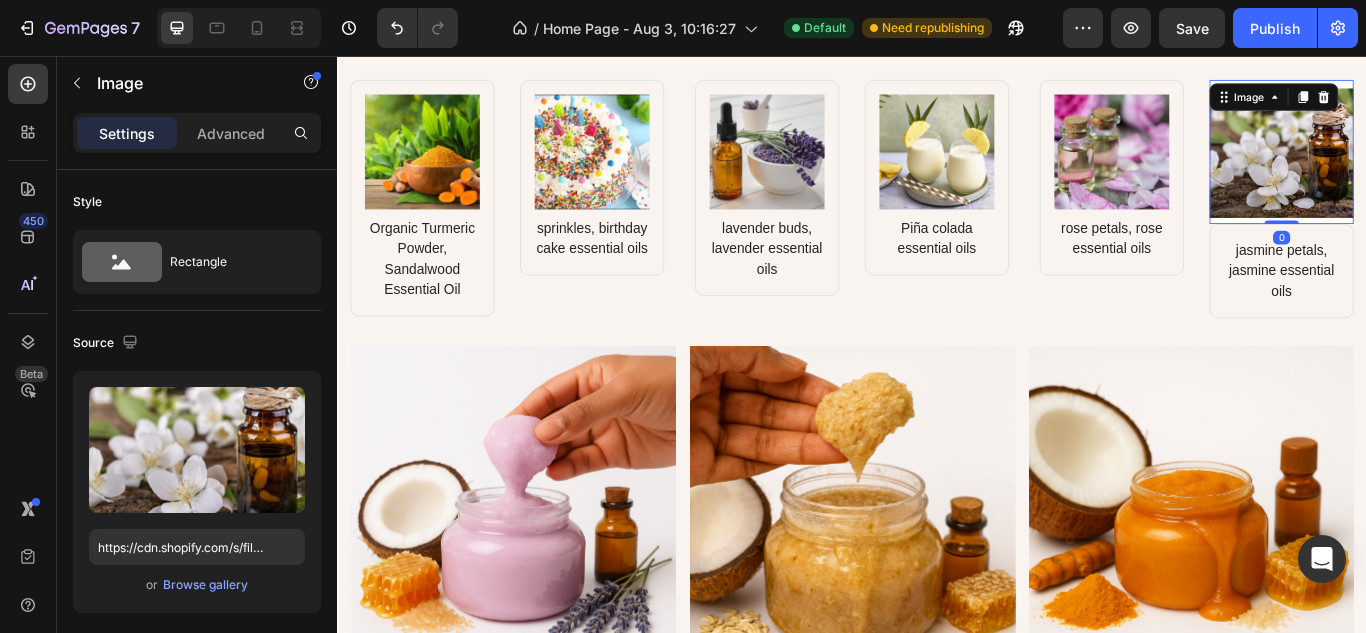 drag, startPoint x: 1429, startPoint y: 254, endPoint x: 1427, endPoint y: 195, distance: 59.03389 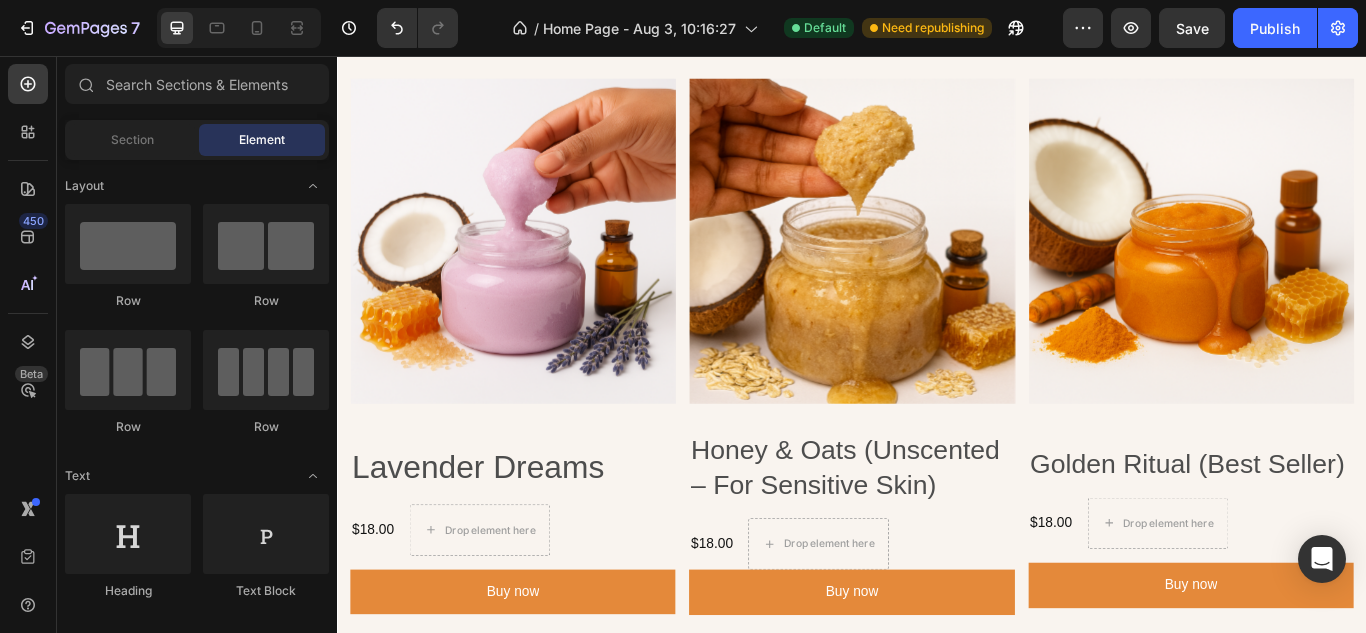 scroll, scrollTop: 2059, scrollLeft: 0, axis: vertical 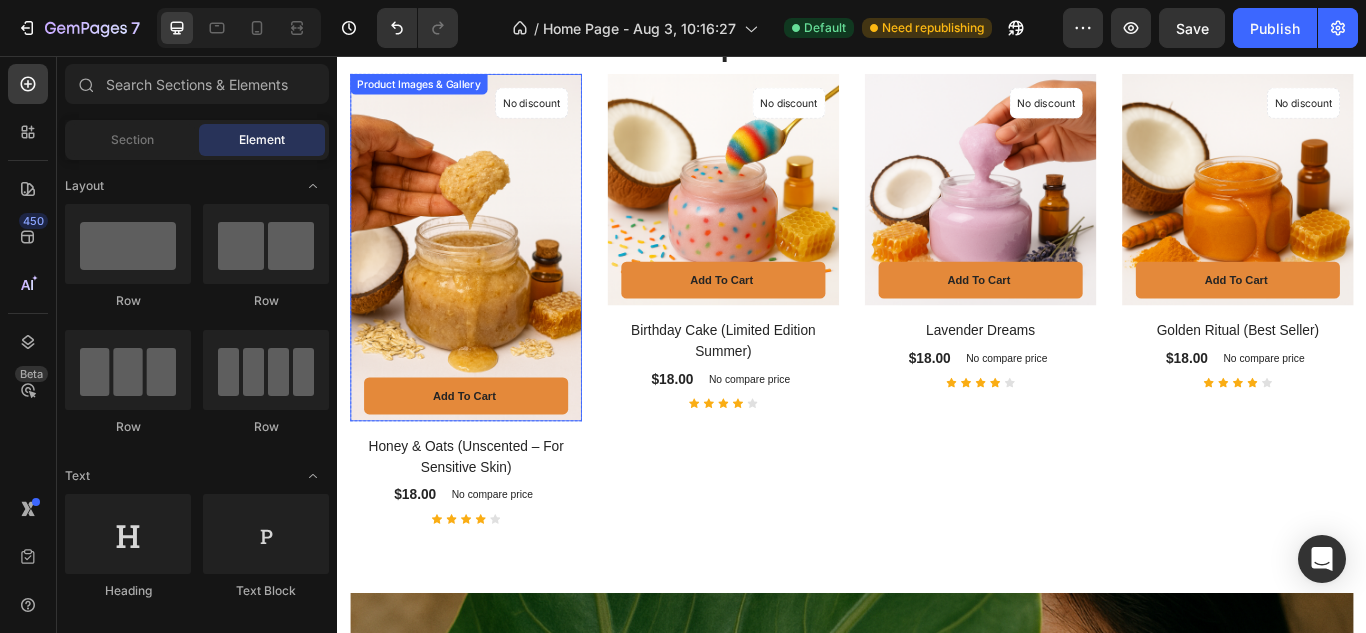 click at bounding box center [487, 279] 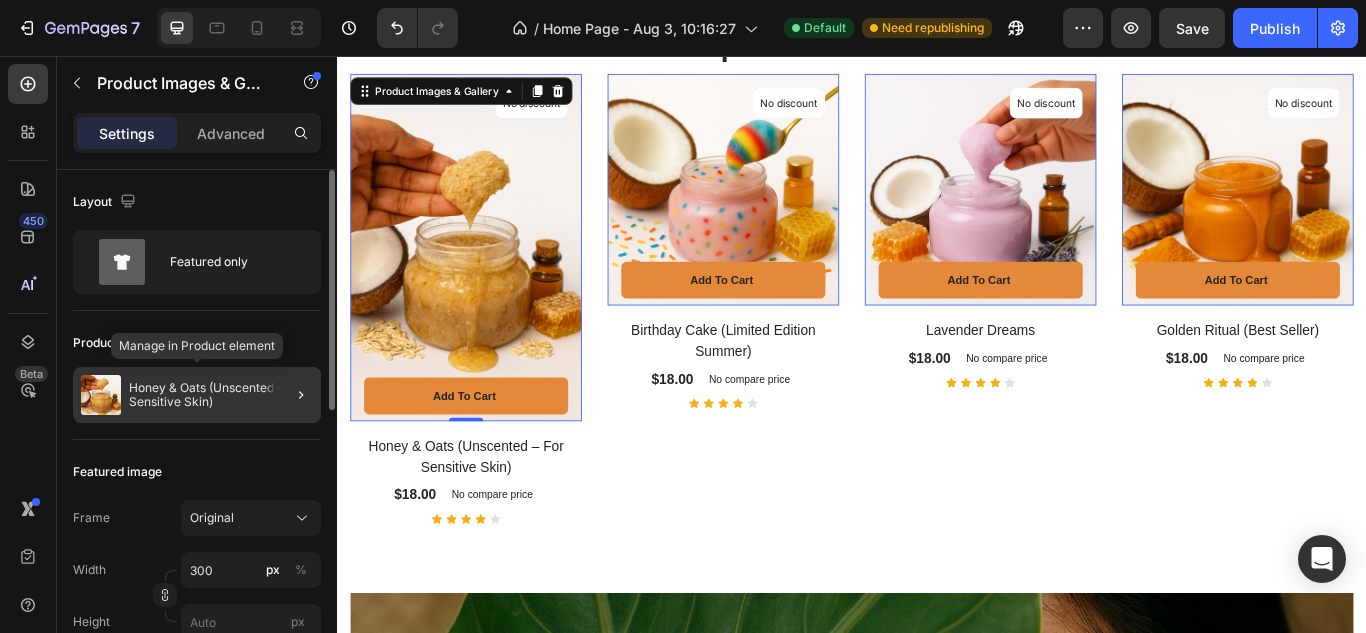click on "Honey & Oats (Unscented – For Sensitive Skin)" at bounding box center (221, 395) 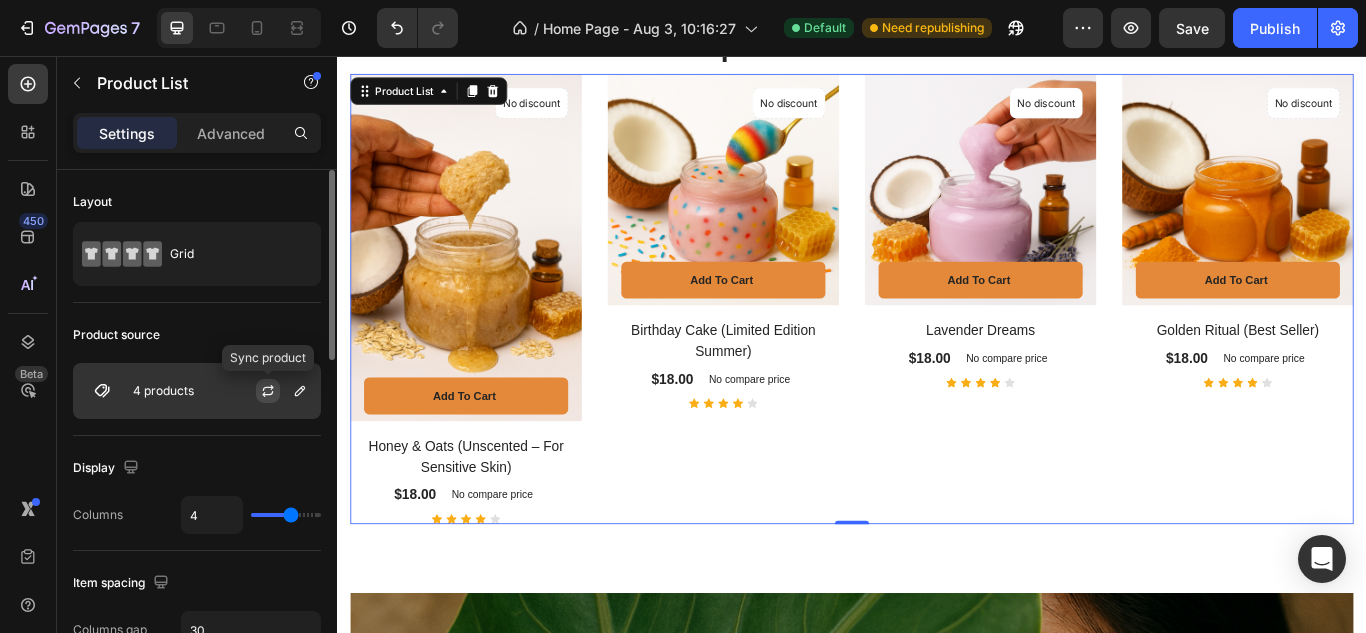 click 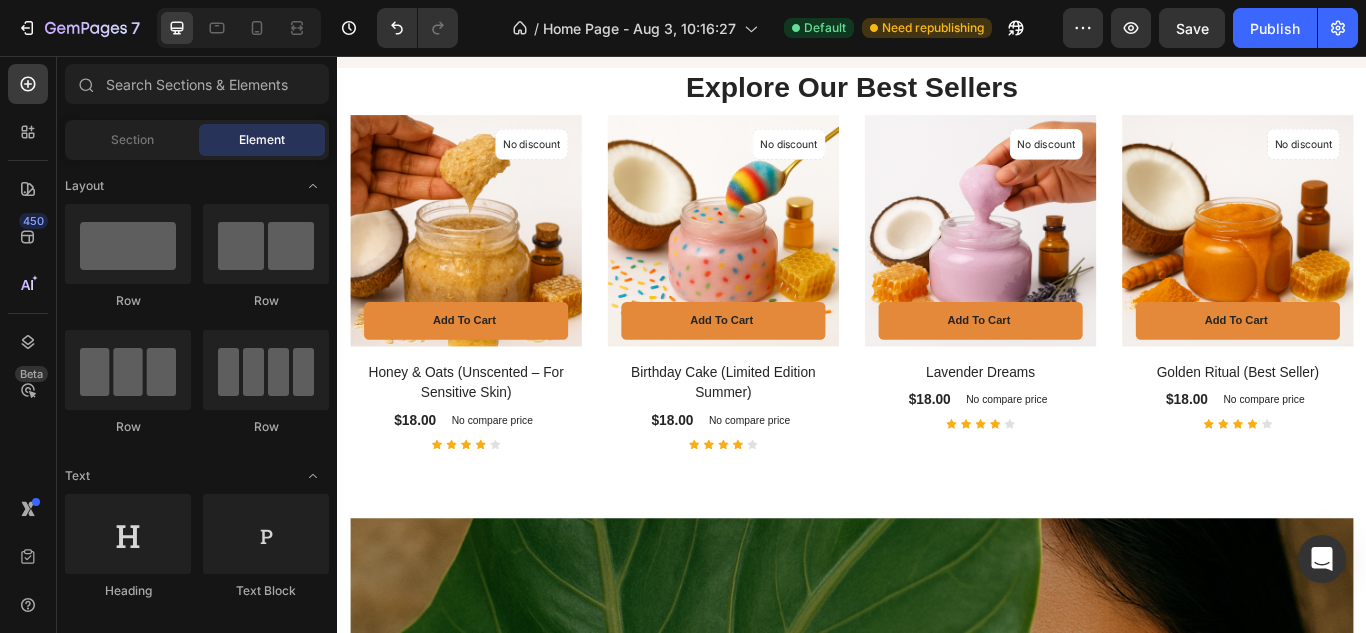 scroll, scrollTop: 2772, scrollLeft: 0, axis: vertical 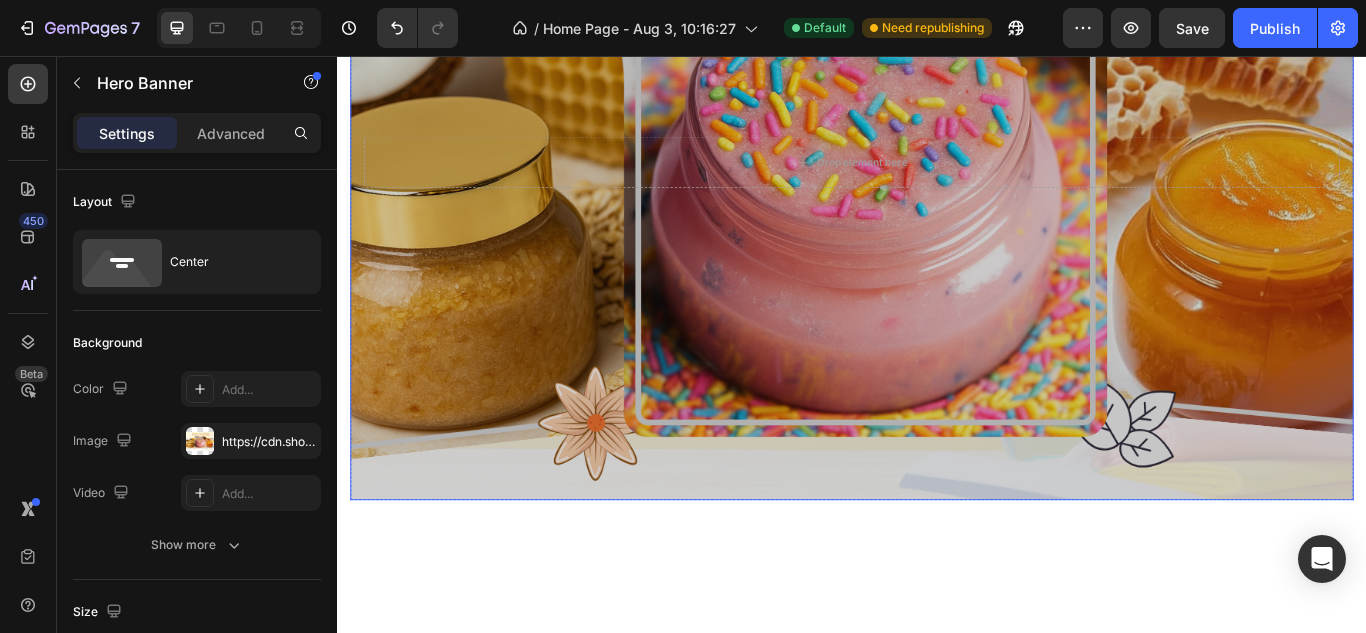 click at bounding box center (937, 181) 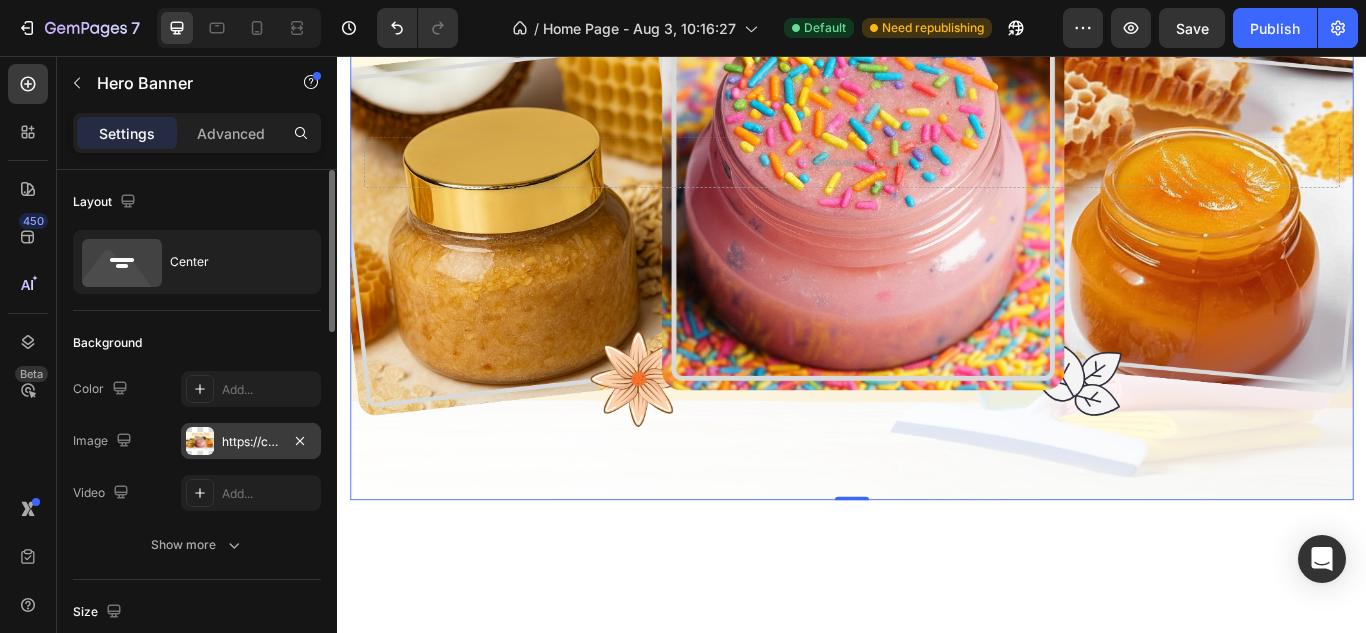 drag, startPoint x: 293, startPoint y: 444, endPoint x: 261, endPoint y: 440, distance: 32.24903 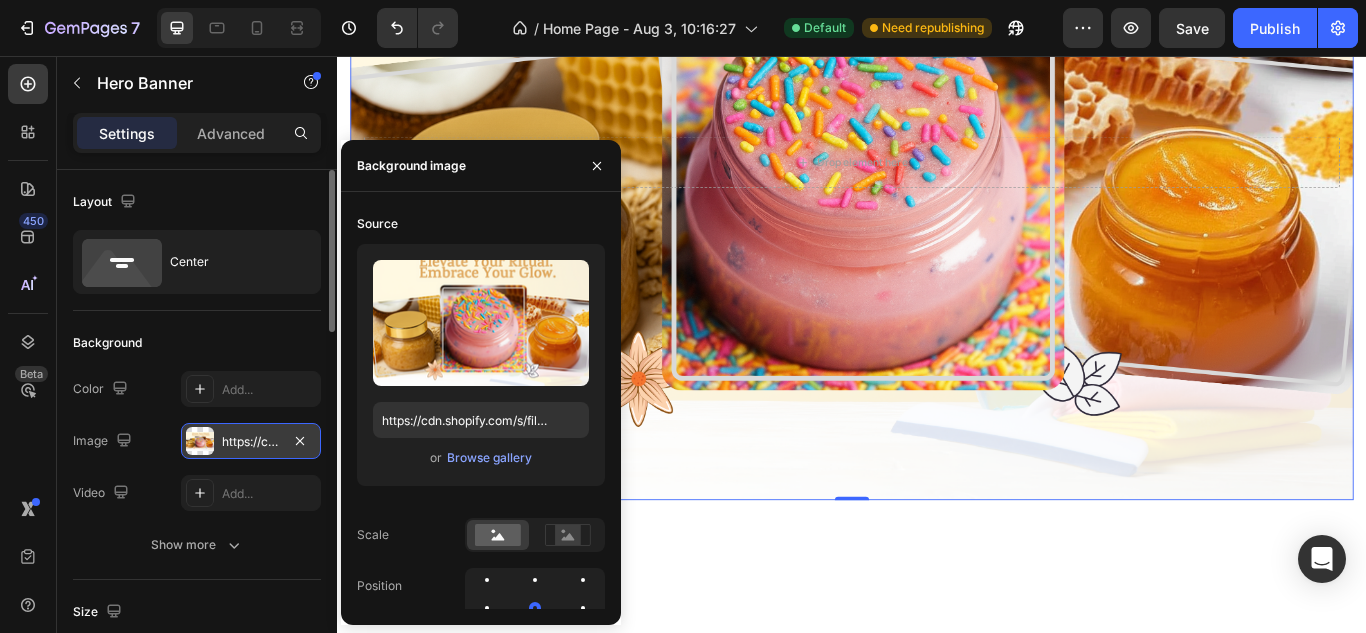 click on "https://cdn.shopify.com/s/files/1/0639/6657/6727/files/gempages_578194195064291856-150b6c88-b631-4985-a5e6-4779e1ab90cf.png" at bounding box center (251, 442) 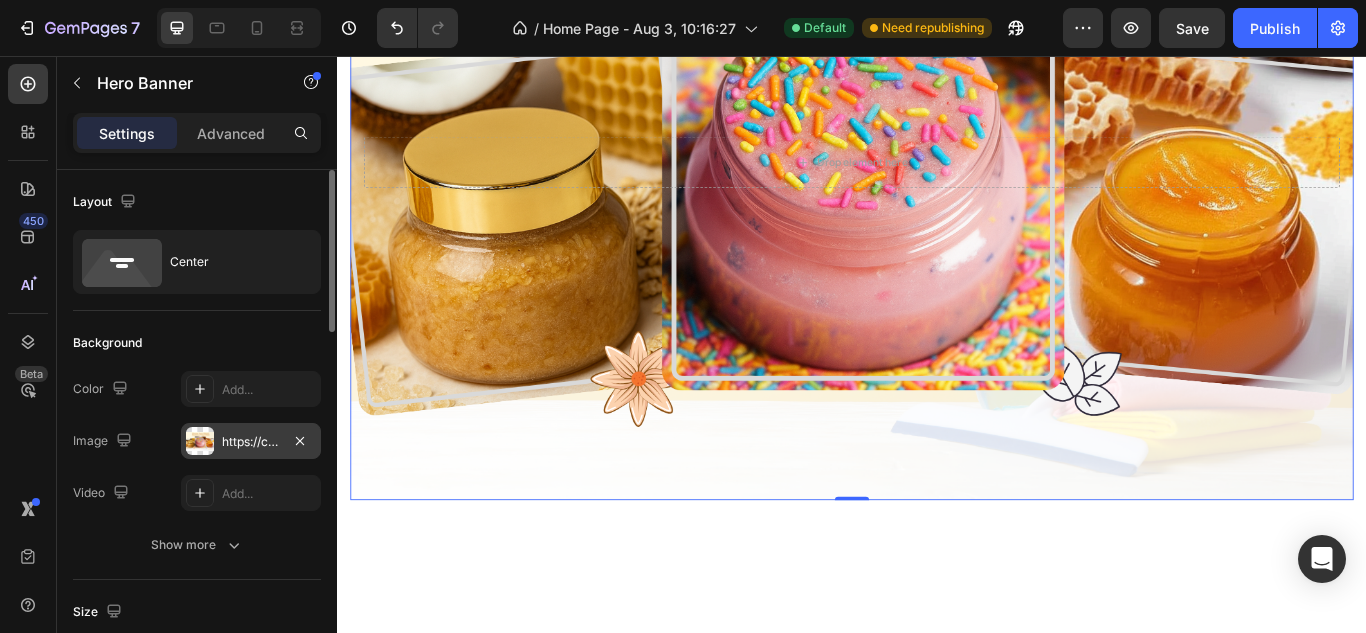 click on "https://cdn.shopify.com/s/files/1/0639/6657/6727/files/gempages_578194195064291856-150b6c88-b631-4985-a5e6-4779e1ab90cf.png" at bounding box center [251, 442] 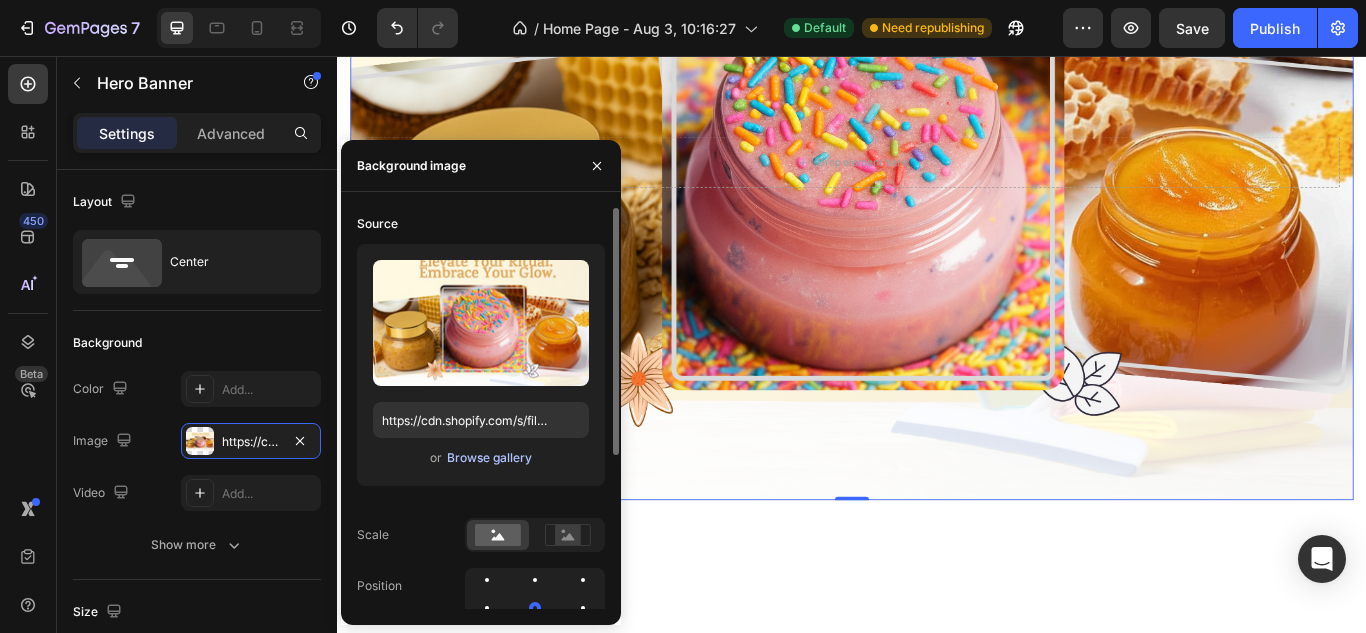 click on "Browse gallery" at bounding box center (489, 458) 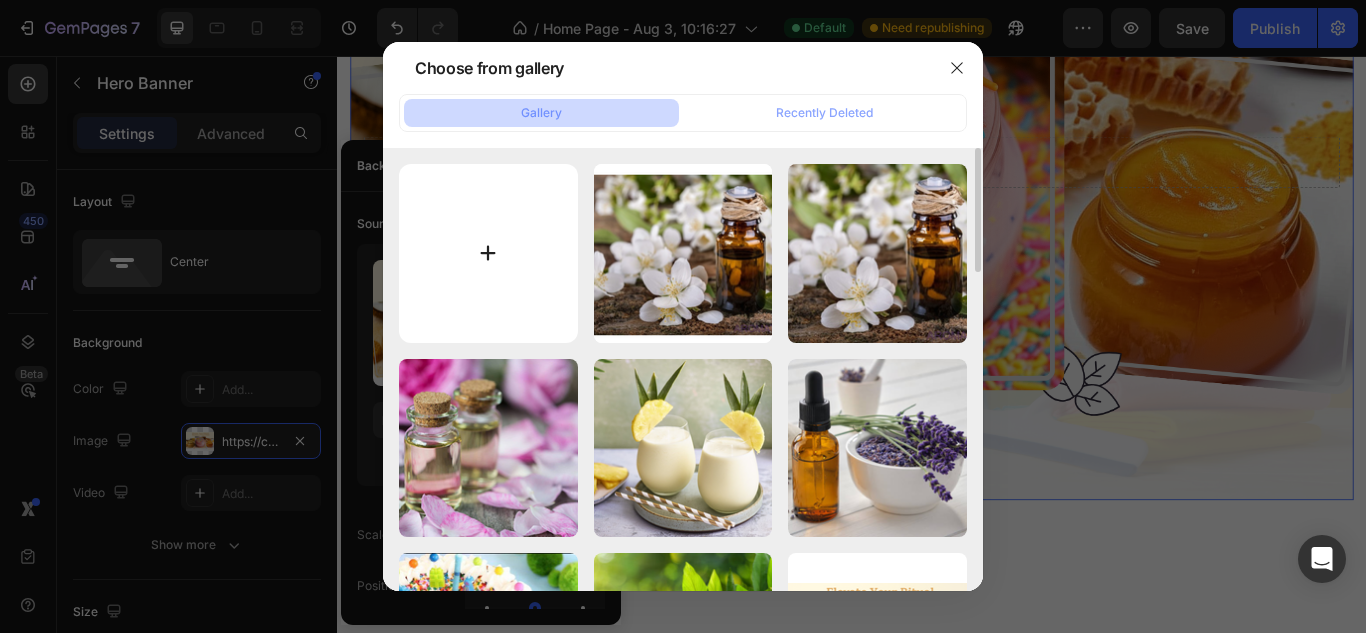 click at bounding box center [488, 253] 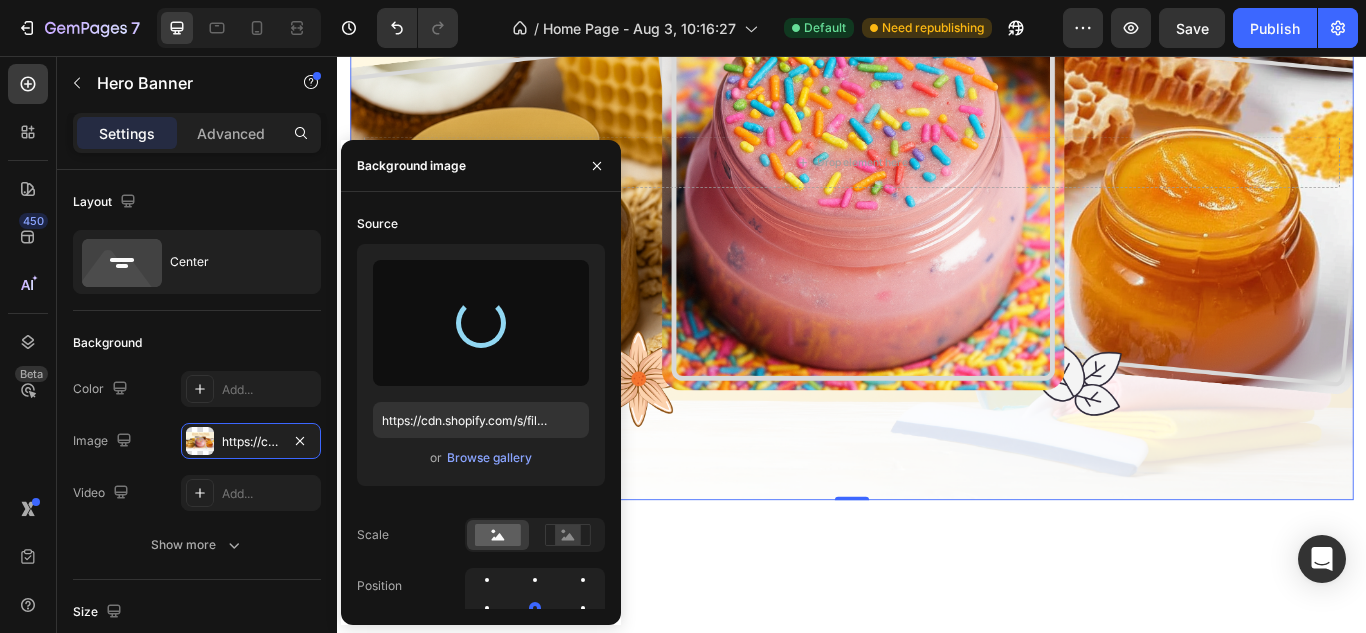 type on "https://cdn.shopify.com/s/files/1/0639/6657/6727/files/gempages_578194195064291856-561d7693-fe6b-463f-9e84-a9d577bd597e.png" 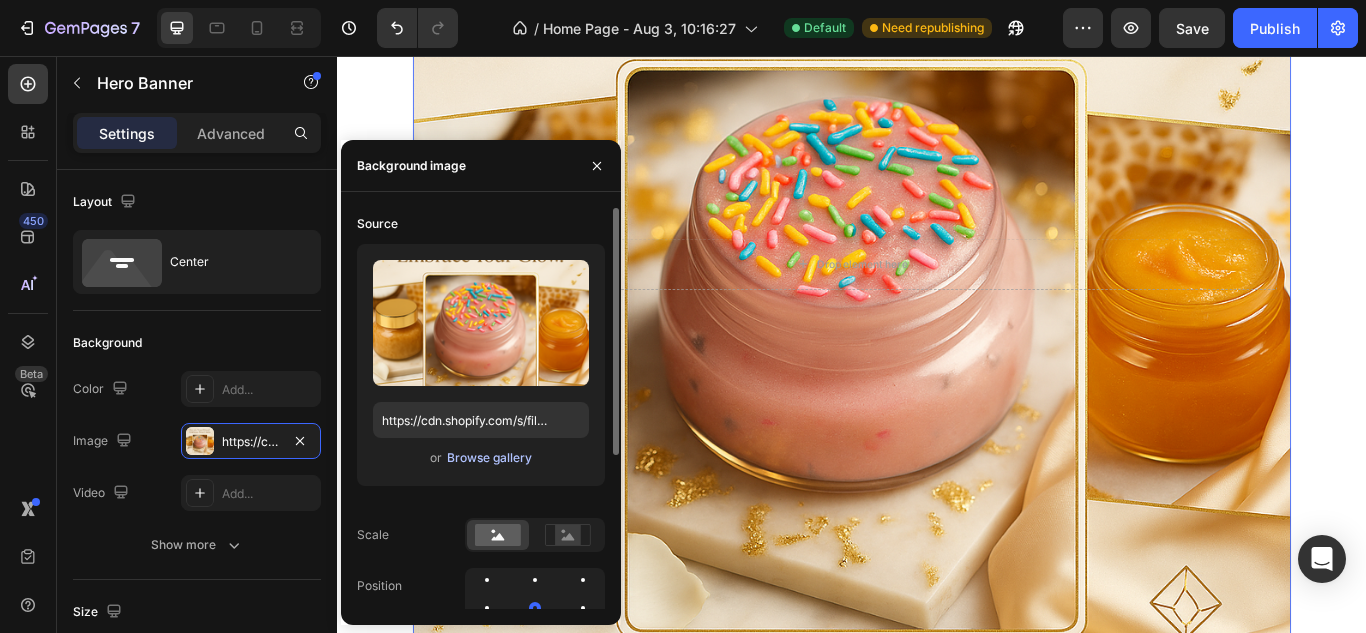 click on "Browse gallery" at bounding box center (489, 458) 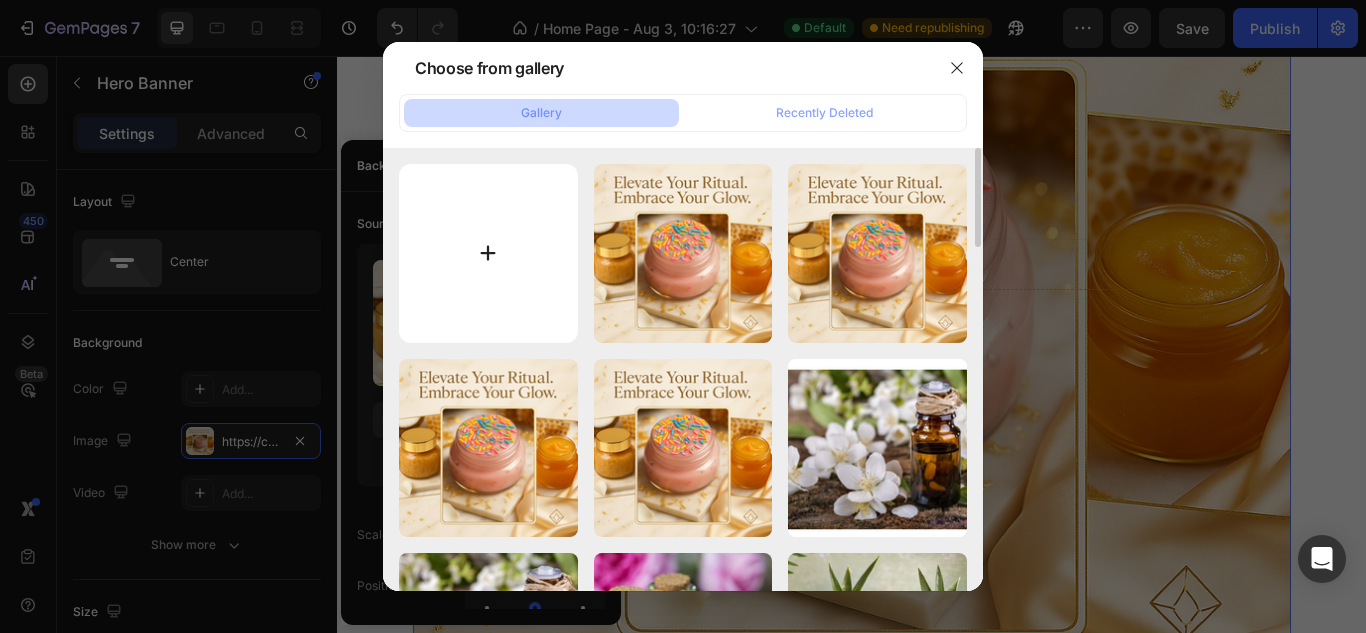 click at bounding box center (488, 253) 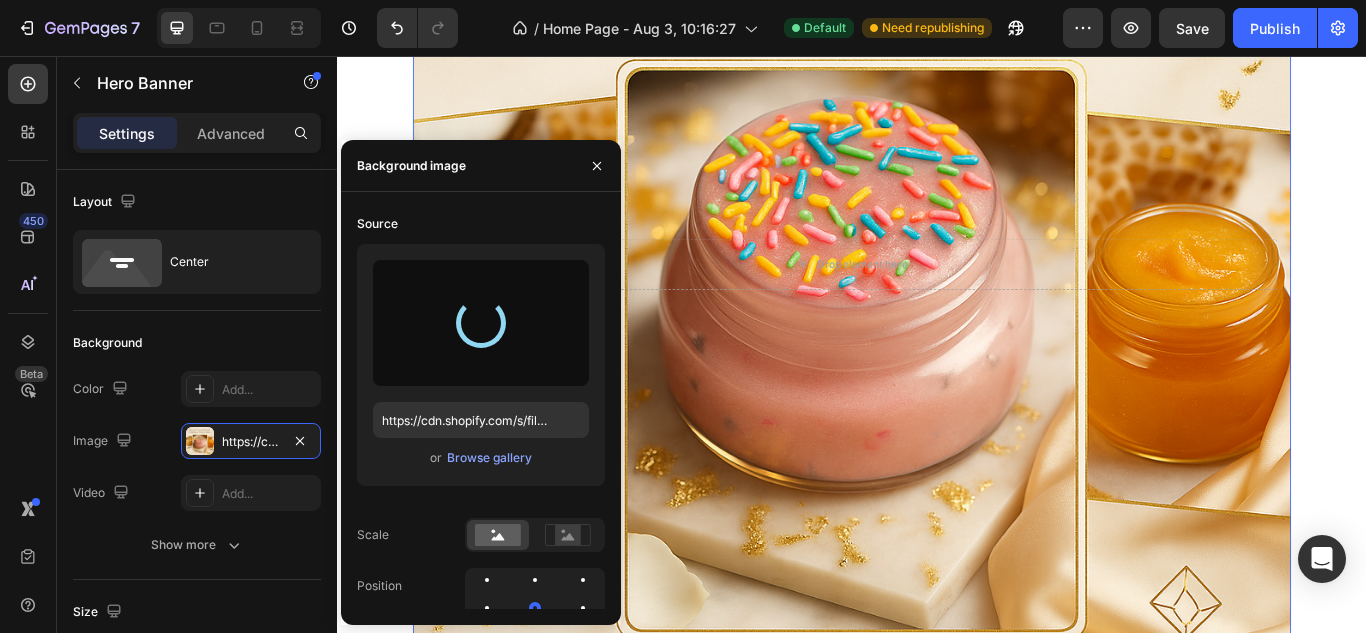 type on "https://cdn.shopify.com/s/files/1/0639/6657/6727/files/gempages_578194195064291856-076735f0-c5d7-4d31-8abb-aa49b1405d0f.png" 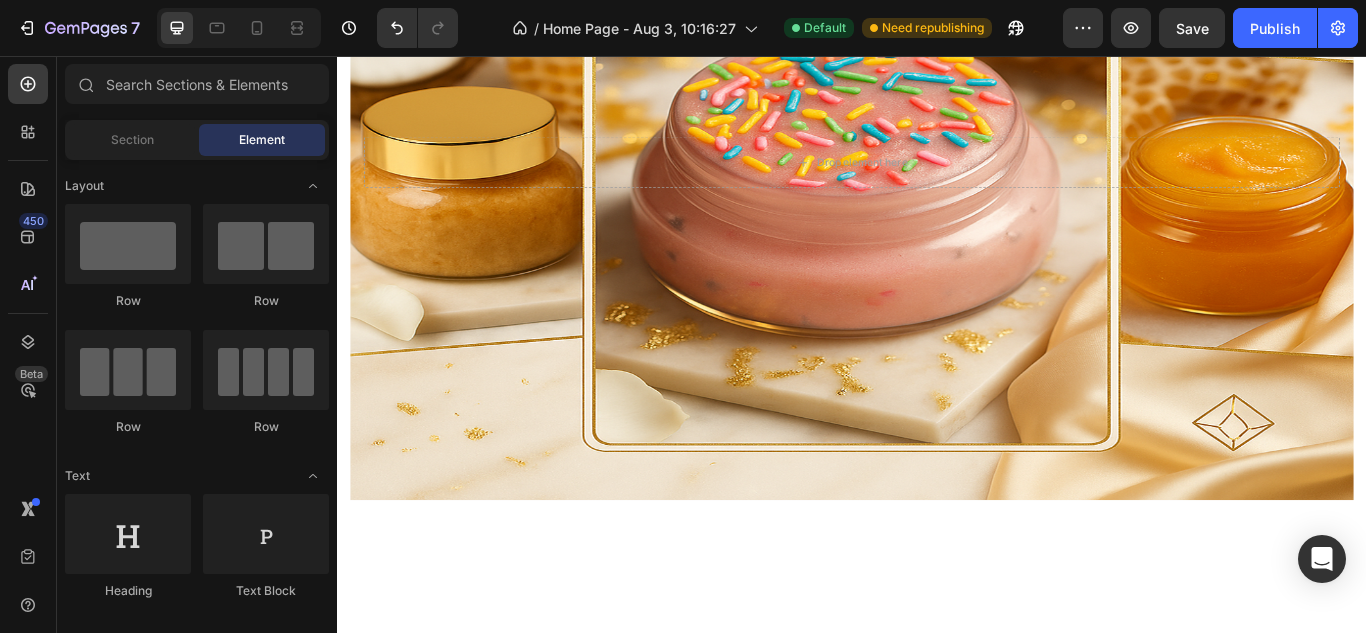 scroll, scrollTop: 4265, scrollLeft: 0, axis: vertical 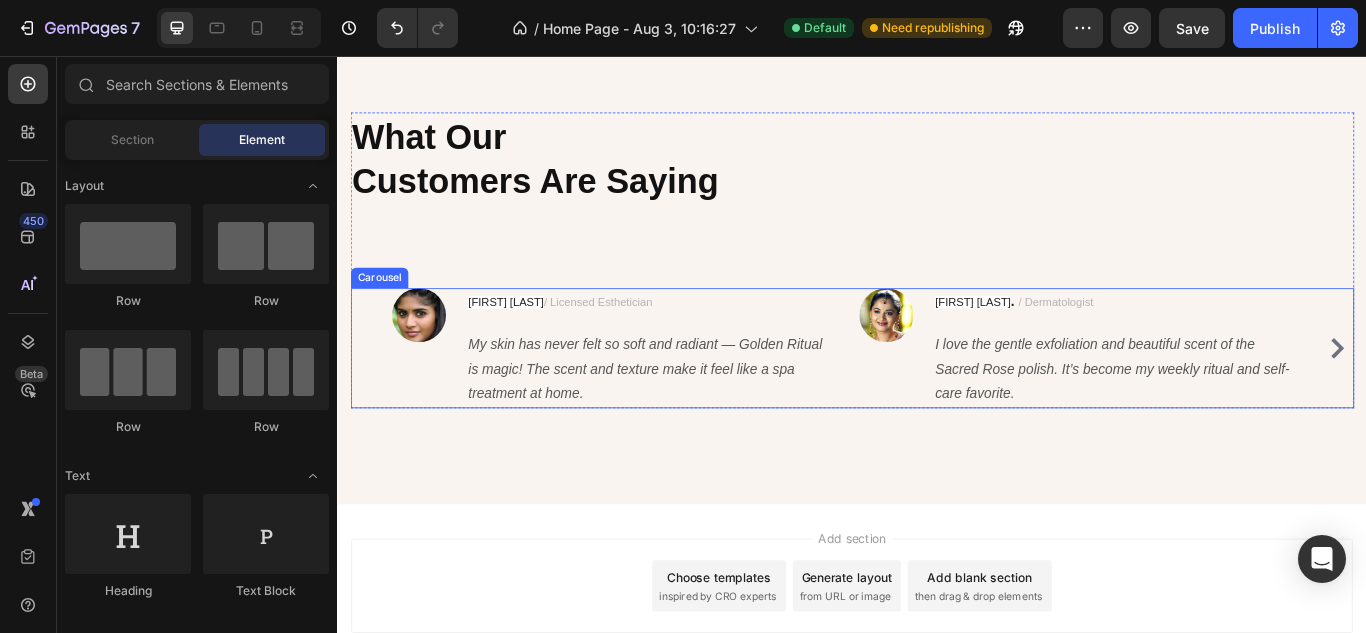 click 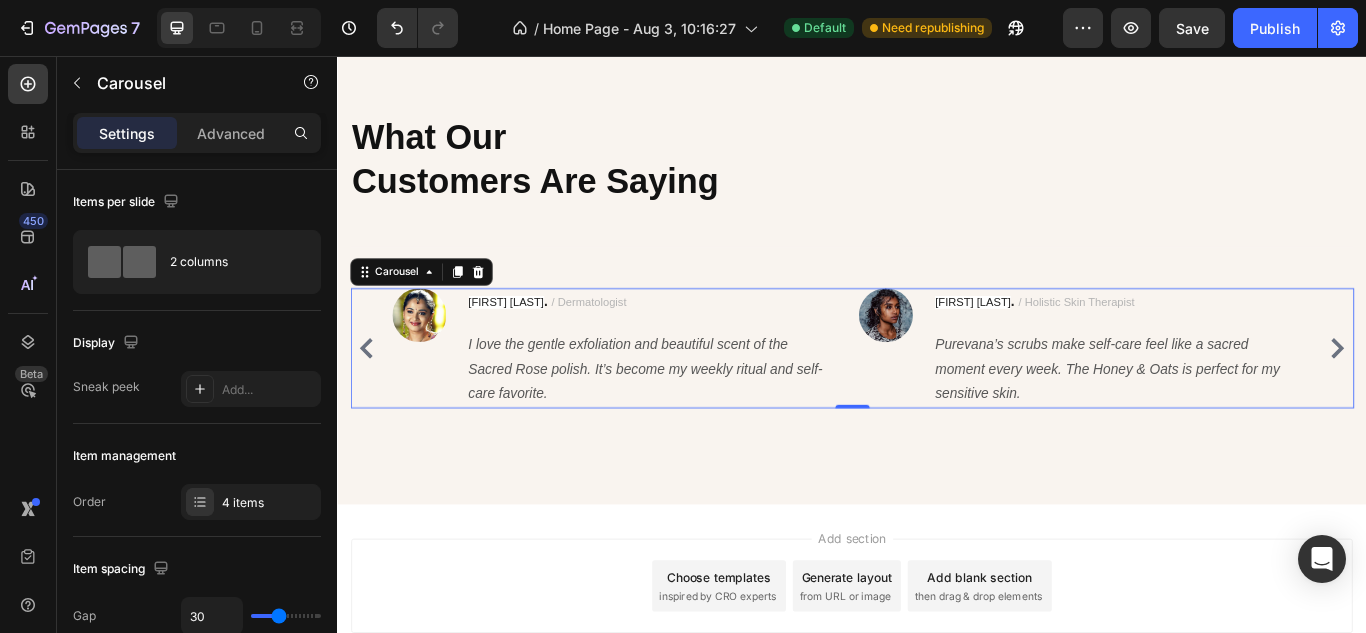 click 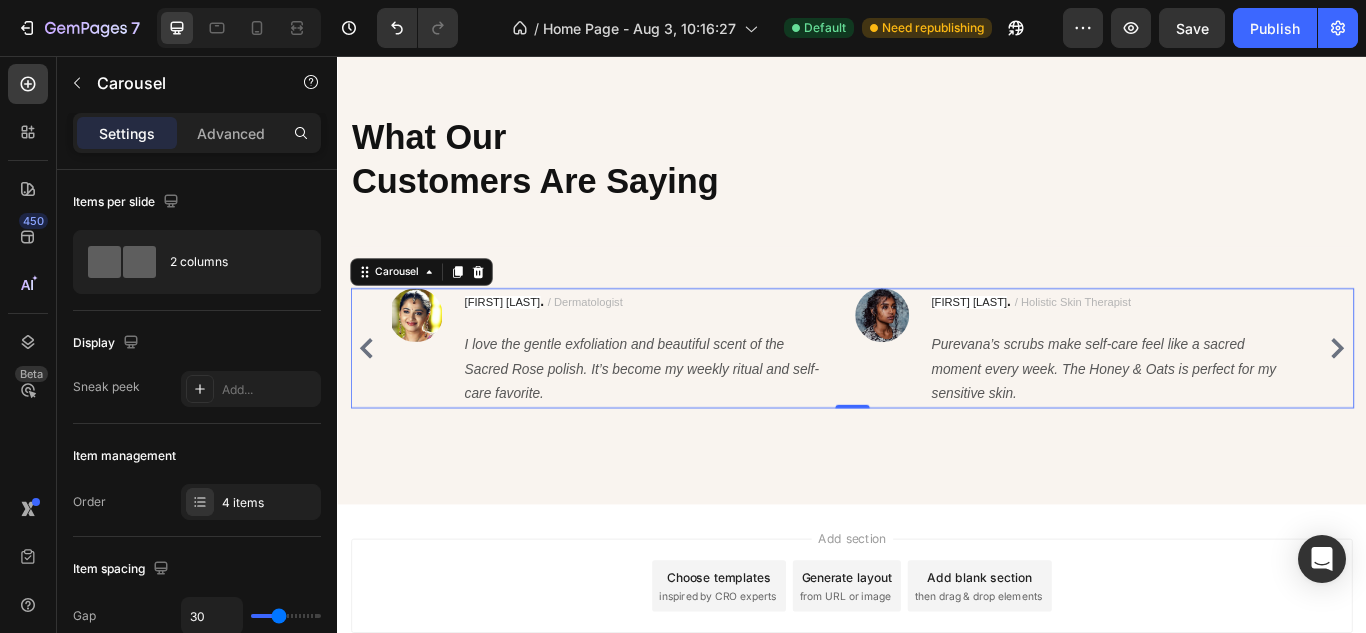 click 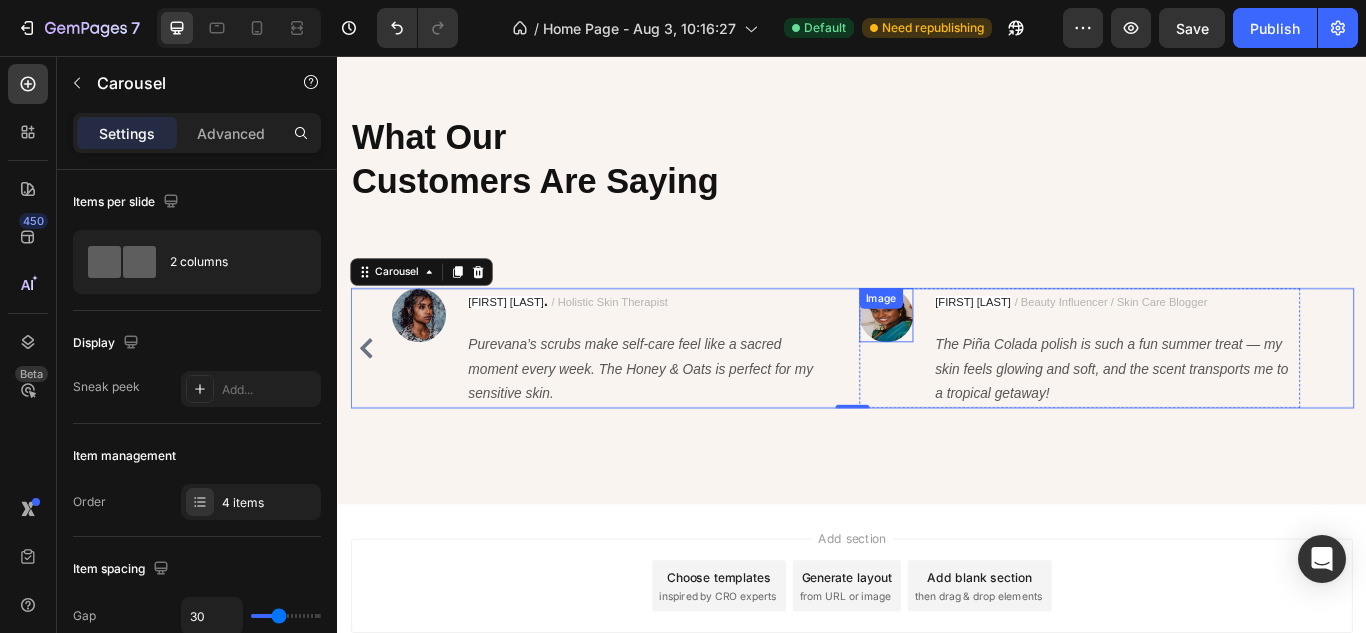 click at bounding box center [976, 358] 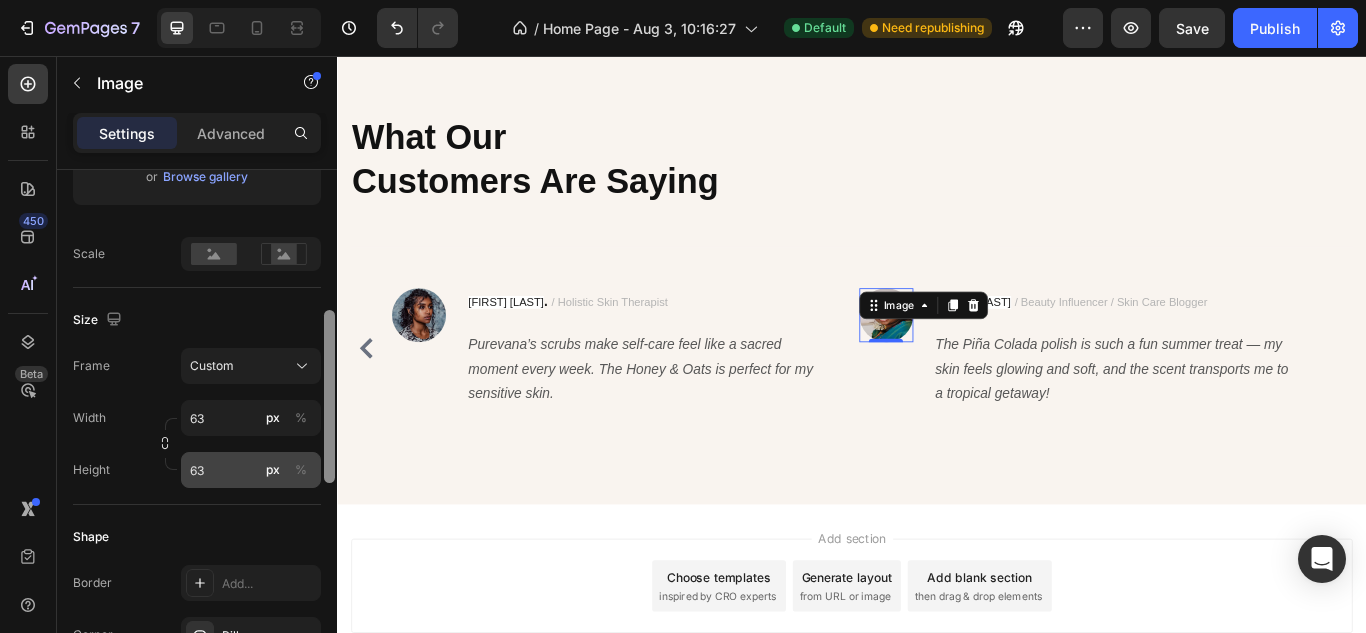 scroll, scrollTop: 411, scrollLeft: 0, axis: vertical 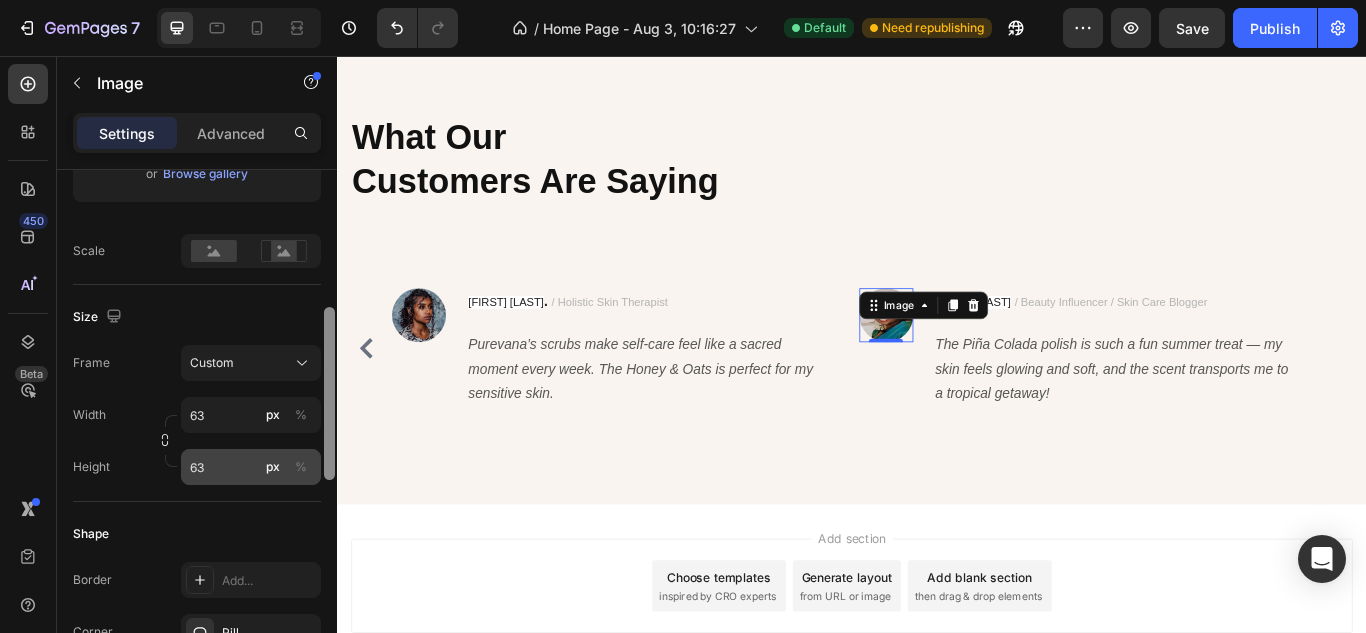 drag, startPoint x: 328, startPoint y: 341, endPoint x: 319, endPoint y: 478, distance: 137.2953 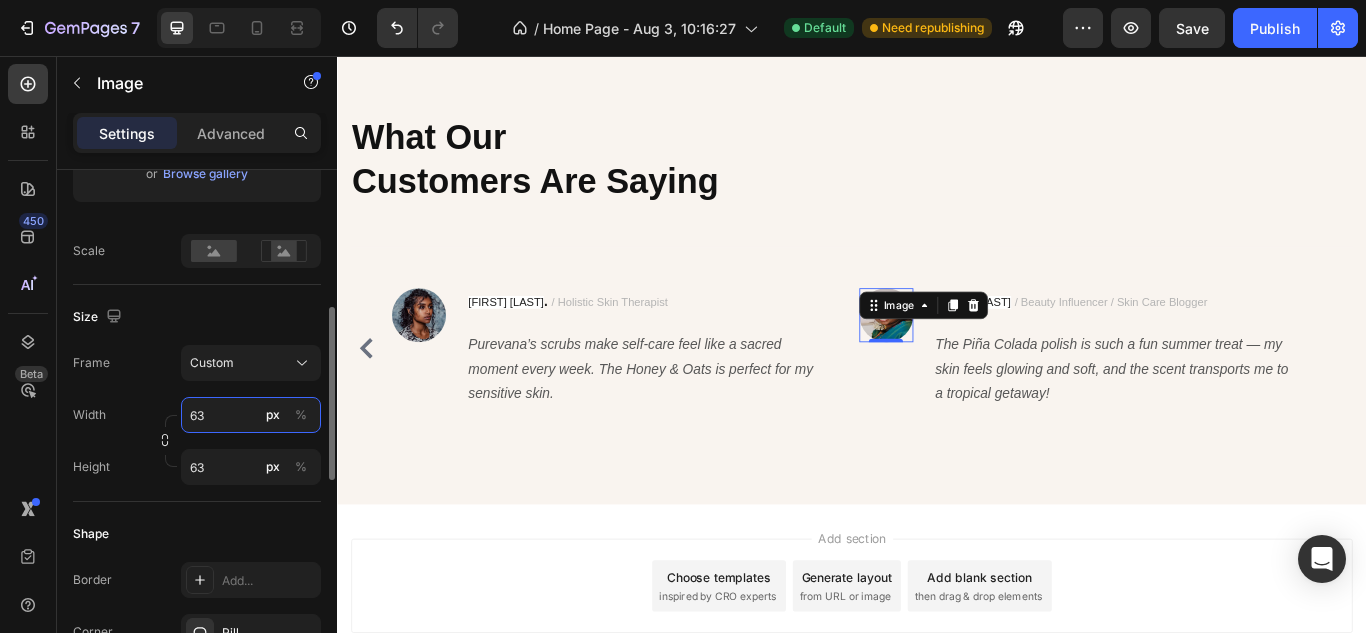 click on "63" at bounding box center (251, 415) 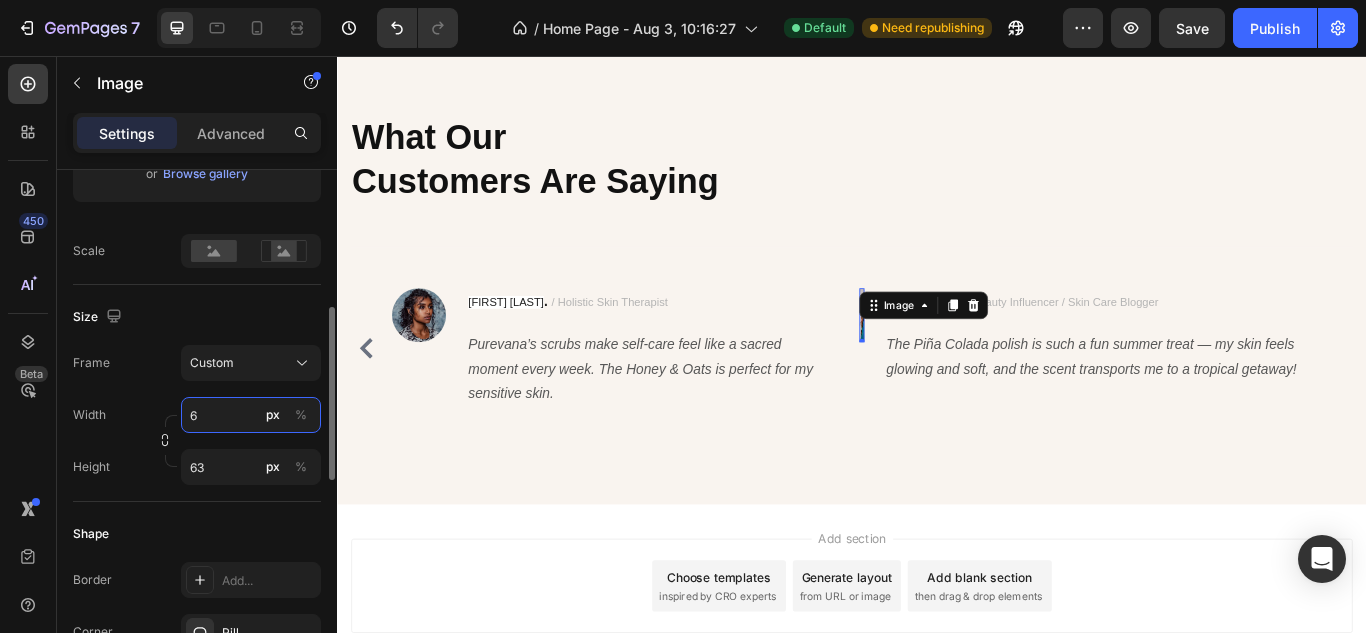 type on "60" 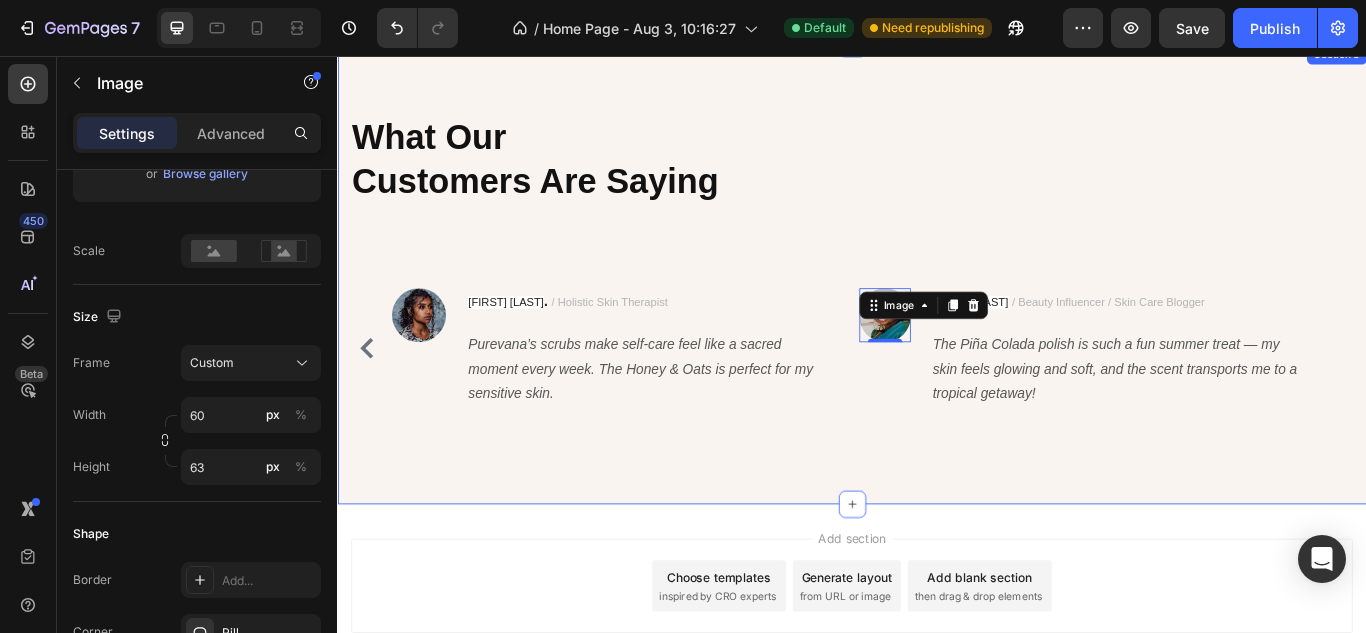 click on "What Our  Customers Are Saying Heading                Title Line Image Priya K / Licensed Esthetician Text block My skin has never felt so soft and radiant — Golden Ritual is magic! The scent and texture make it feel like a spa treatment at home. Text block Row Image Nisha D .   / Dermatologist Text block I love the gentle exfoliation and beautiful scent of the Sacred Rose polish. It’s become my weekly ritual and self-care favorite. Text block Row Image Anjali M. .   / Holistic Skin Therapist Text block Purevana’s scrubs make self-care feel like a sacred moment every week. The Honey & Oats is perfect for my sensitive skin. Text block Row Image   0 Maya L   / Beauty Influencer / Skin Care Blogger Text block The Piña Colada polish is such a fun summer treat — my skin feels glowing and soft, and the scent transports me to a tropical getaway! Text block Row Carousel Row Section 8" at bounding box center (937, 310) 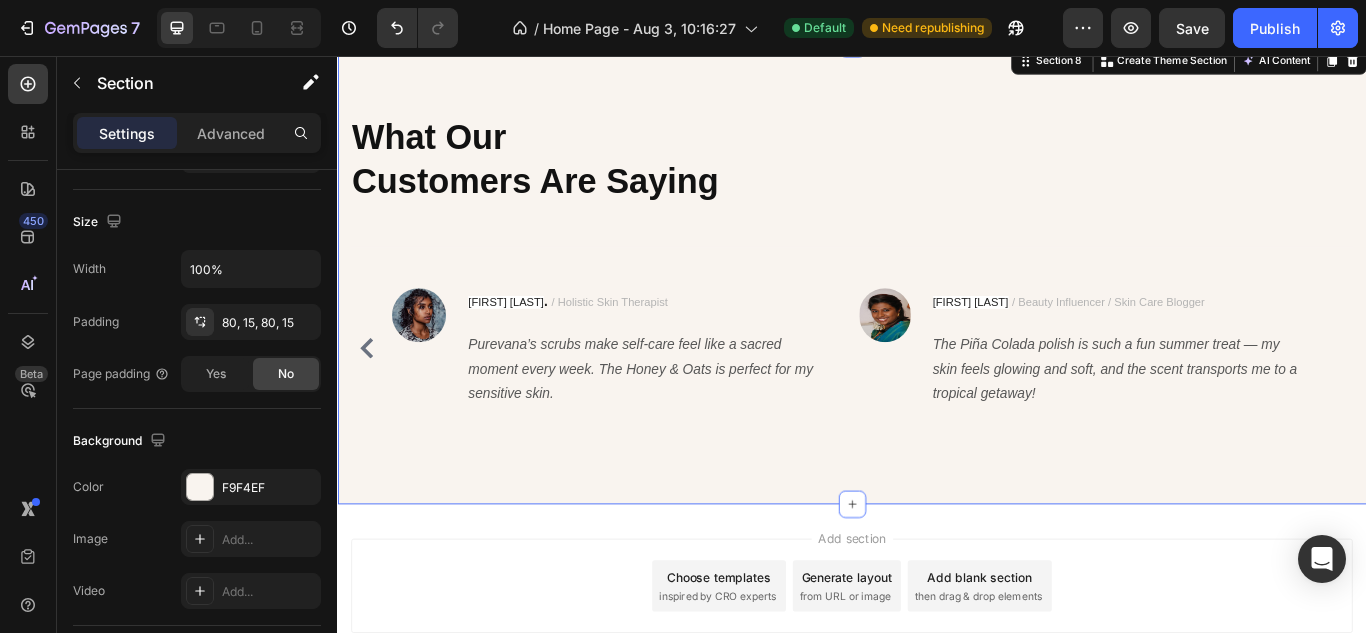 scroll, scrollTop: 0, scrollLeft: 0, axis: both 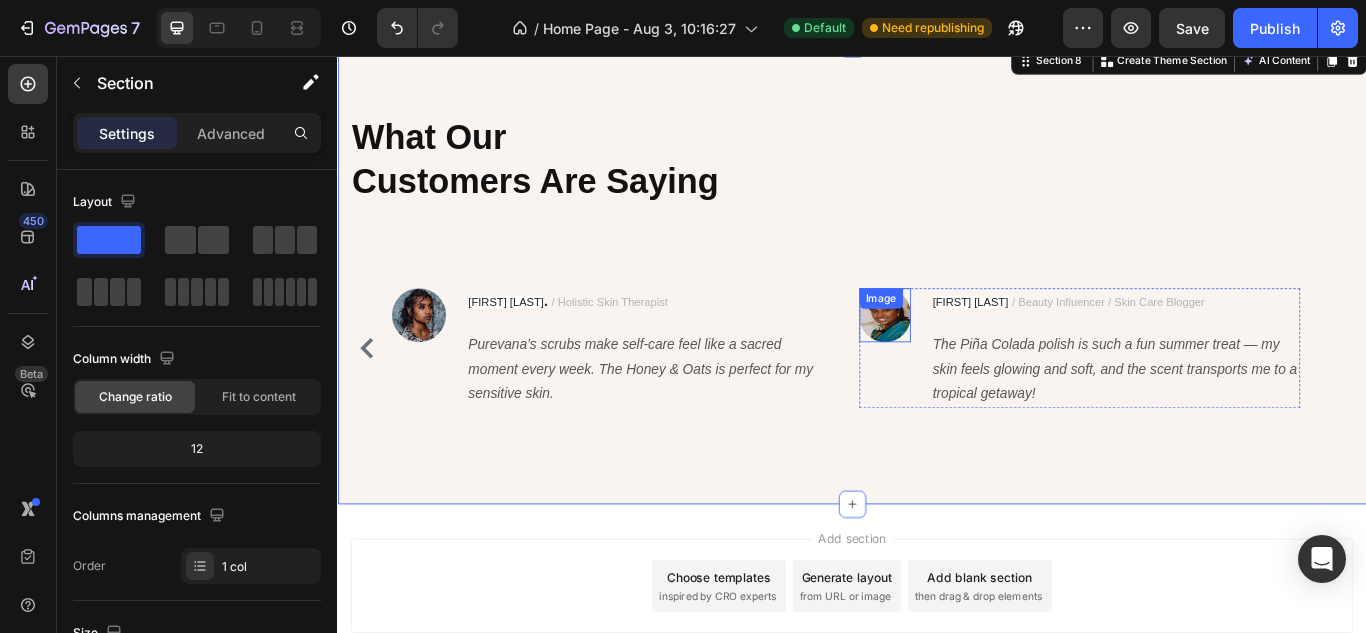 click on "Image" at bounding box center [975, 358] 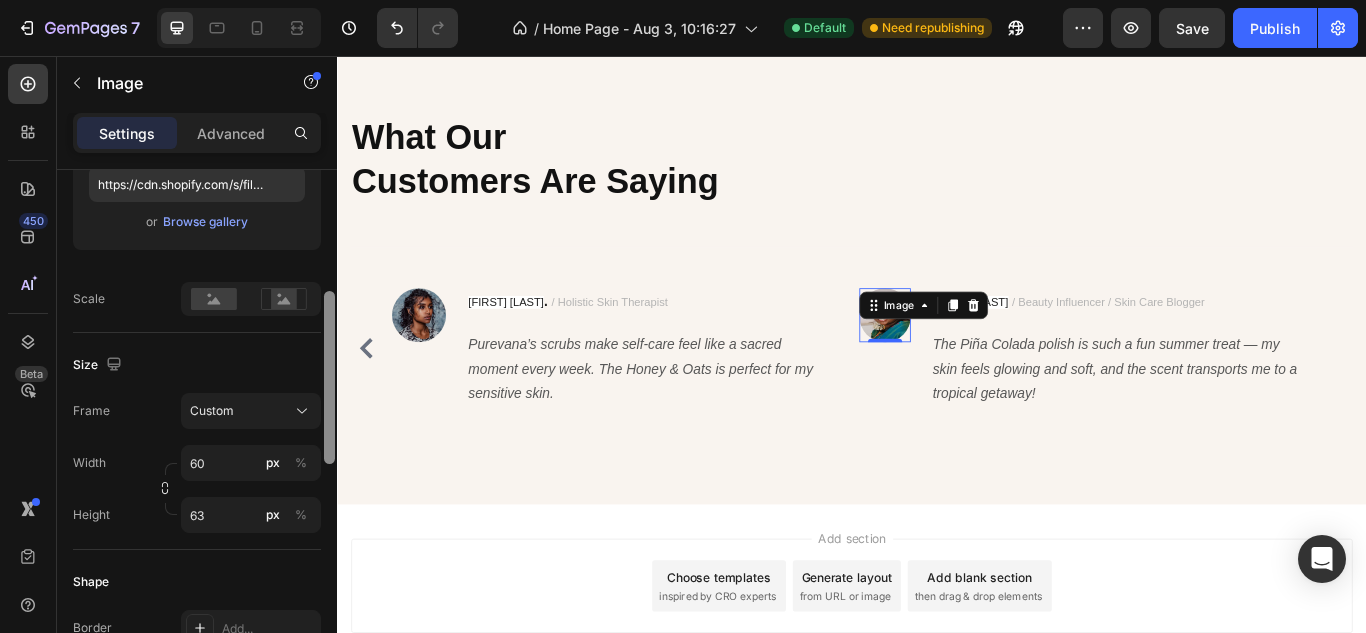 drag, startPoint x: 334, startPoint y: 307, endPoint x: 316, endPoint y: 432, distance: 126.28935 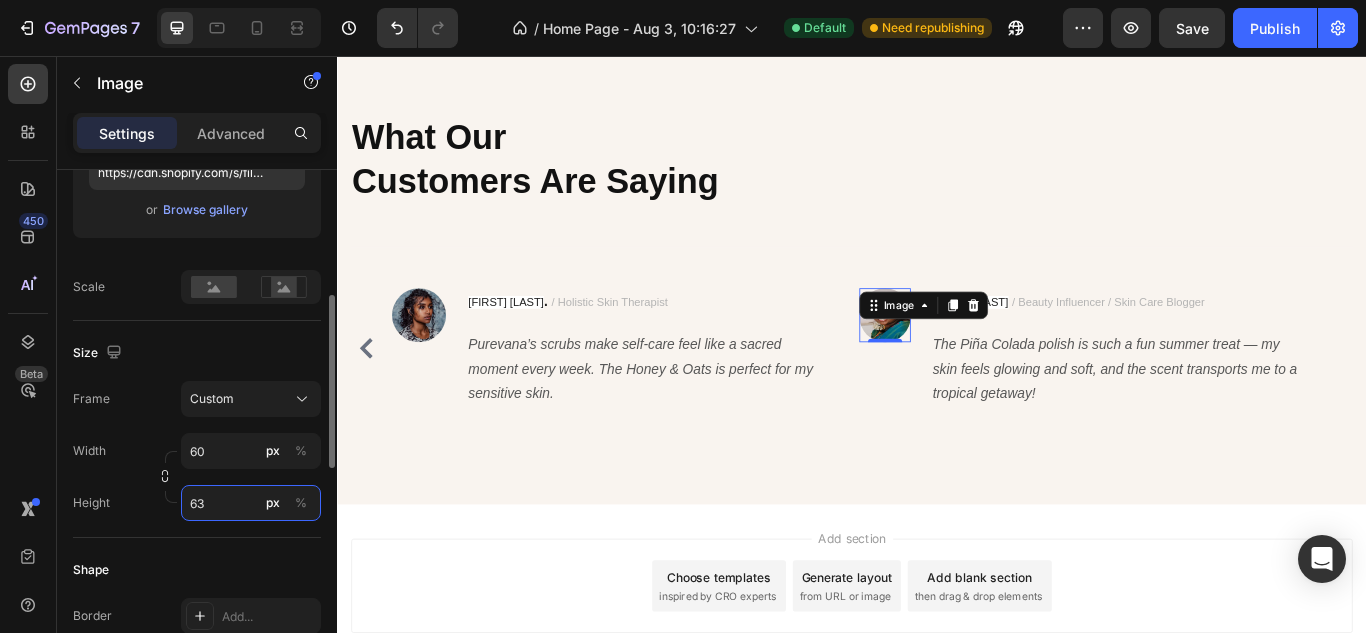 click on "63" at bounding box center (251, 503) 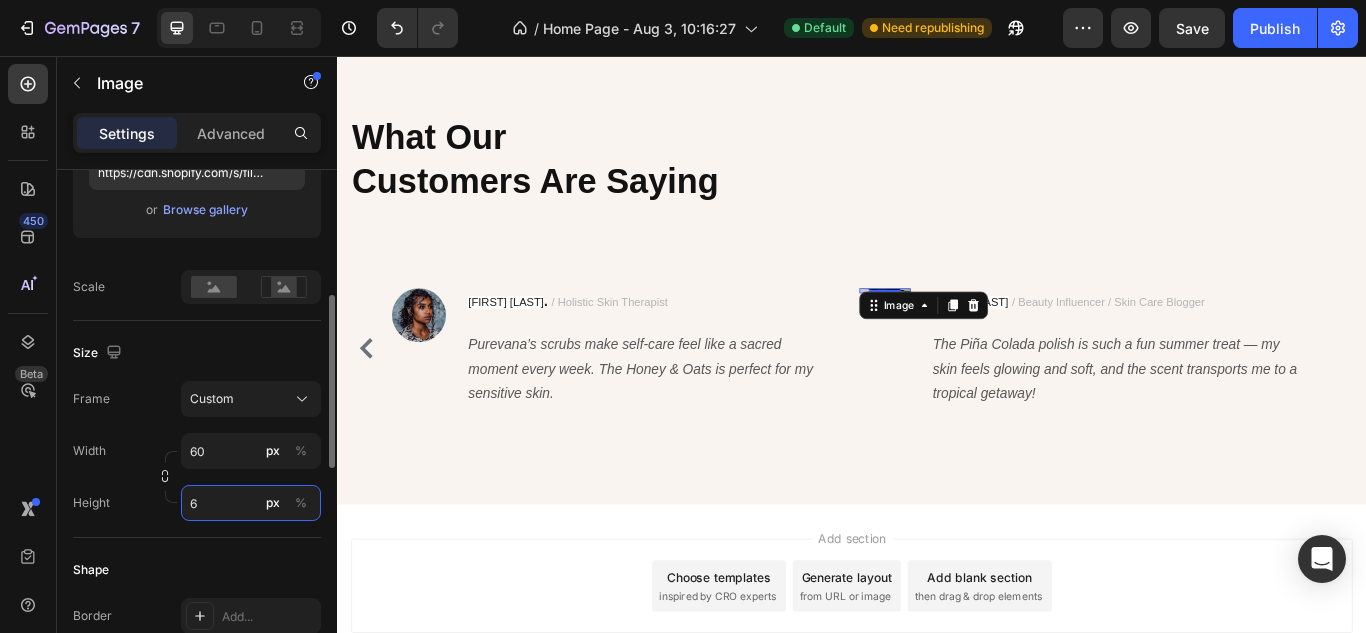 type on "60" 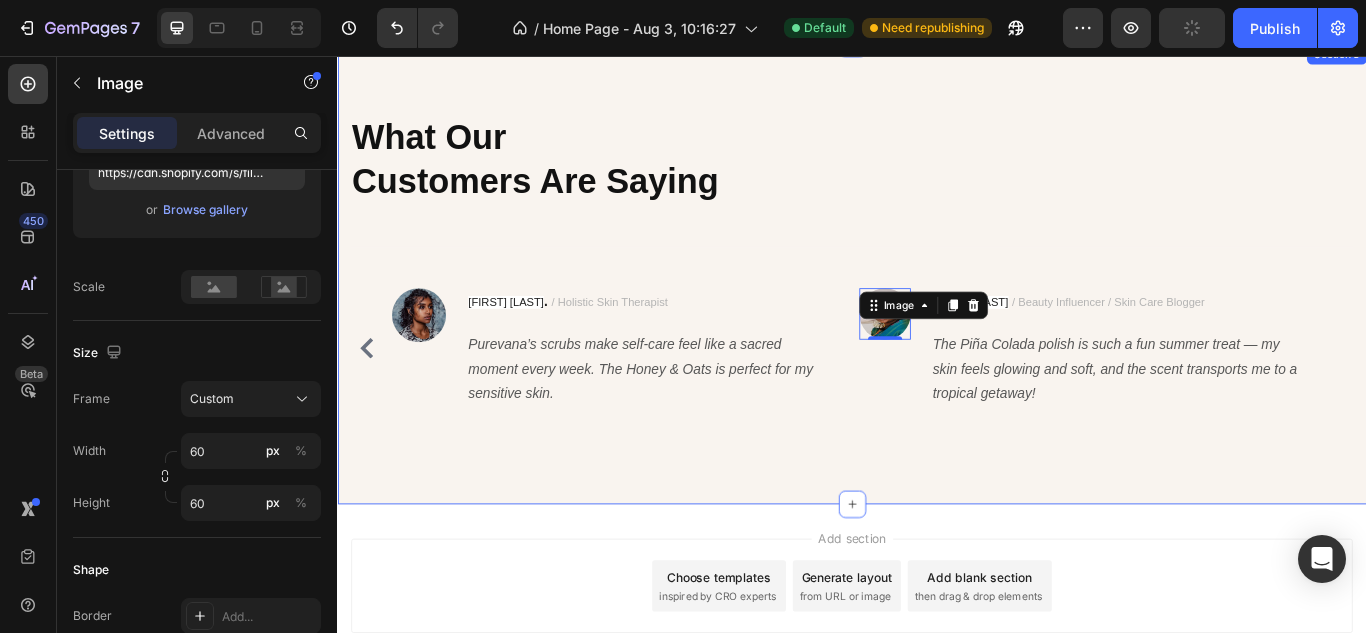 click on "What Our  Customers Are Saying Heading                Title Line Image Priya K / Licensed Esthetician Text block My skin has never felt so soft and radiant — Golden Ritual is magic! The scent and texture make it feel like a spa treatment at home. Text block Row Image Nisha D .   / Dermatologist Text block I love the gentle exfoliation and beautiful scent of the Sacred Rose polish. It’s become my weekly ritual and self-care favorite. Text block Row Image Anjali M. .   / Holistic Skin Therapist Text block Purevana’s scrubs make self-care feel like a sacred moment every week. The Honey & Oats is perfect for my sensitive skin. Text block Row Image   0 Maya L   / Beauty Influencer / Skin Care Blogger Text block The Piña Colada polish is such a fun summer treat — my skin feels glowing and soft, and the scent transports me to a tropical getaway! Text block Row Carousel Row Section 8" at bounding box center [937, 310] 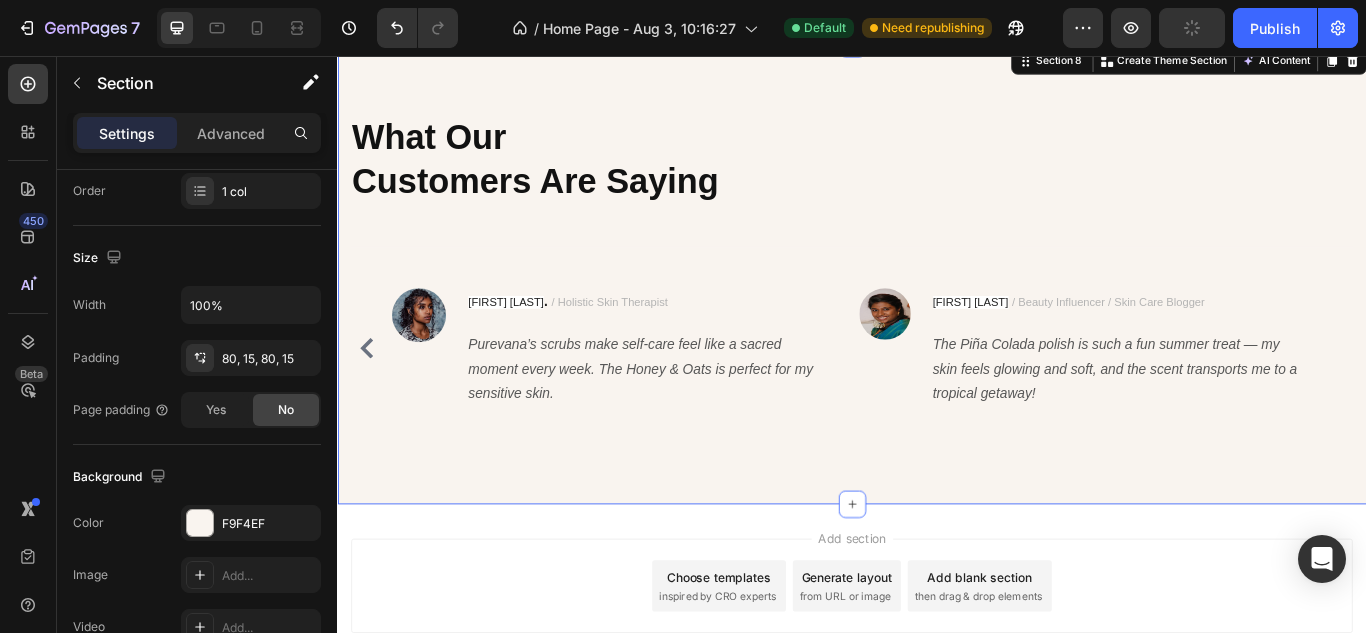 scroll, scrollTop: 0, scrollLeft: 0, axis: both 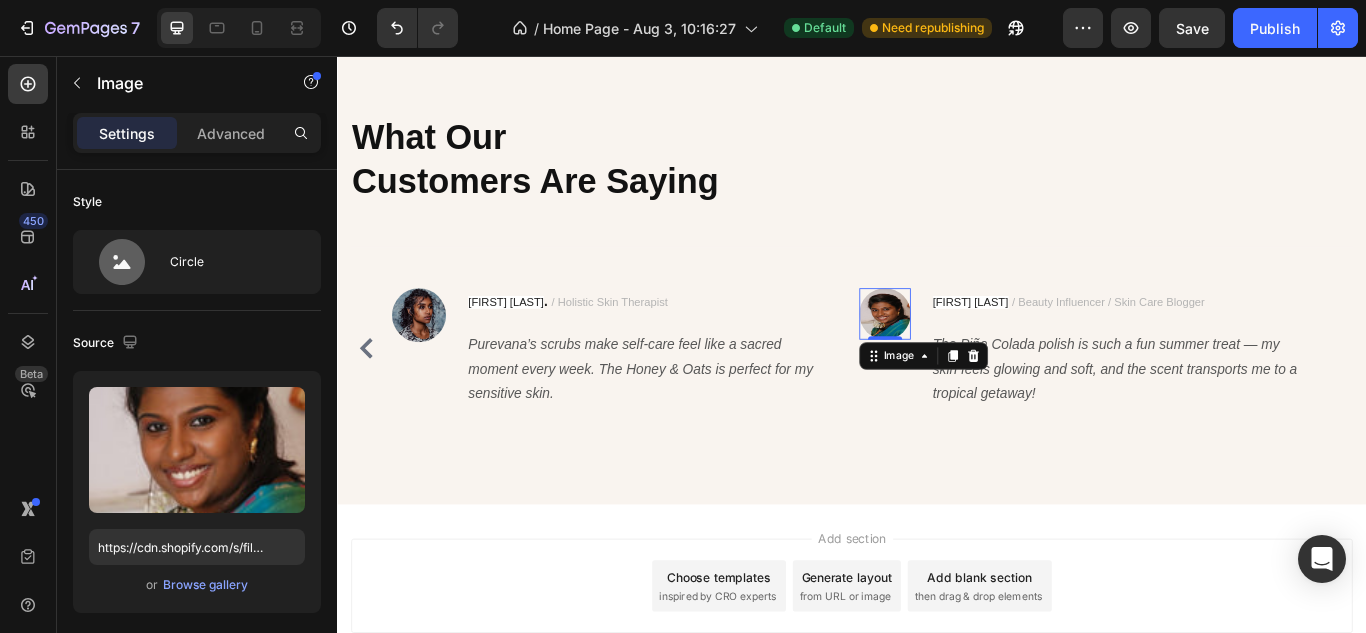 click on "Image   0" at bounding box center (975, 357) 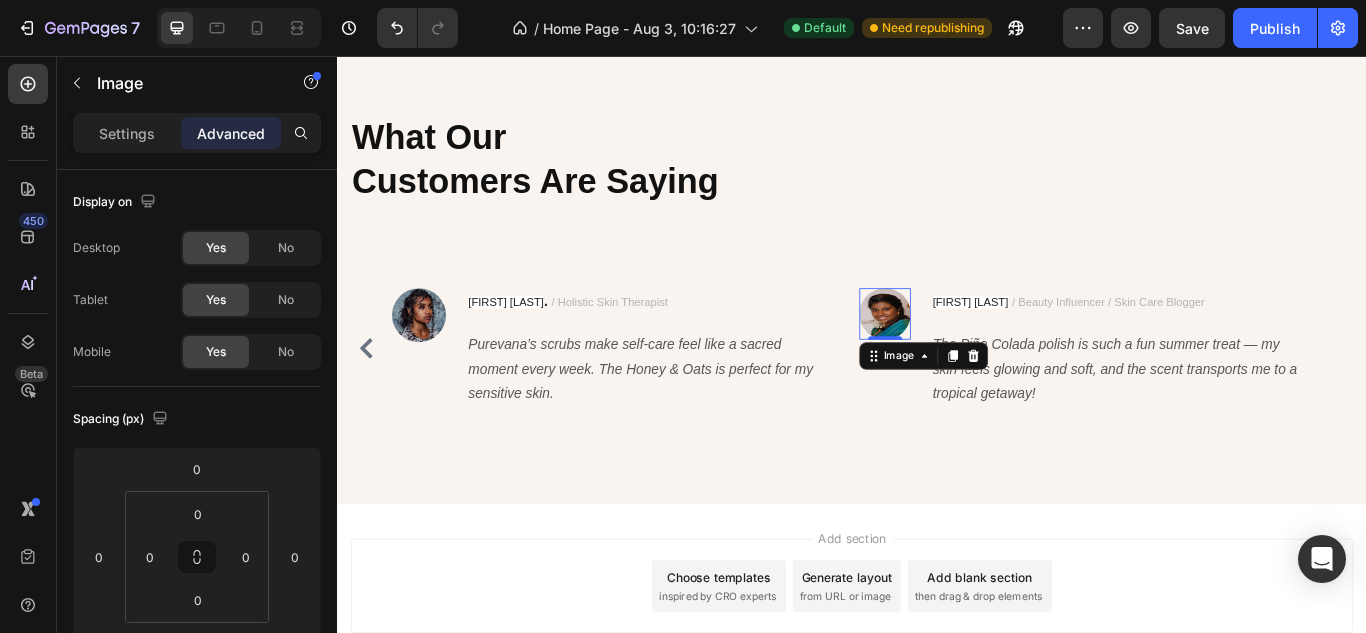 click at bounding box center (975, 357) 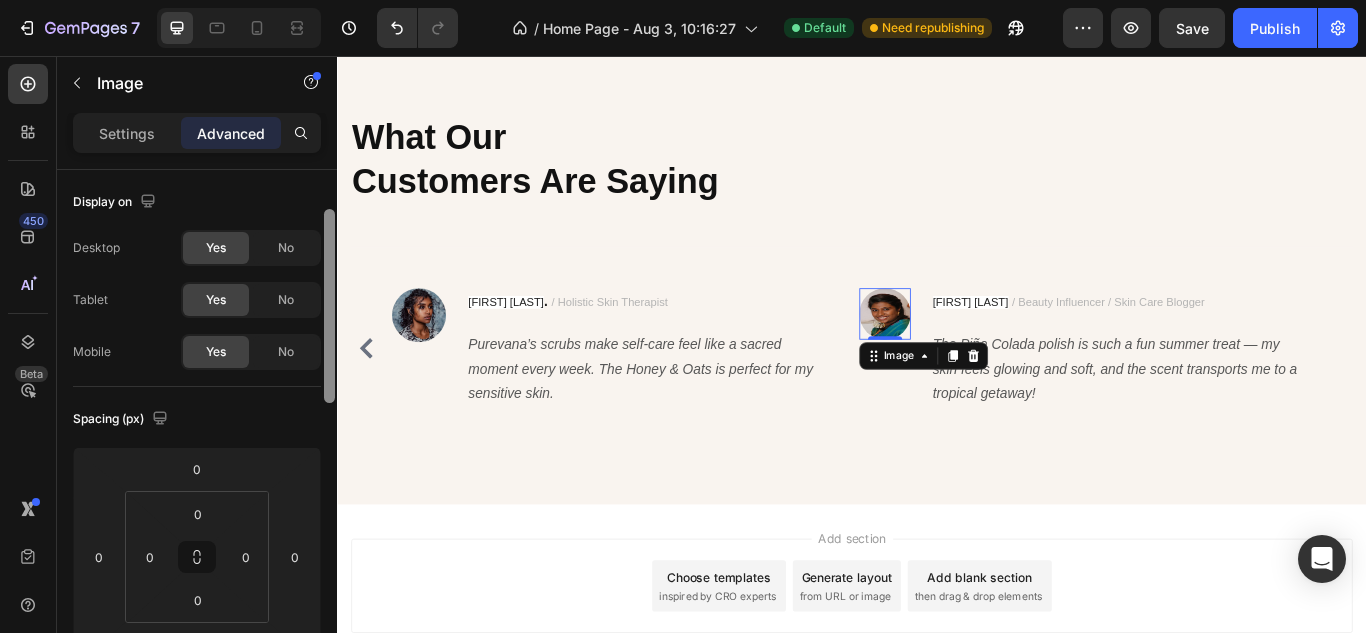 click at bounding box center (329, 306) 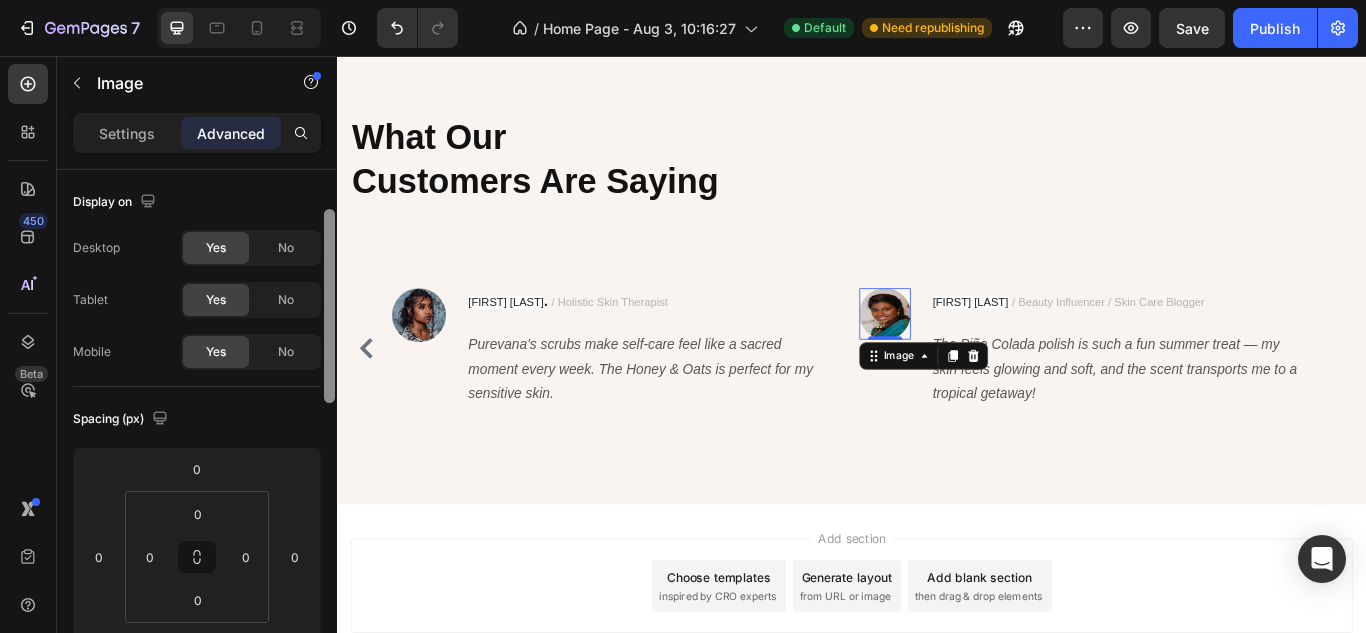 scroll, scrollTop: 21, scrollLeft: 0, axis: vertical 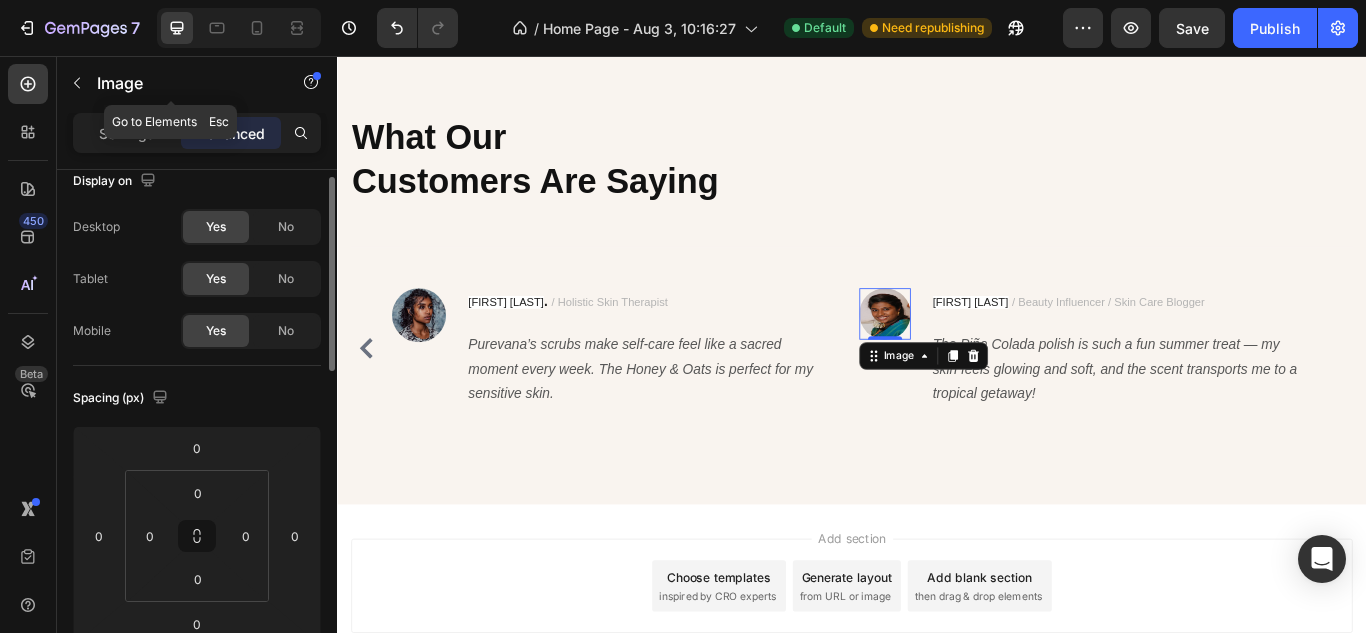 click on "Image" 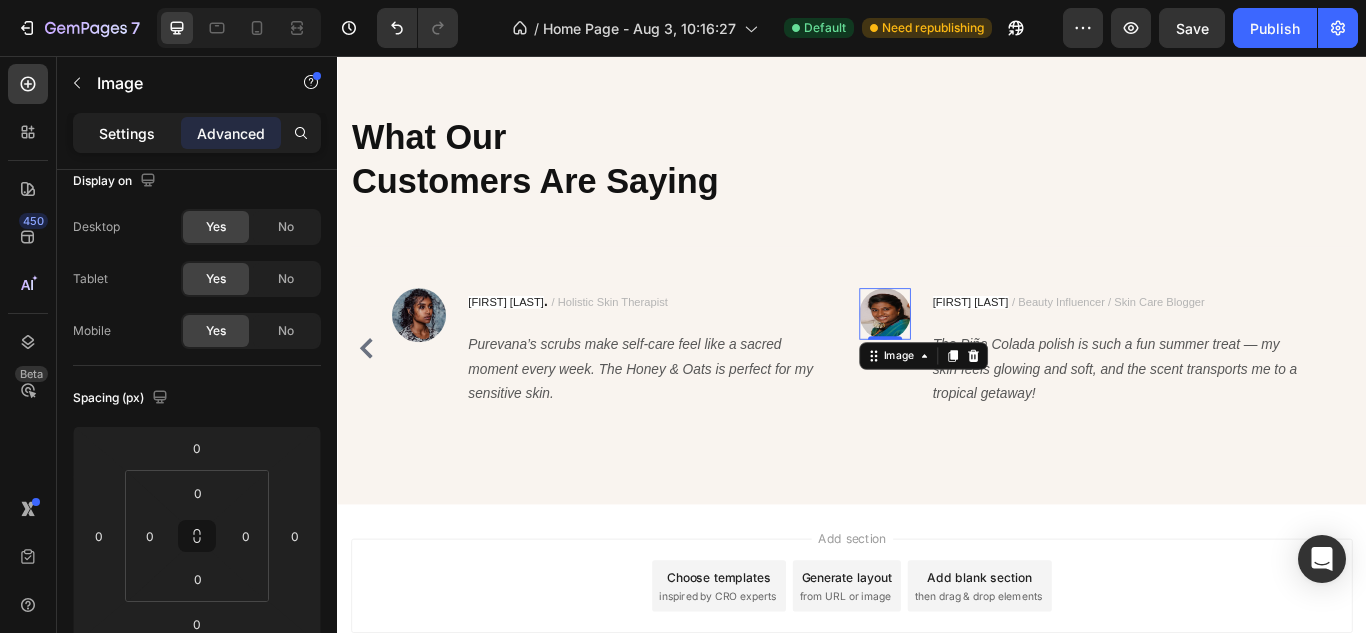 click on "Settings" at bounding box center [127, 133] 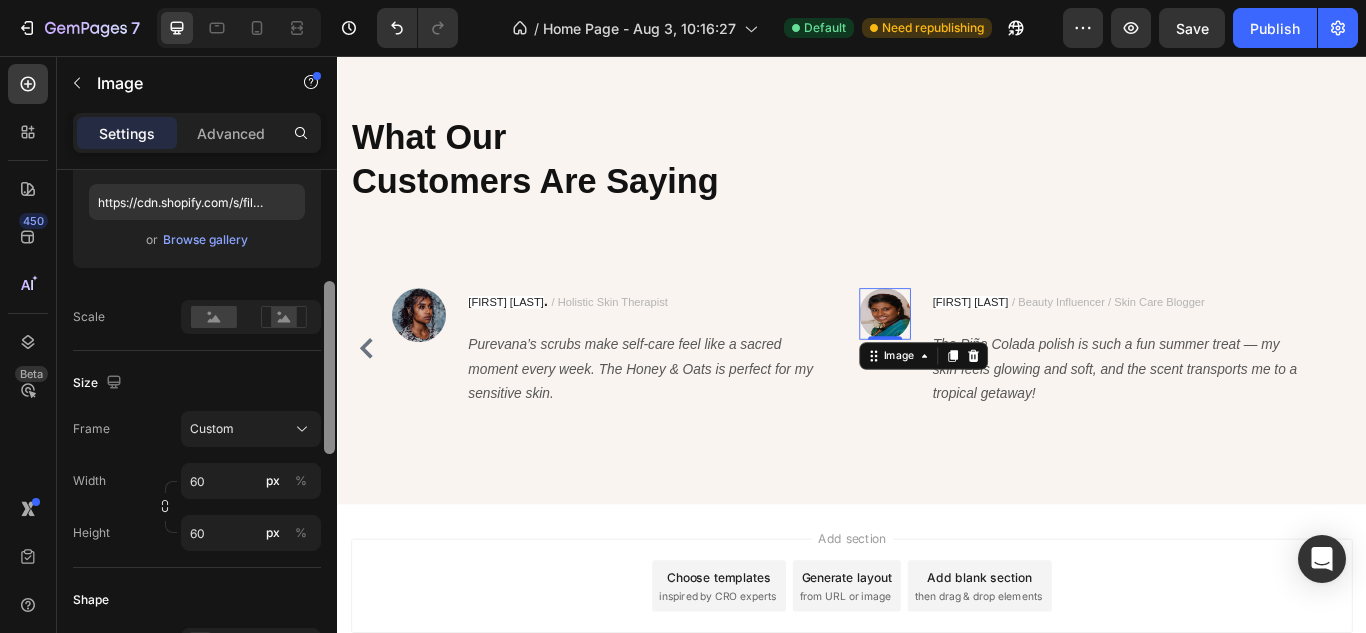 scroll, scrollTop: 342, scrollLeft: 0, axis: vertical 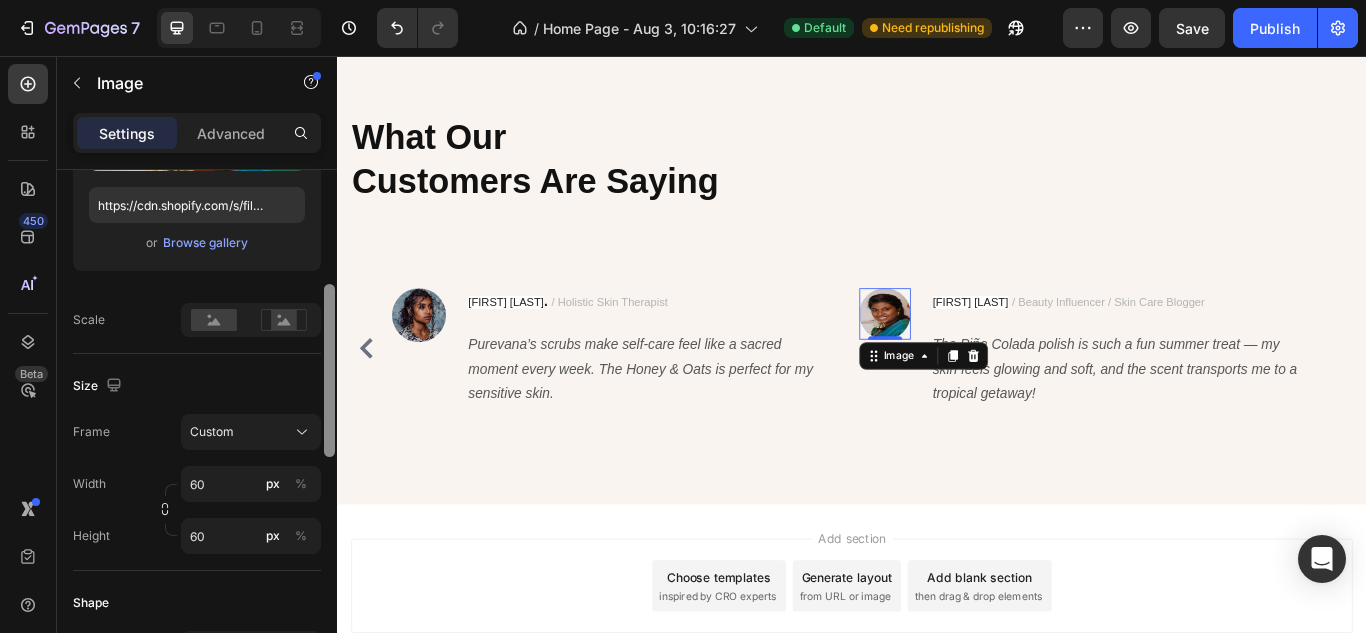 drag, startPoint x: 327, startPoint y: 299, endPoint x: 313, endPoint y: 406, distance: 107.912 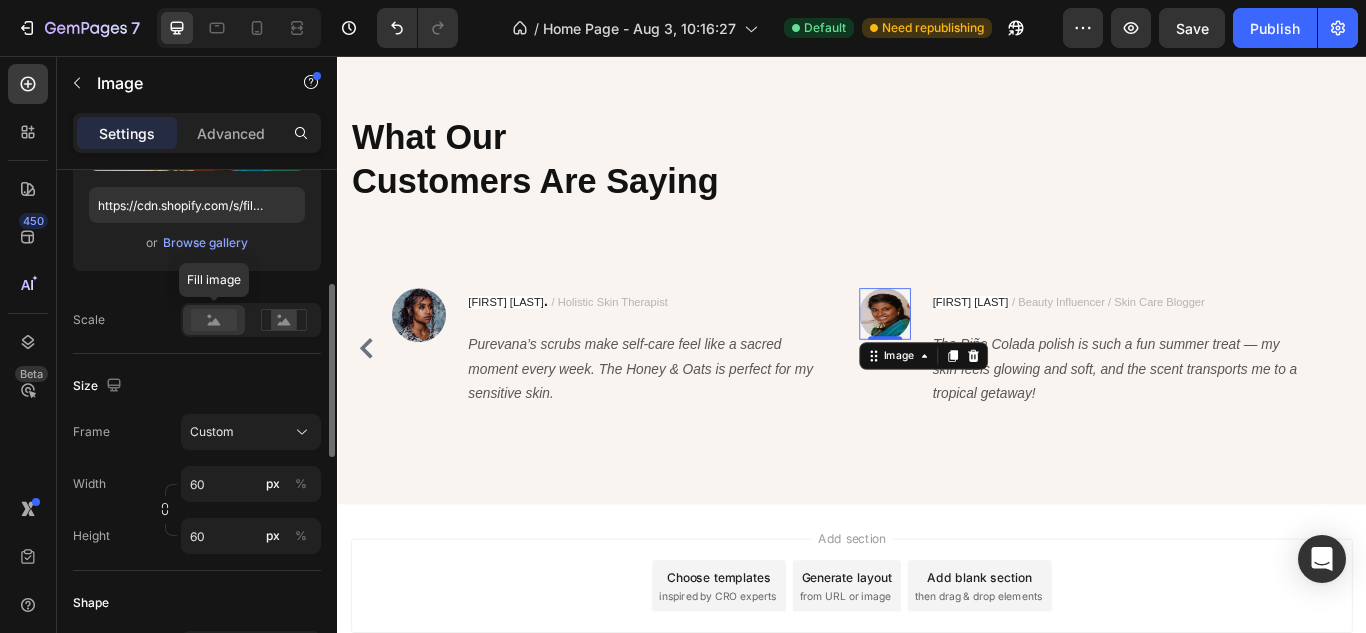 click 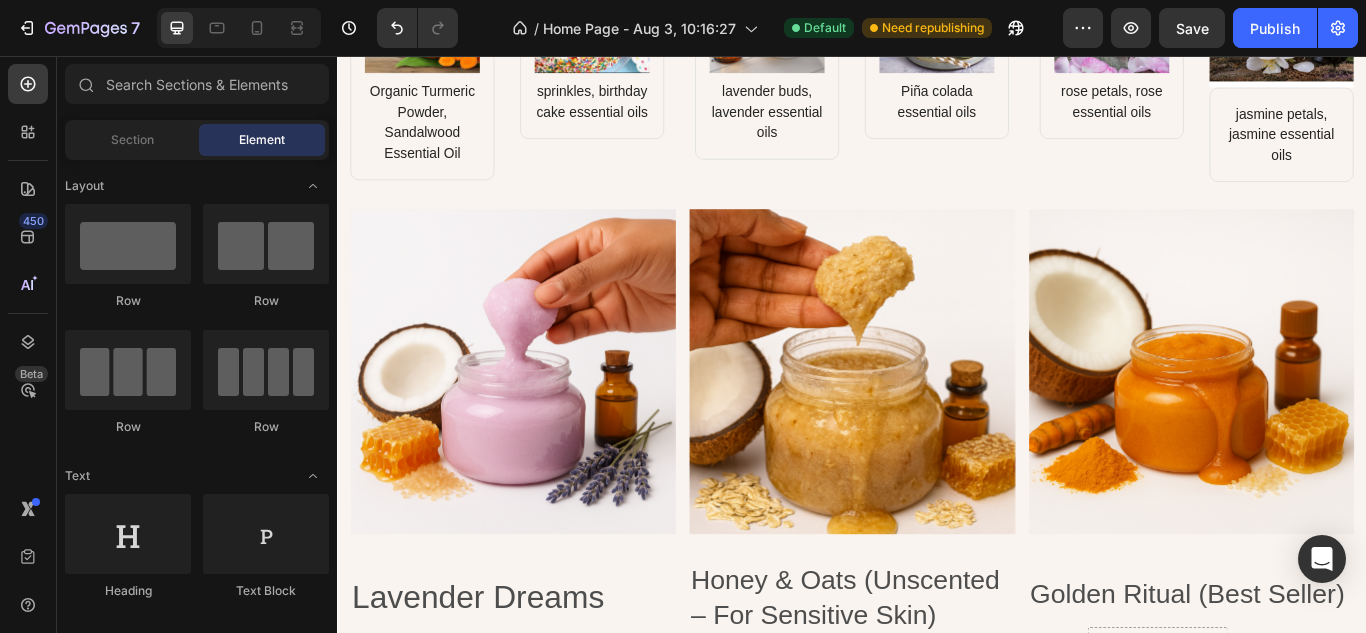 scroll, scrollTop: 1420, scrollLeft: 0, axis: vertical 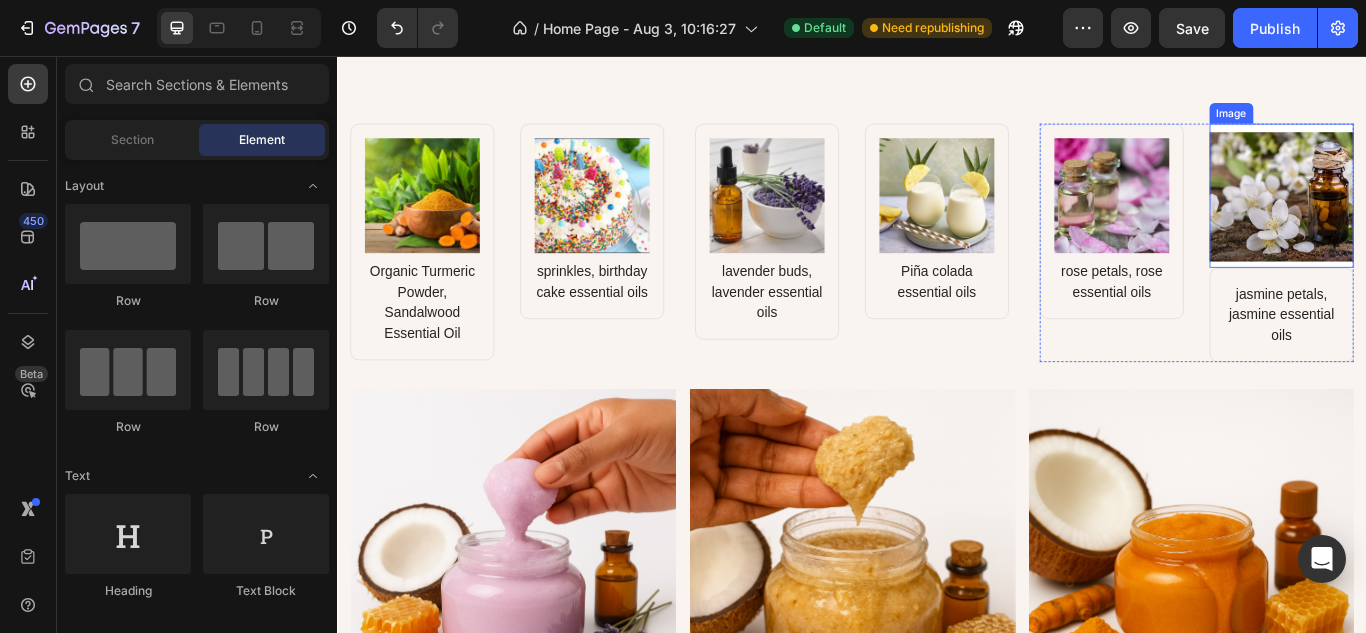 click at bounding box center (1438, 219) 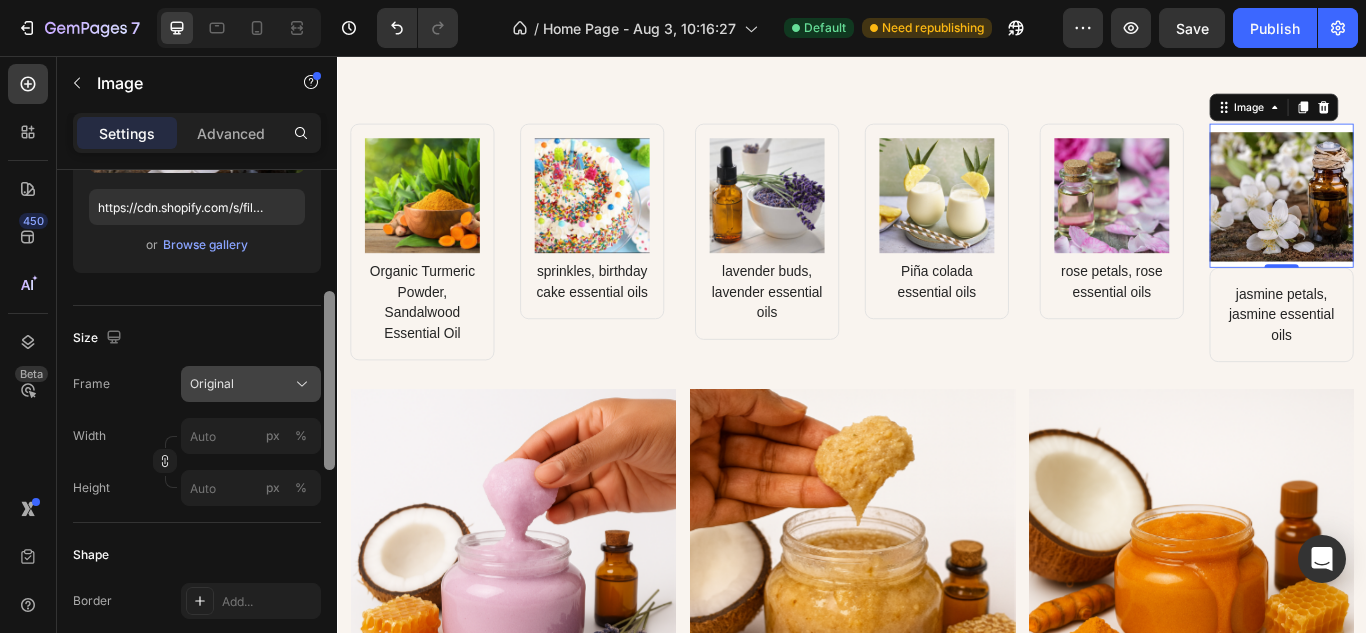 scroll, scrollTop: 343, scrollLeft: 0, axis: vertical 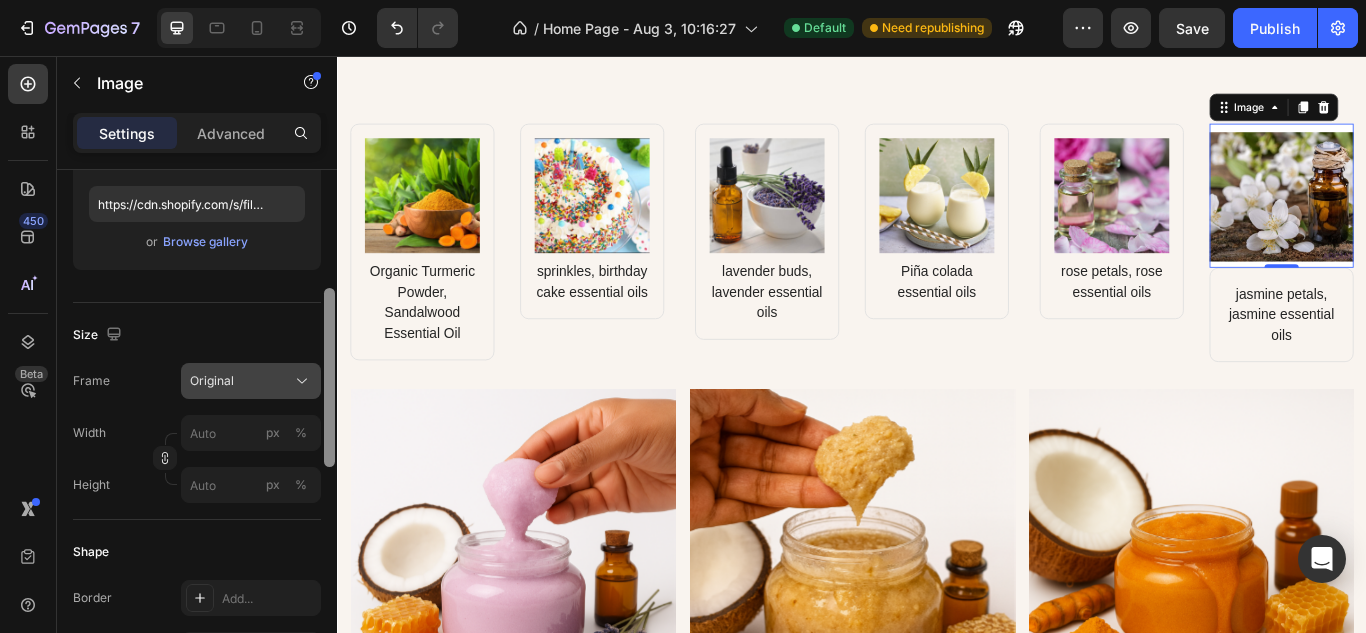 drag, startPoint x: 326, startPoint y: 272, endPoint x: 301, endPoint y: 390, distance: 120.61923 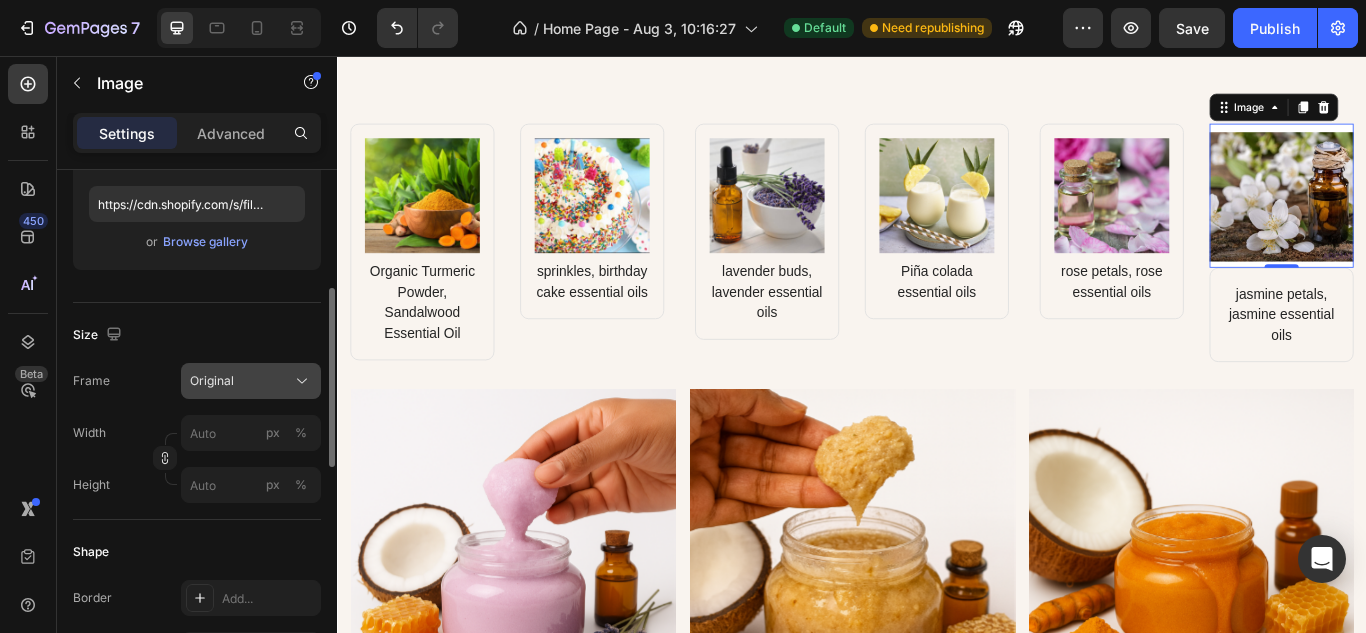 click on "Original" at bounding box center (251, 381) 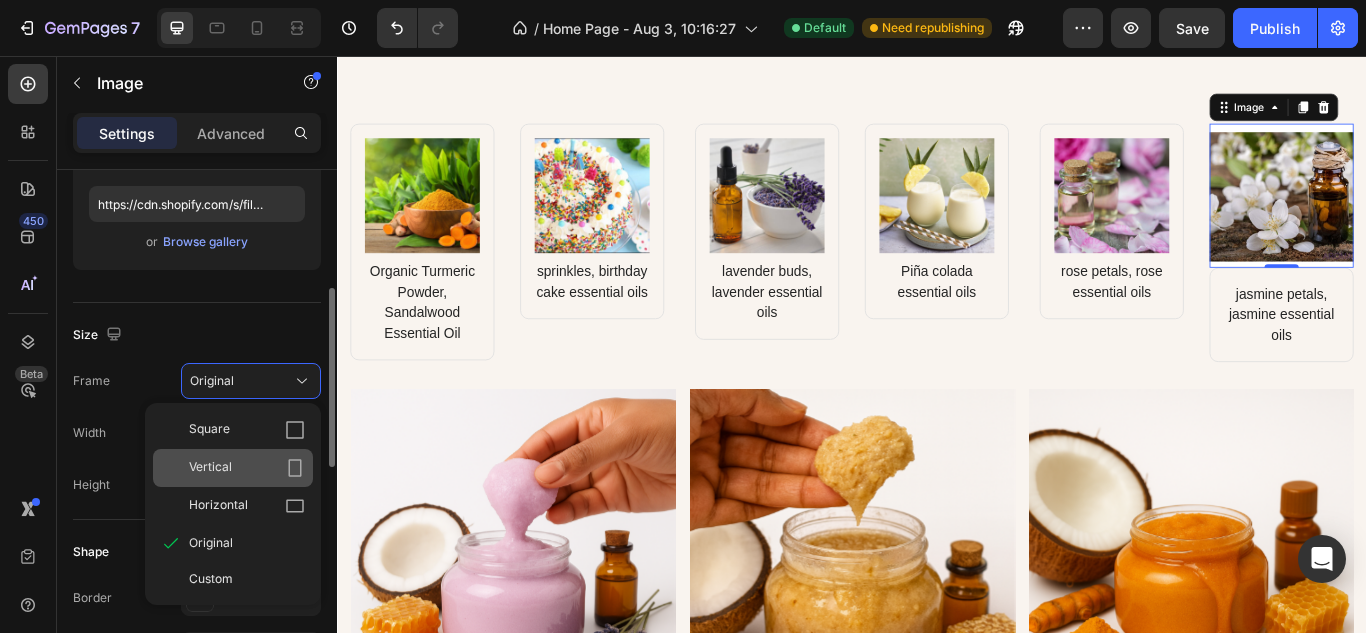 click on "Vertical" at bounding box center [247, 468] 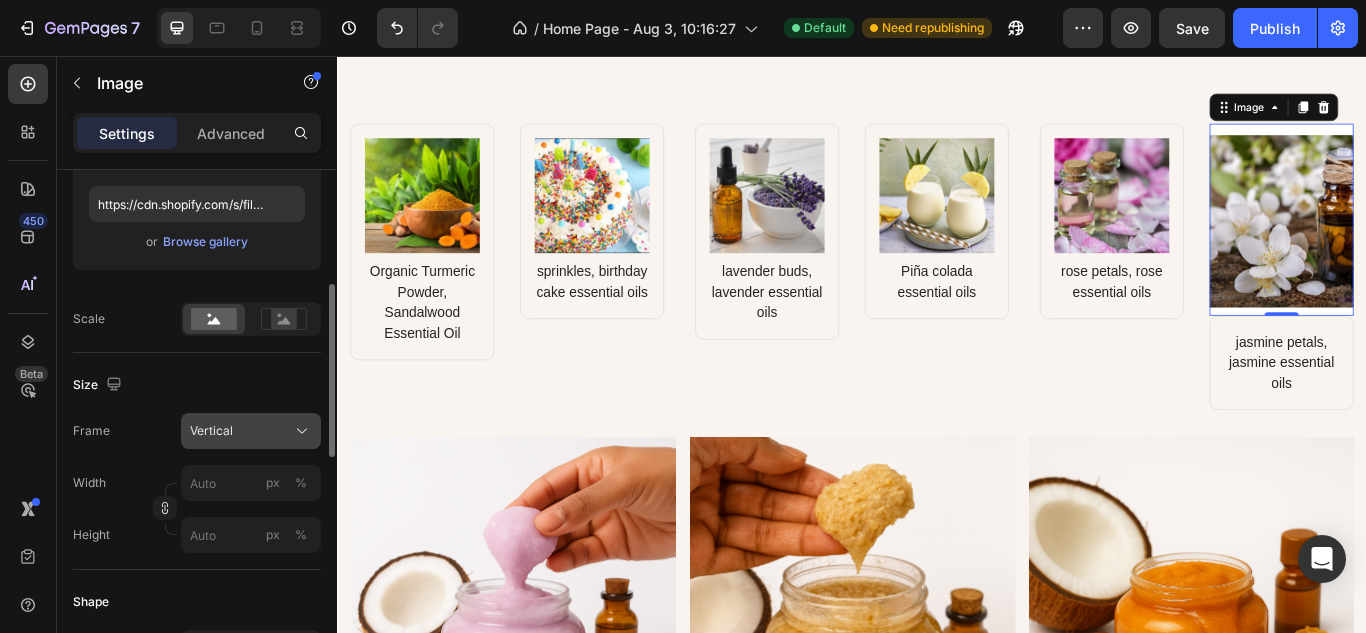 click on "Vertical" 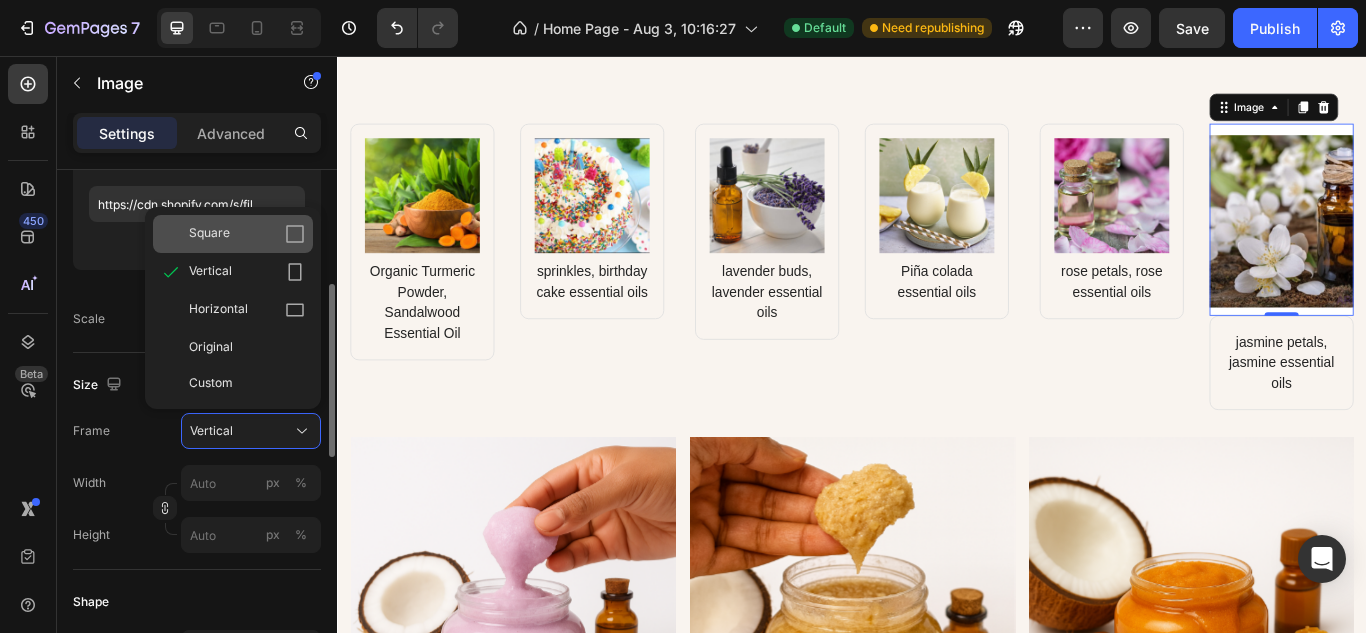 click on "Square" at bounding box center [247, 234] 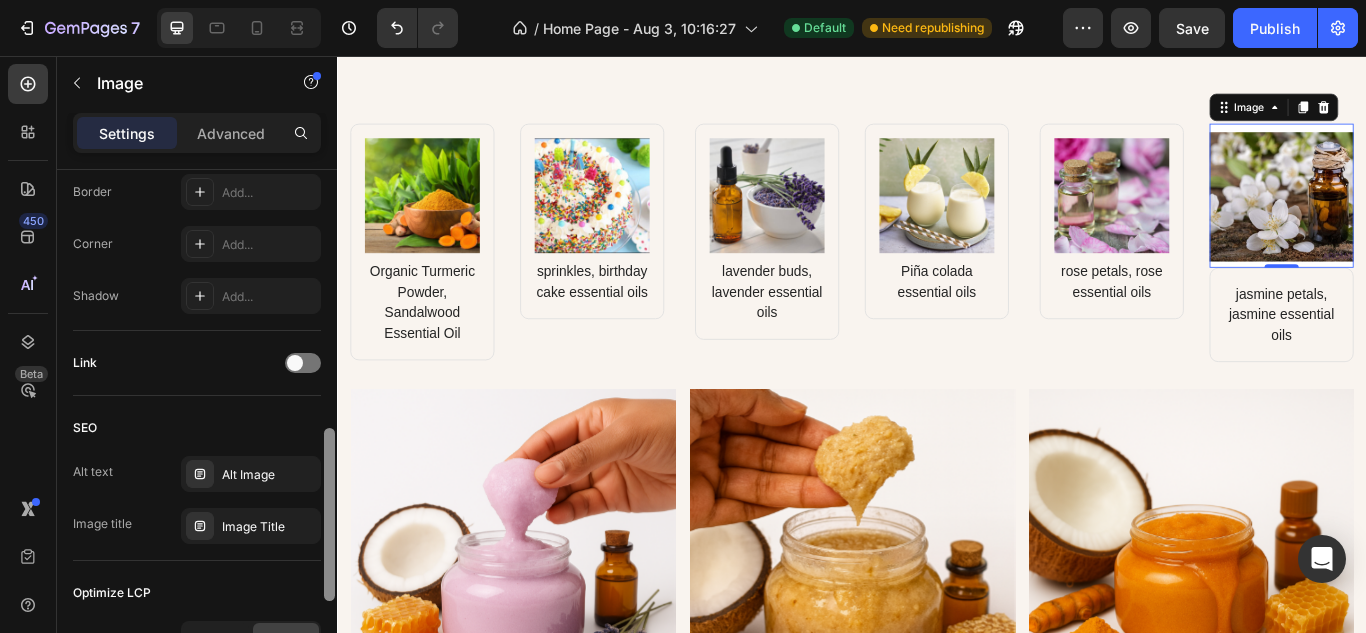 drag, startPoint x: 326, startPoint y: 425, endPoint x: 327, endPoint y: 578, distance: 153.00327 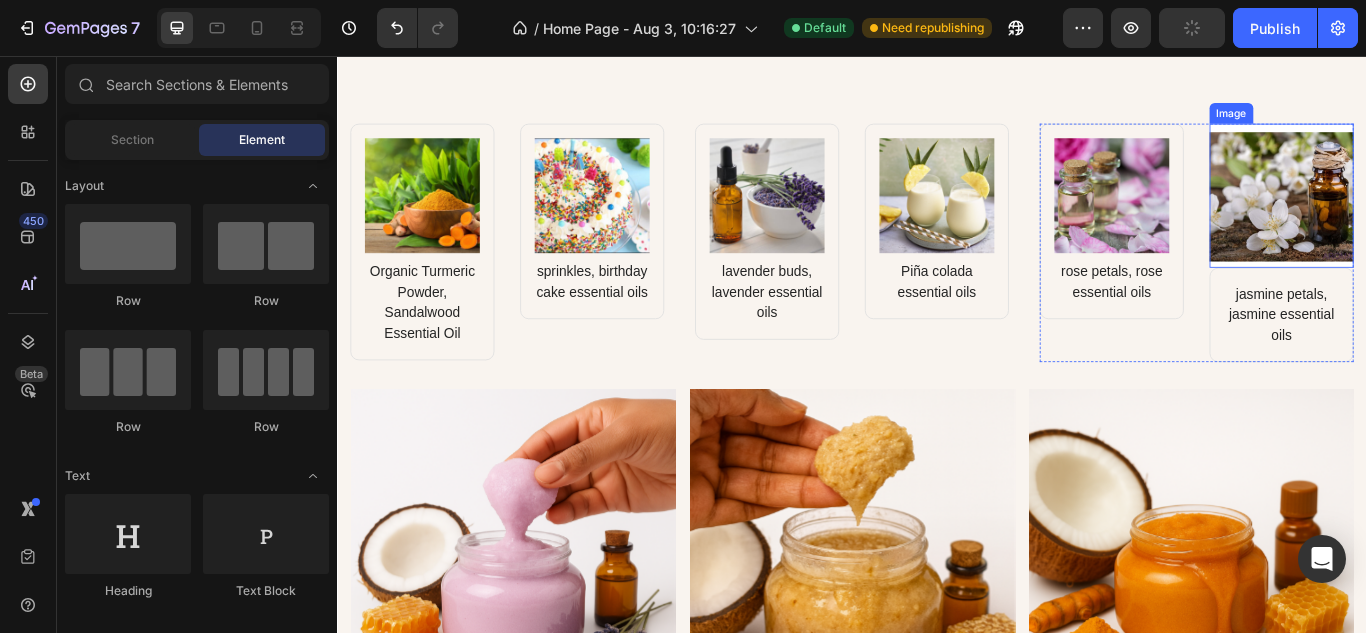 click at bounding box center [1438, 219] 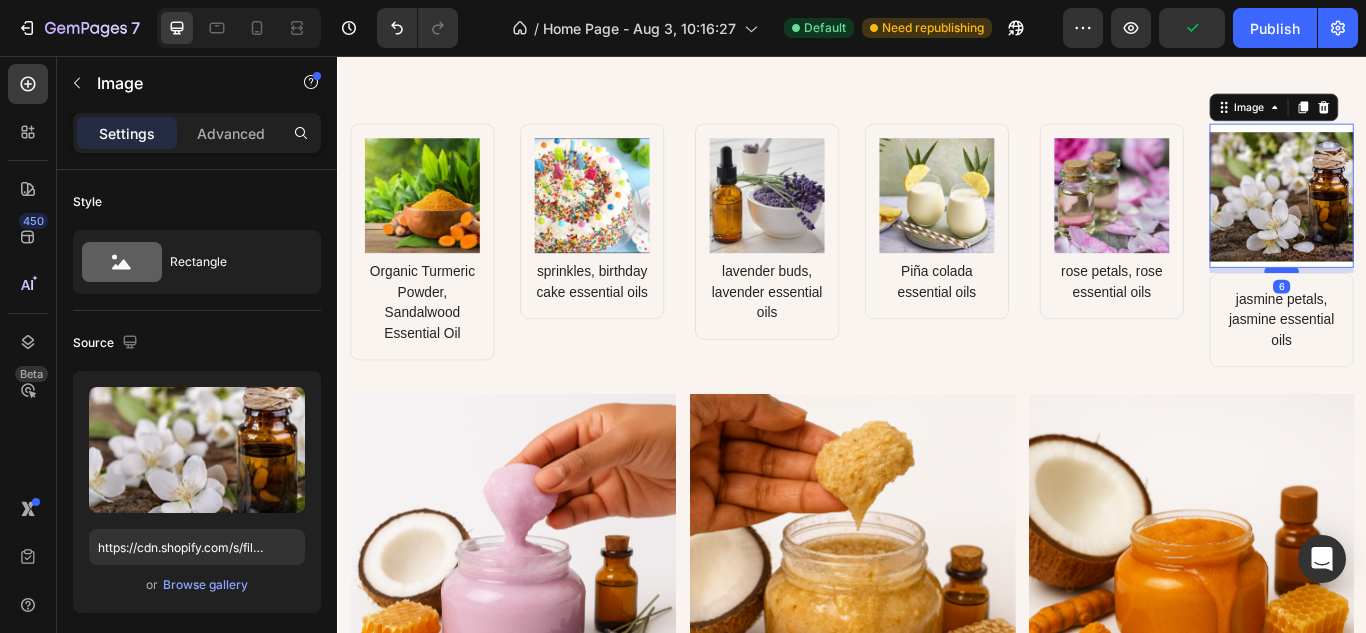 drag, startPoint x: 1416, startPoint y: 296, endPoint x: 1427, endPoint y: 300, distance: 11.7046995 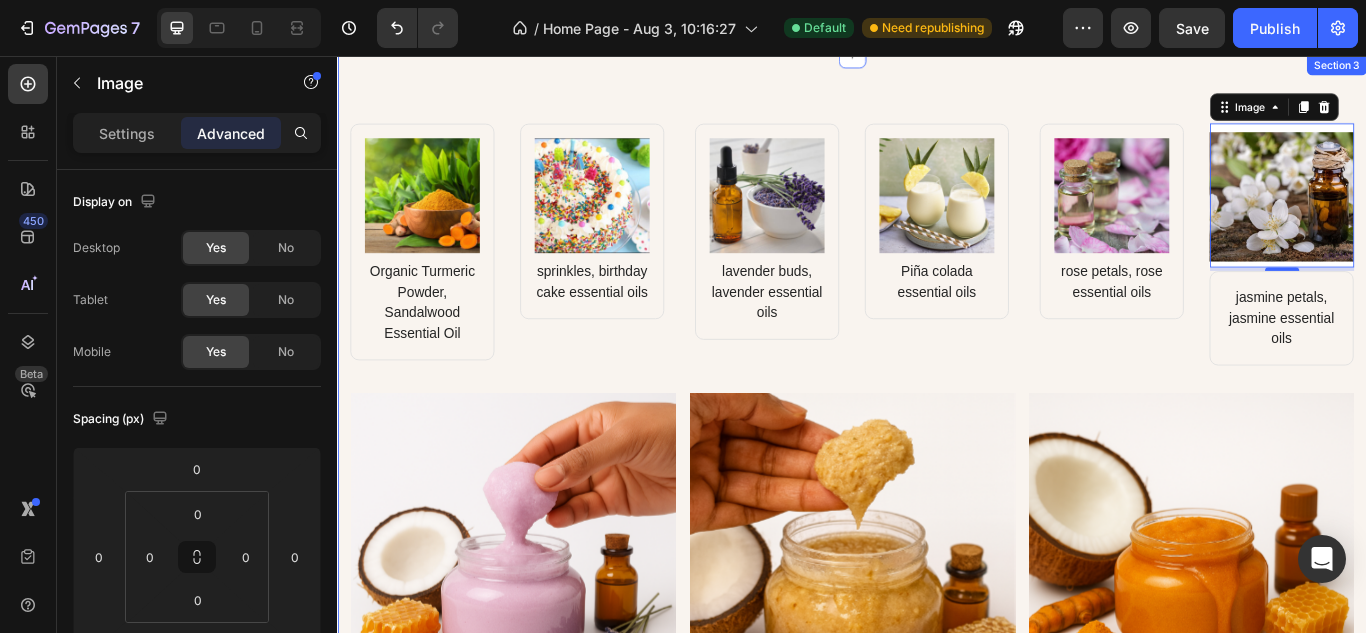 click on "Image Organic Turmeric Powder, Sandalwood Essential Oil Text block Row Image sprinkles, birthday cake essential oils Text block Row Row Image lavender buds, lavender essential oils Text block Row Image Piña colada essential oils Text block Row Row Image rose petals, rose essential oils Text block Row Image   4 jasmine petals, jasmine essential oils Text block Row Row Row Product Images Lavender Dreams Product Title $18.00 Product Price Product Price
Drop element here Row Buy now Dynamic Checkout Product Product Images Honey & Oats (Unscented – For Sensitive Skin) Product Title $18.00 Product Price Product Price
Drop element here Row Buy now Dynamic Checkout Product Product Images Golden Ritual (Best Seller) Product Title $18.00 Product Price Product Price
Drop element here Row Buy now Dynamic Checkout Product Row Section 3" at bounding box center [937, 596] 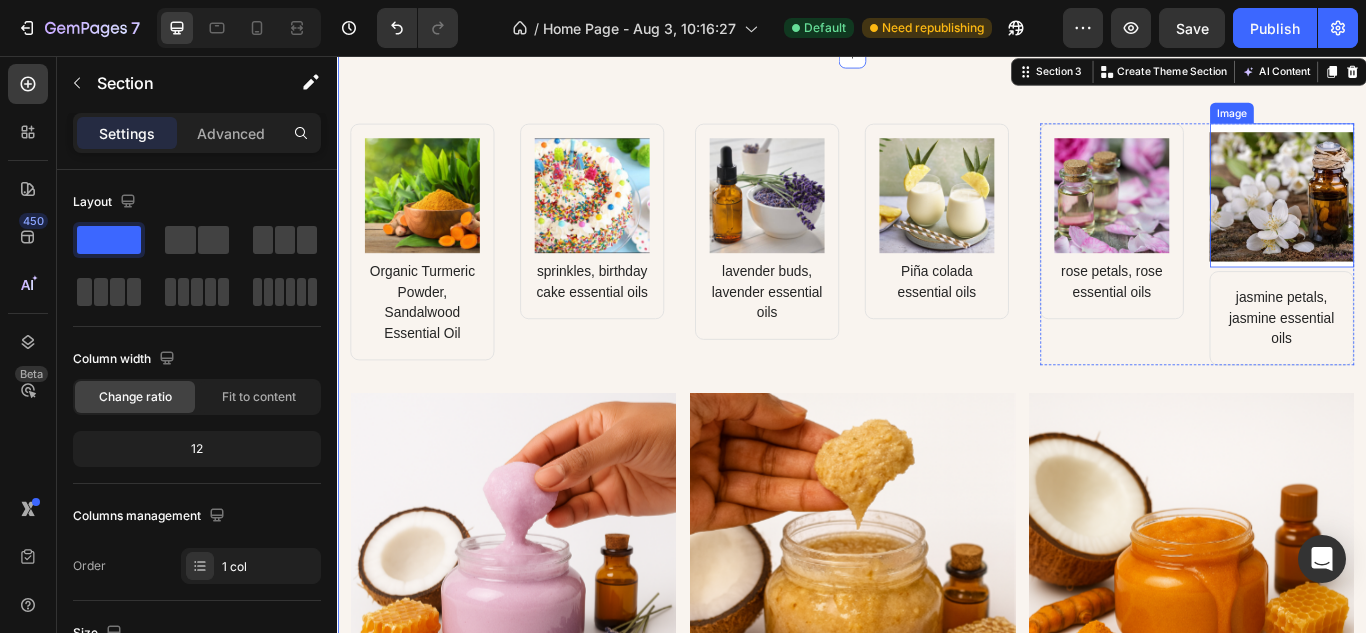 click at bounding box center (1438, 219) 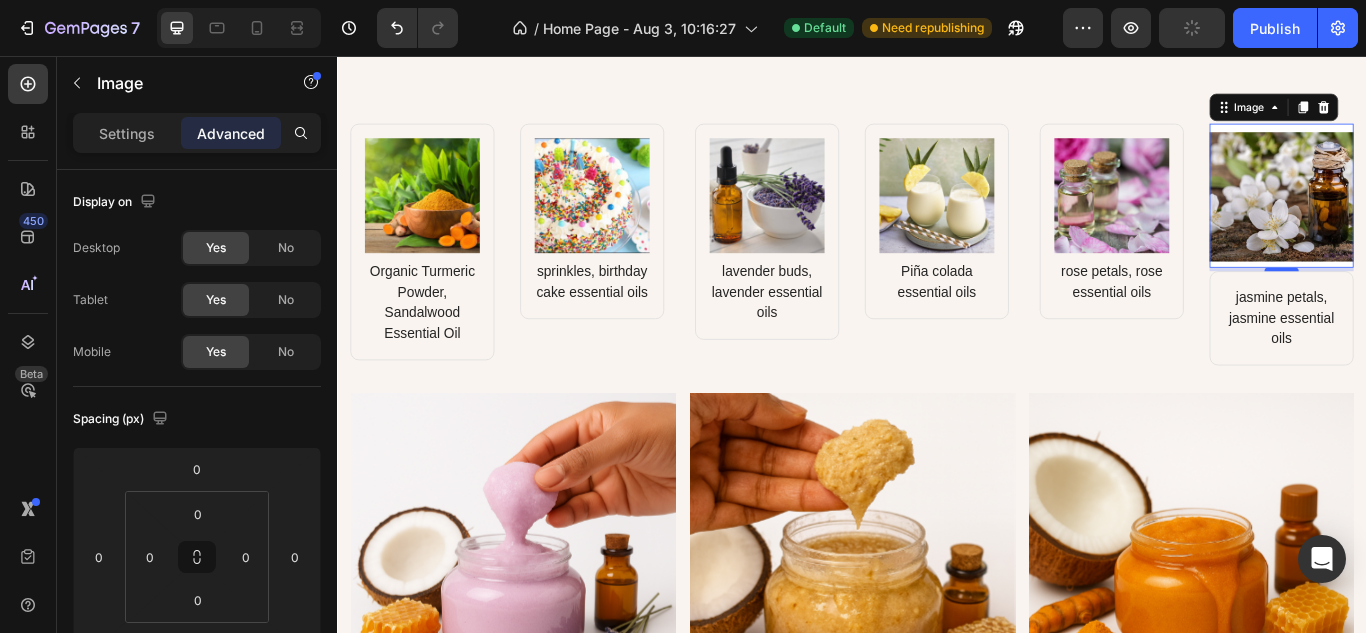 click on "4" at bounding box center [1438, 323] 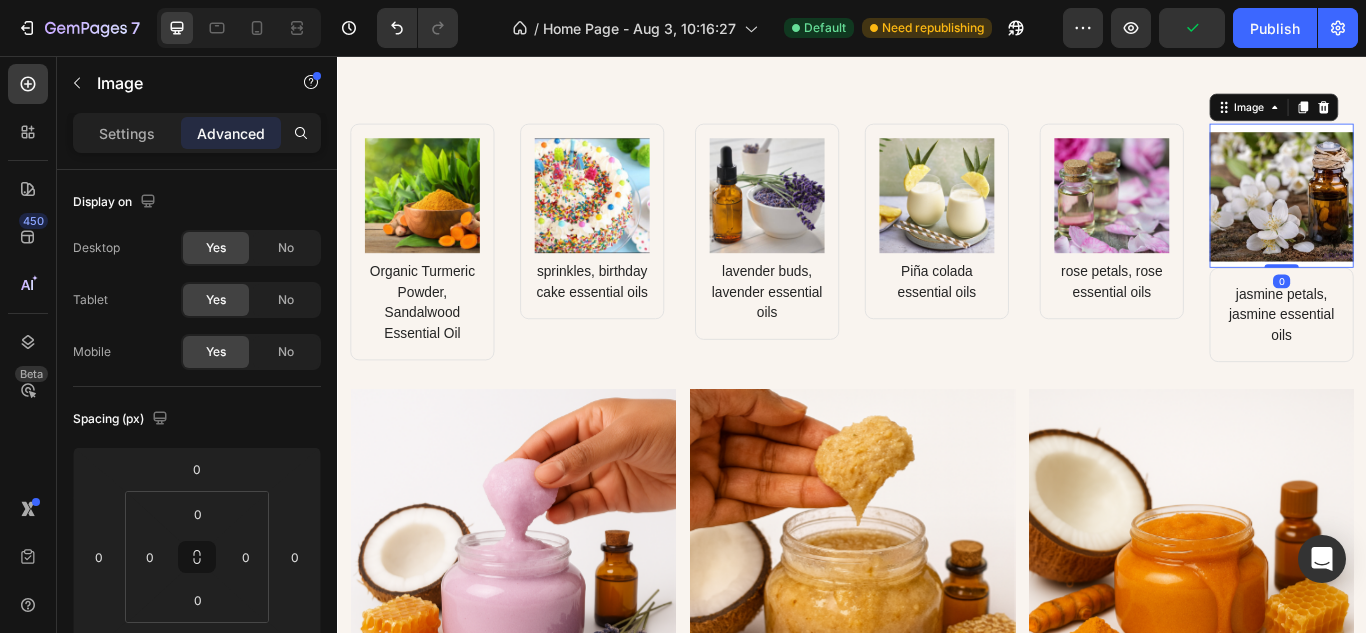 drag, startPoint x: 1426, startPoint y: 298, endPoint x: 1426, endPoint y: 261, distance: 37 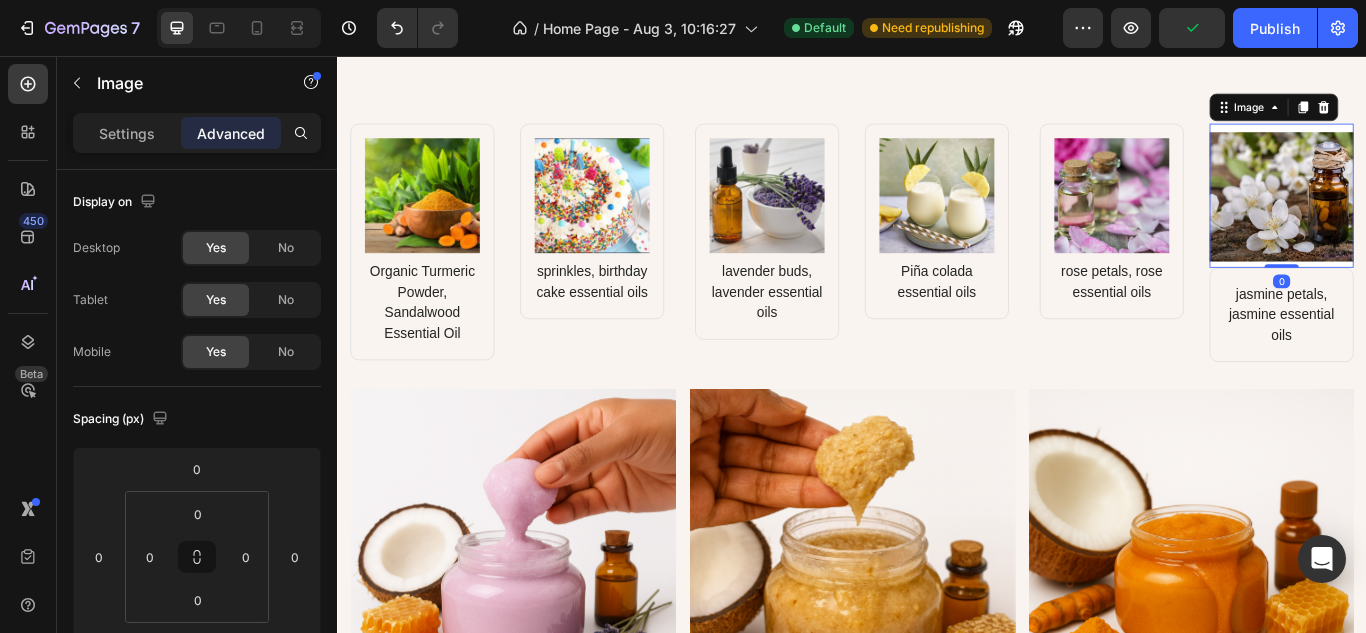 click on "Image   0" at bounding box center [1438, 219] 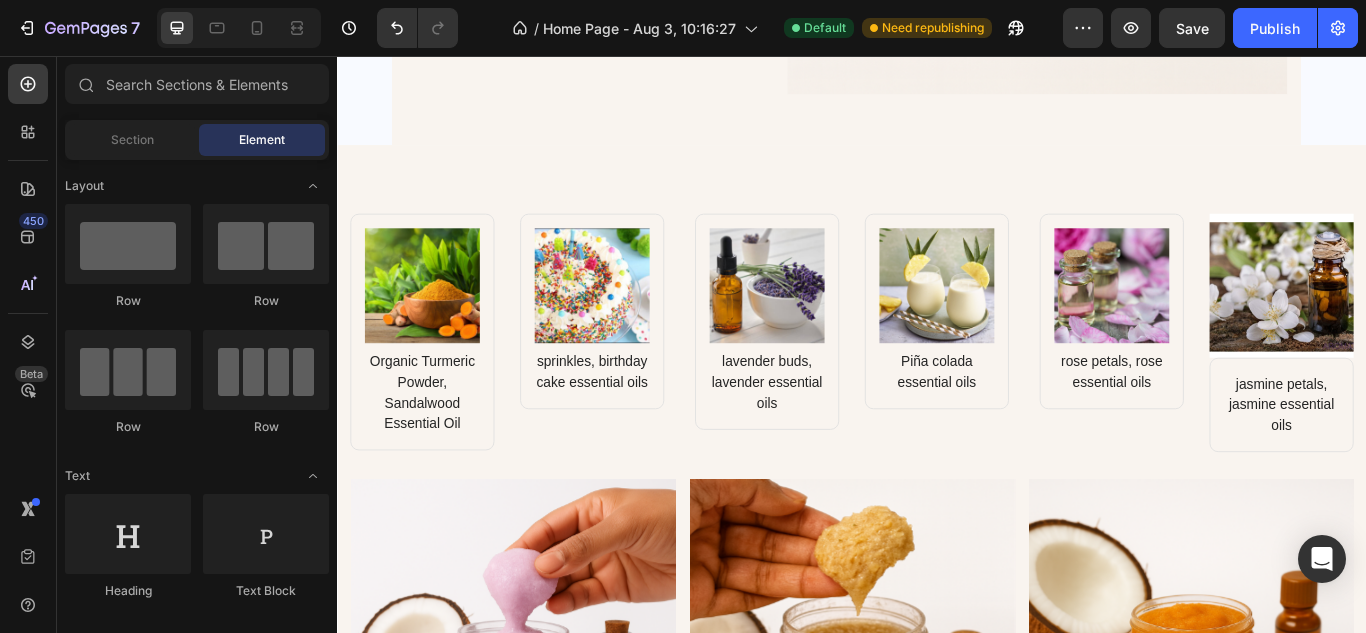 scroll, scrollTop: 1350, scrollLeft: 0, axis: vertical 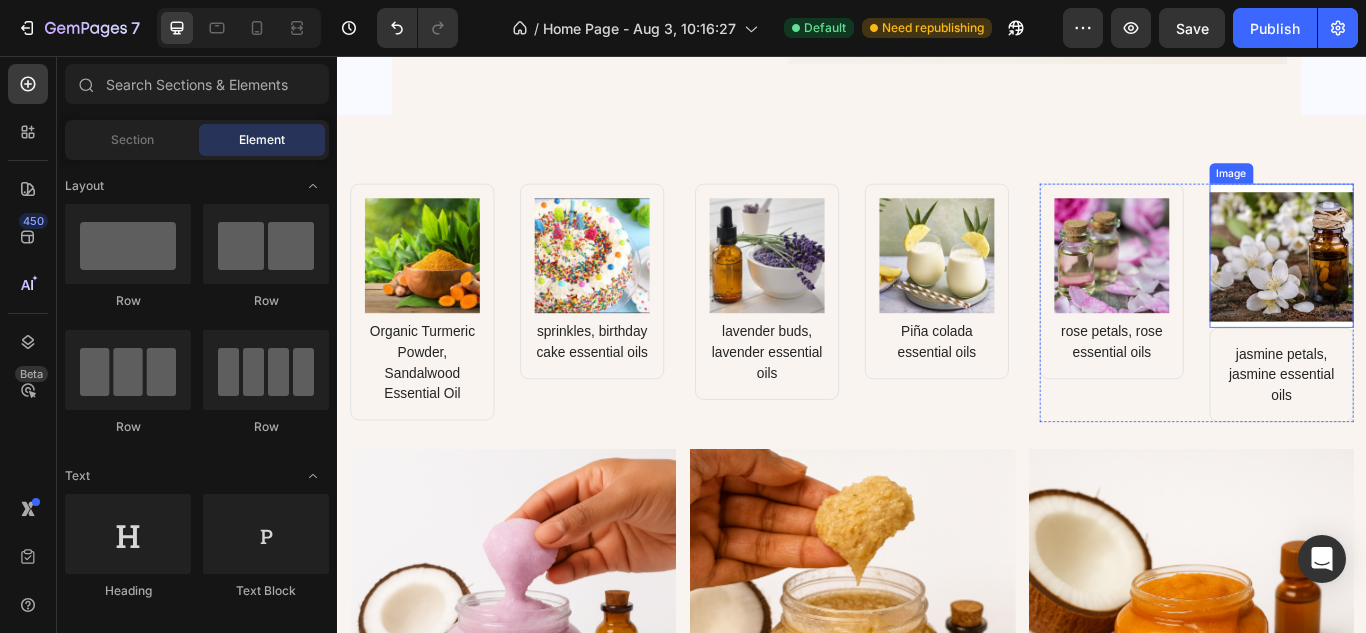click at bounding box center (1438, 289) 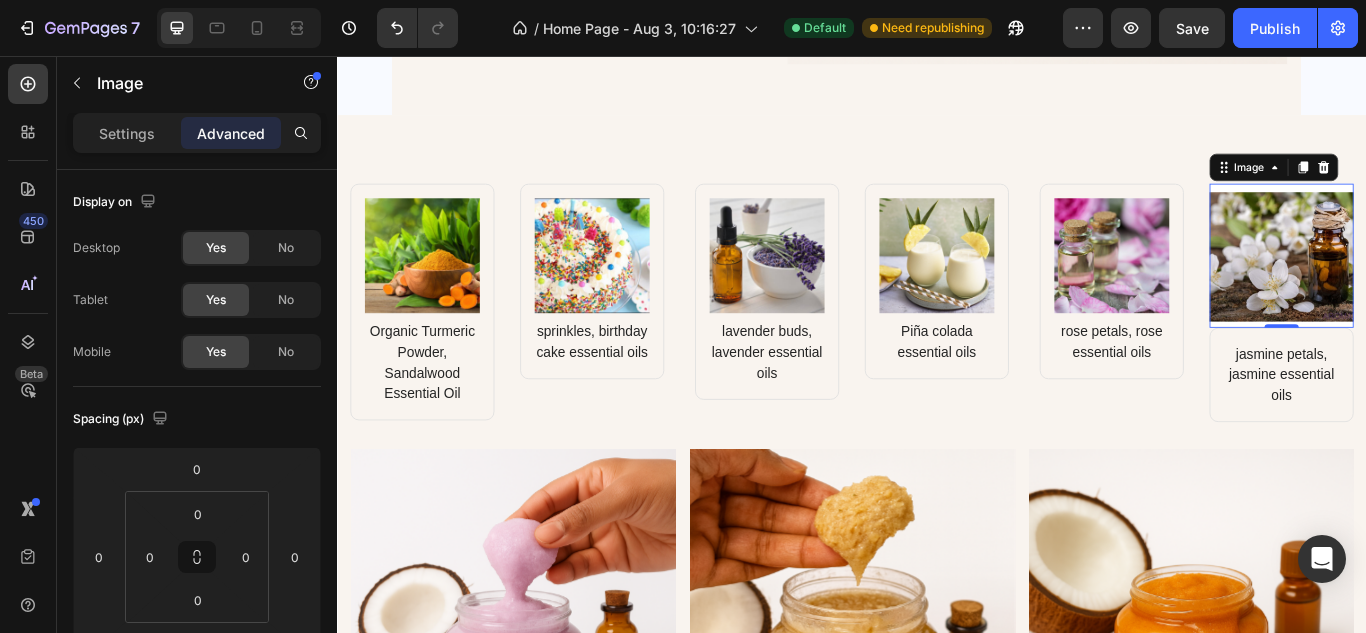 click at bounding box center [1438, 289] 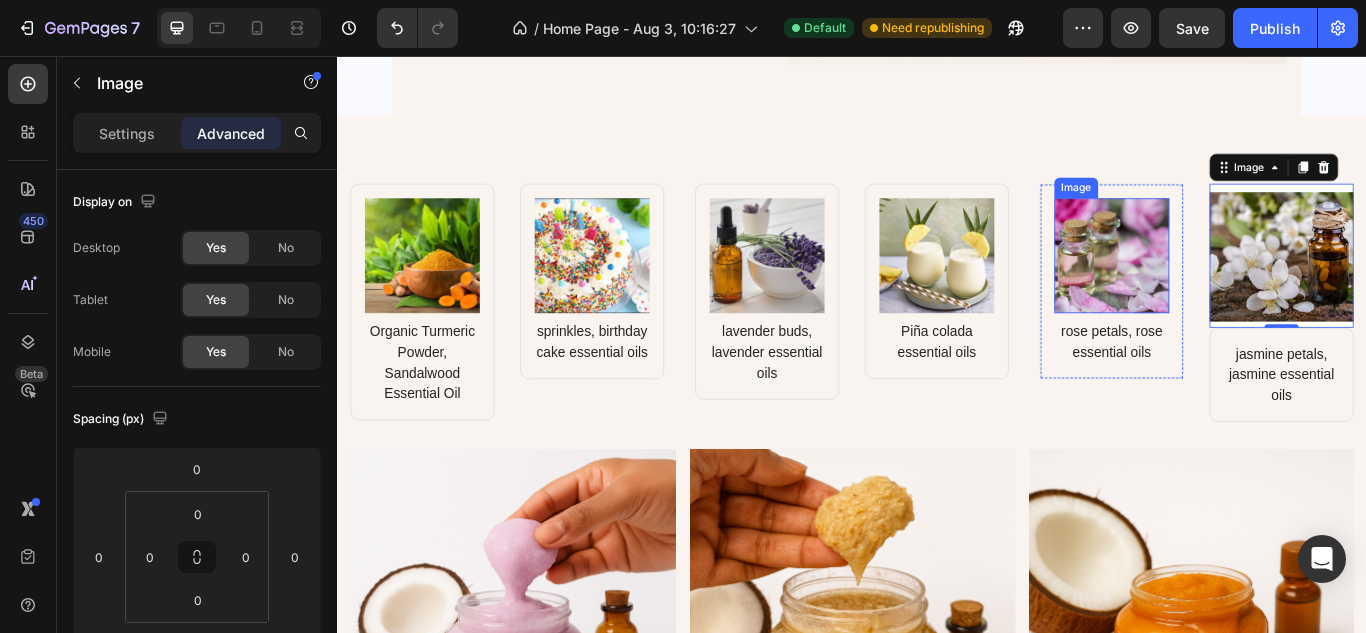 click at bounding box center (1438, 289) 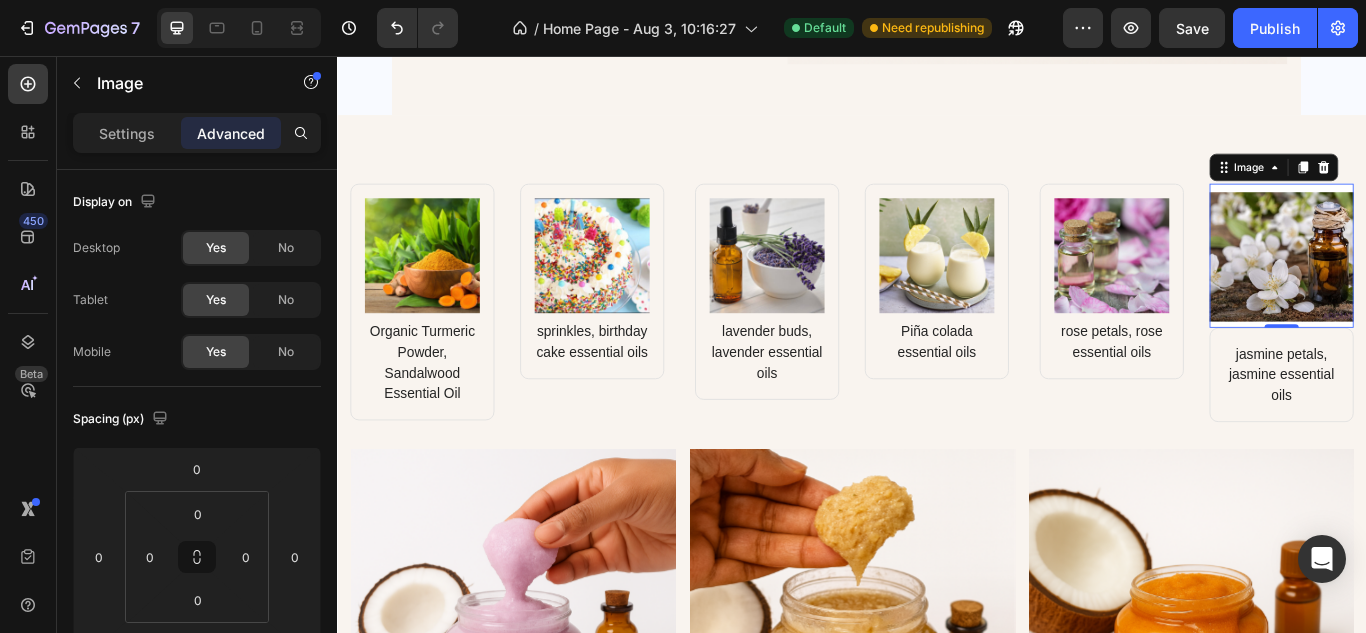 click at bounding box center [1438, 289] 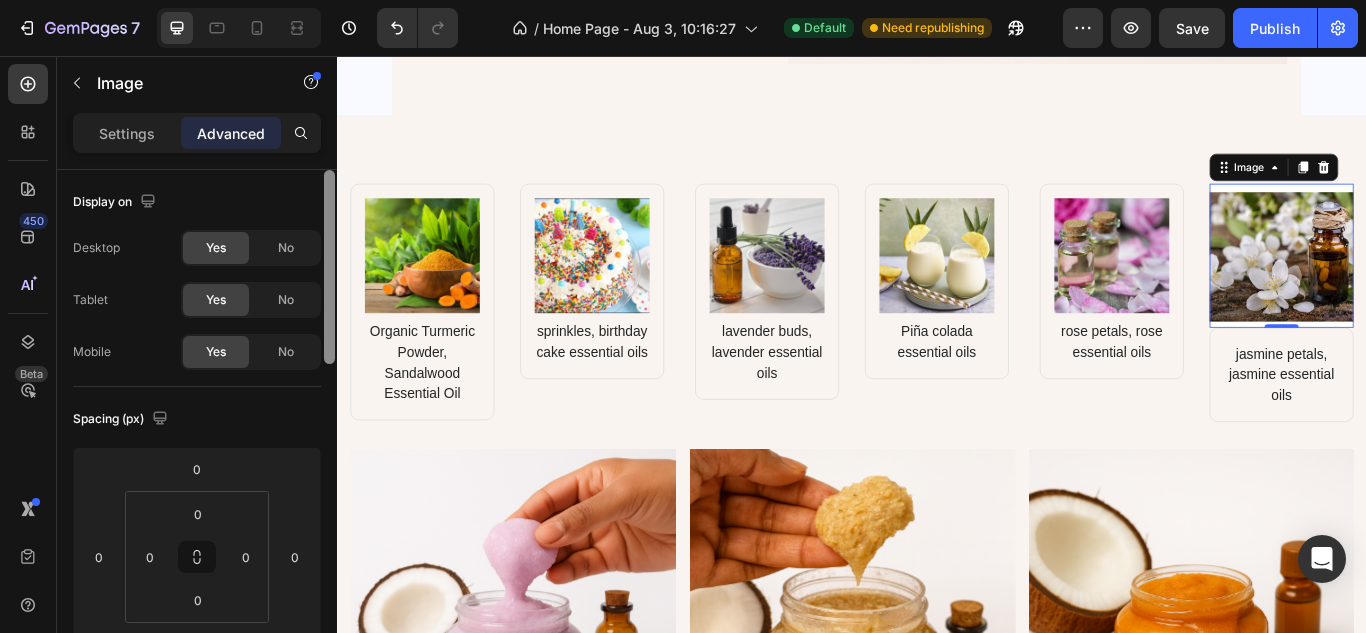 drag, startPoint x: 328, startPoint y: 223, endPoint x: 329, endPoint y: 81, distance: 142.00352 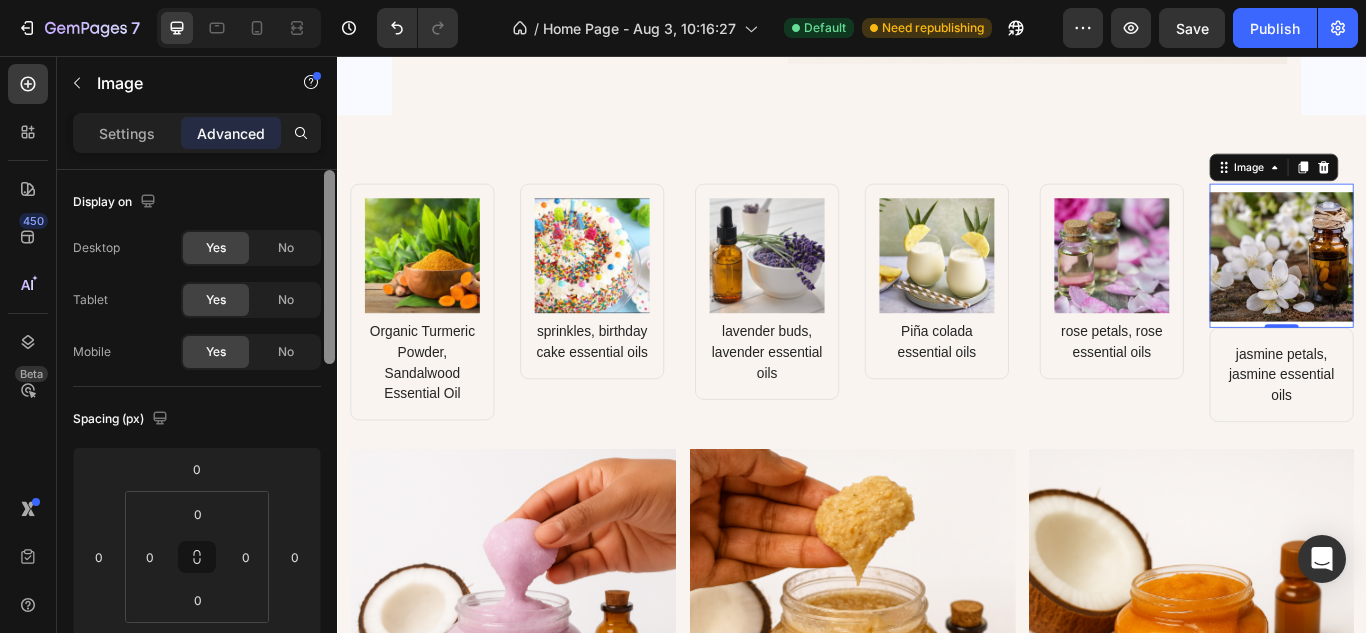 click on "Sections(18) Elements(83) Section Element Hero Section Product Detail Brands Trusted Badges Guarantee Product Breakdown How to use Testimonials Compare Bundle FAQs Social Proof Brand Story Product List Collection Blog List Contact Sticky Add to Cart Custom Footer Browse Library 450 Layout
Row
Row
Row
Row Text
Heading
Text Block Button
Button
Button Media
Image
Image
Video" at bounding box center [197, 344] 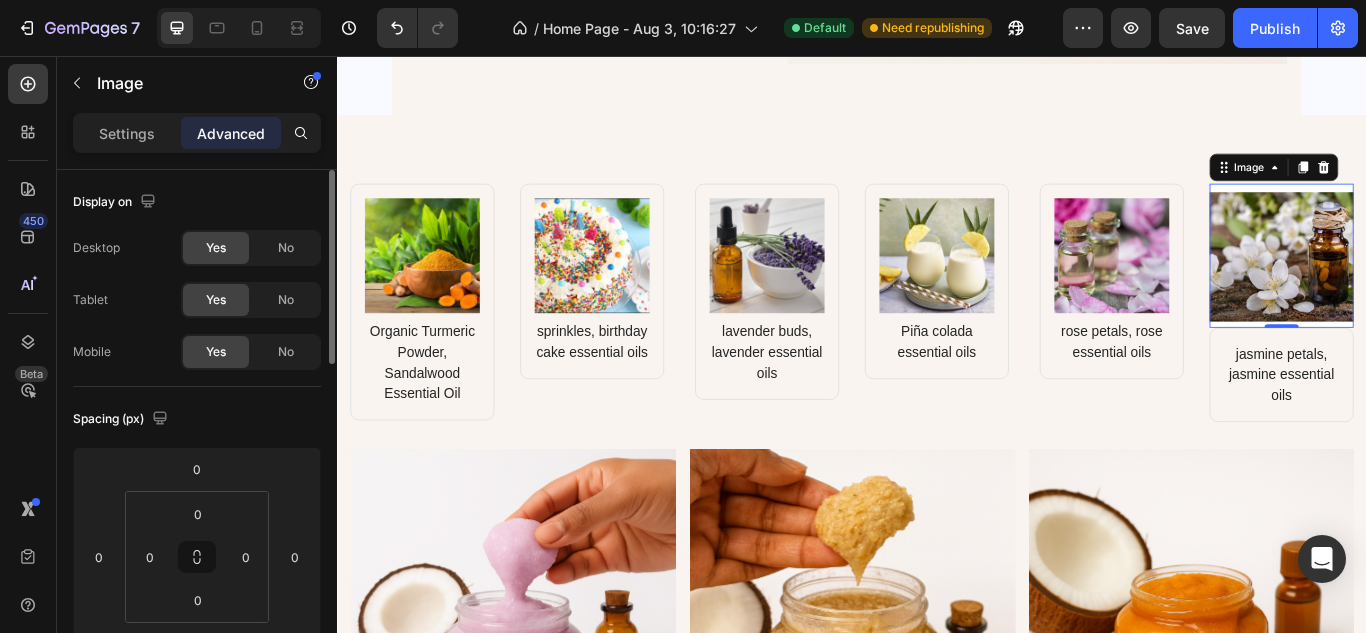 click on "Image" 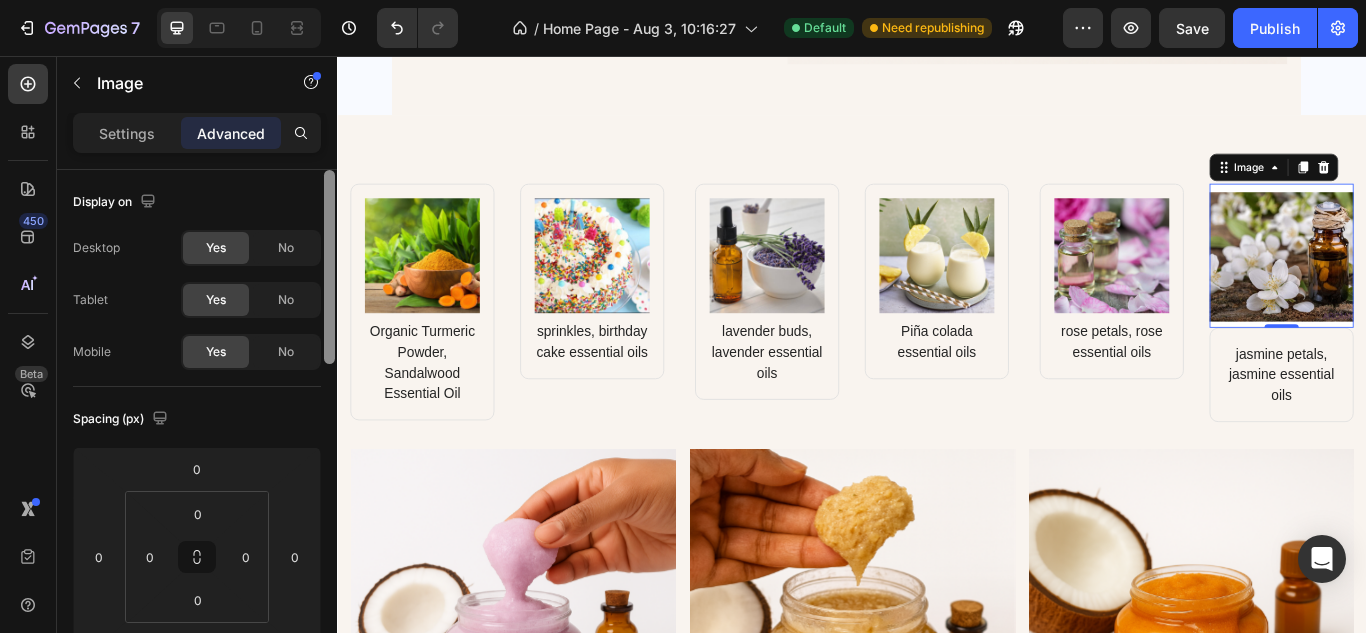 drag, startPoint x: 329, startPoint y: 190, endPoint x: 332, endPoint y: 145, distance: 45.099888 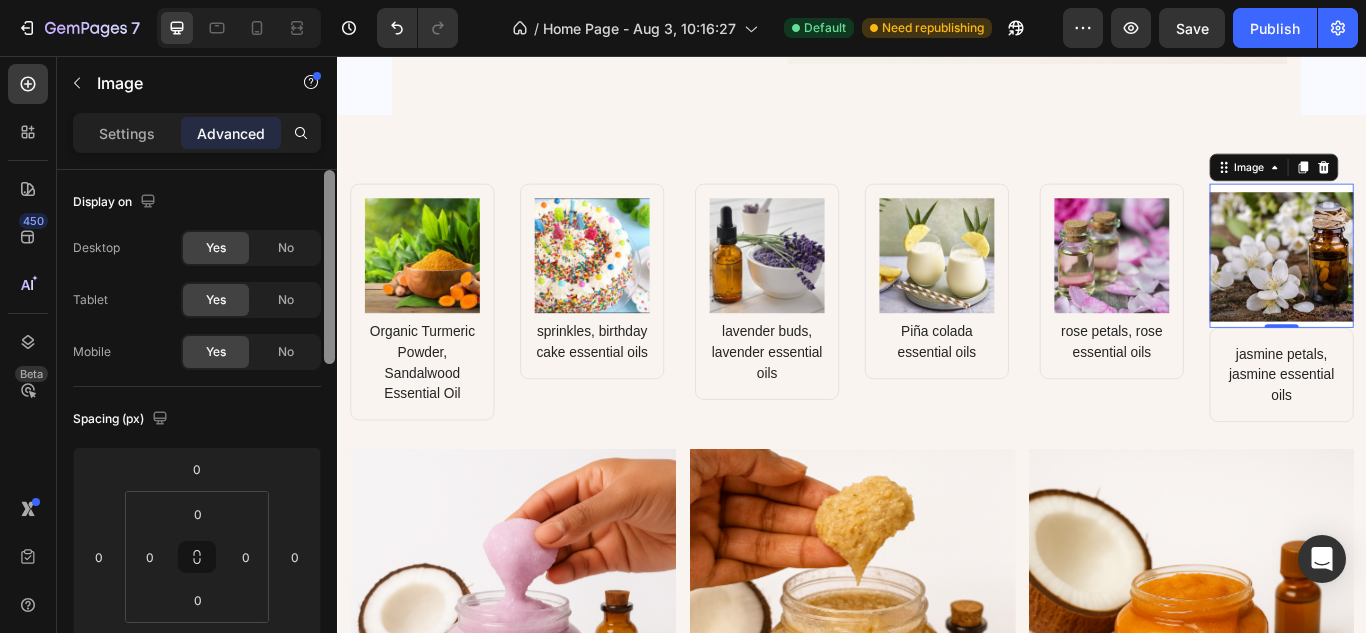 click on "Settings Advanced Display on Desktop Yes No Tablet Yes No Mobile Yes No Spacing (px) 0 0 0 0 0 0 0 0 Shape Border Add... Corner Add... Shadow Add... Position Static Opacity 100% Animation Upgrade to Build plan  to unlock Animation & other premium features. Interaction Upgrade to Optimize plan  to unlock Interaction & other premium features. CSS class Delete element" at bounding box center [197, 401] 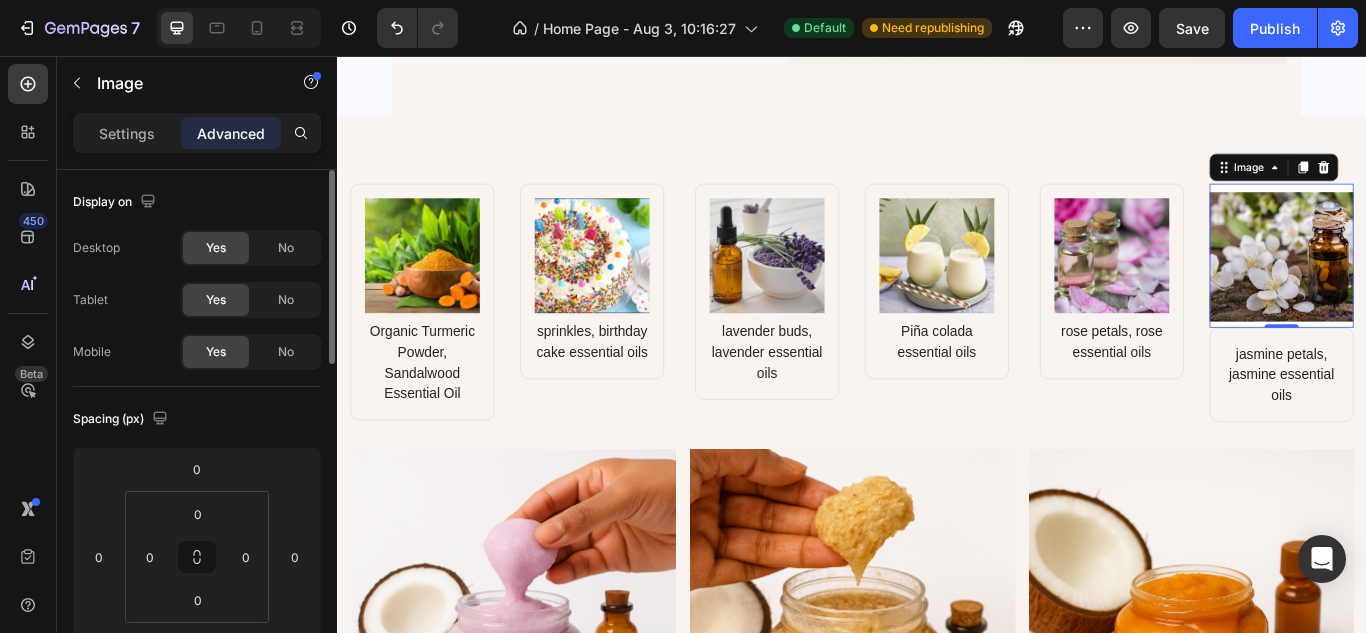click on "Settings Advanced" at bounding box center [197, 141] 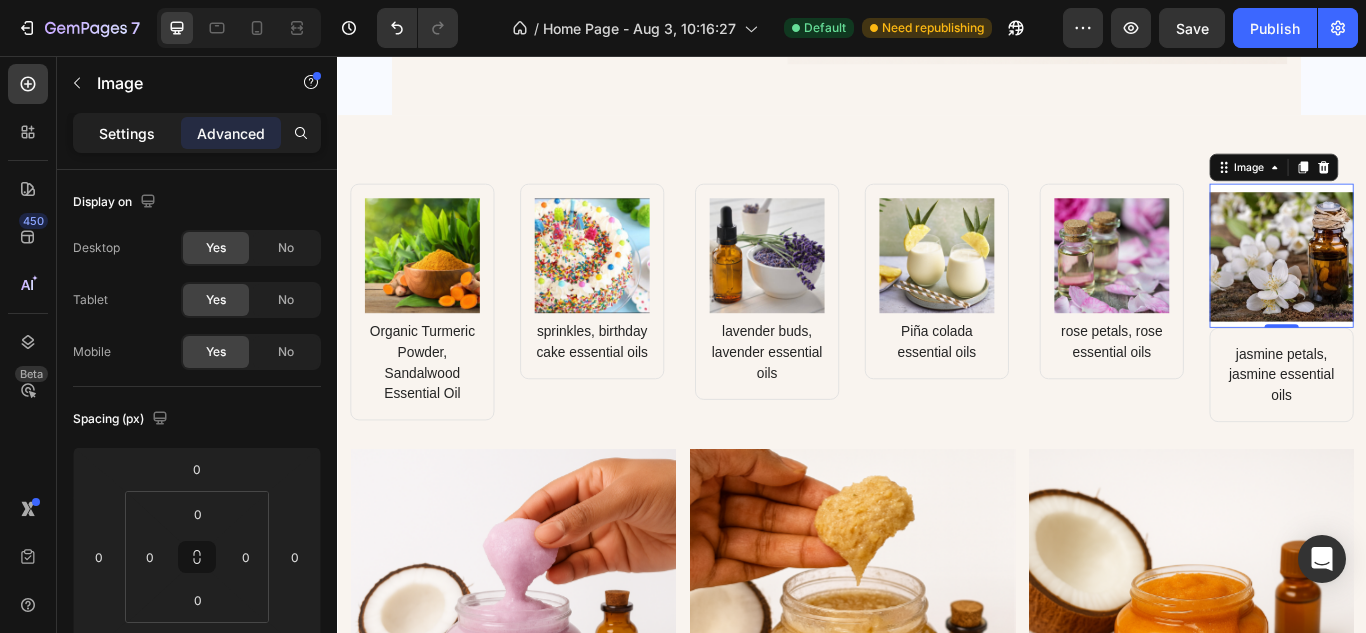 click on "Settings" 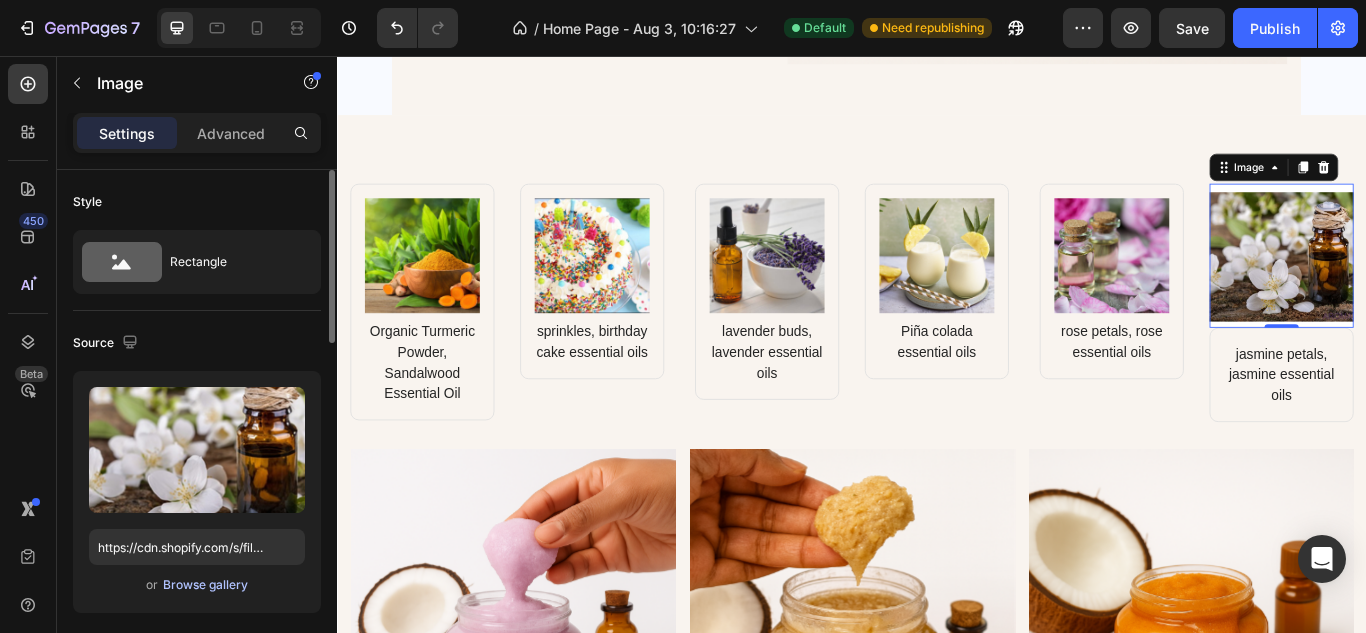 click on "Browse gallery" at bounding box center [205, 585] 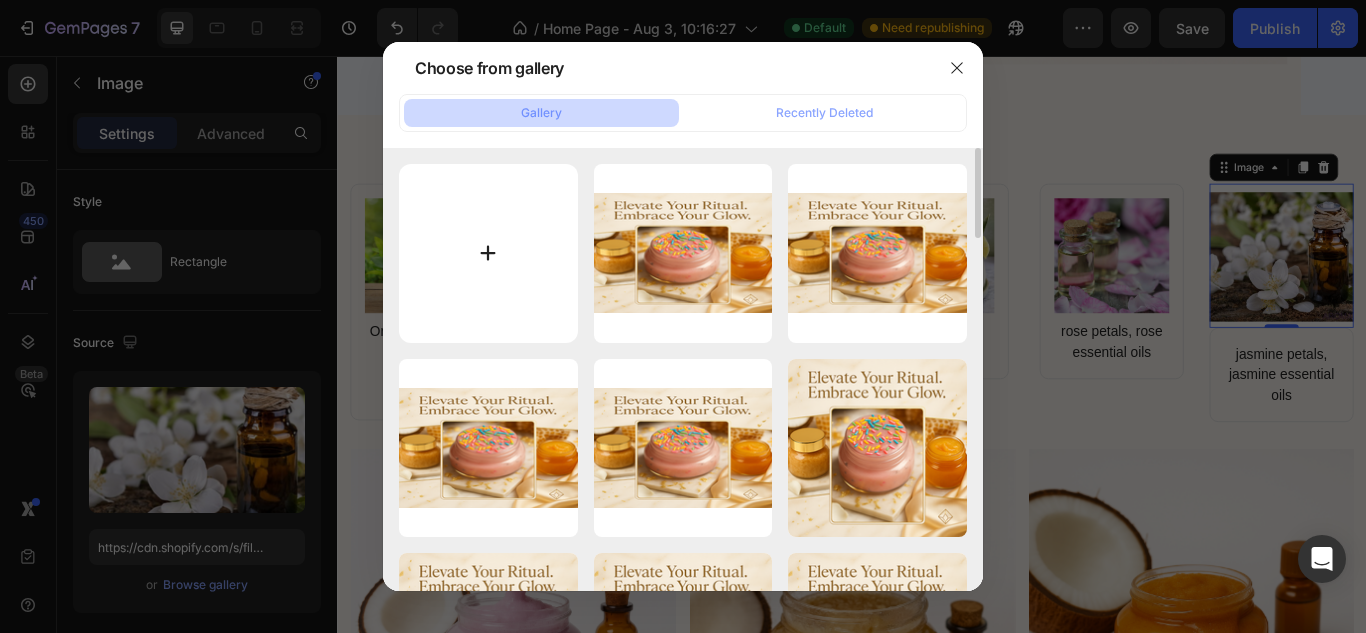 click at bounding box center (488, 253) 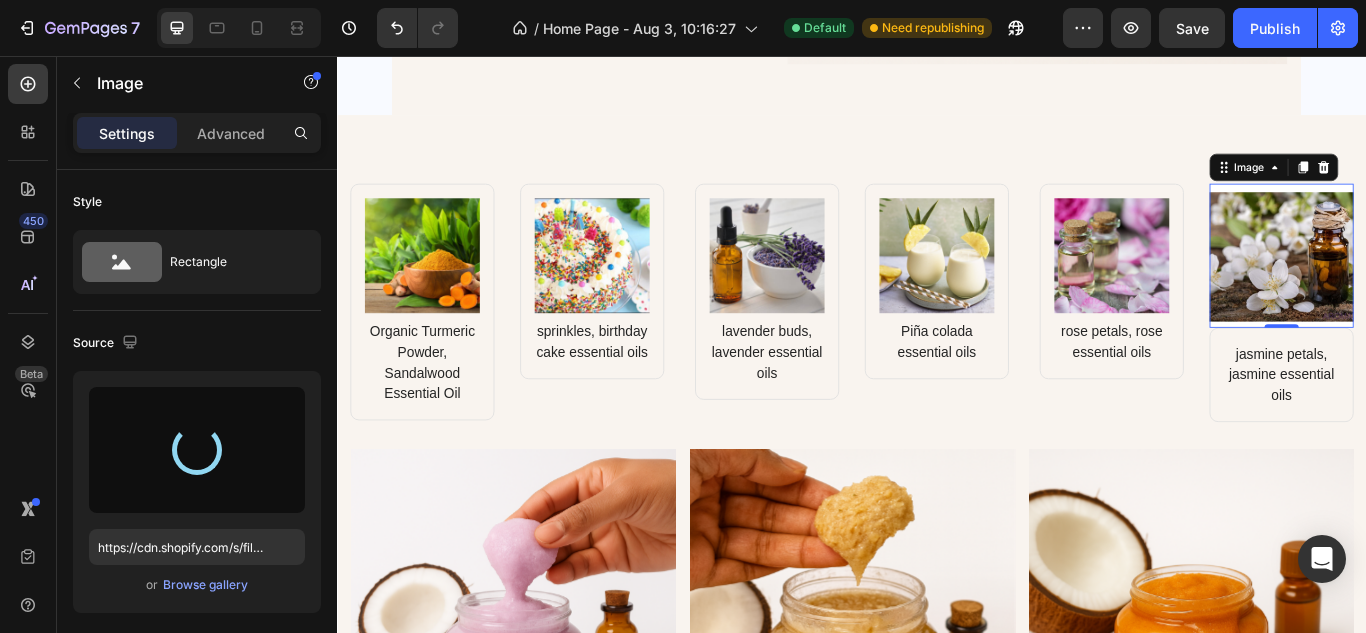 type on "https://cdn.shopify.com/s/files/1/0639/6657/6727/files/gempages_578194195064291856-442e19a9-2aab-4b7a-b101-30138e626555.png" 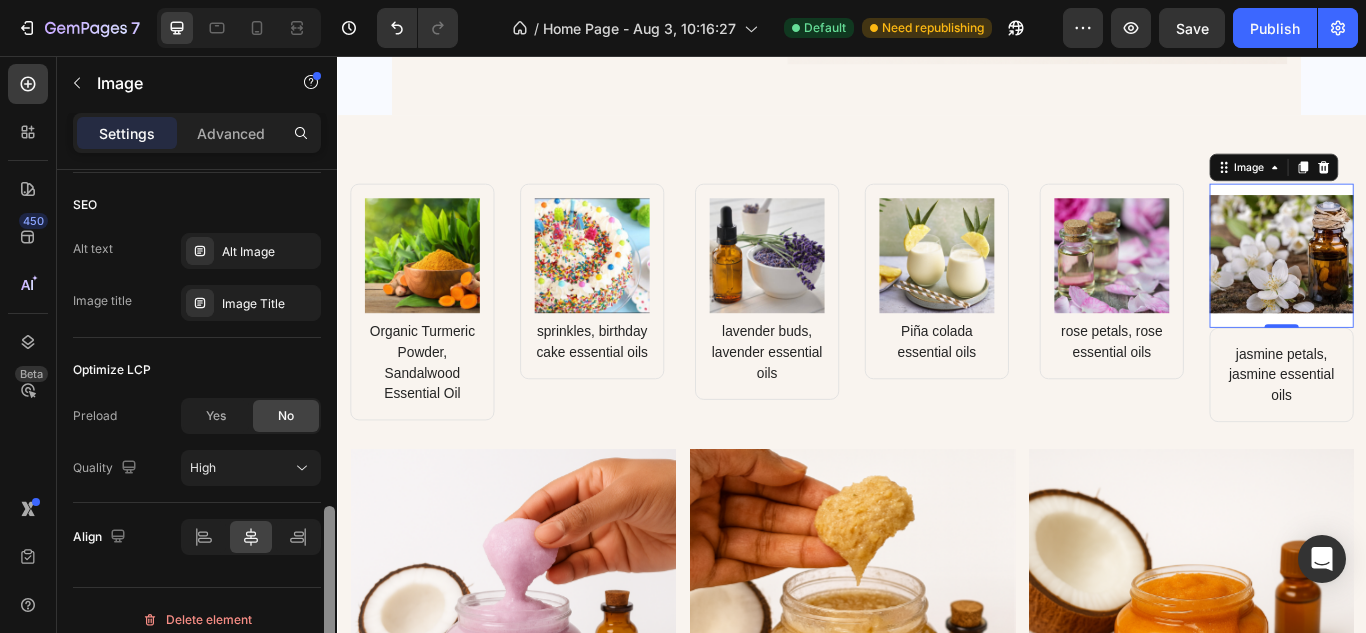 scroll, scrollTop: 1040, scrollLeft: 0, axis: vertical 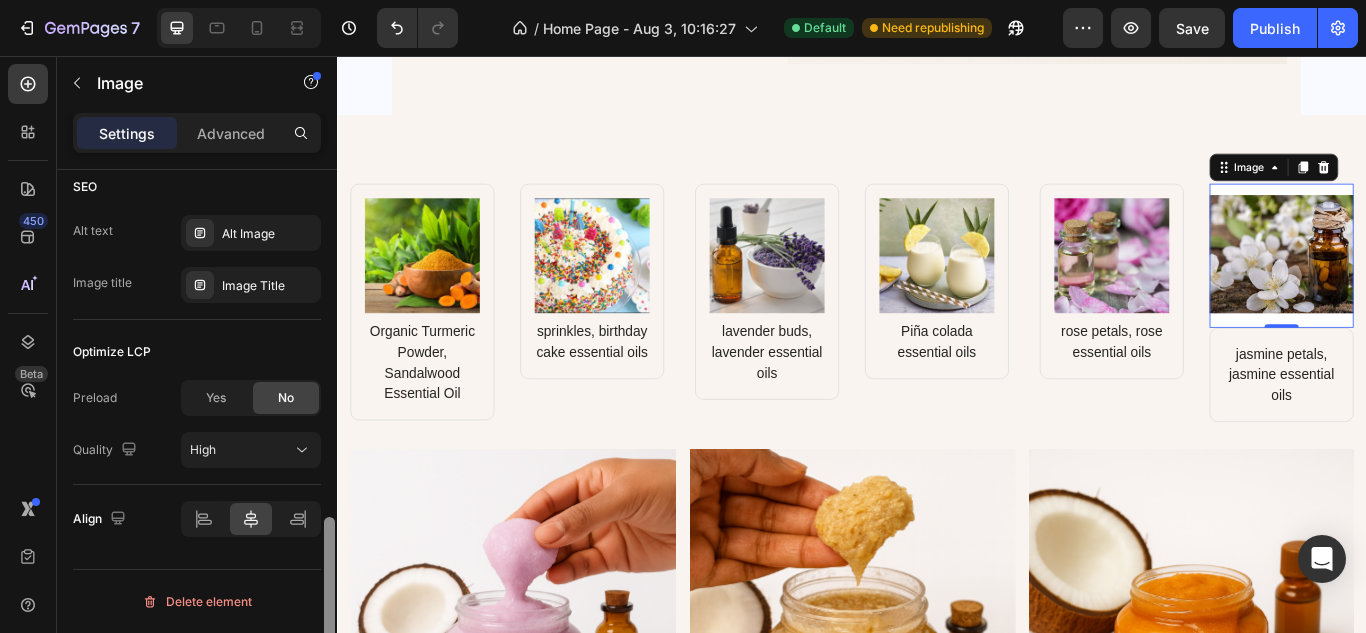 drag, startPoint x: 326, startPoint y: 312, endPoint x: 293, endPoint y: 673, distance: 362.50516 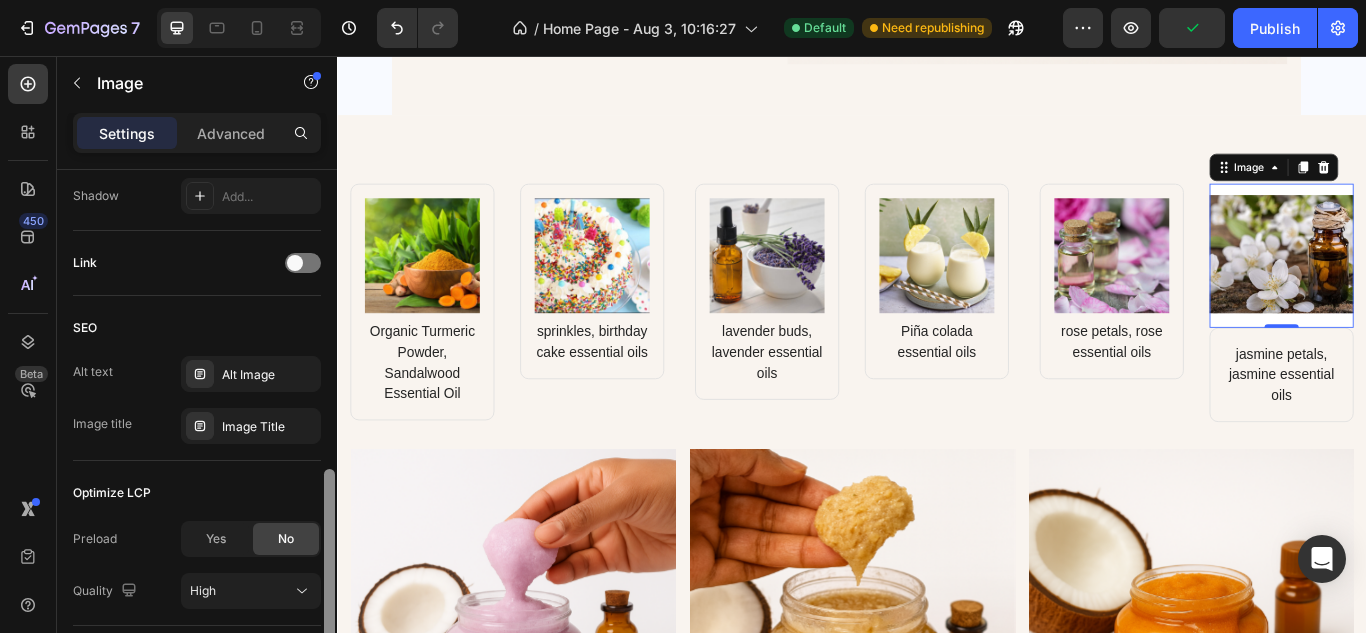 scroll, scrollTop: 896, scrollLeft: 0, axis: vertical 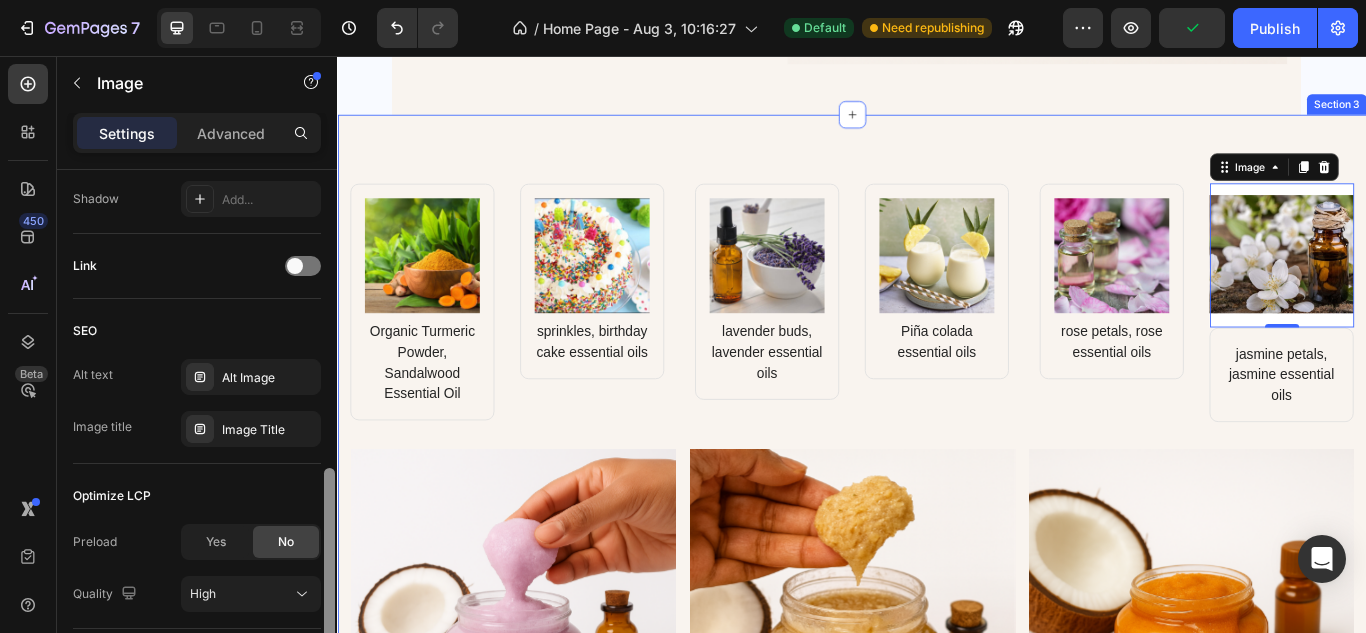 drag, startPoint x: 669, startPoint y: 578, endPoint x: 340, endPoint y: 403, distance: 372.64728 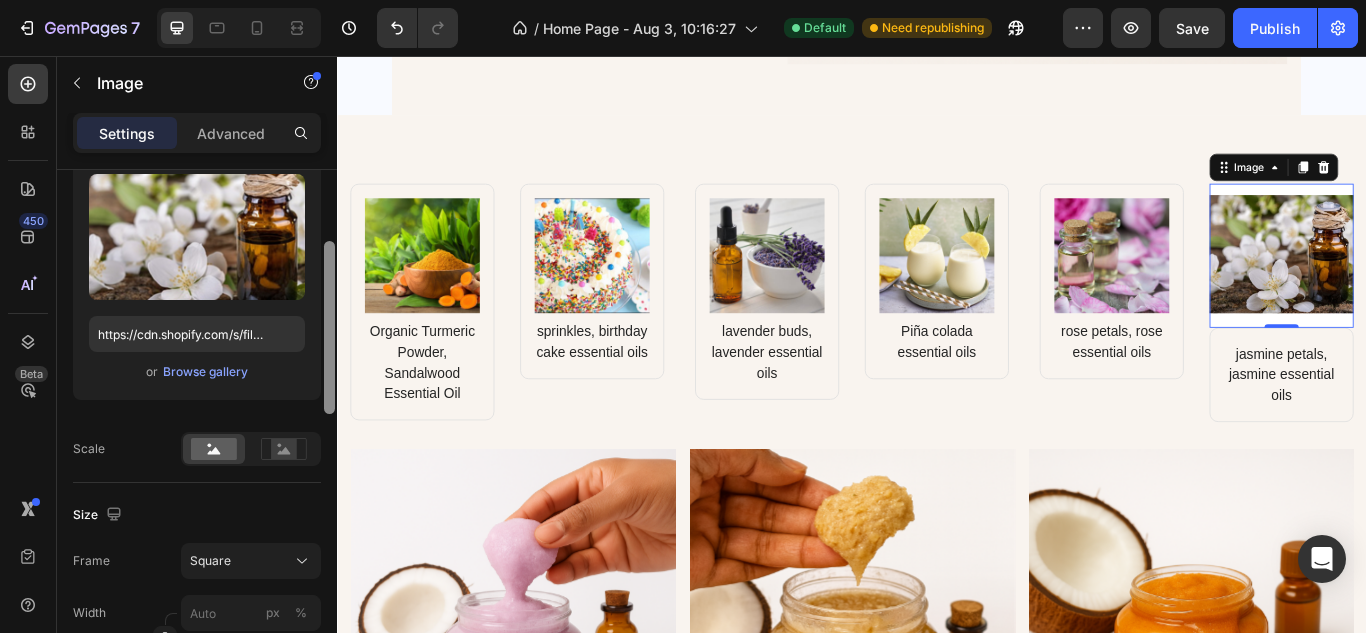scroll, scrollTop: 213, scrollLeft: 0, axis: vertical 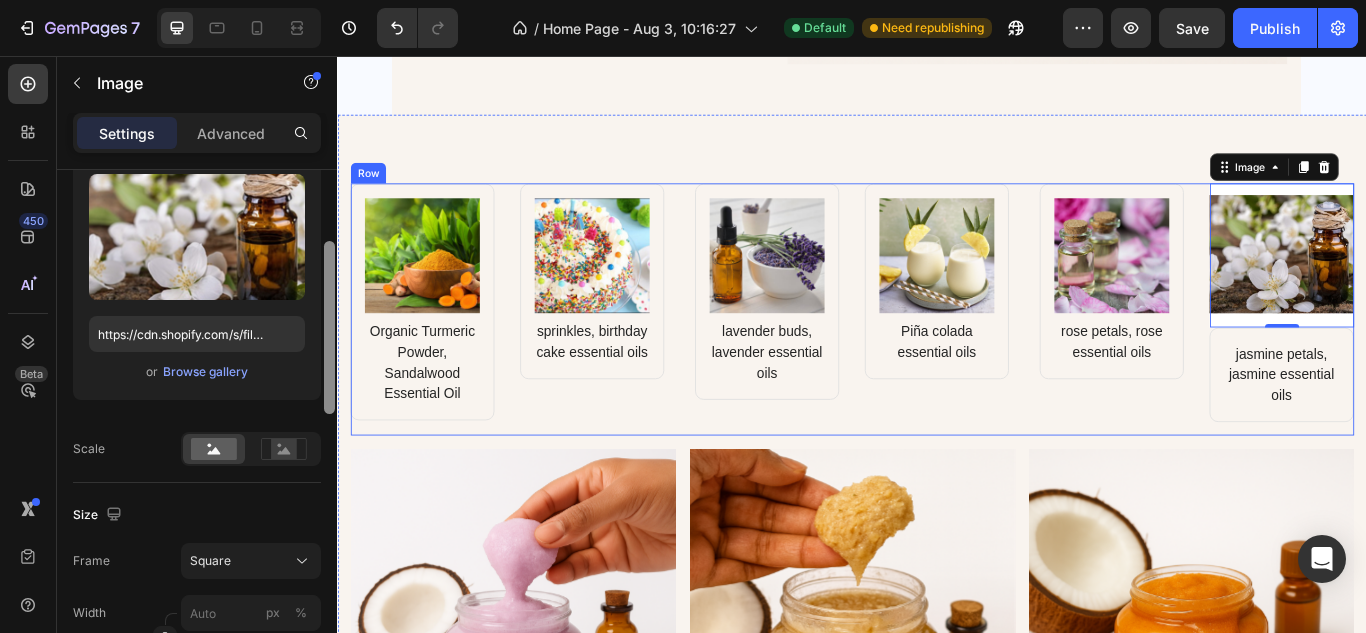 click on "Image Organic Turmeric Powder, Sandalwood Essential Oil Text block Row Image sprinkles, birthday cake essential oils Text block Row Row Image lavender buds, lavender essential oils Text block Row Image Piña colada essential oils Text block Row Row Image rose petals, rose essential oils Text block Row Image   0 jasmine petals, jasmine essential oils Text block Row Row Row" at bounding box center [937, 352] 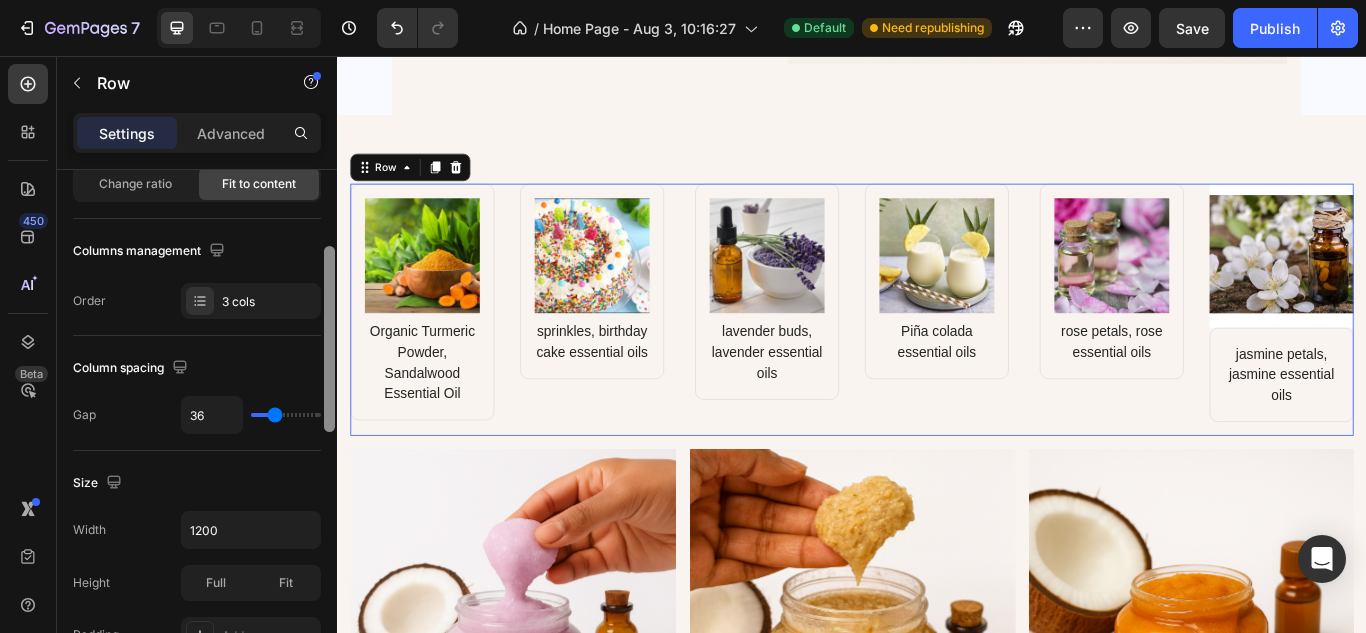 scroll, scrollTop: 0, scrollLeft: 0, axis: both 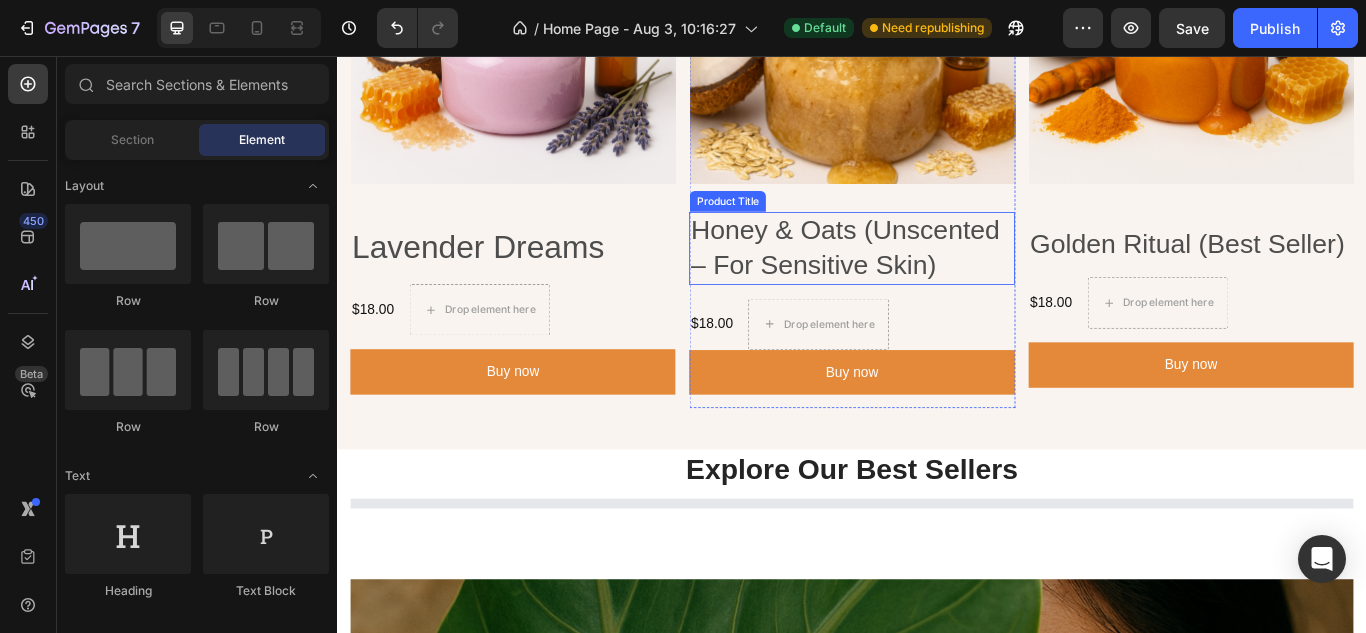 click on "Honey & Oats (Unscented – For Sensitive Skin)" at bounding box center [936, 280] 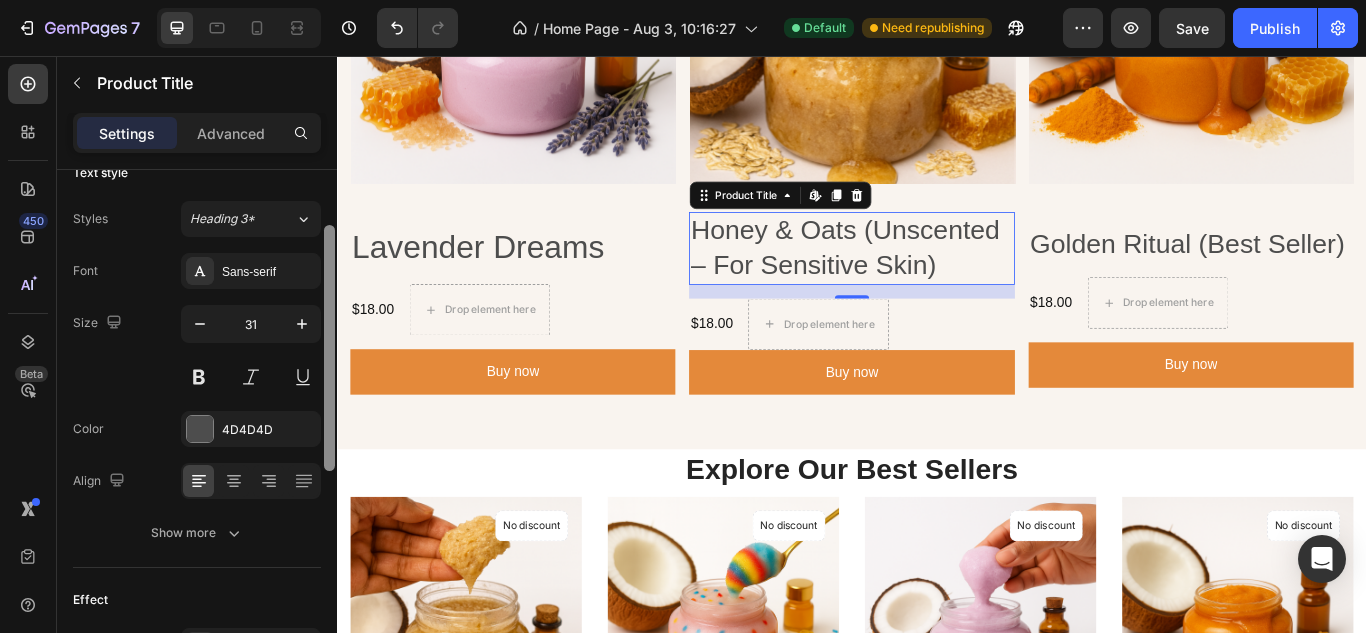 drag, startPoint x: 327, startPoint y: 390, endPoint x: 323, endPoint y: 466, distance: 76.105194 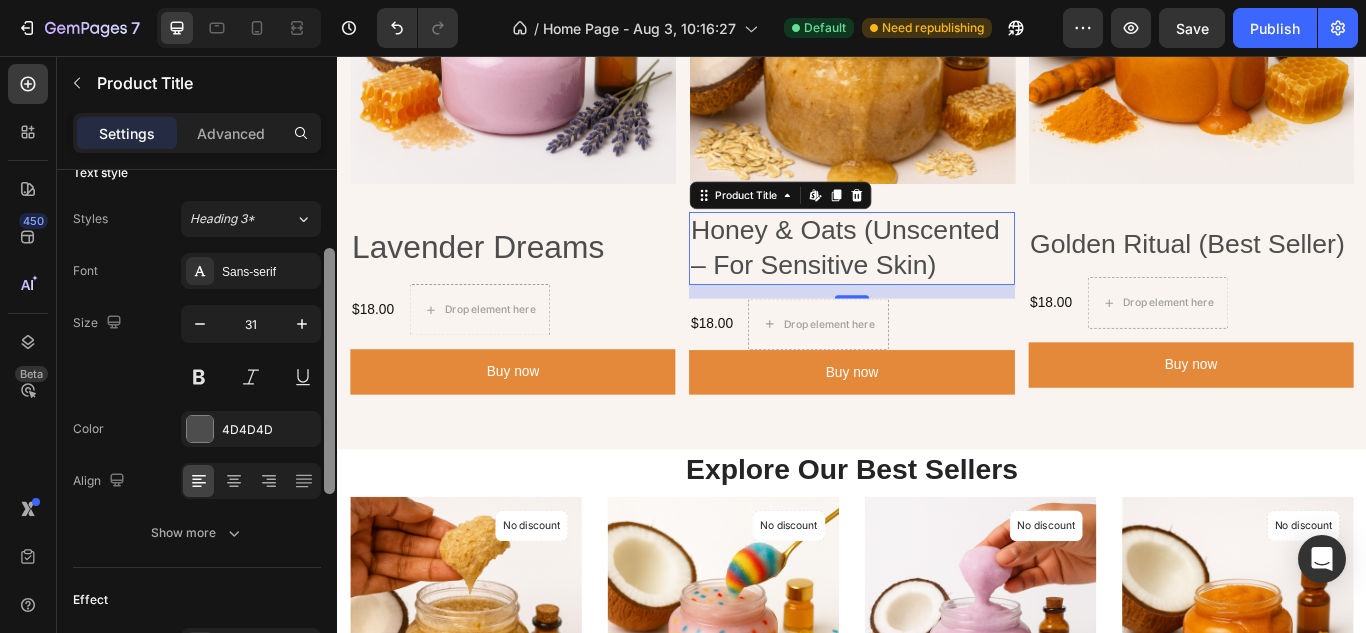 scroll, scrollTop: 160, scrollLeft: 0, axis: vertical 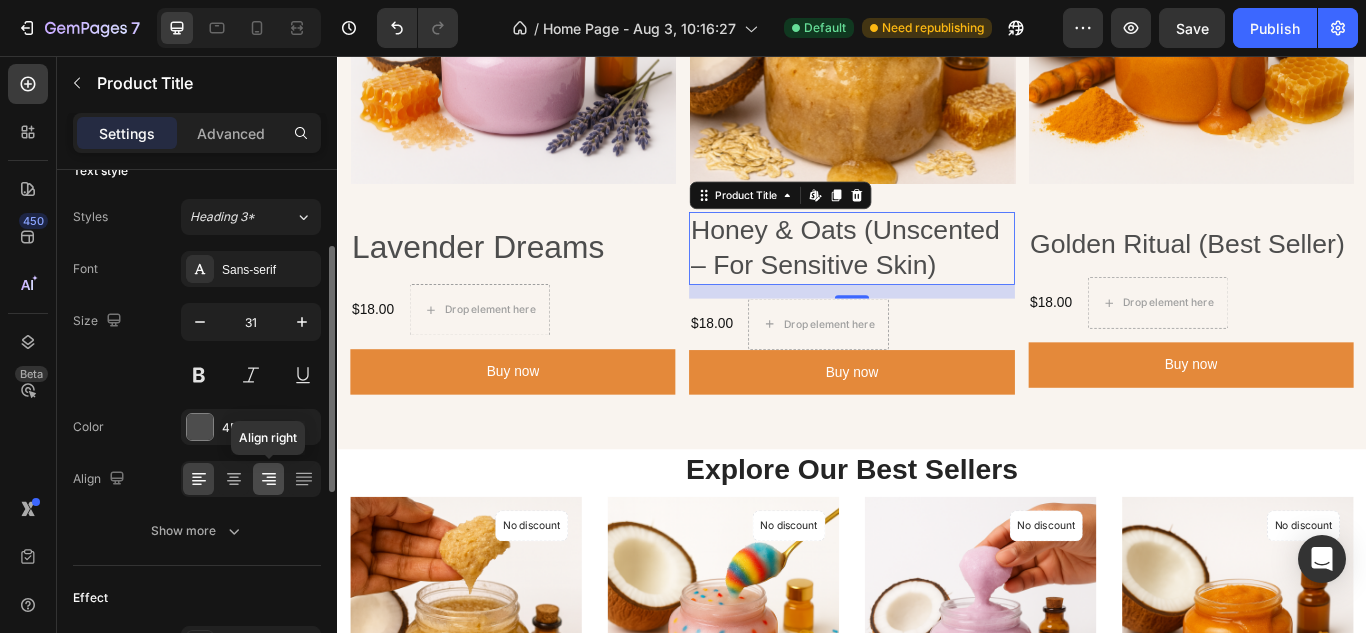 click 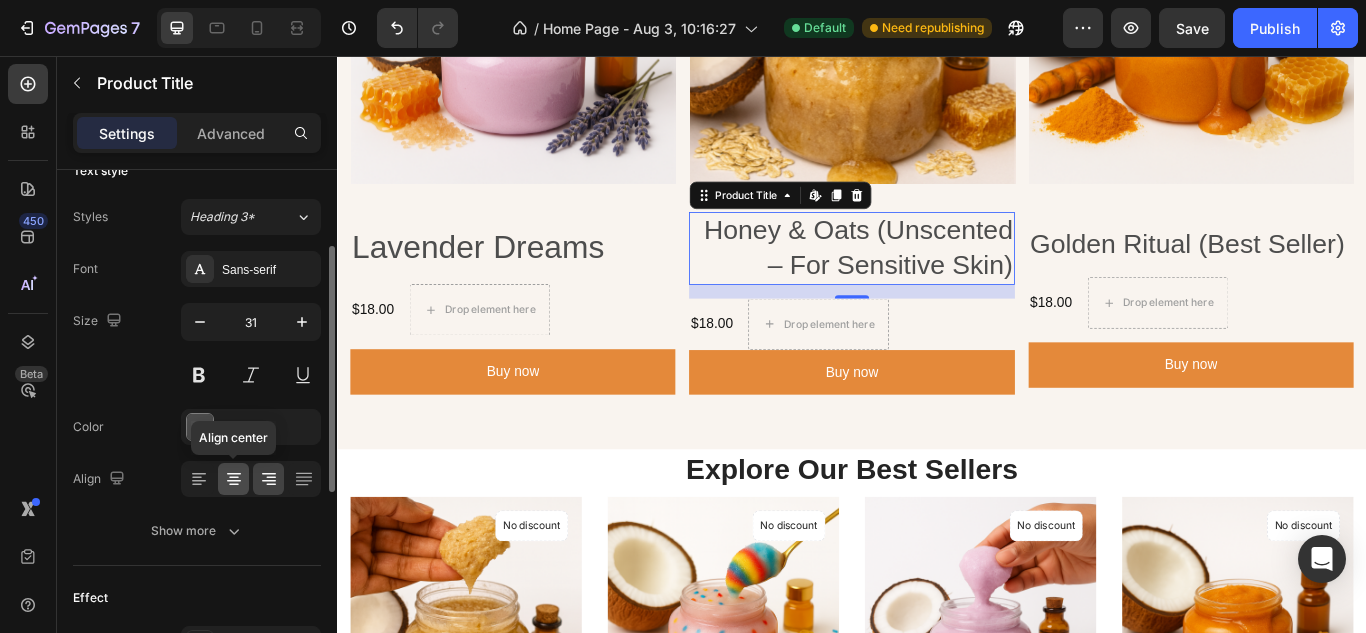 click 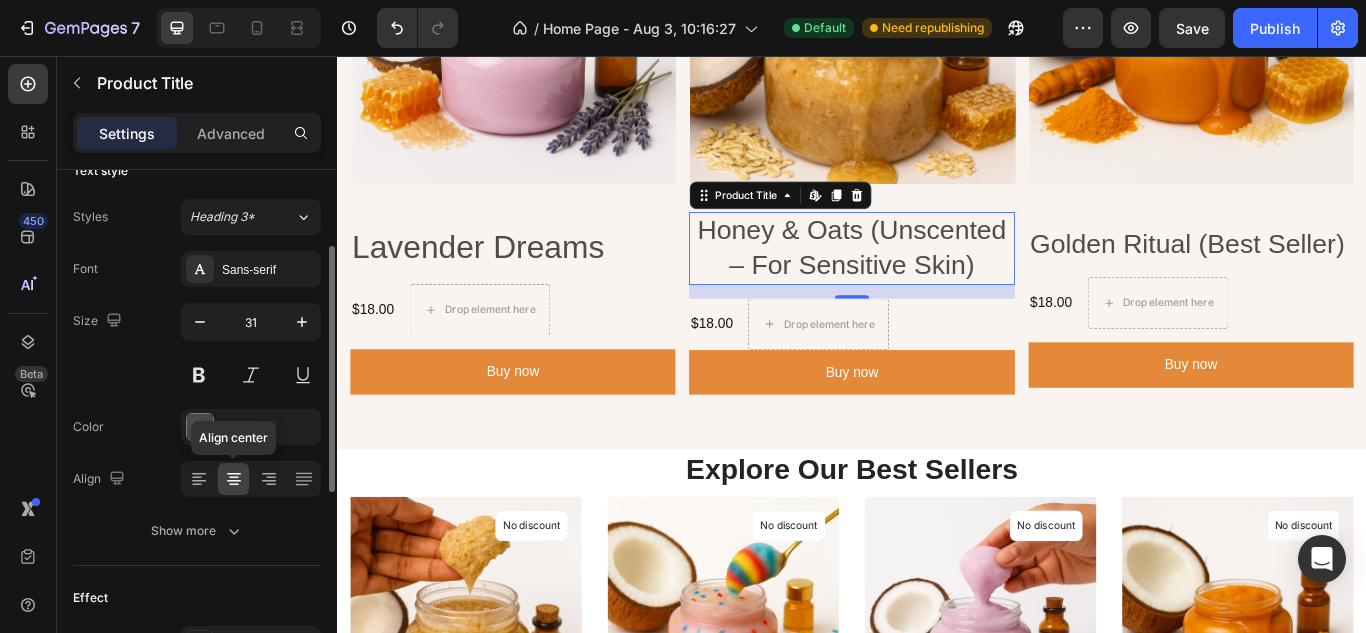 click 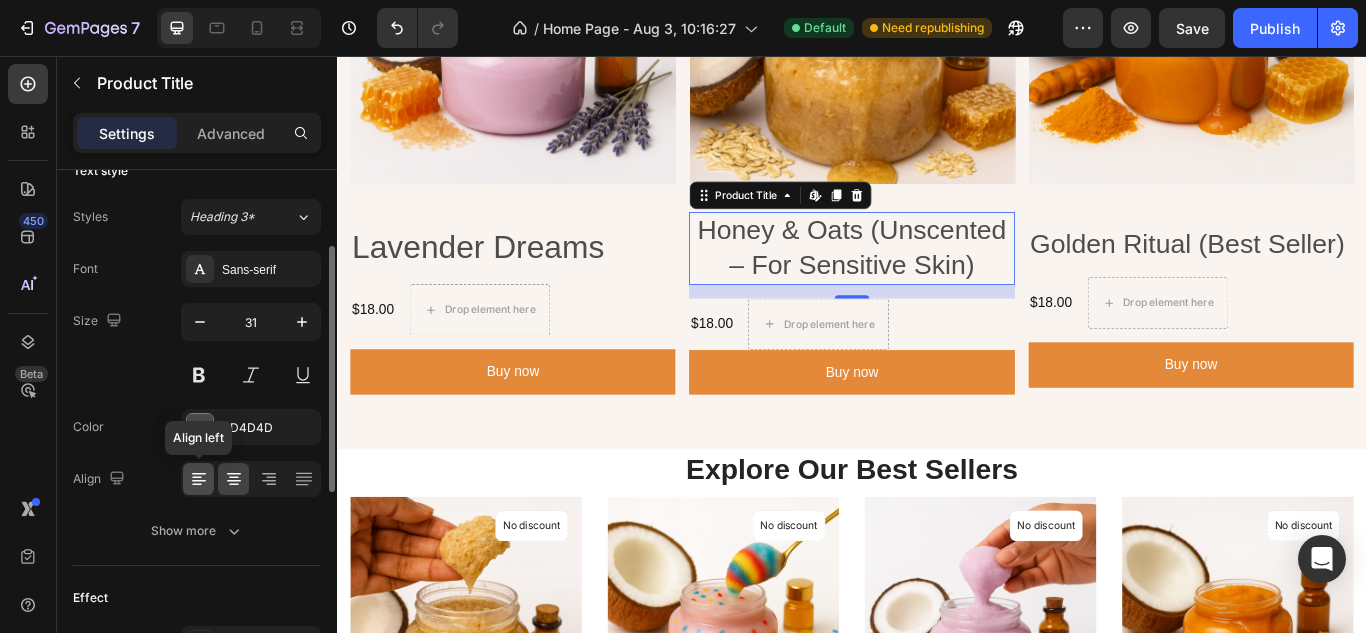 click 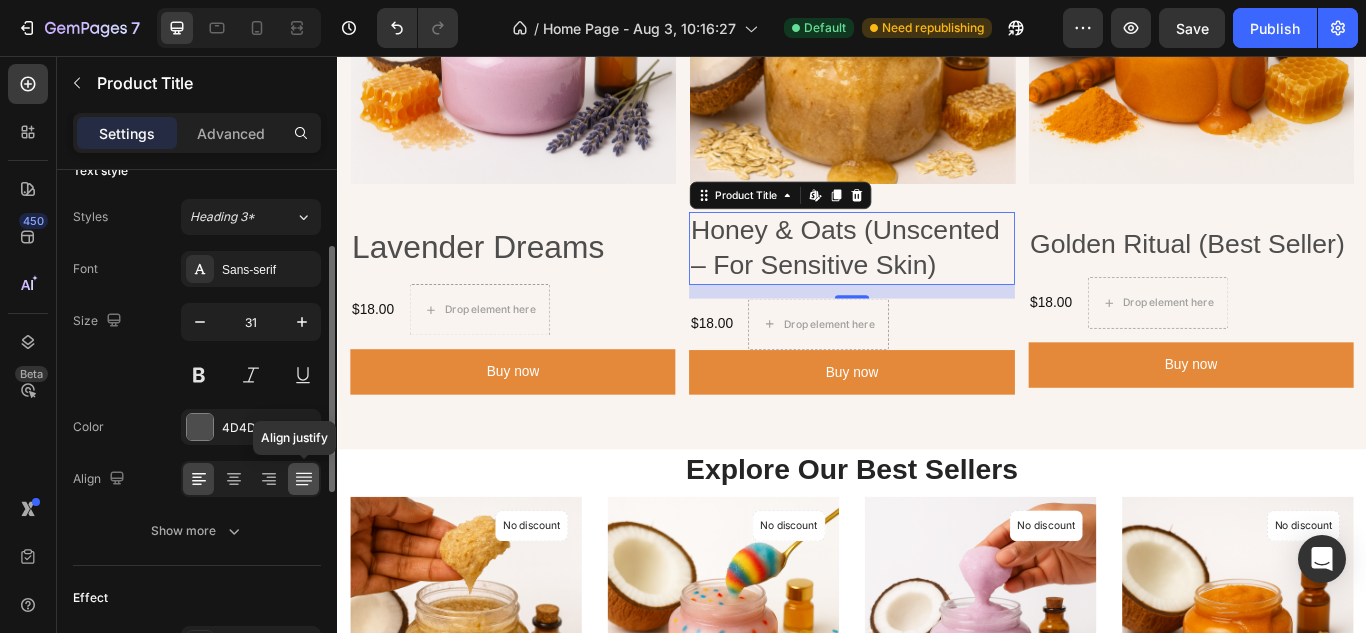 click 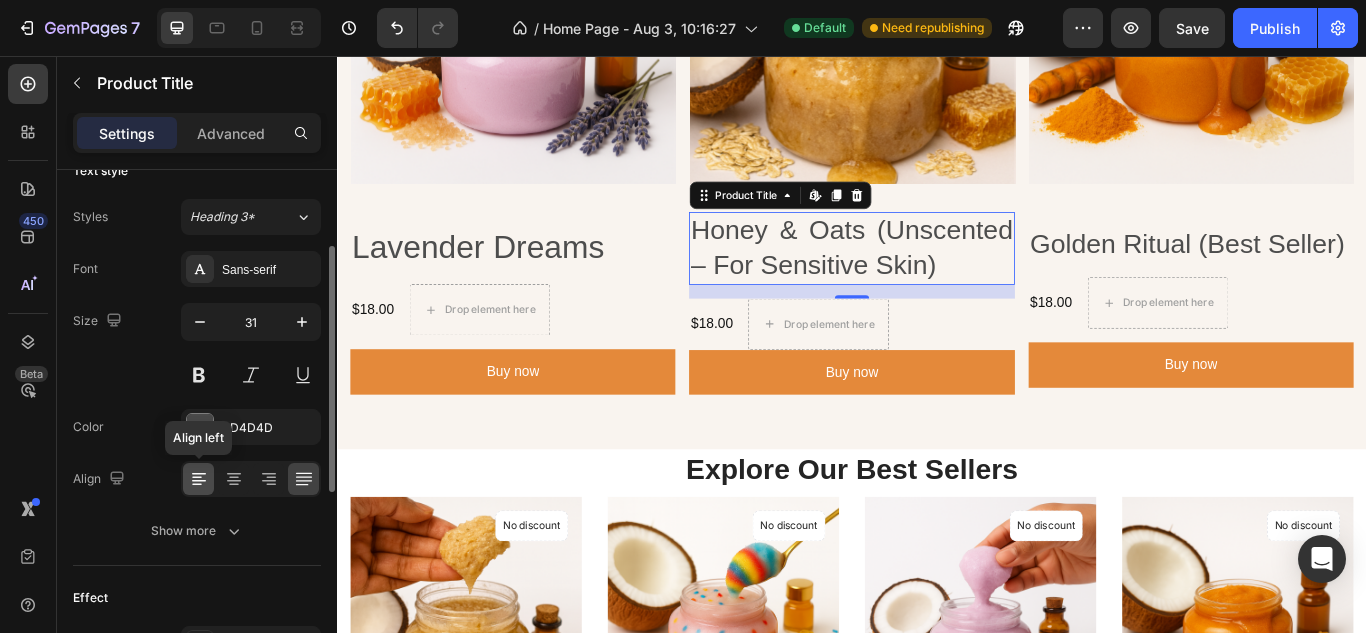 click 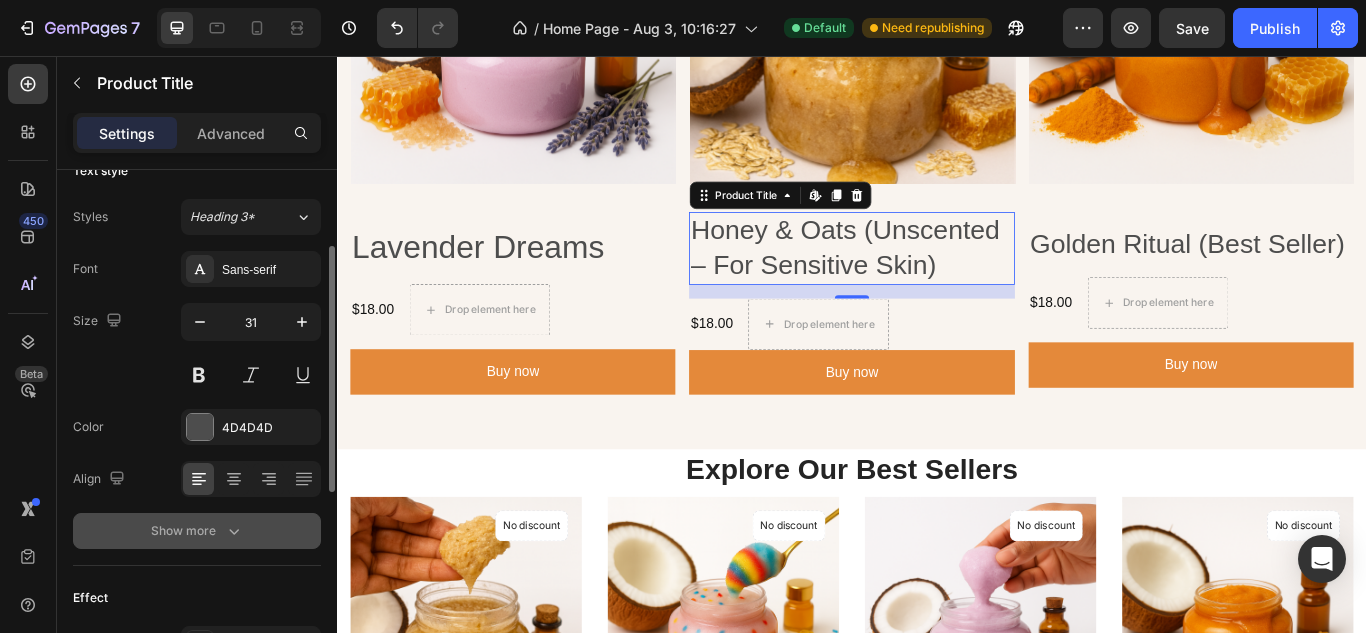 click on "Show more" at bounding box center [197, 531] 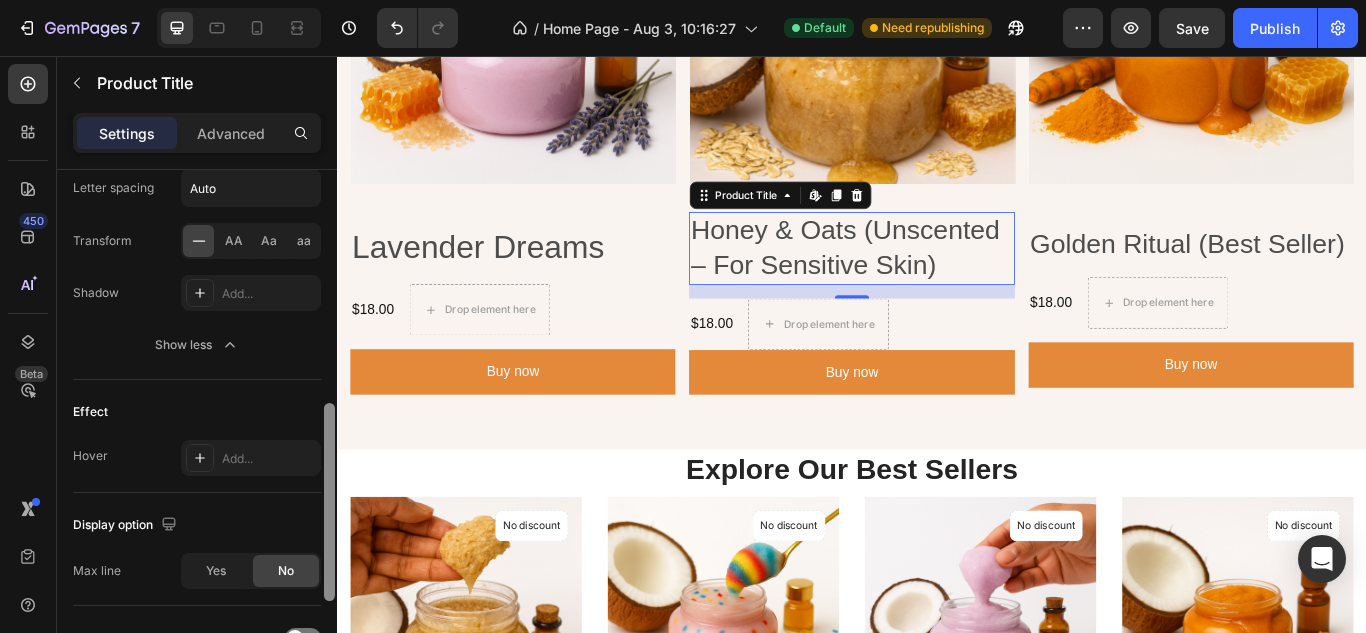 scroll, scrollTop: 644, scrollLeft: 0, axis: vertical 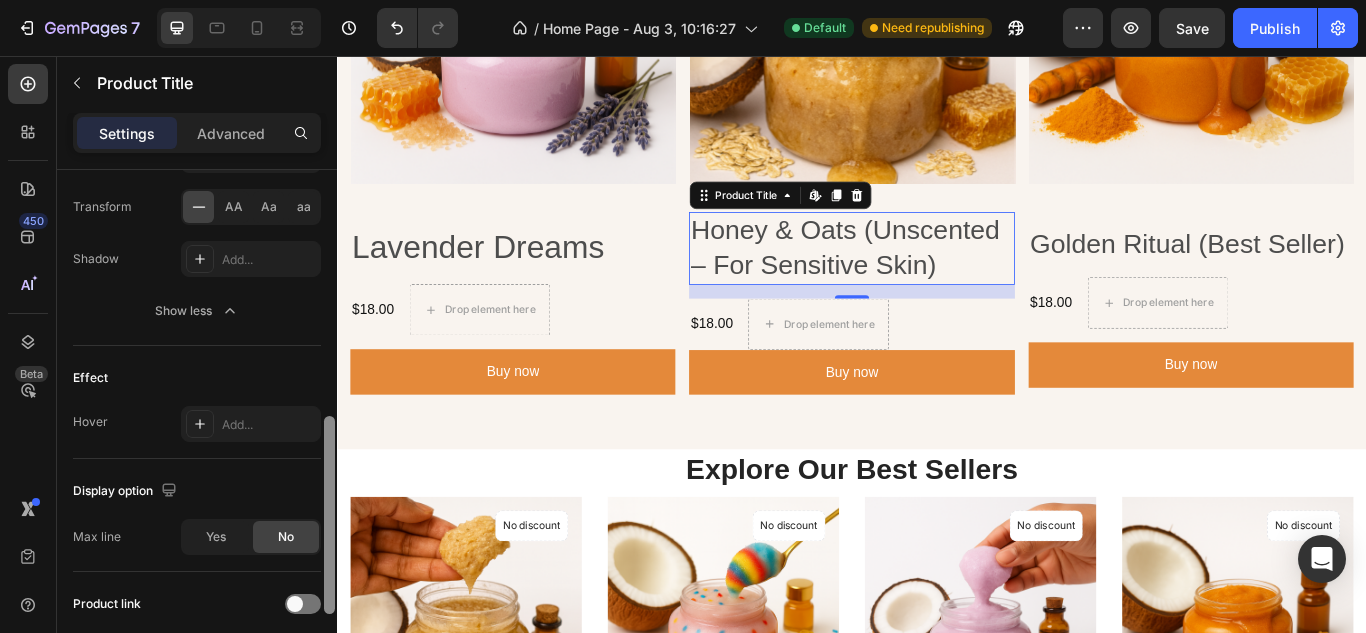 drag, startPoint x: 327, startPoint y: 450, endPoint x: 289, endPoint y: 680, distance: 233.118 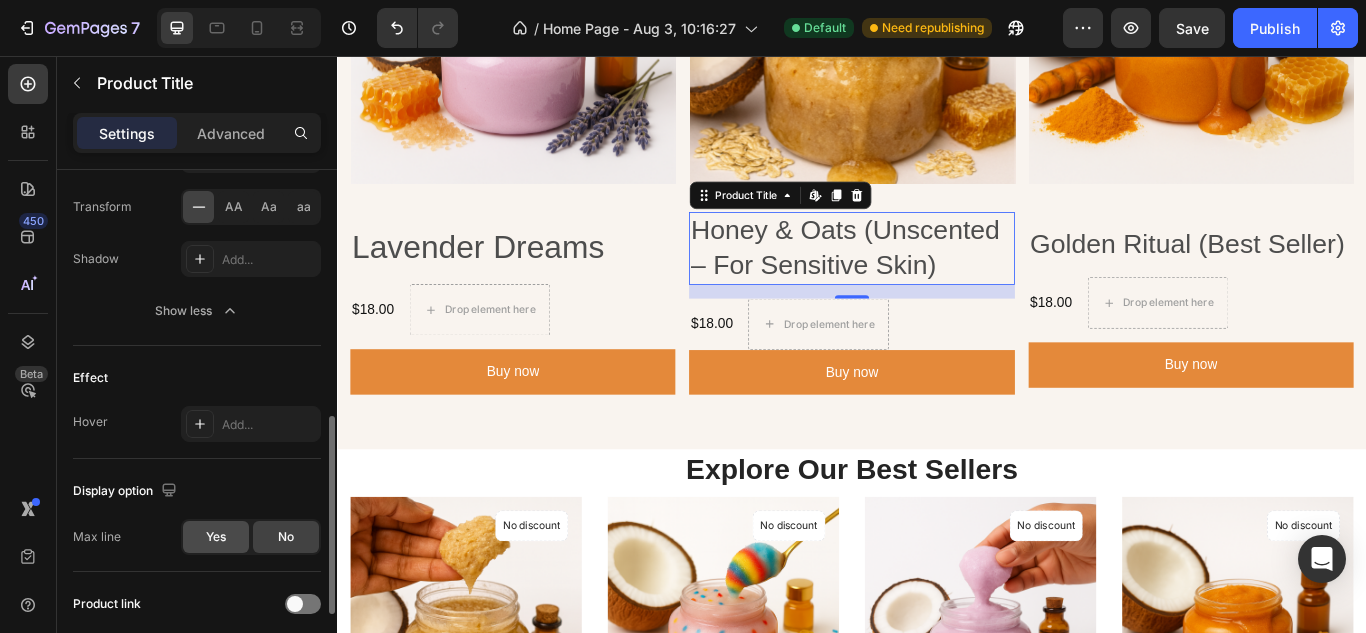click on "Yes" 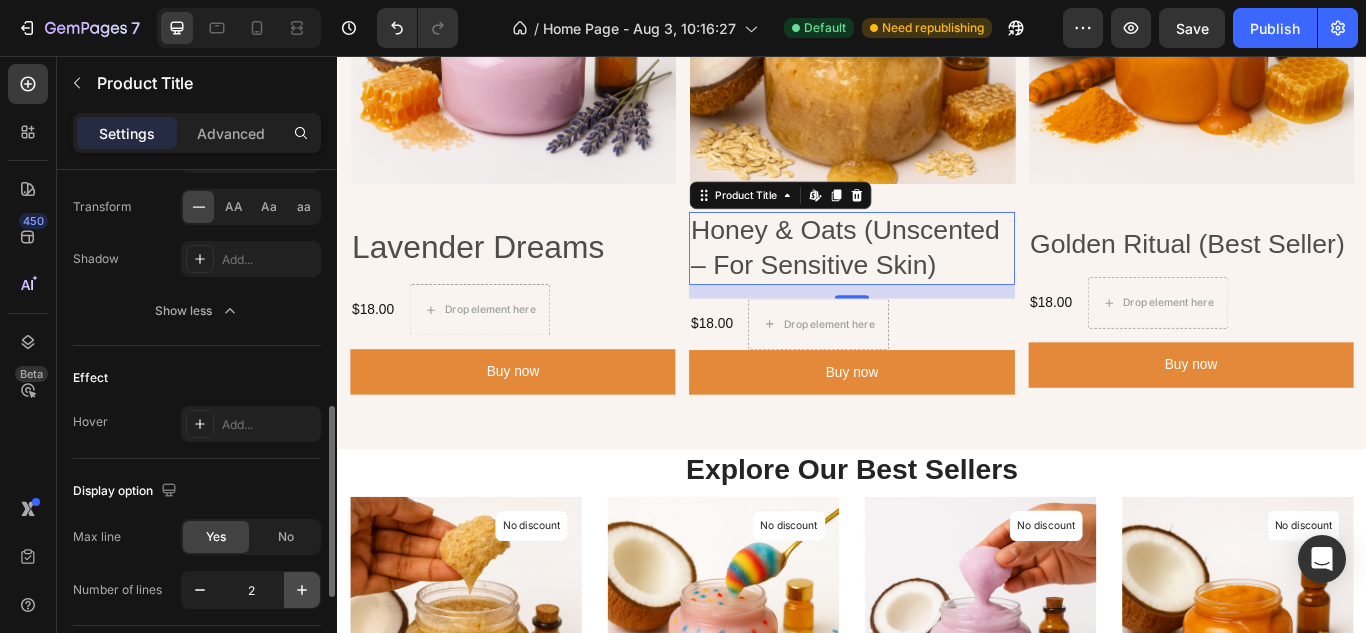 click 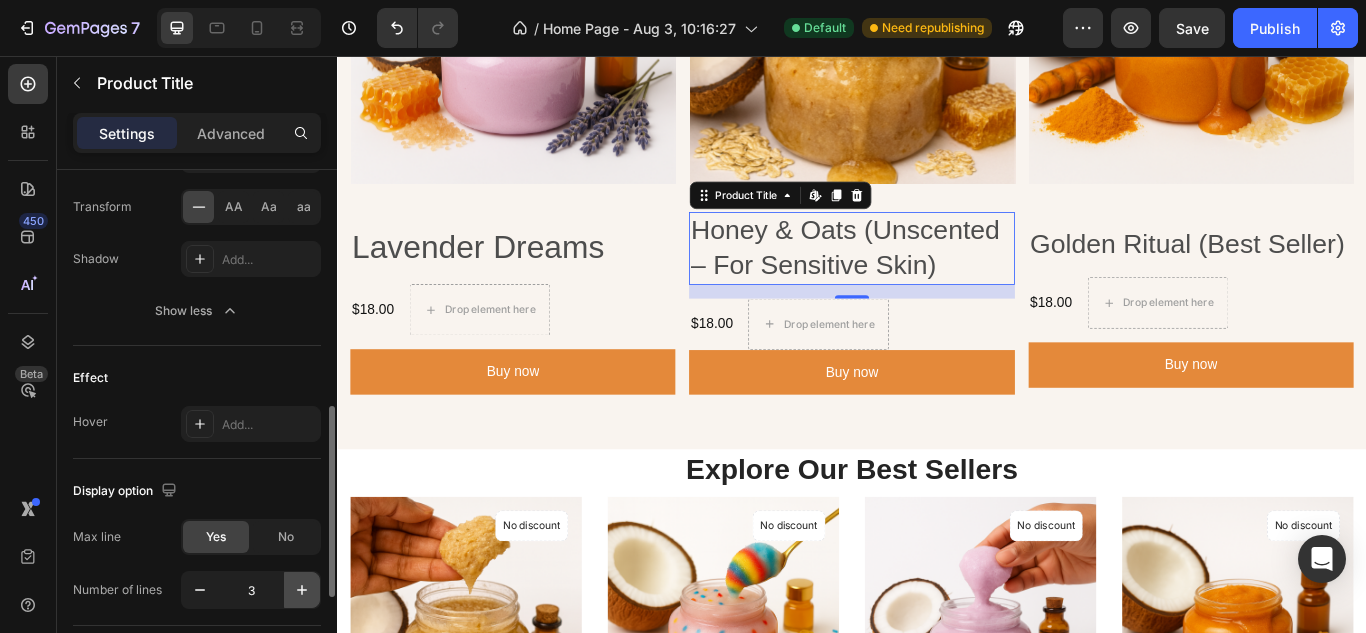 click 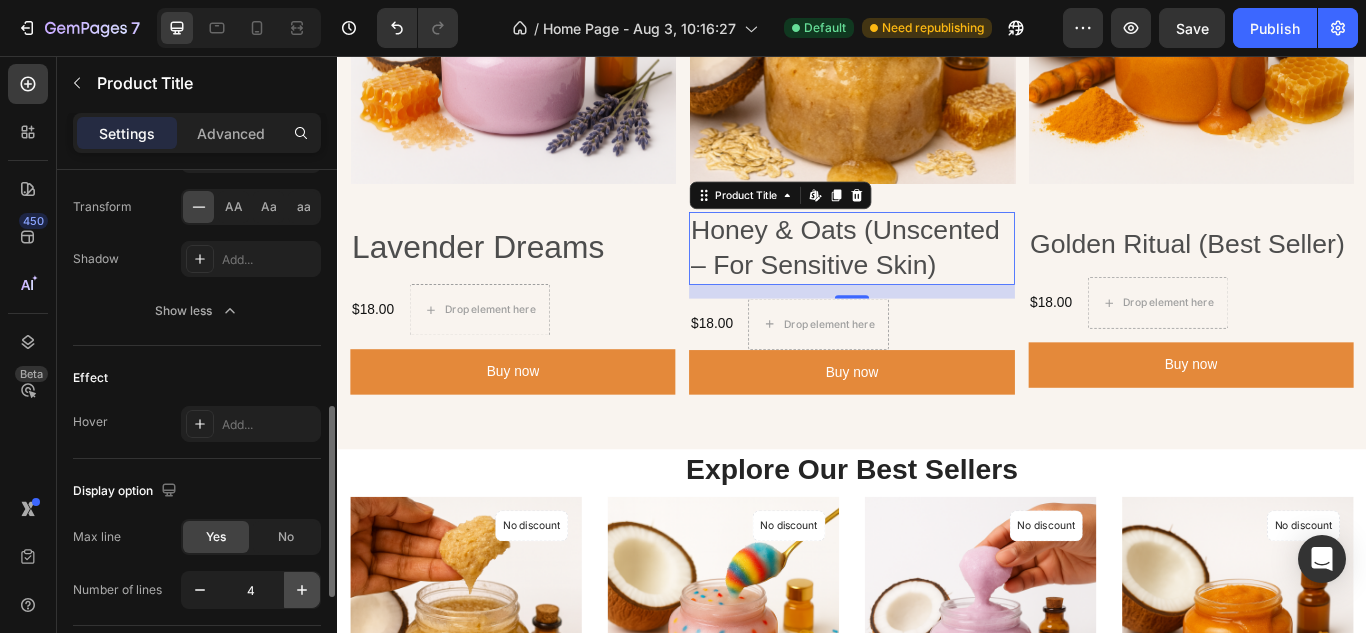click 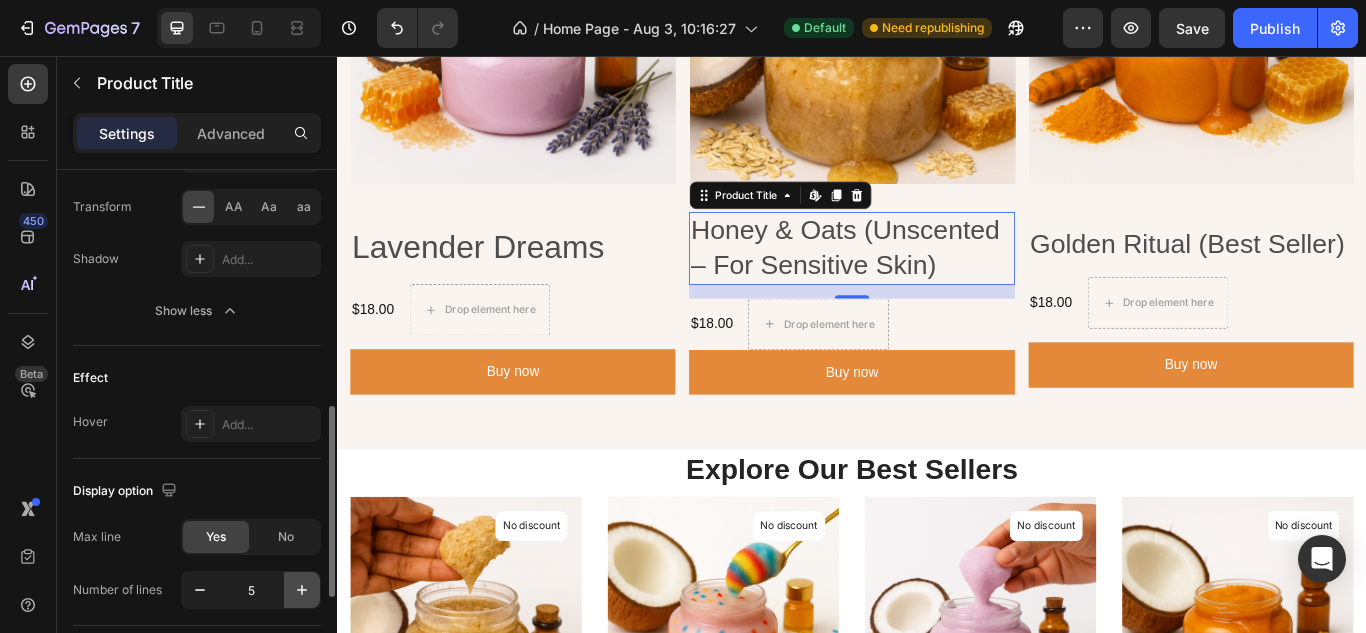 click 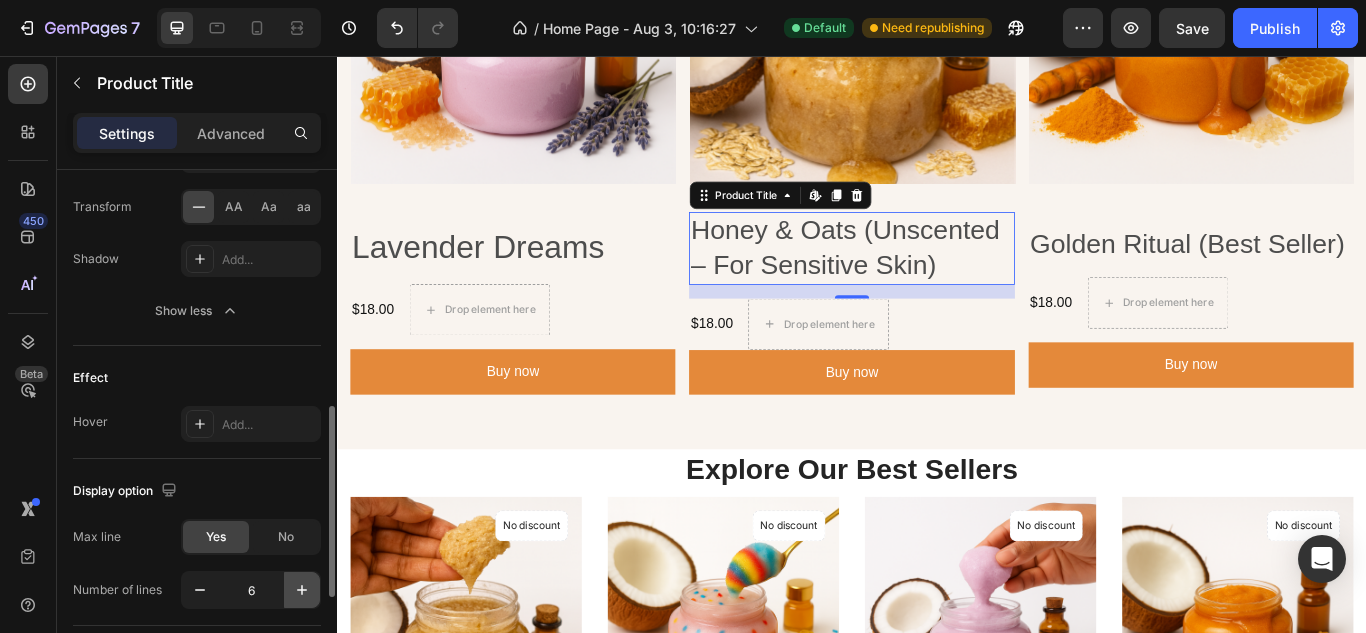 click 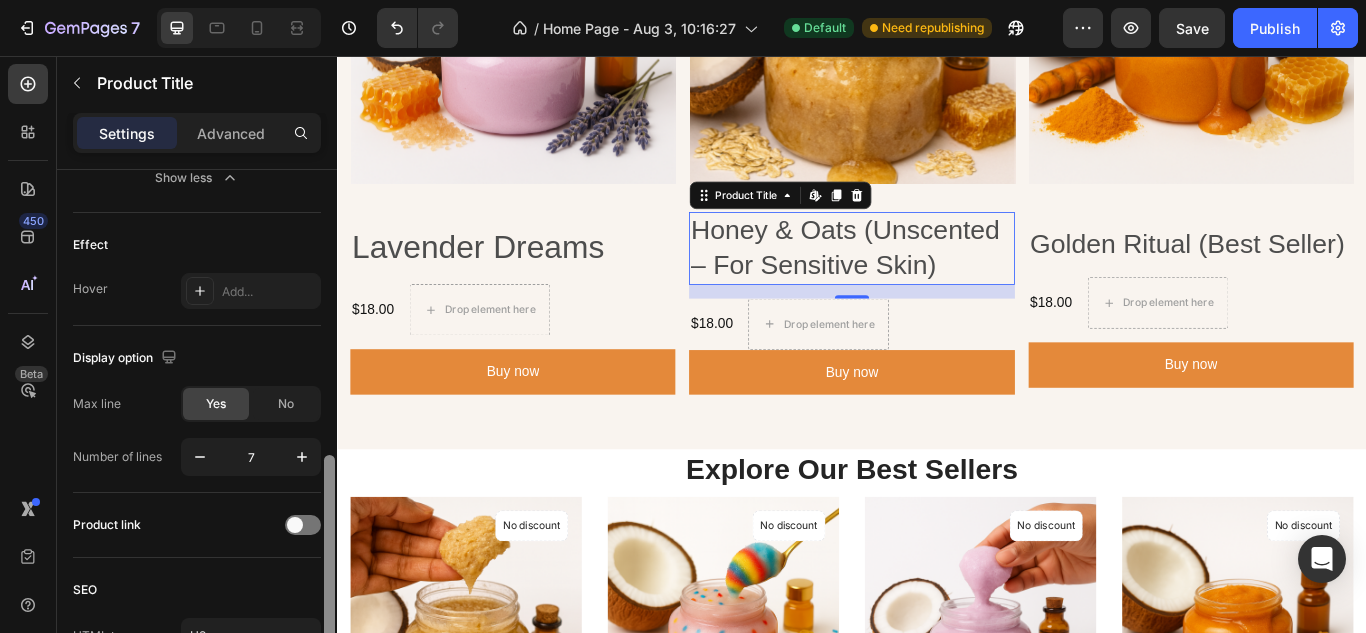 scroll, scrollTop: 772, scrollLeft: 0, axis: vertical 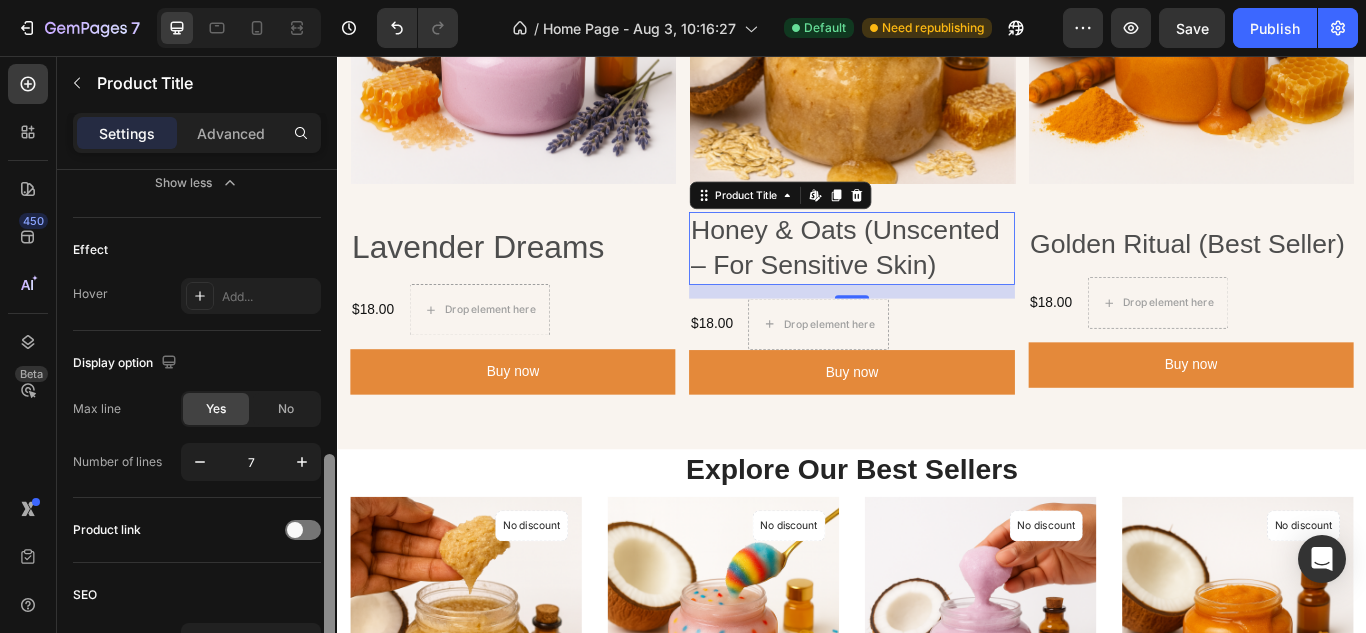drag, startPoint x: 330, startPoint y: 549, endPoint x: 333, endPoint y: 596, distance: 47.095646 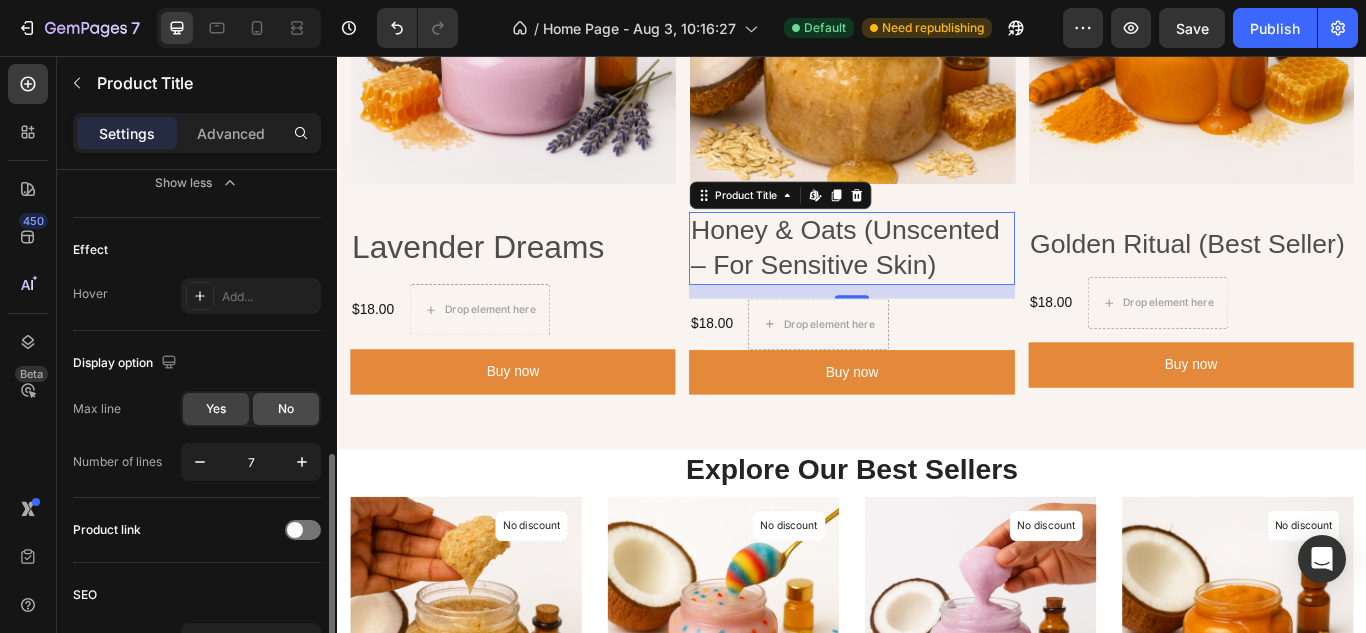 click on "No" 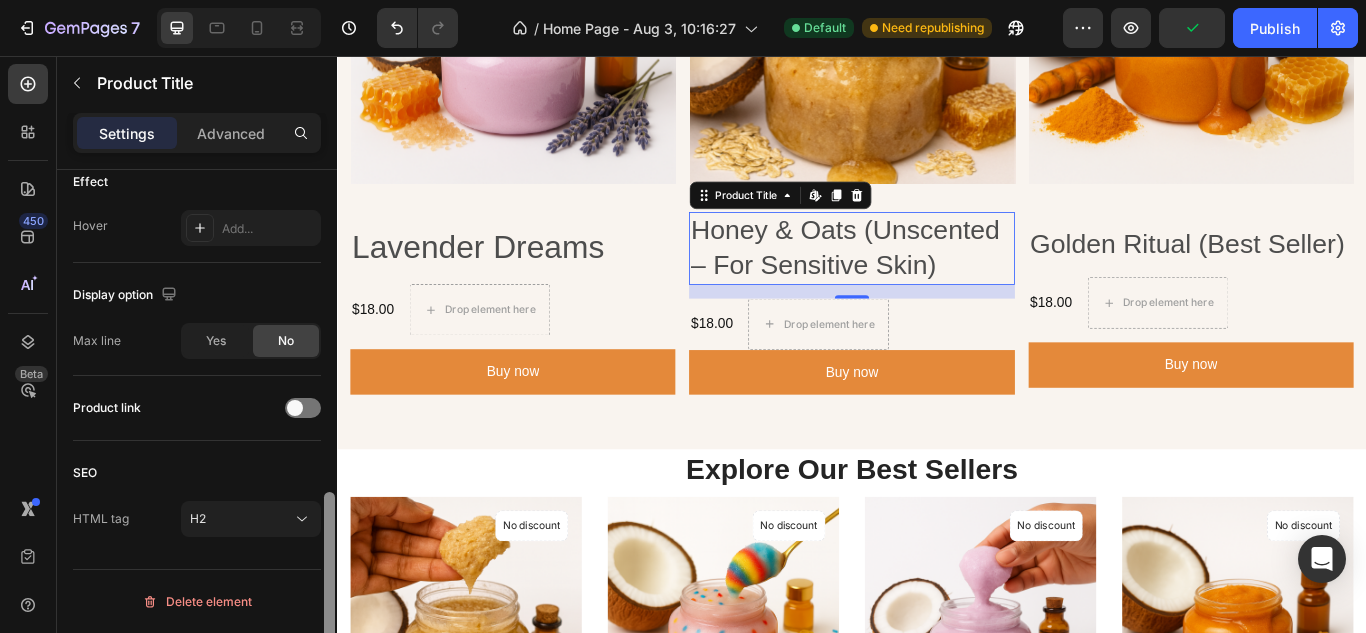 drag, startPoint x: 323, startPoint y: 487, endPoint x: 330, endPoint y: 440, distance: 47.518417 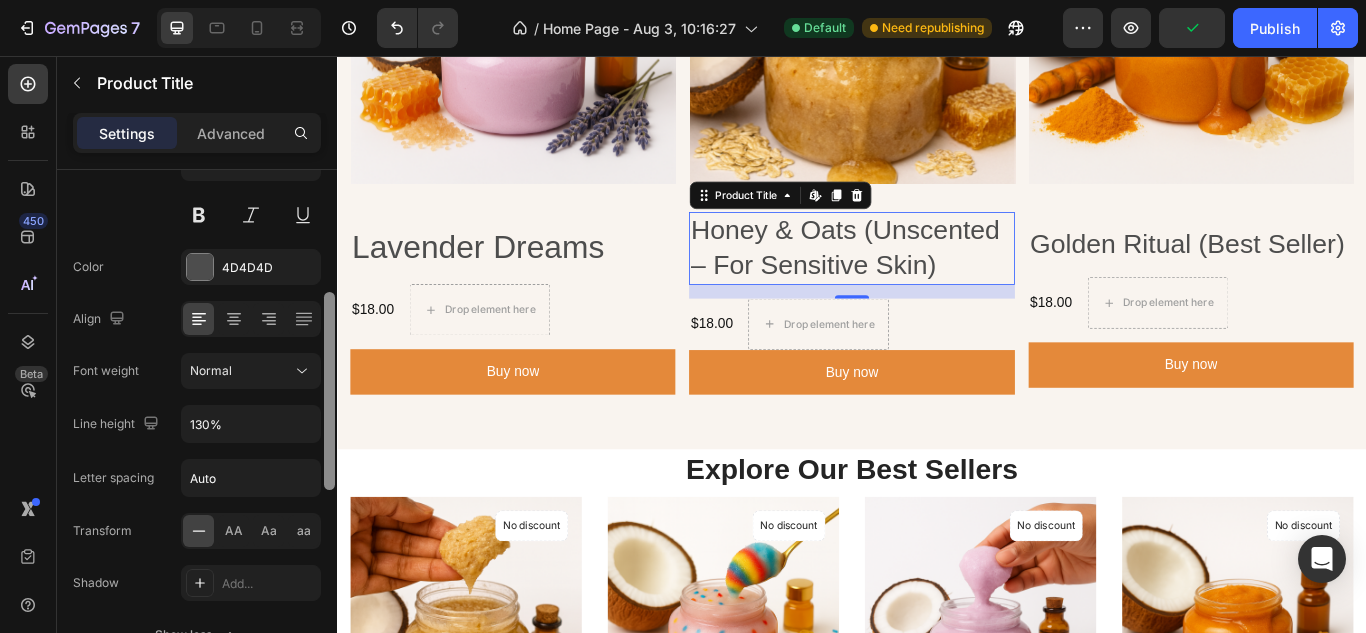 click at bounding box center [329, 430] 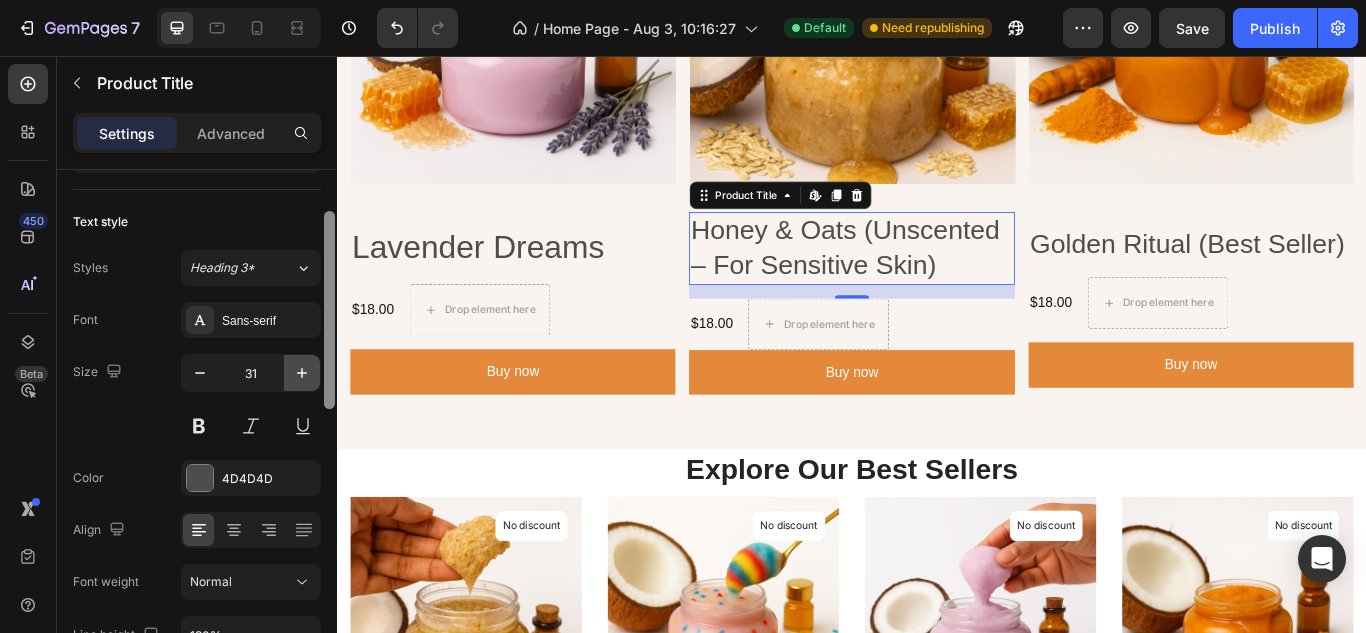scroll, scrollTop: 106, scrollLeft: 0, axis: vertical 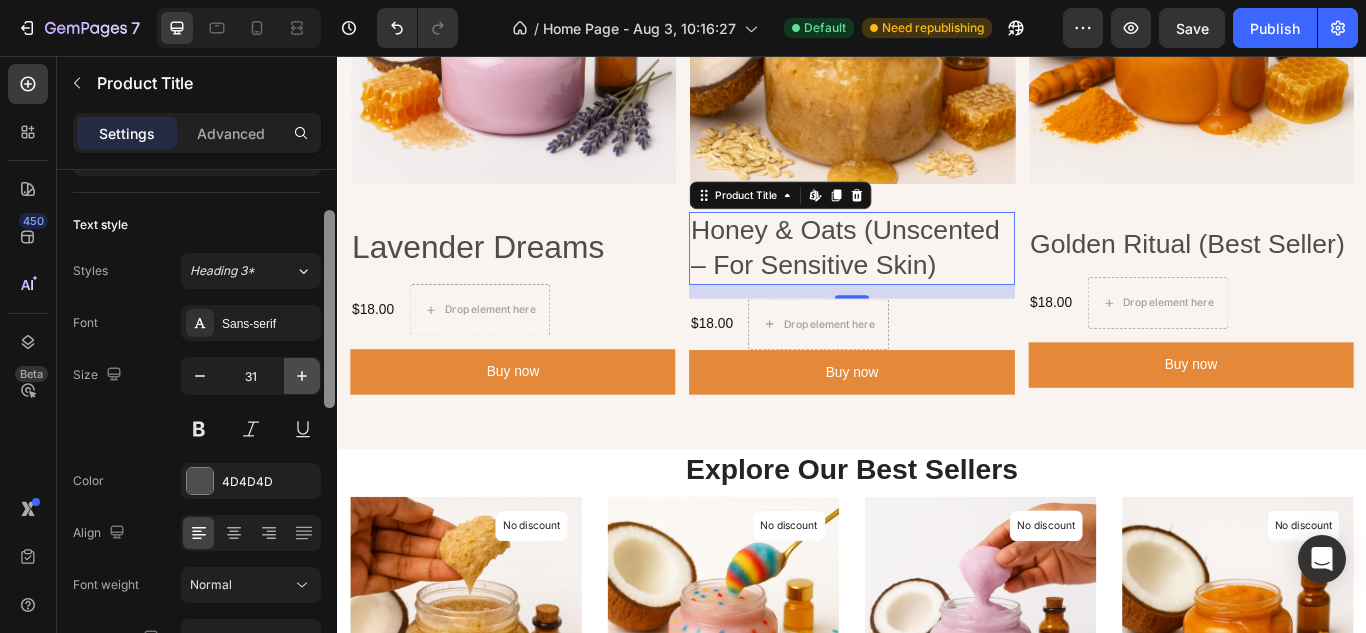 drag, startPoint x: 330, startPoint y: 440, endPoint x: 315, endPoint y: 358, distance: 83.360664 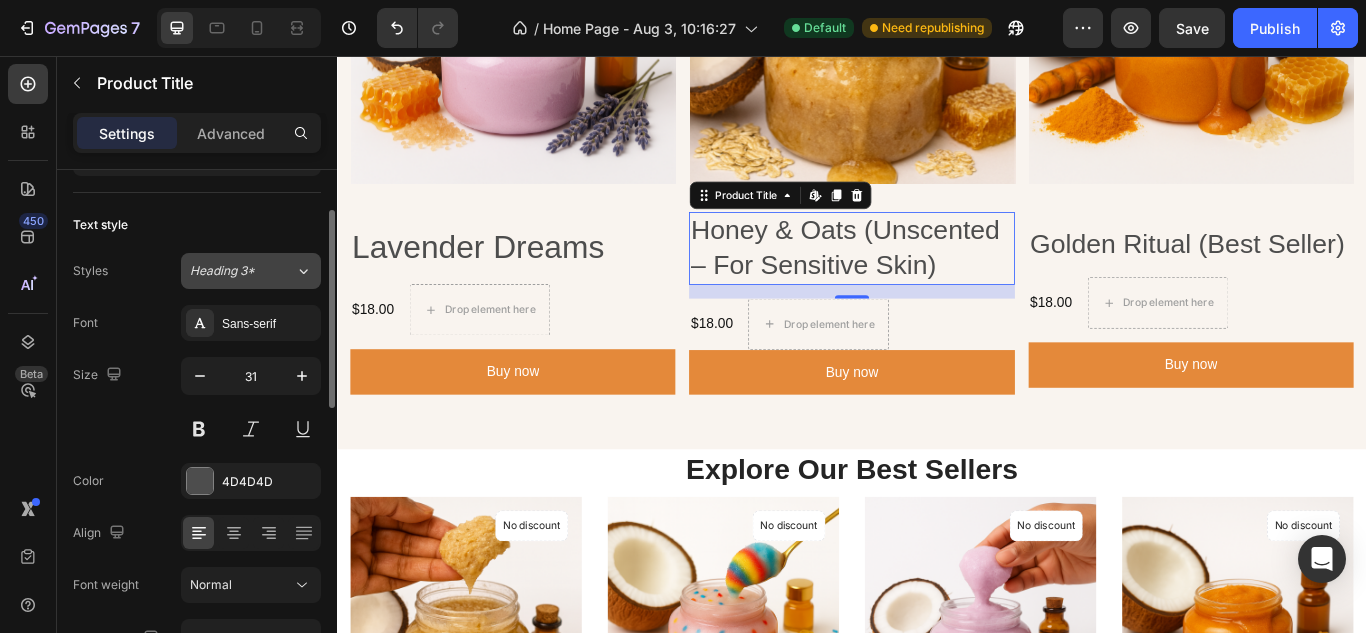 click on "Heading 3*" at bounding box center (242, 271) 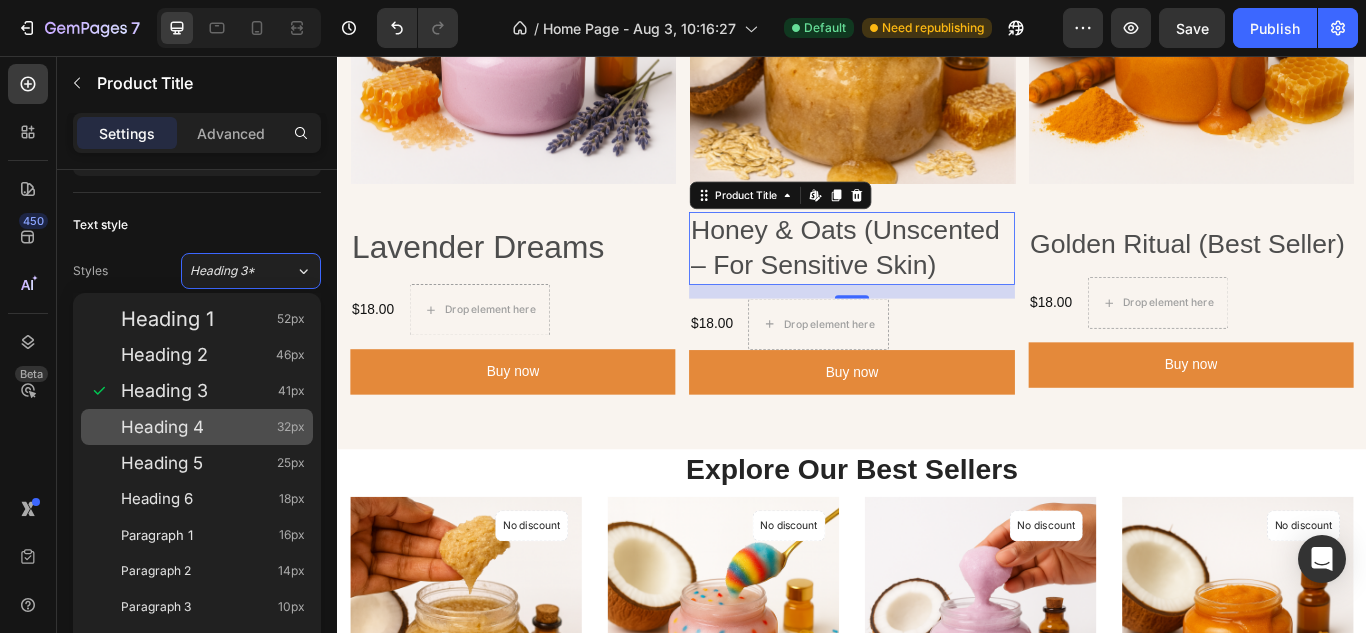 click on "Heading 4 32px" at bounding box center (213, 427) 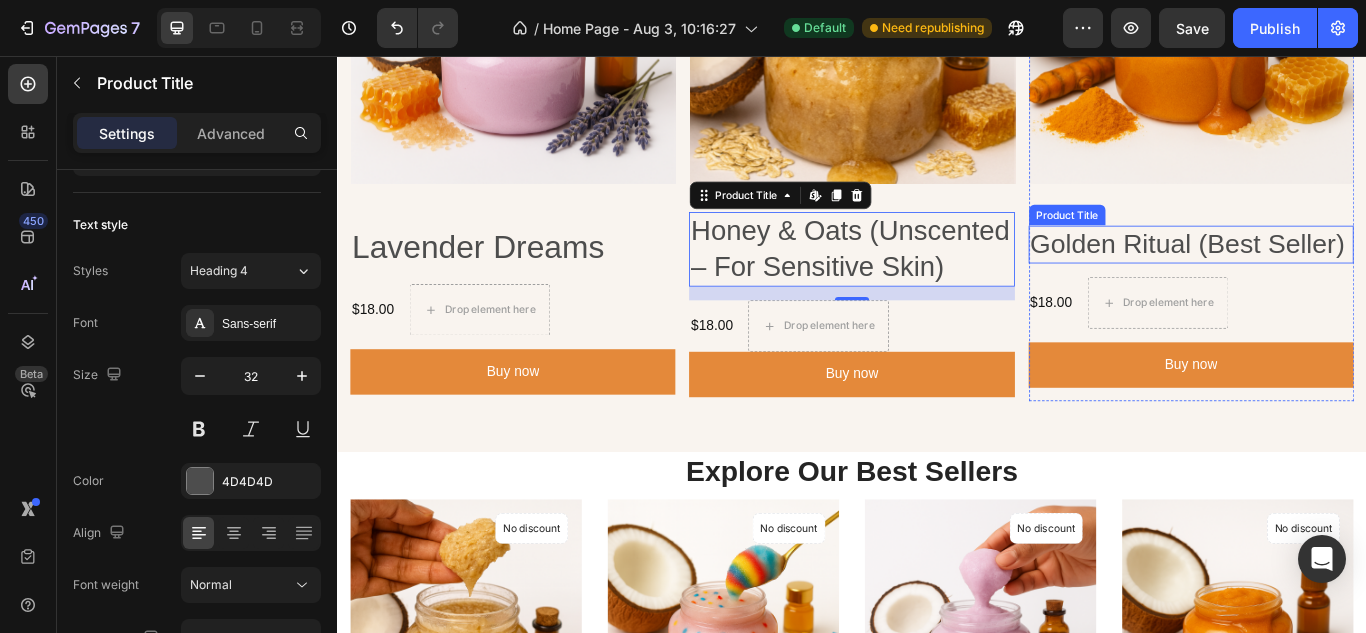 click on "Golden Ritual (Best Seller)" at bounding box center (1332, 276) 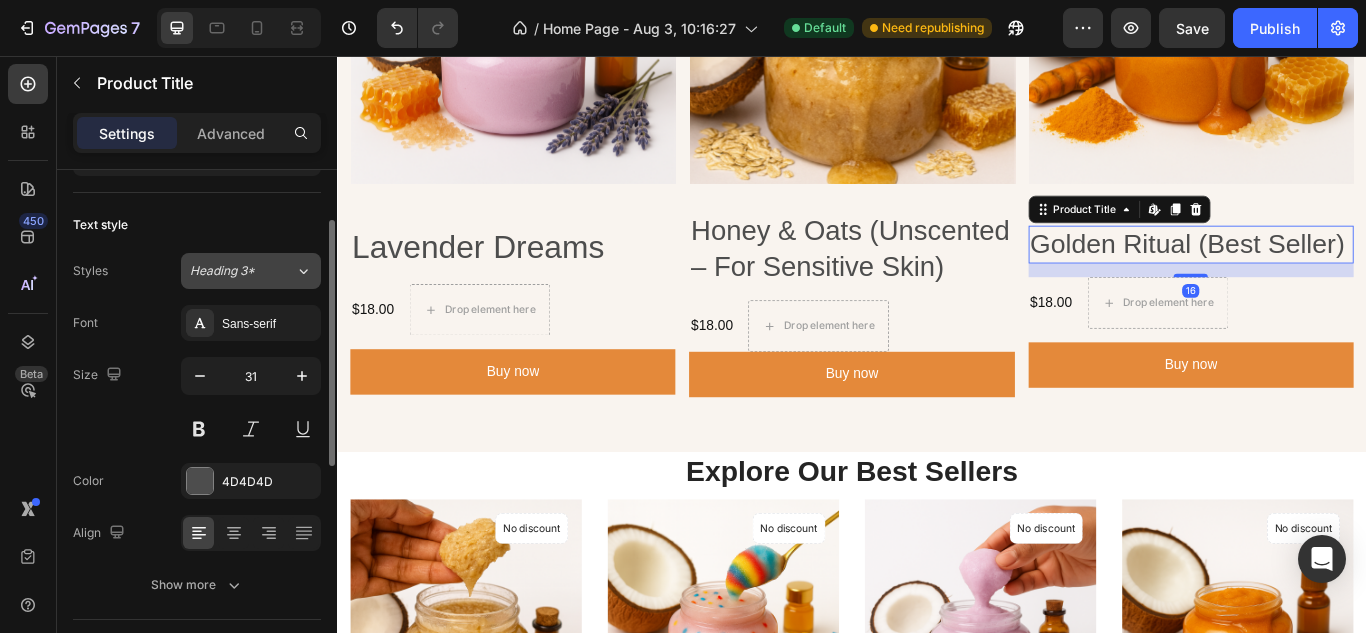 click on "Heading 3*" at bounding box center [230, 271] 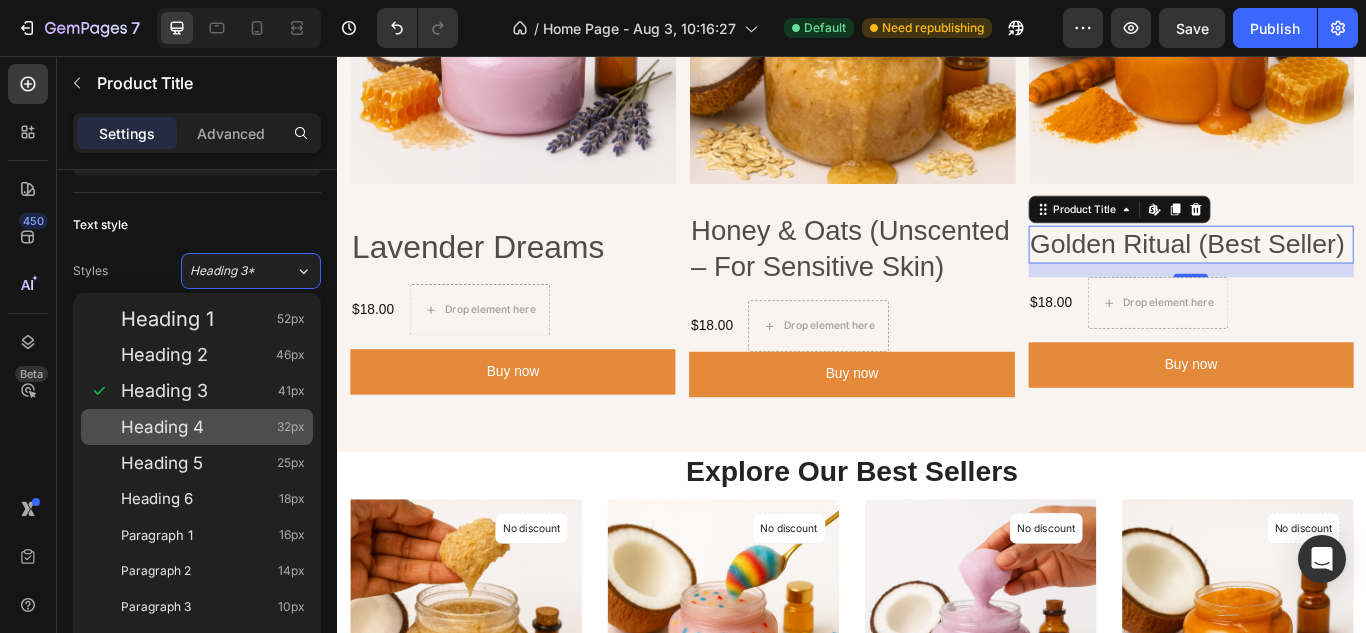 click on "Heading 4 32px" at bounding box center [197, 427] 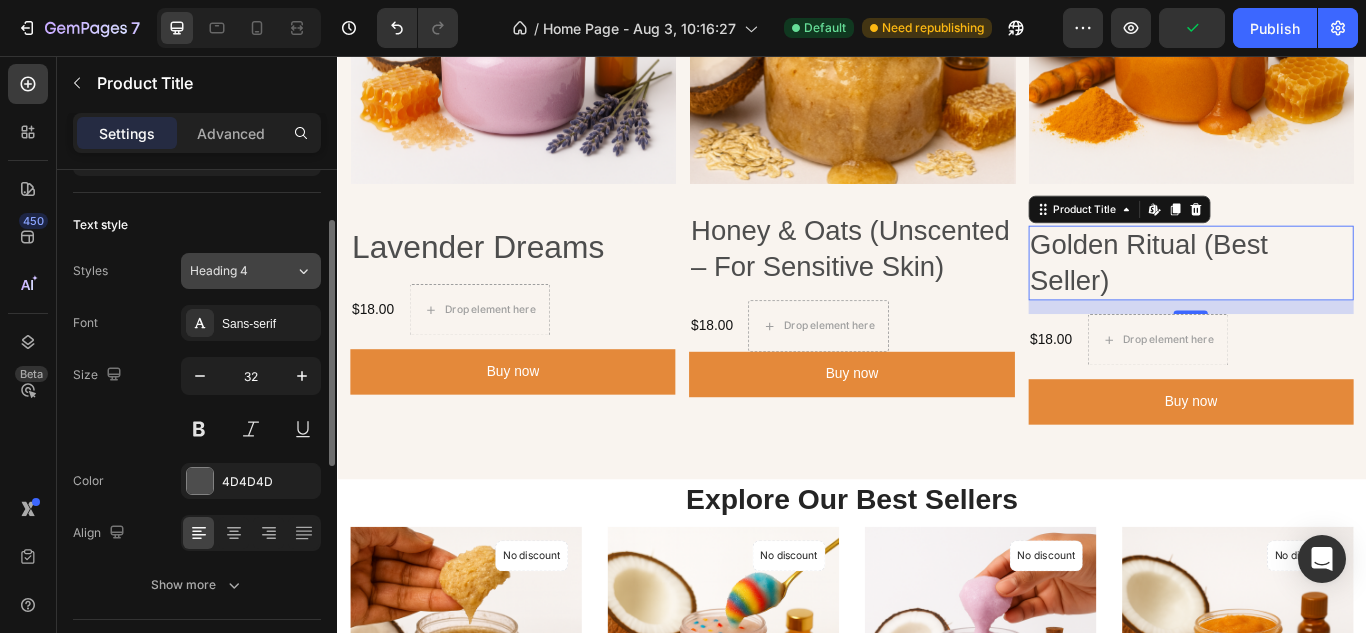 click on "Heading 4" 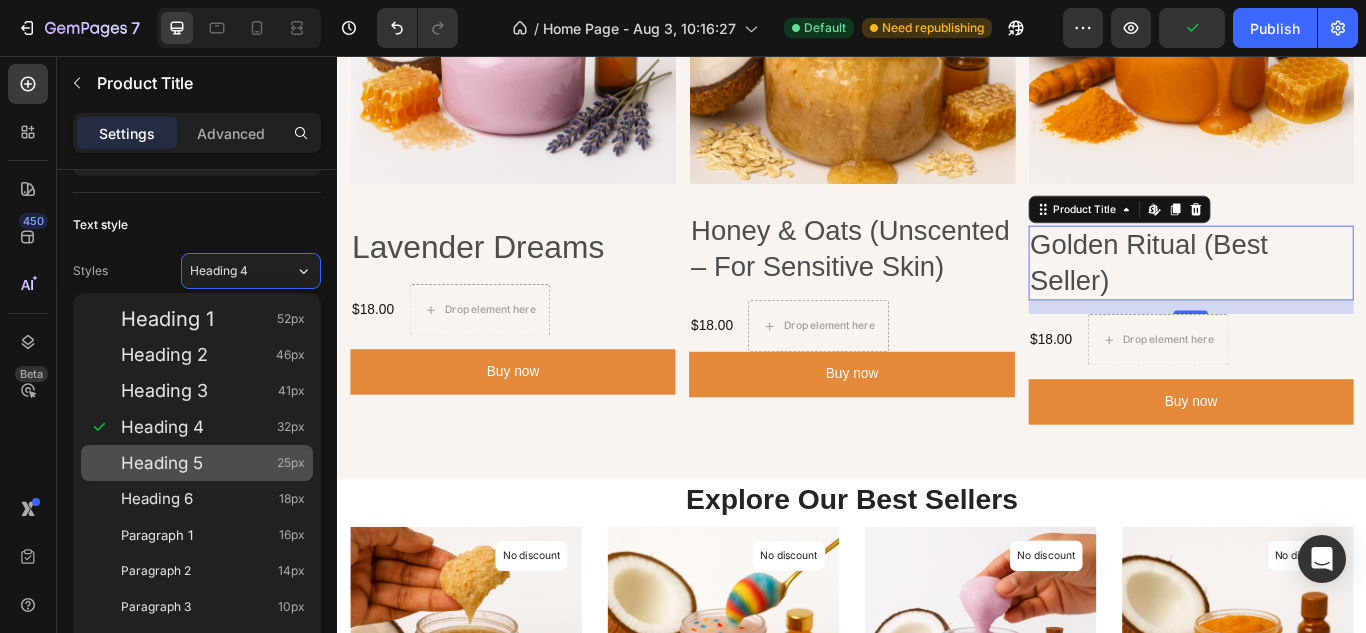 click on "Heading 5 25px" at bounding box center (213, 463) 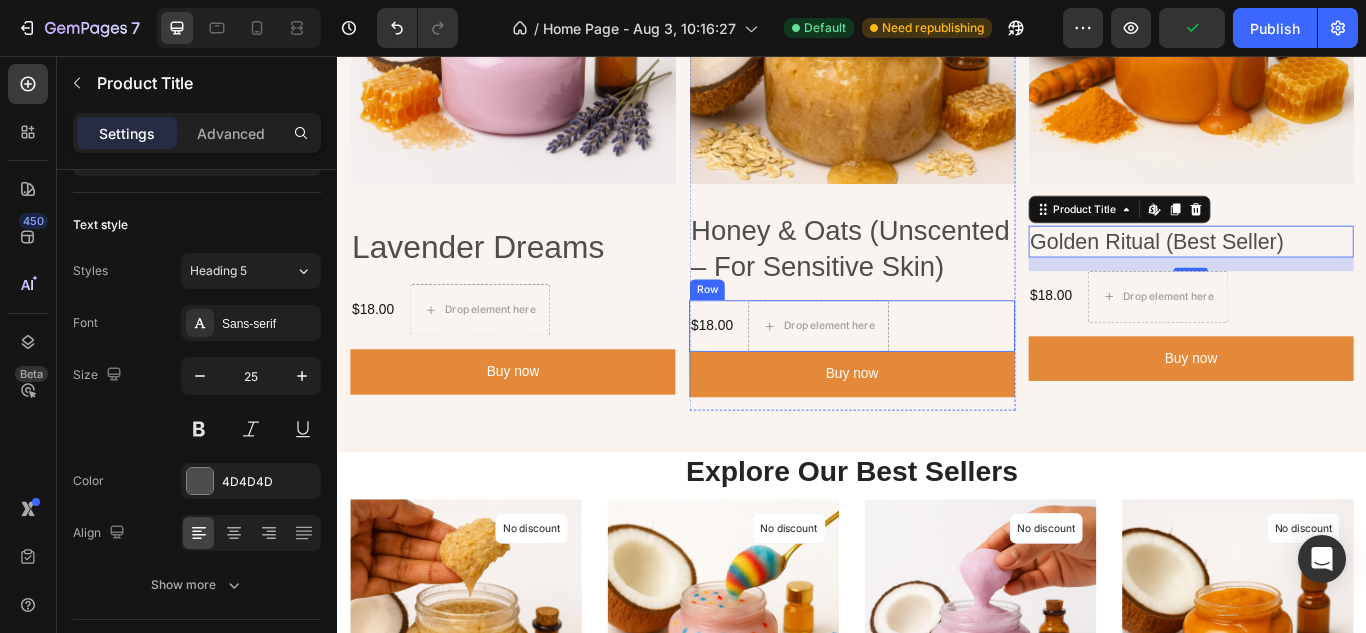 click on "$18.00 Product Price Product Price
Drop element here Row" at bounding box center [936, 371] 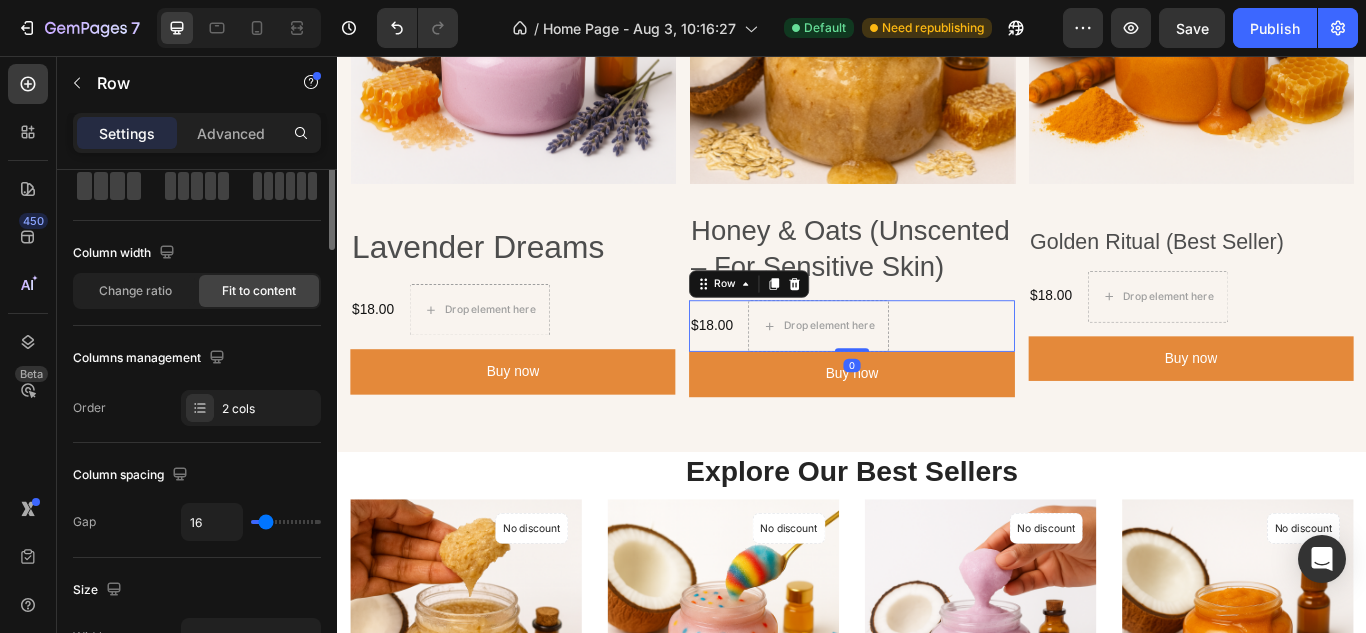 scroll, scrollTop: 0, scrollLeft: 0, axis: both 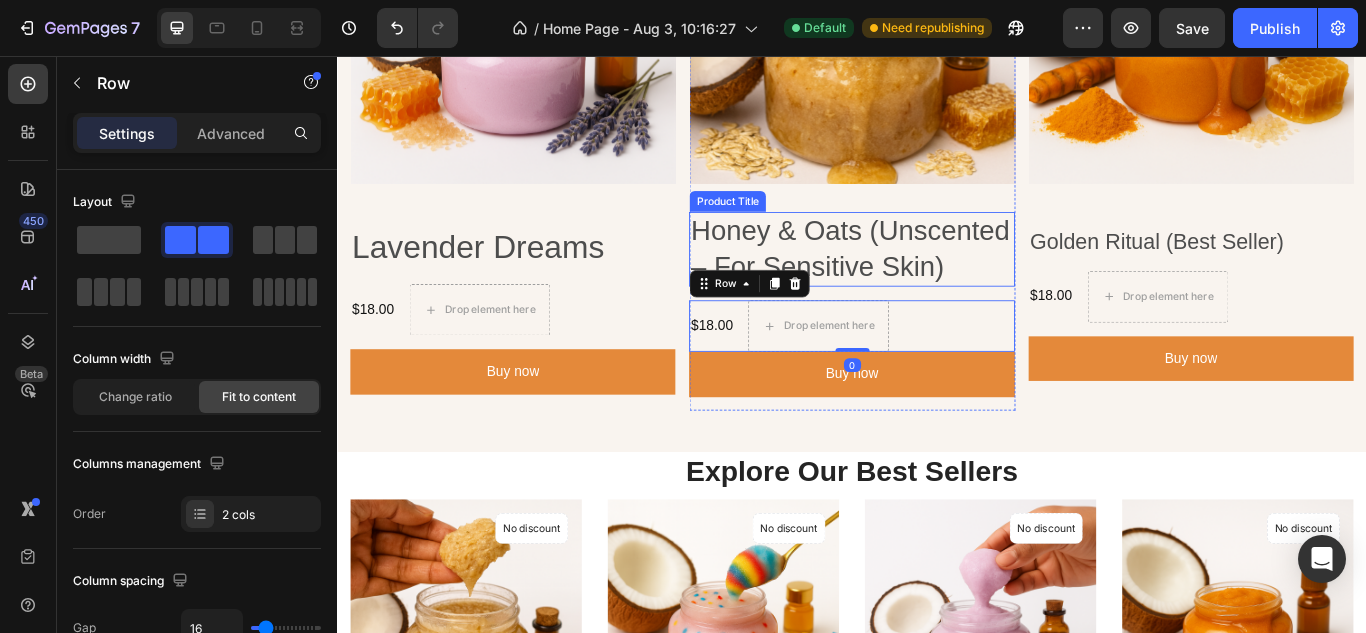 click on "Honey & Oats (Unscented – For Sensitive Skin)" at bounding box center [936, 281] 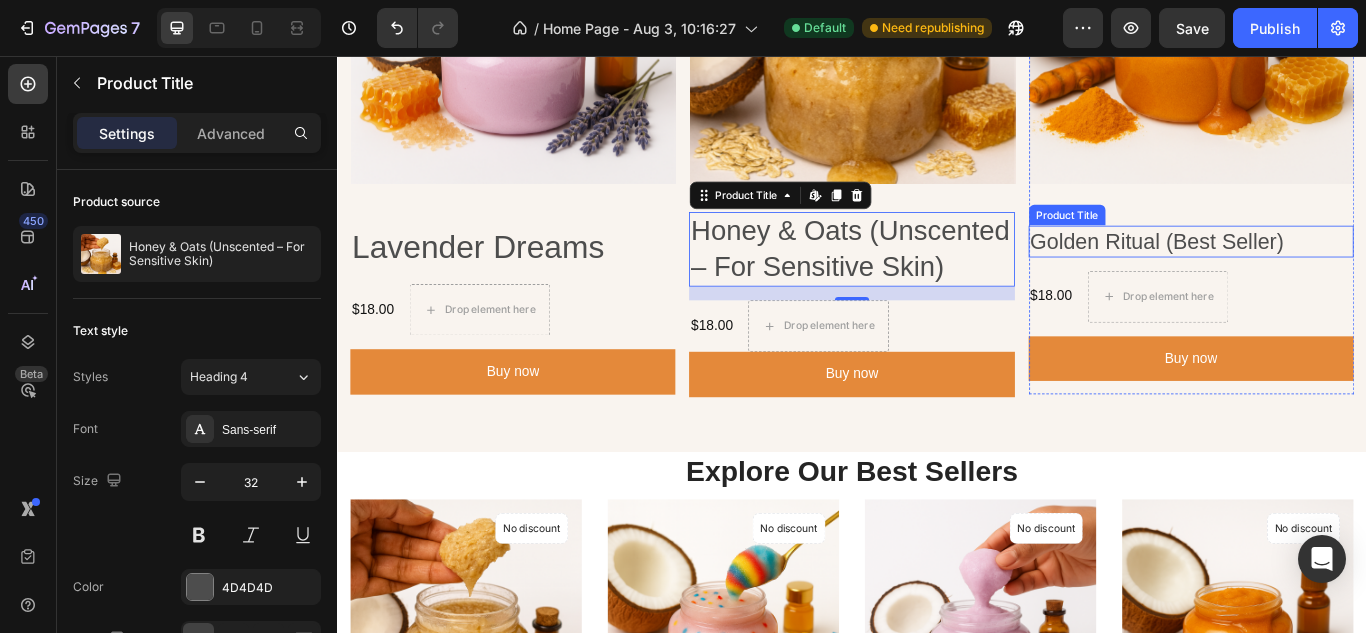 click on "Golden Ritual (Best Seller)" at bounding box center [1332, 272] 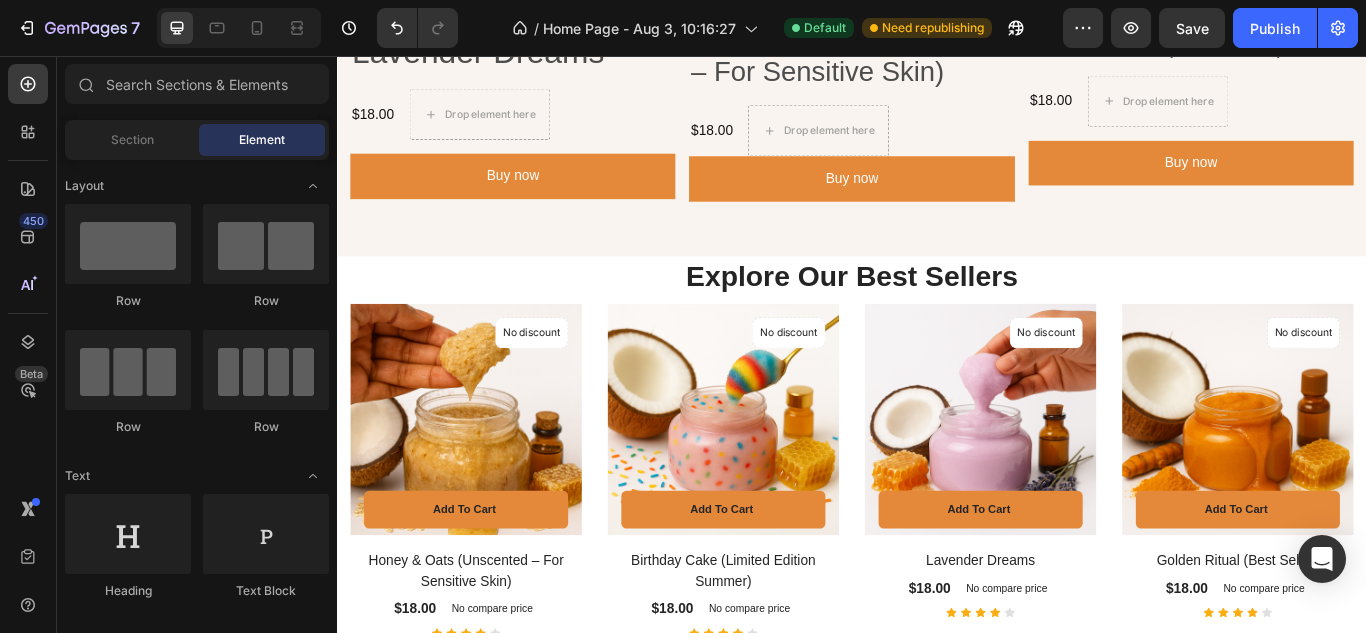 scroll, scrollTop: 2277, scrollLeft: 0, axis: vertical 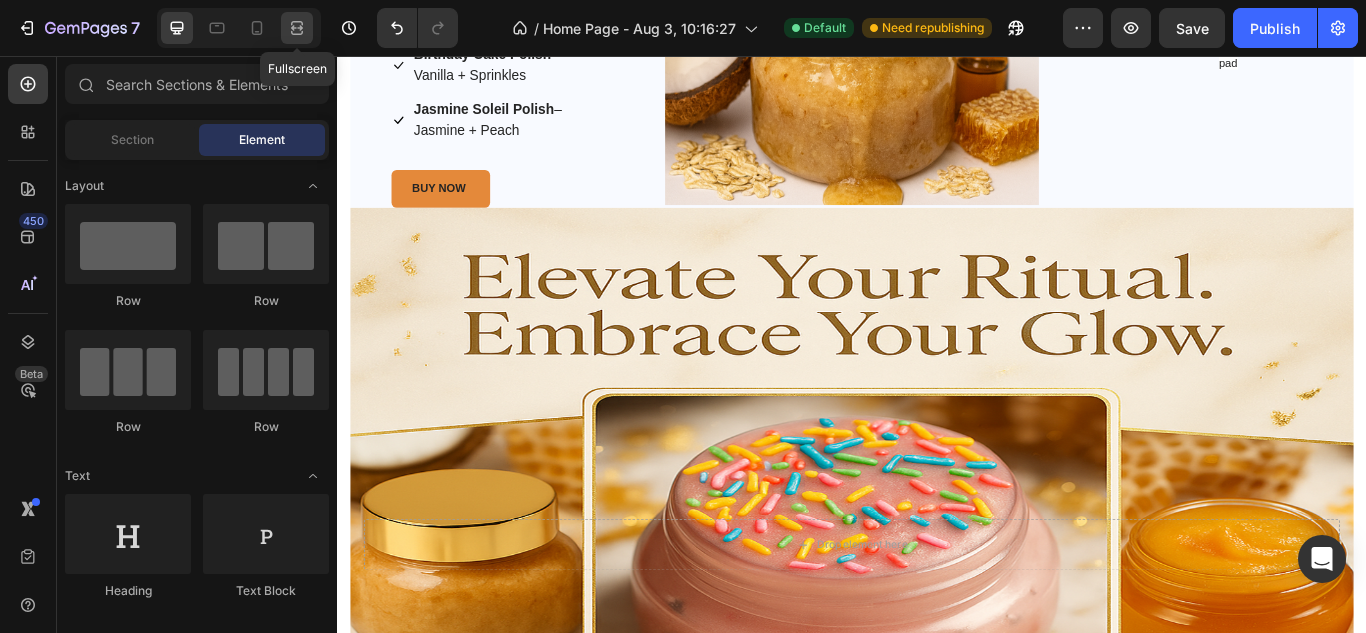 click 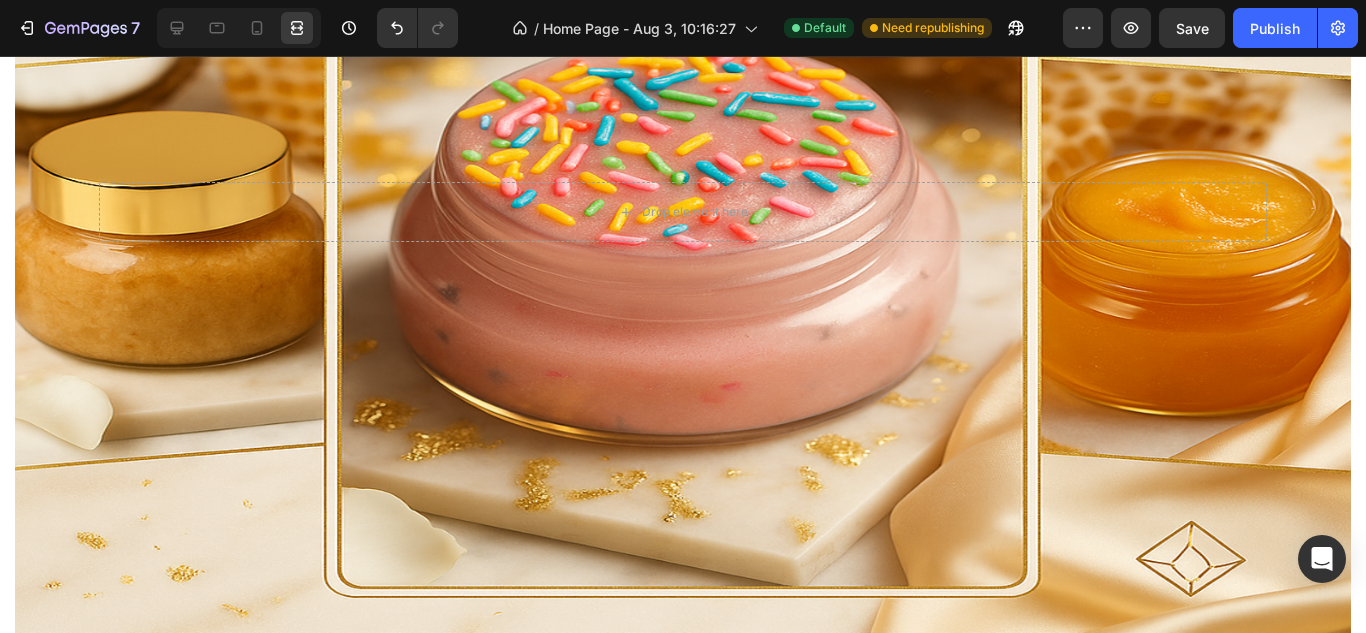 scroll, scrollTop: 4486, scrollLeft: 0, axis: vertical 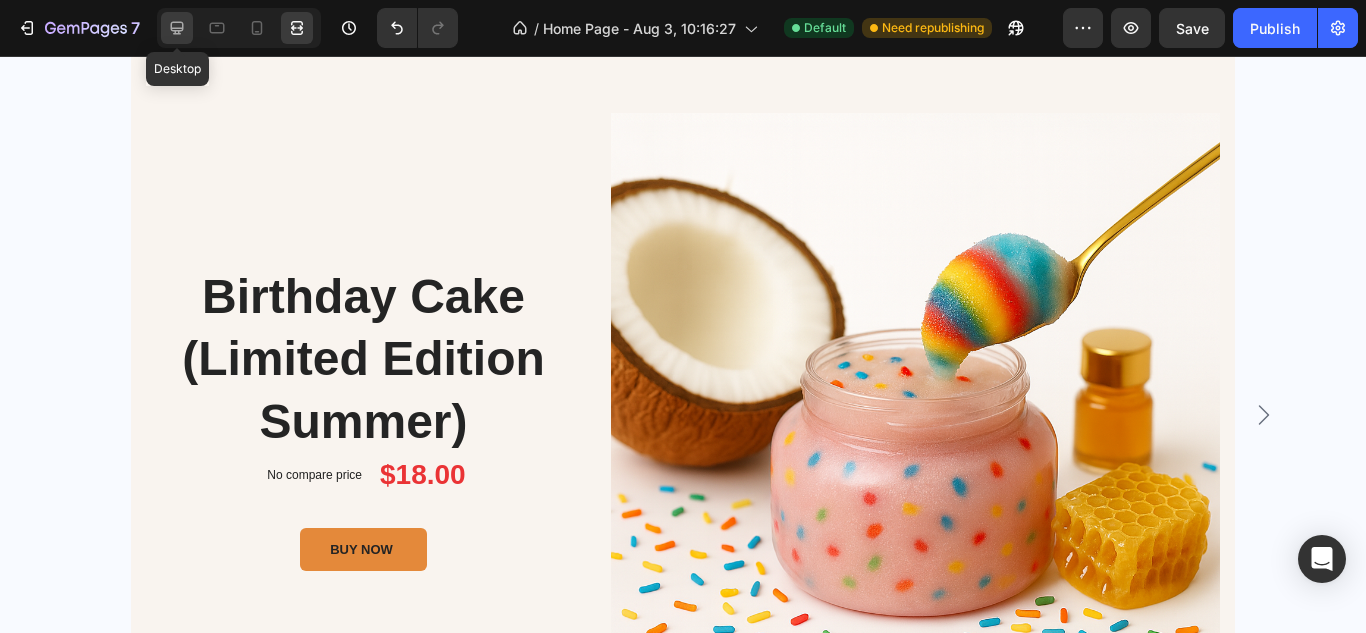 click 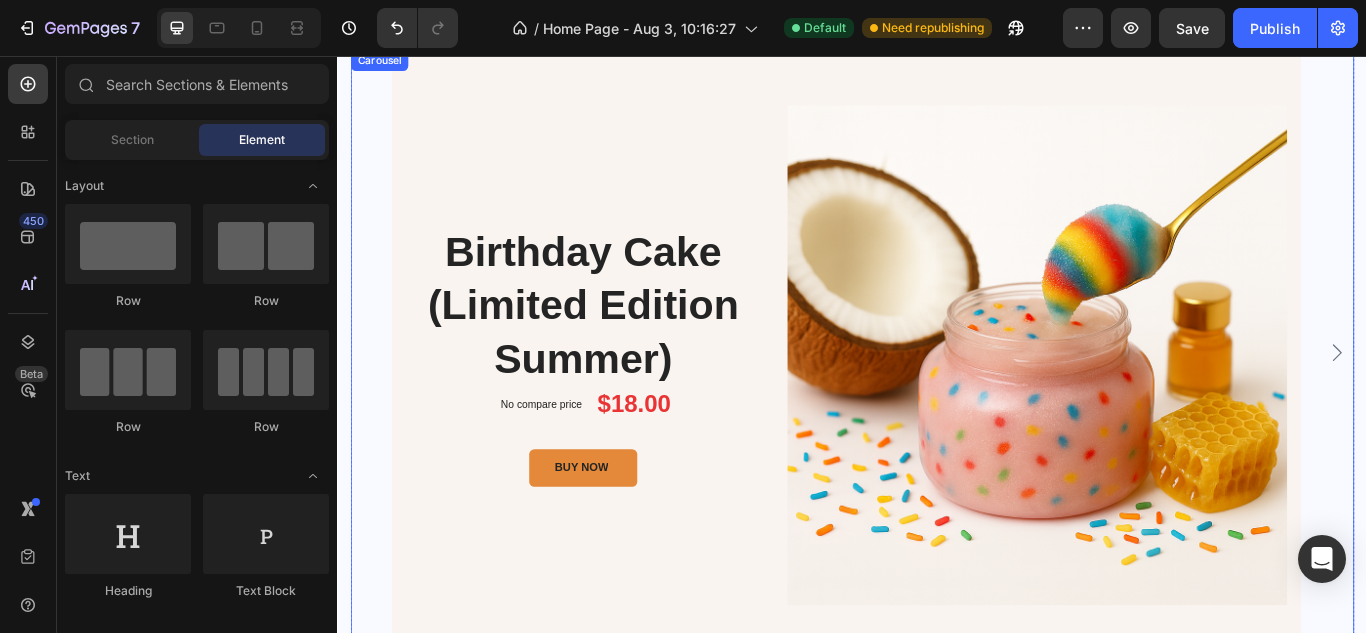 click on "Birthday Cake (Limited Edition Summer) Product Title No compare price Product Price $18.00 Product Price Product Price Row BUY NOW Product Cart Button Product Images & Gallery Product Image Limited Week deal -  Text block No discount   Not be displayed when published Product Badge Row Icon List Honey & Oats (Unscented – For Sensitive Skin) Product Title M2 2022 Heading No compare price Product Price $18.00 Product Price Product Price Row BUY NOW Product Cart Button Product Images & Gallery Product" at bounding box center [937, 402] 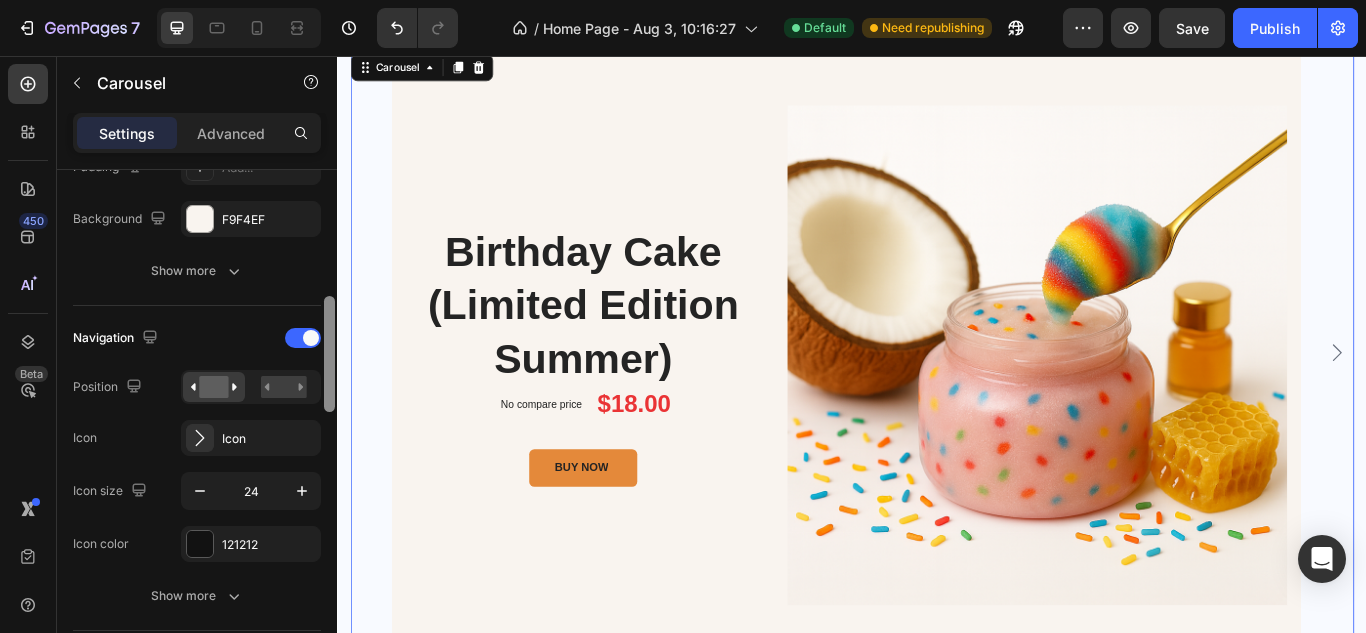 scroll, scrollTop: 505, scrollLeft: 0, axis: vertical 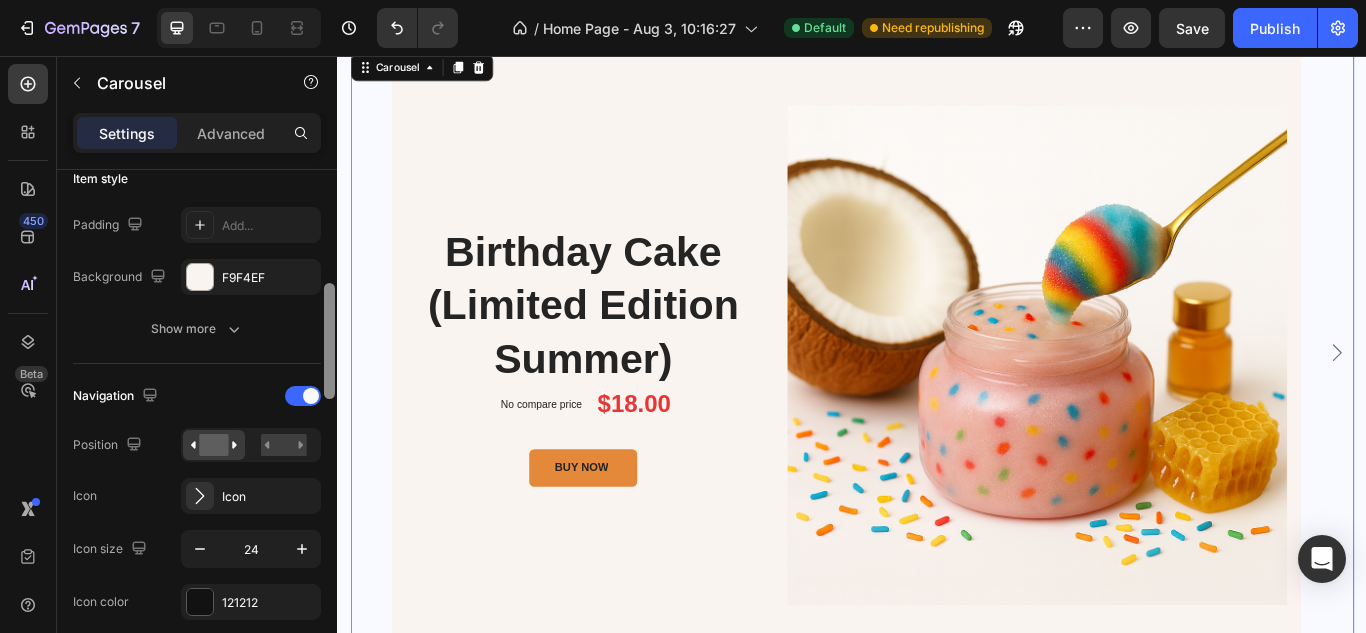 drag, startPoint x: 328, startPoint y: 240, endPoint x: 326, endPoint y: 353, distance: 113.0177 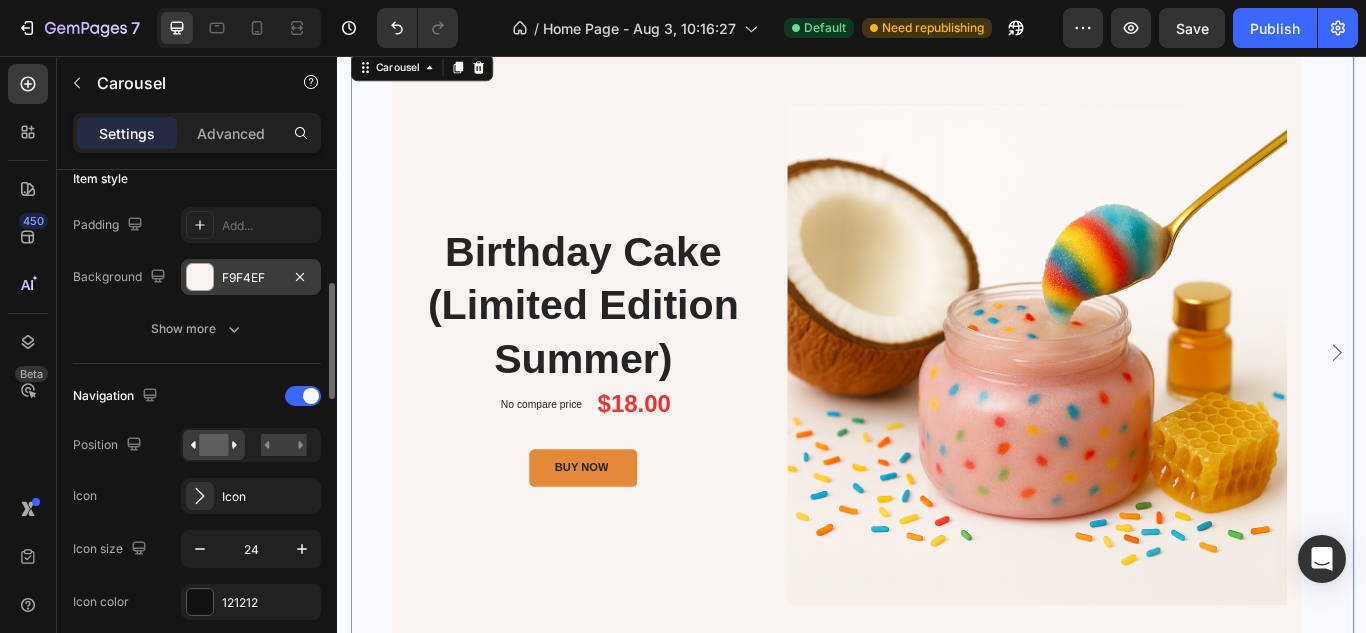 click at bounding box center [200, 277] 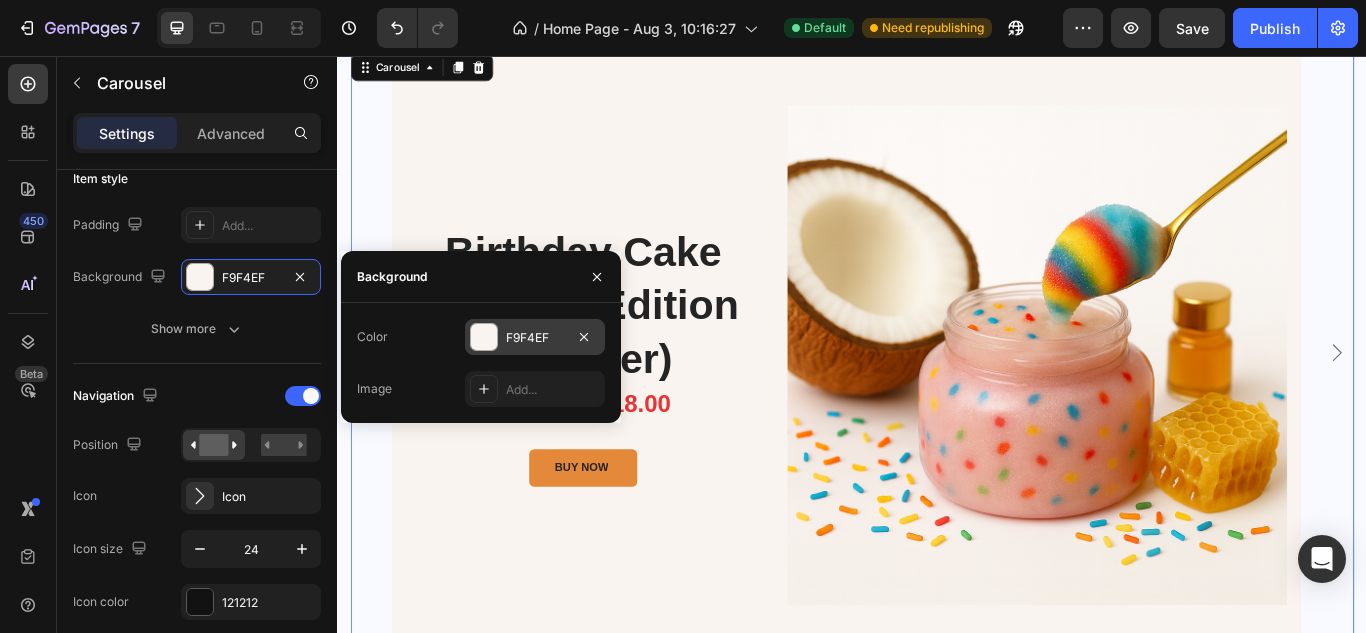 click at bounding box center [484, 337] 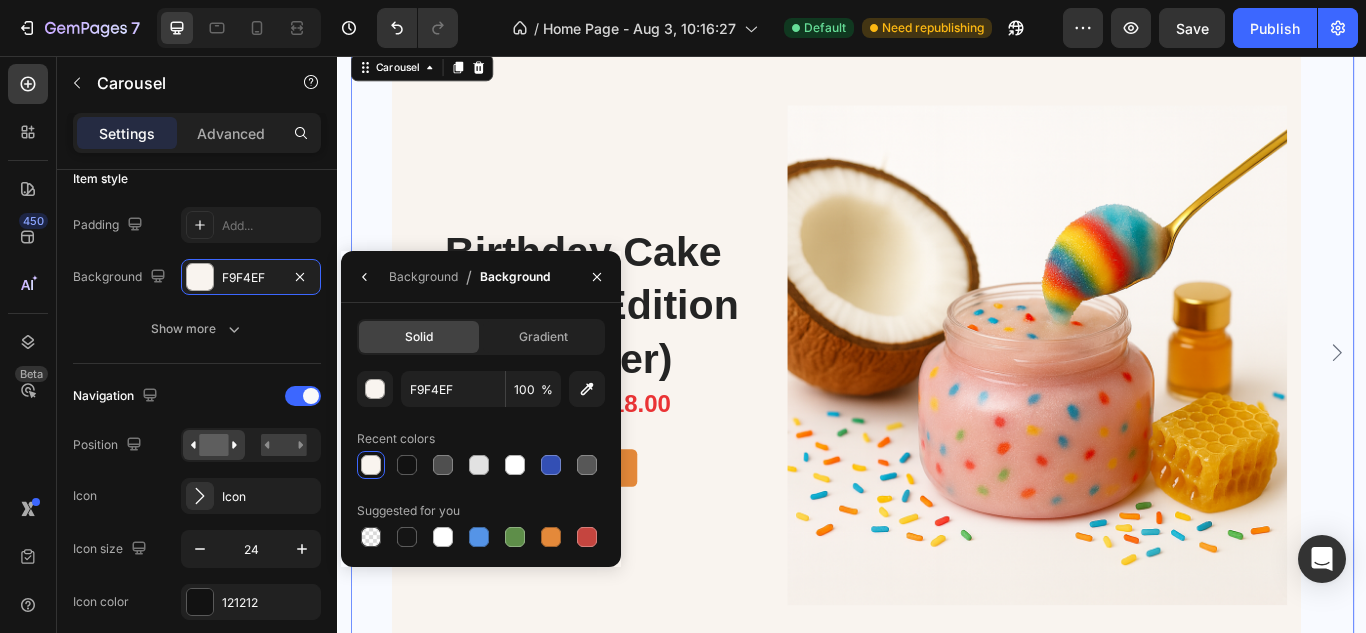 click at bounding box center (371, 465) 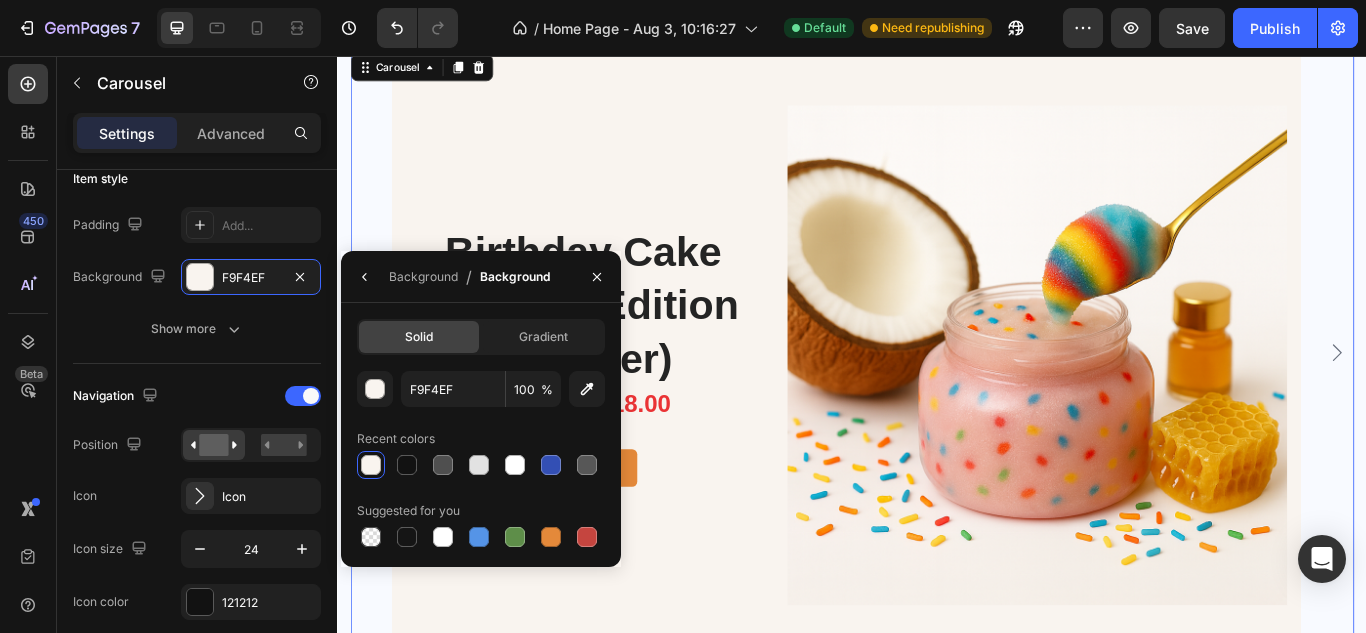 click on "F9F4EF 100 % Recent colors Suggested for you" at bounding box center (481, 461) 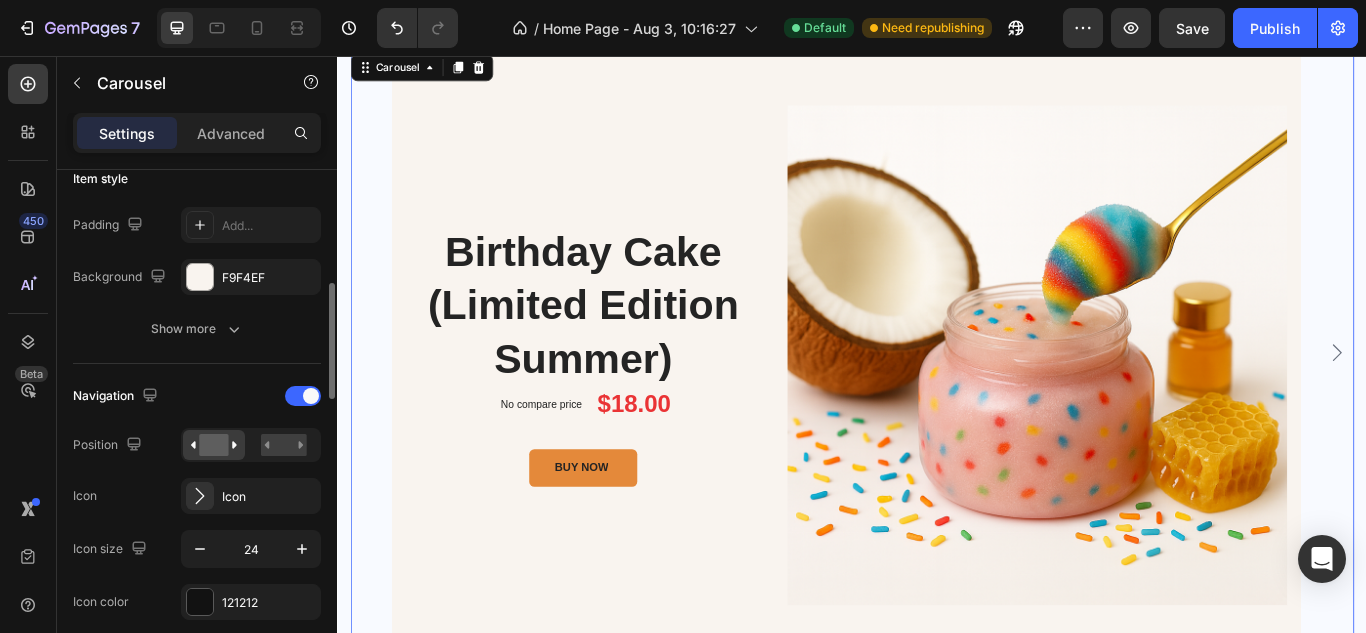 click on "Item style Padding Add... Background F9F4EF Show more" 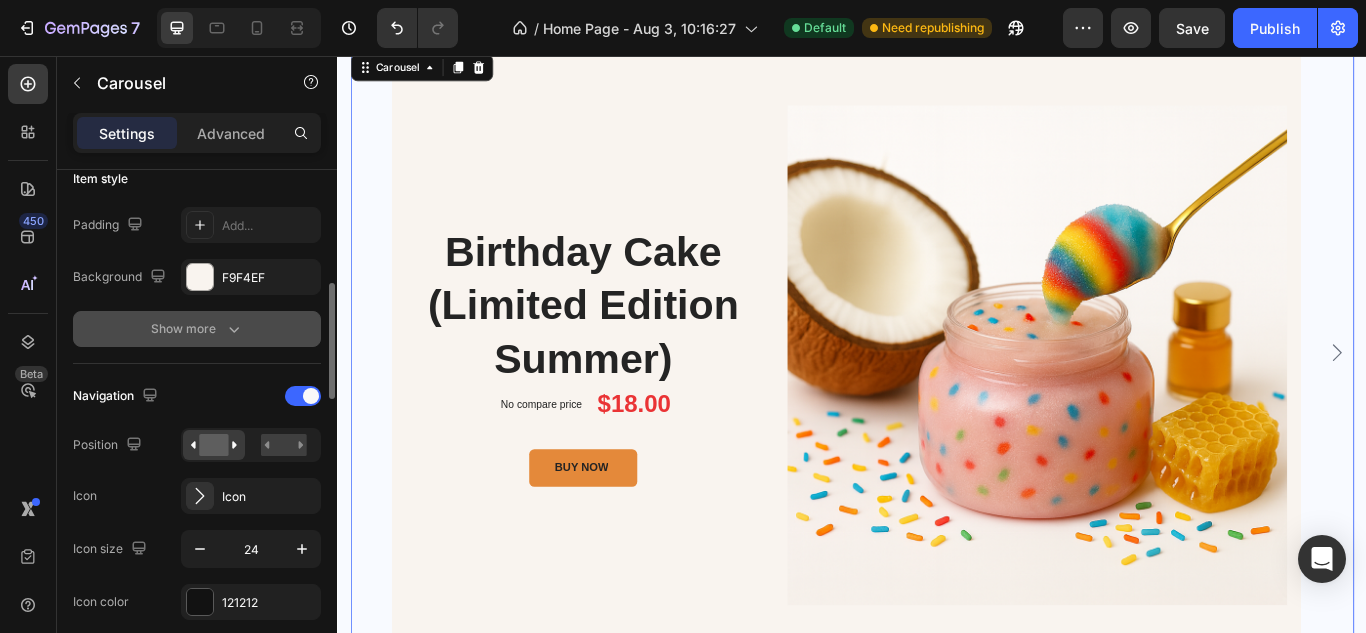 click 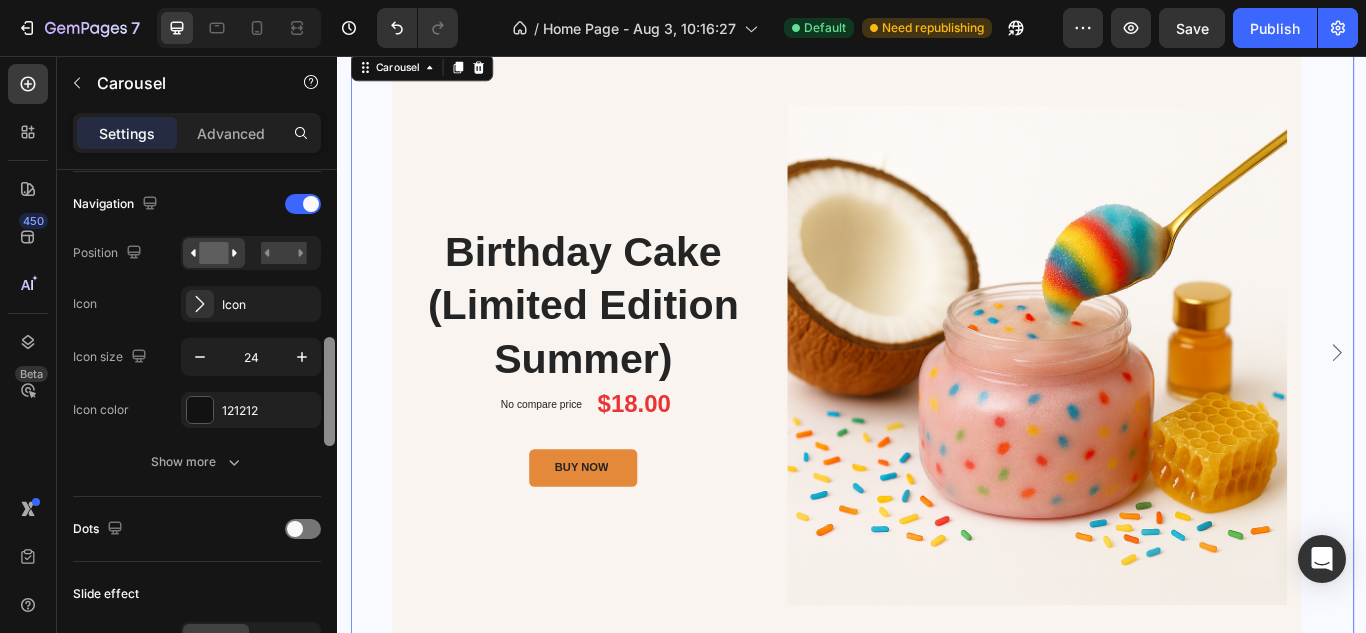 scroll, scrollTop: 867, scrollLeft: 0, axis: vertical 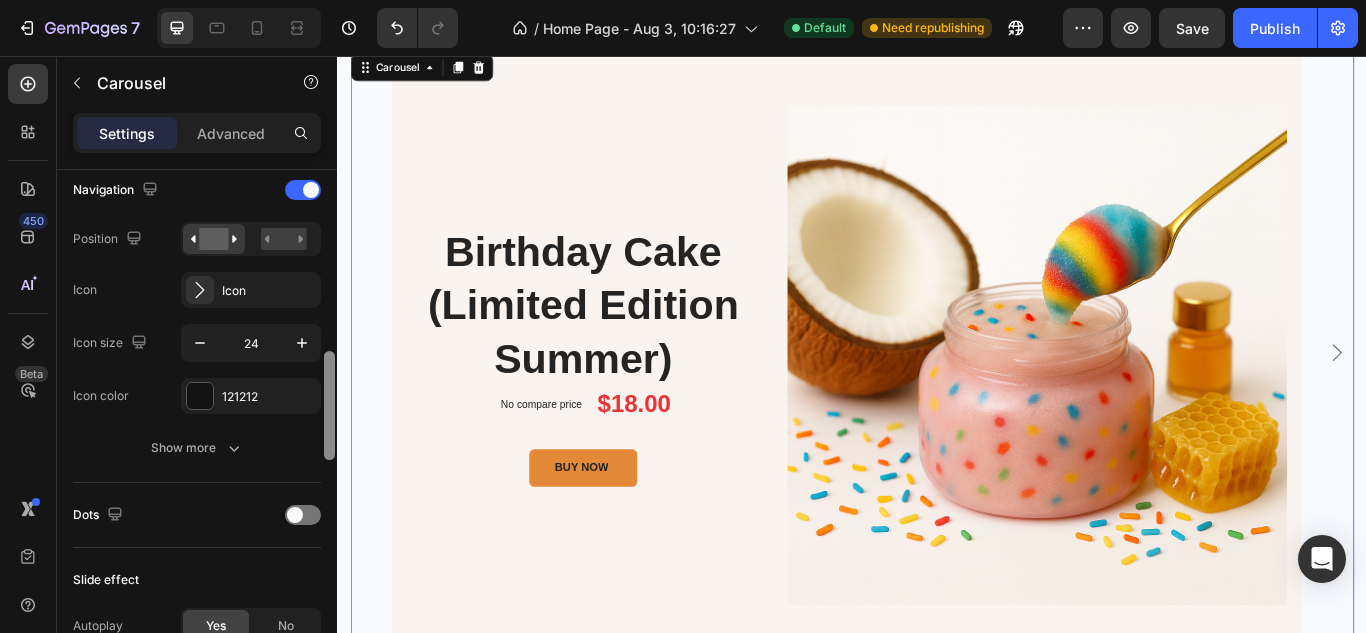 drag, startPoint x: 325, startPoint y: 363, endPoint x: 329, endPoint y: 444, distance: 81.09871 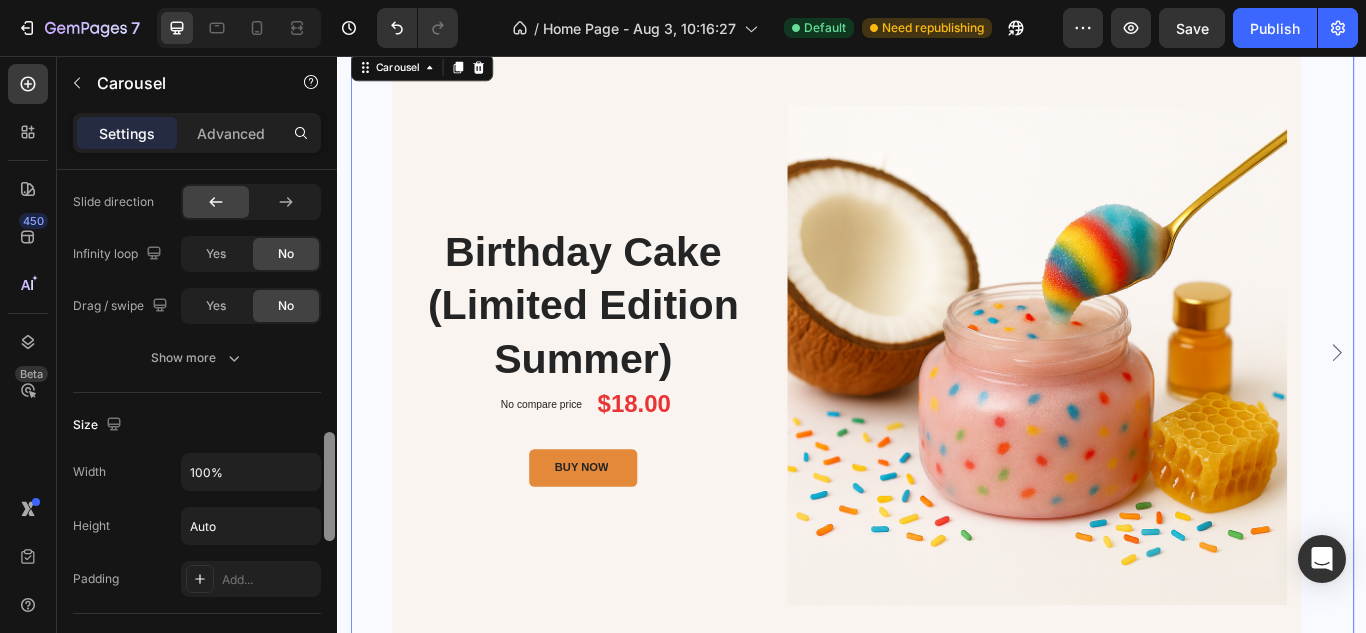 drag, startPoint x: 333, startPoint y: 434, endPoint x: 333, endPoint y: 557, distance: 123 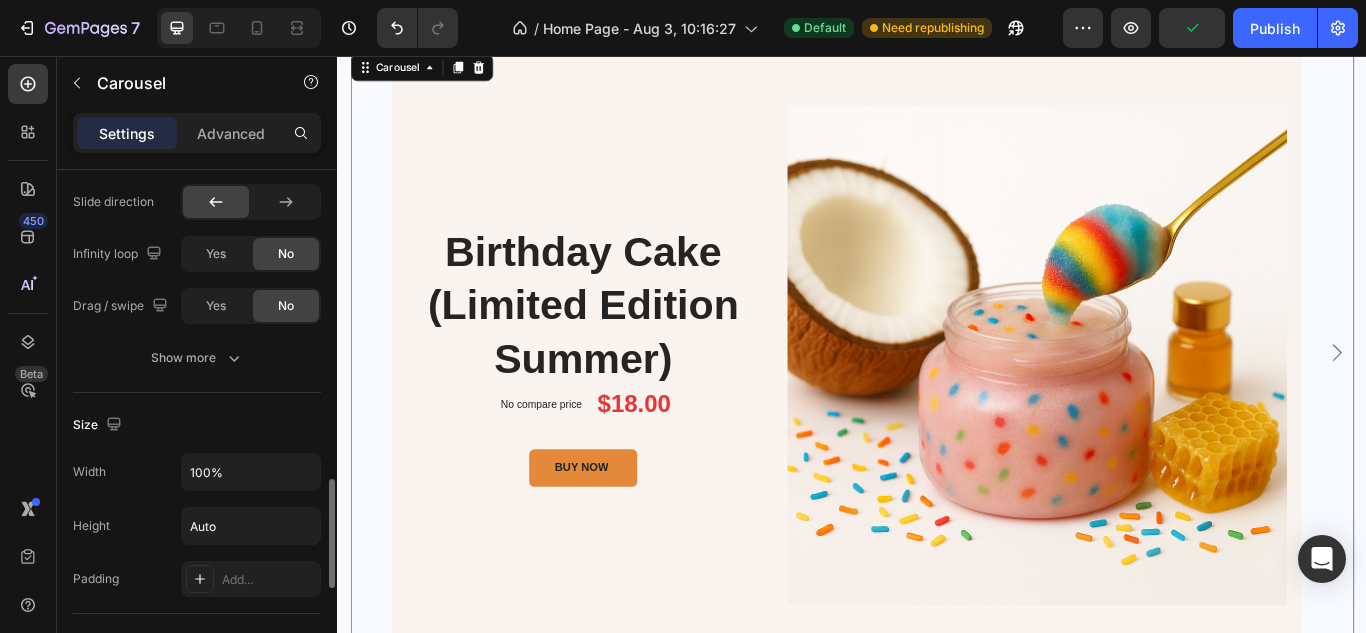 scroll, scrollTop: 1454, scrollLeft: 0, axis: vertical 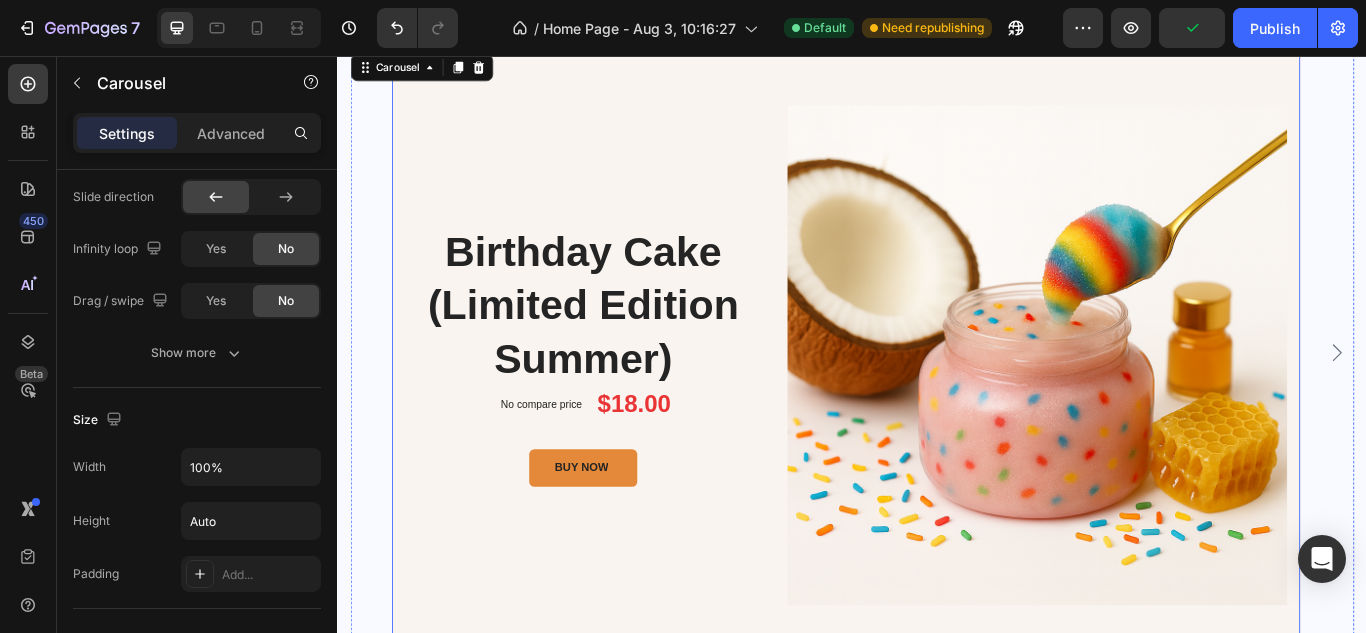 click on "Birthday Cake (Limited Edition Summer) Product Title No compare price Product Price $18.00 Product Price Product Price Row BUY NOW Product Cart Button" at bounding box center [623, 404] 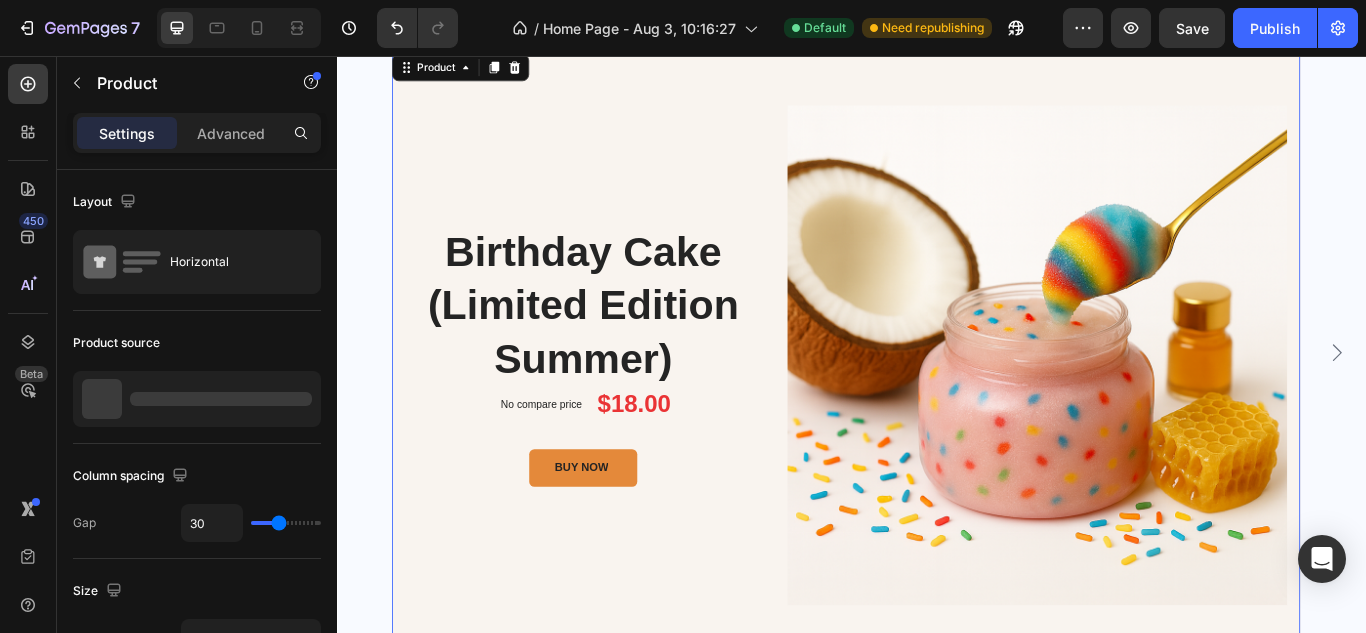 scroll, scrollTop: 520, scrollLeft: 0, axis: vertical 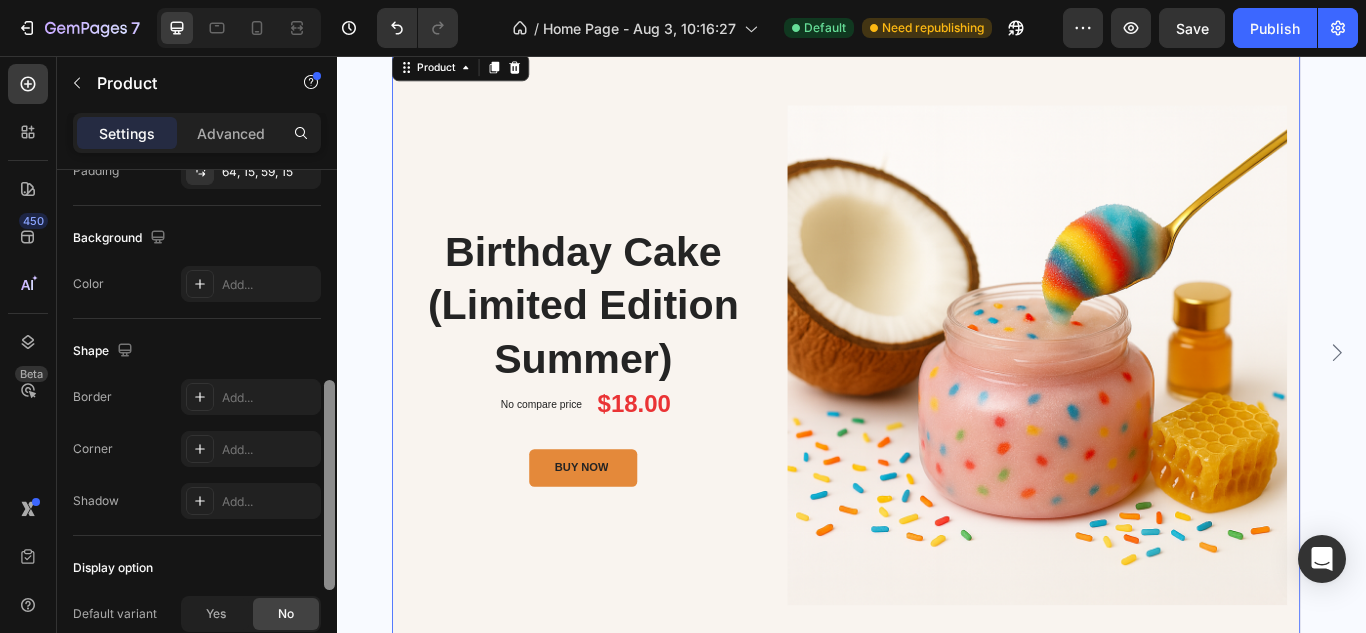 drag, startPoint x: 323, startPoint y: 215, endPoint x: 323, endPoint y: 284, distance: 69 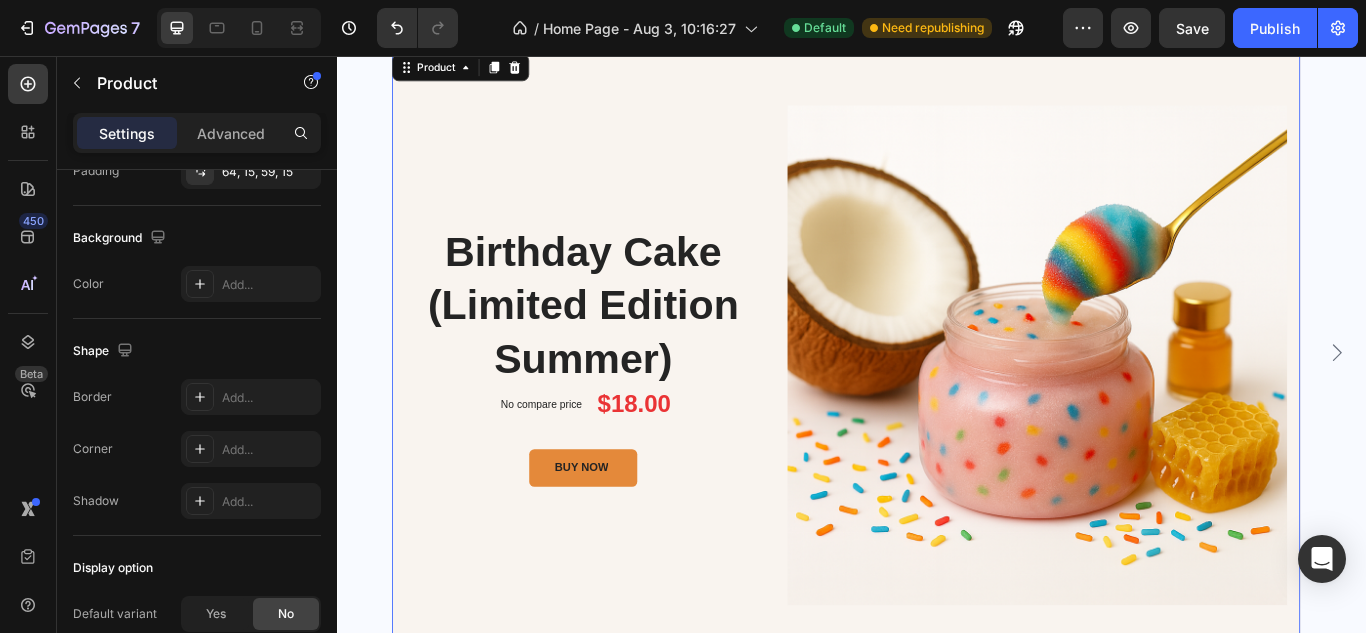 scroll, scrollTop: 0, scrollLeft: 0, axis: both 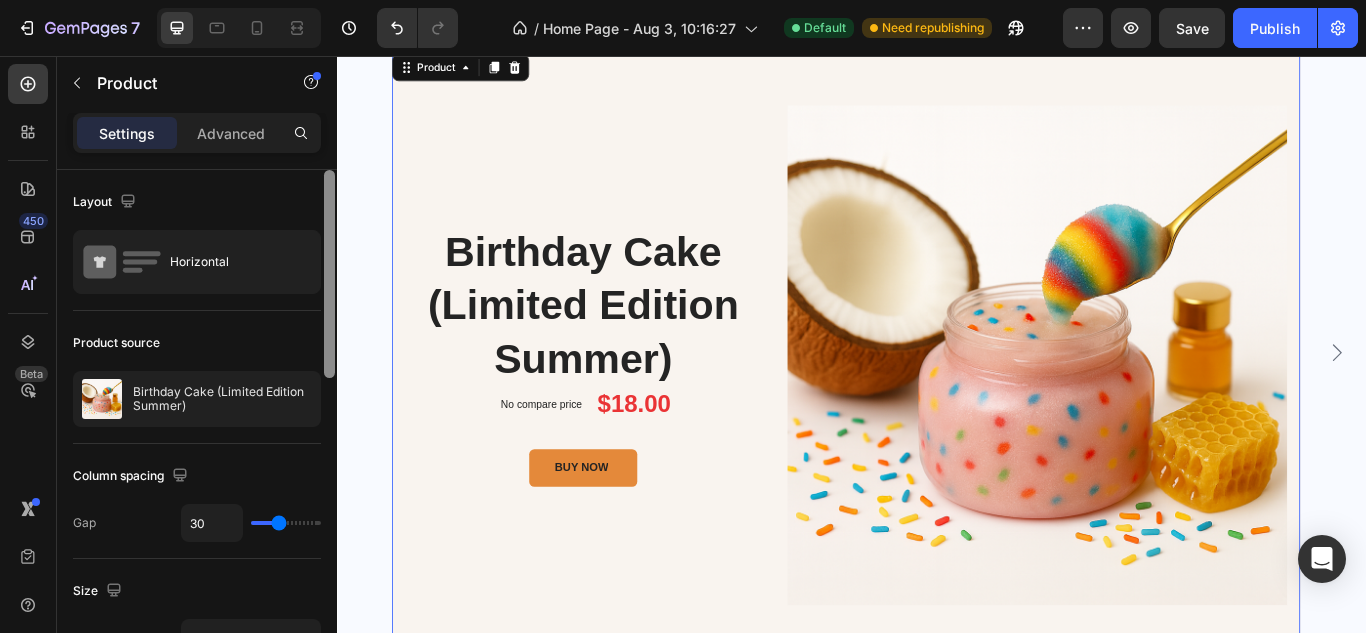 click at bounding box center (329, 430) 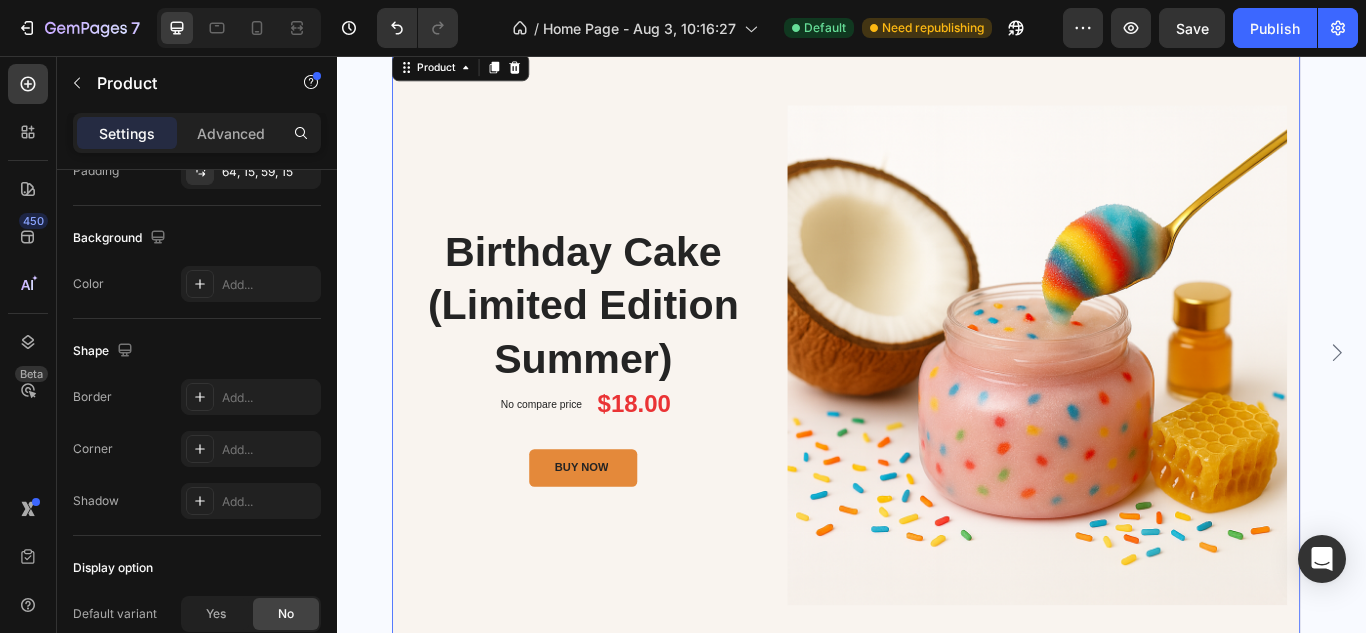 click at bounding box center (329, -90) 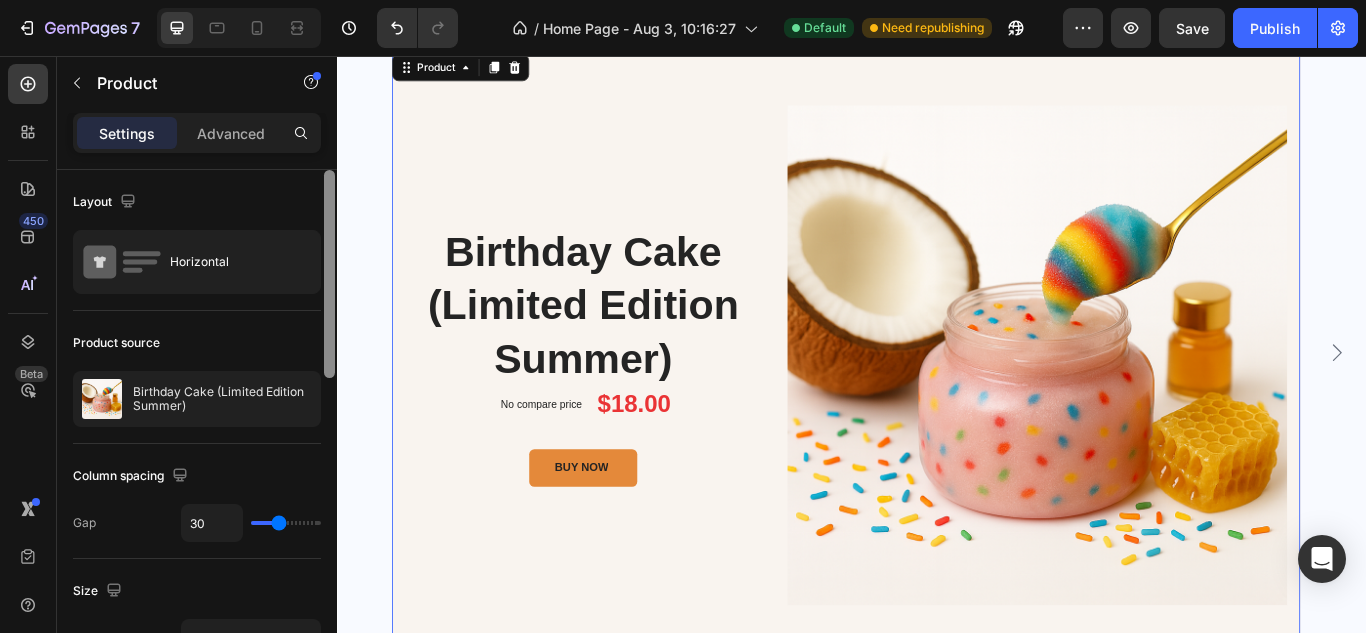 drag, startPoint x: 323, startPoint y: 284, endPoint x: 323, endPoint y: 301, distance: 17 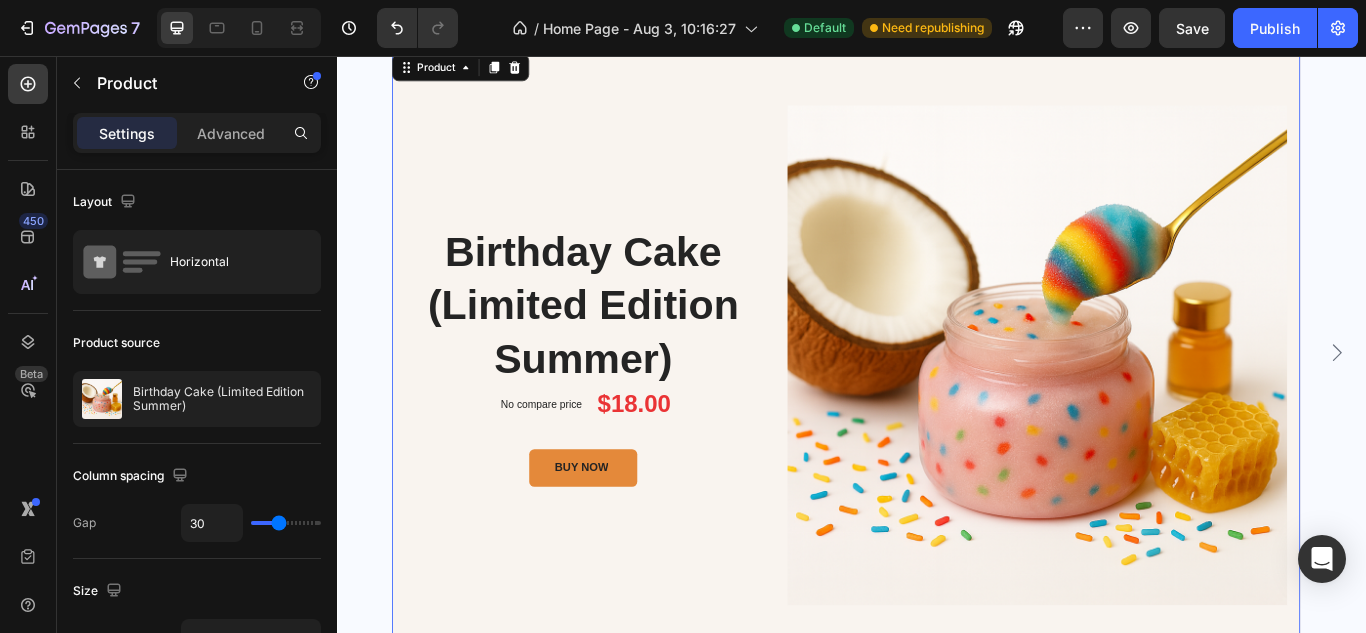 scroll, scrollTop: 520, scrollLeft: 0, axis: vertical 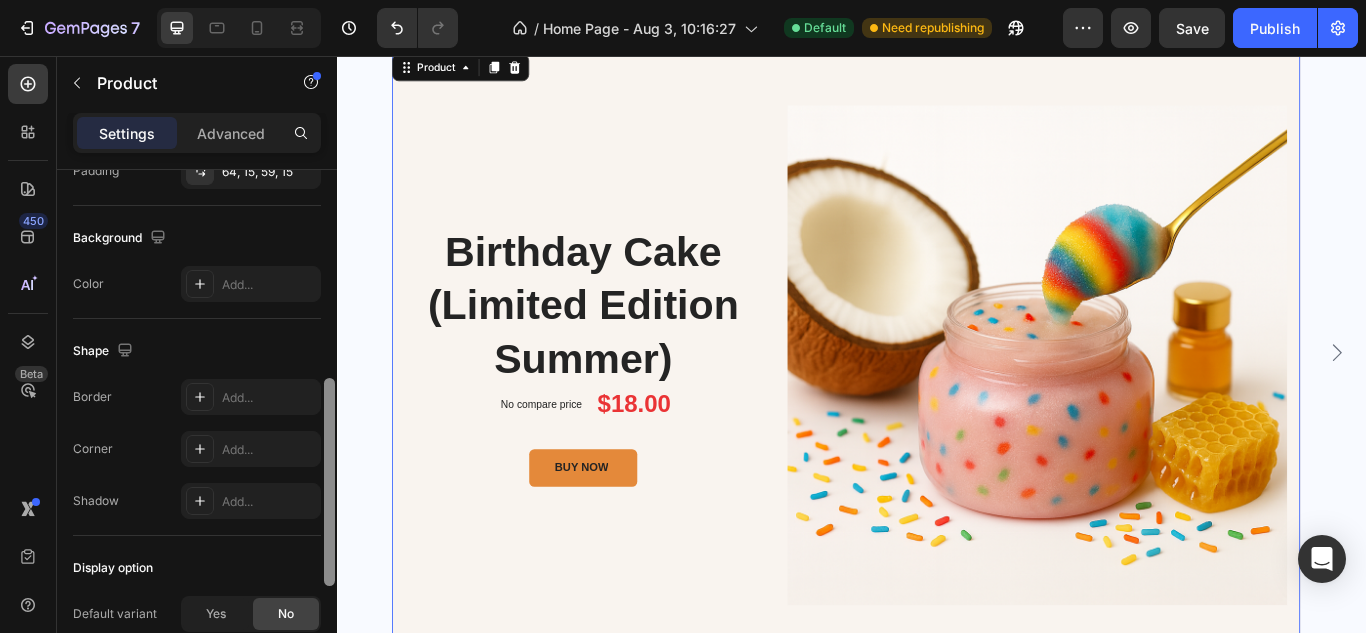 drag, startPoint x: 323, startPoint y: 301, endPoint x: 323, endPoint y: 345, distance: 44 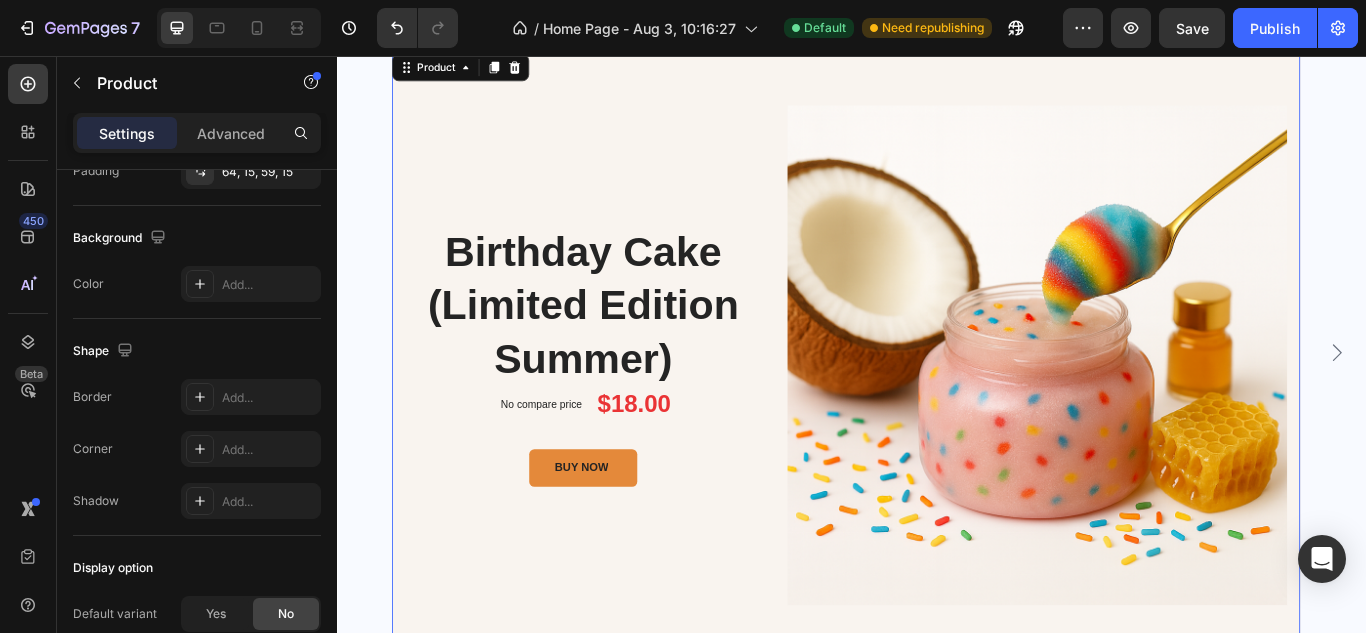 scroll, scrollTop: 0, scrollLeft: 0, axis: both 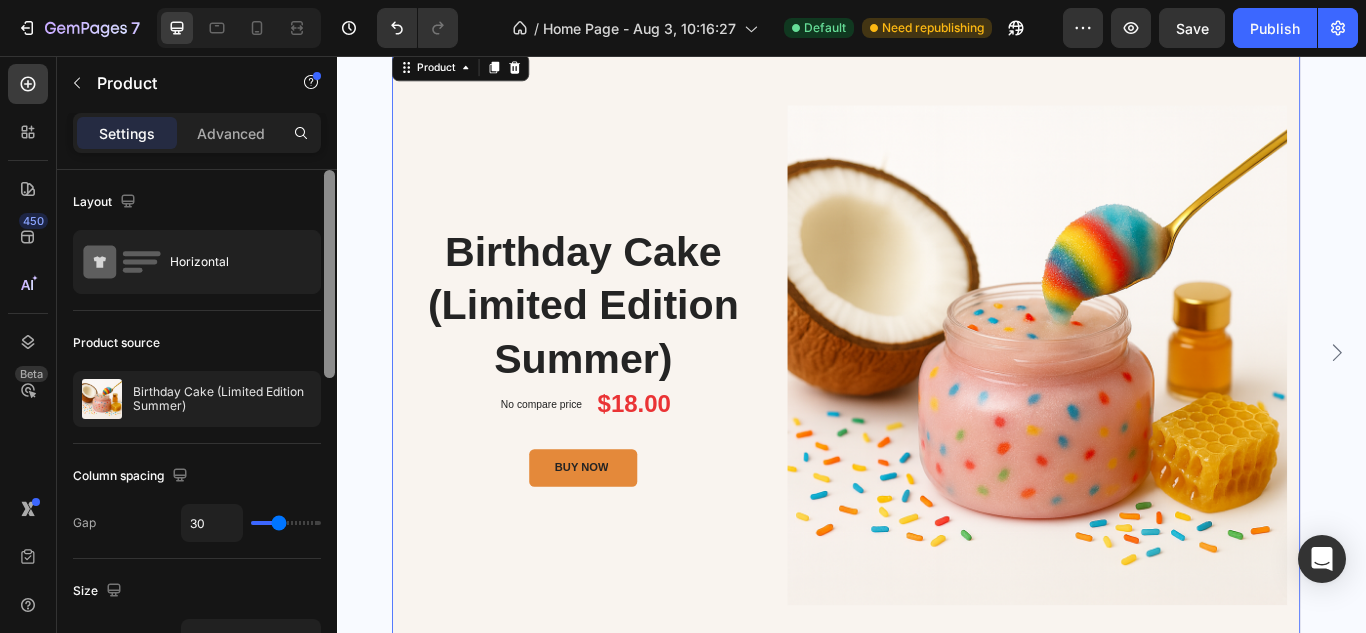 click at bounding box center (329, 430) 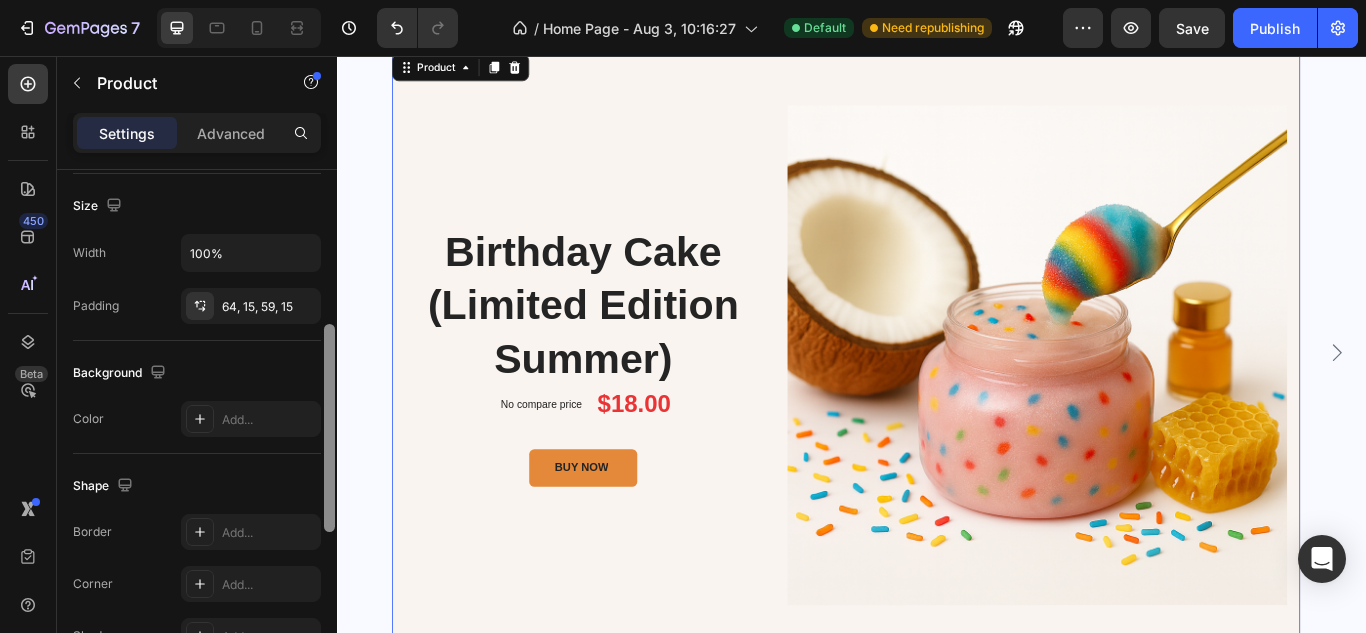 scroll, scrollTop: 388, scrollLeft: 0, axis: vertical 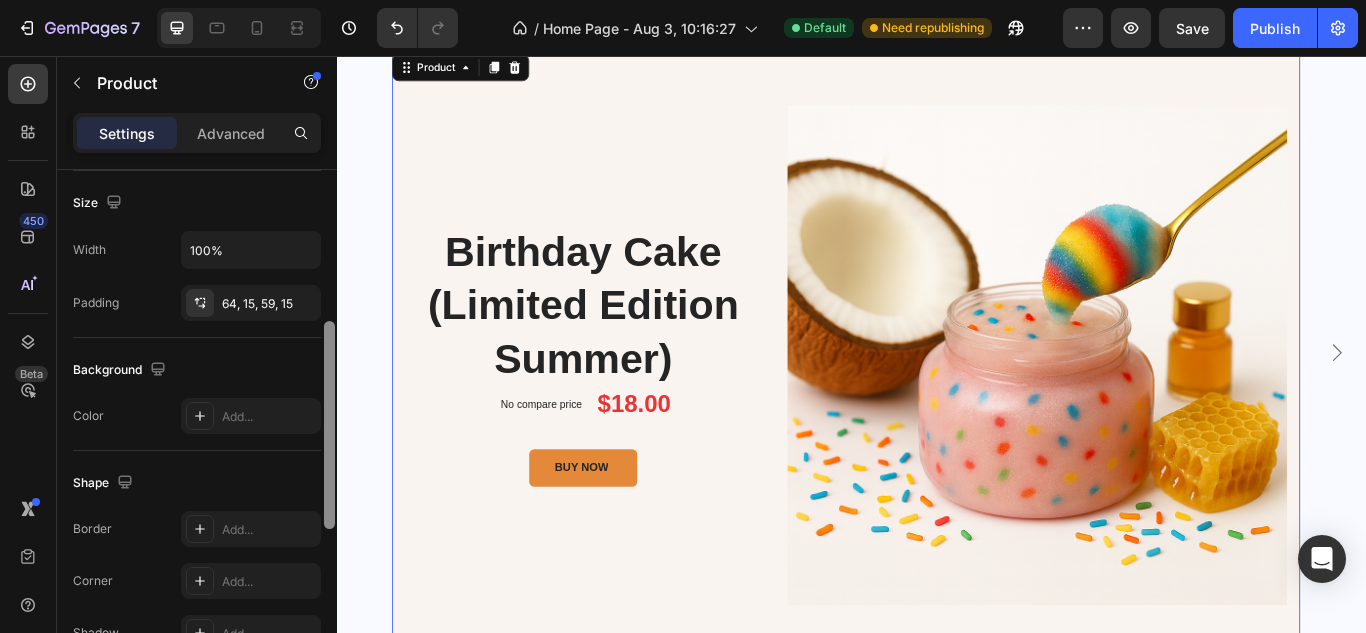 drag, startPoint x: 325, startPoint y: 345, endPoint x: 326, endPoint y: 500, distance: 155.00322 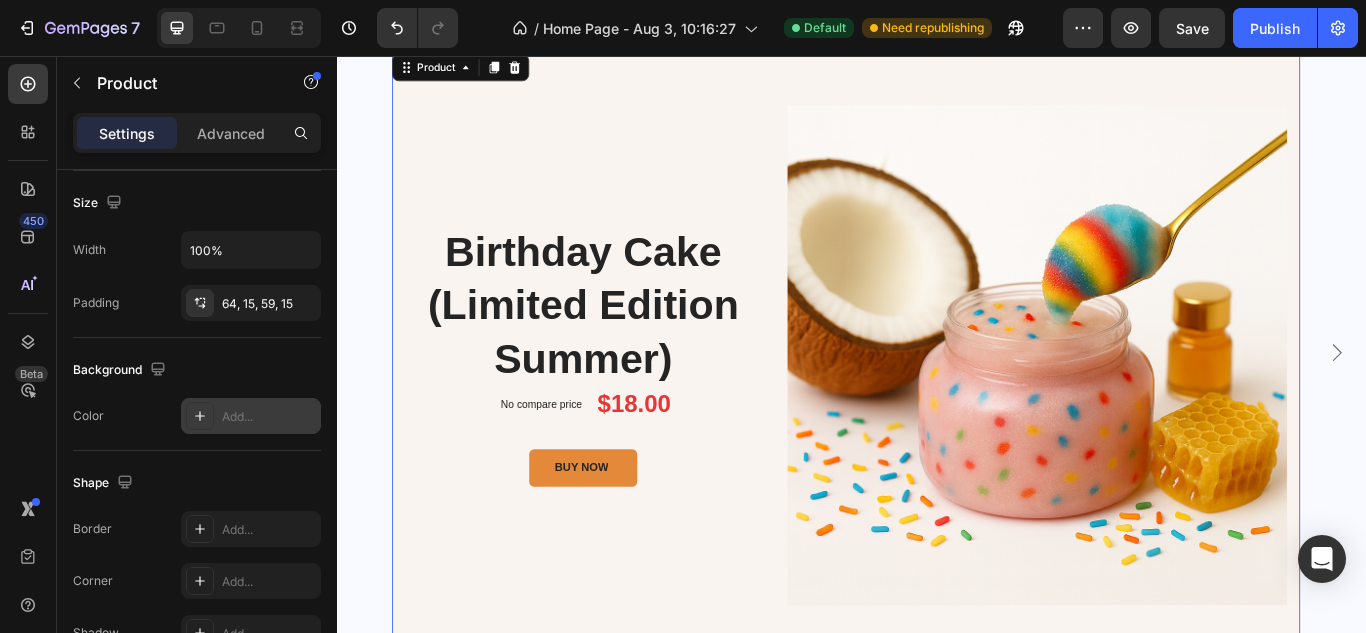 click 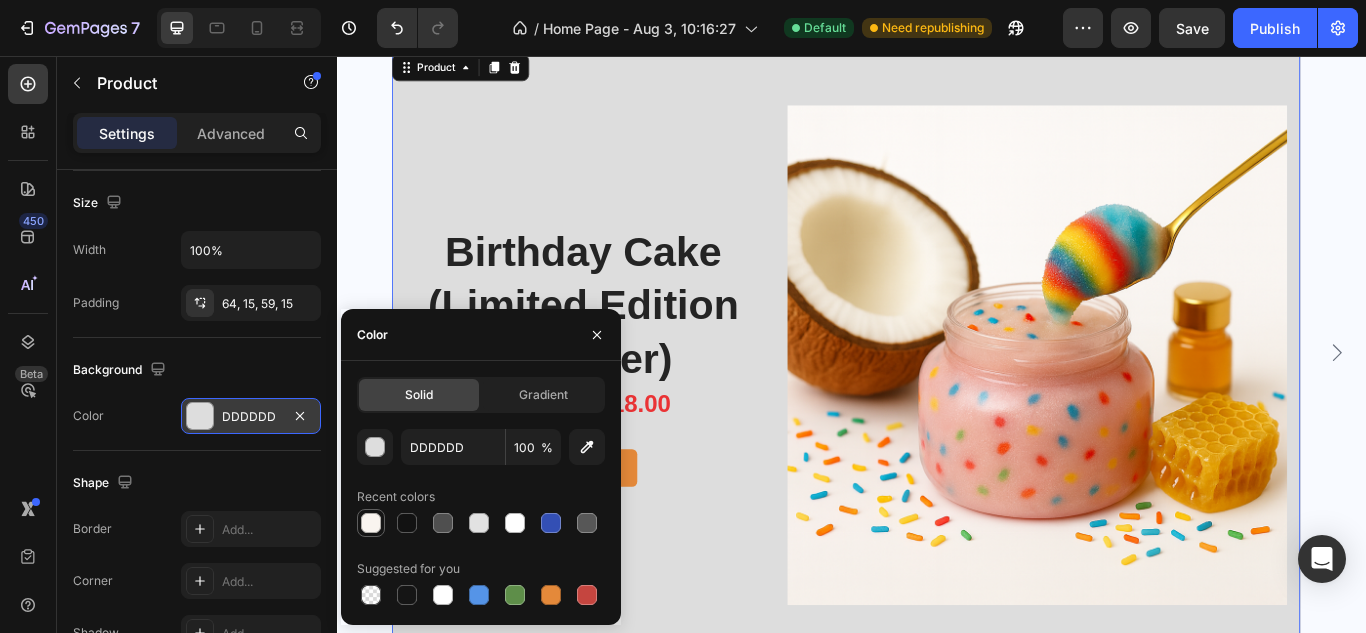 click at bounding box center [371, 523] 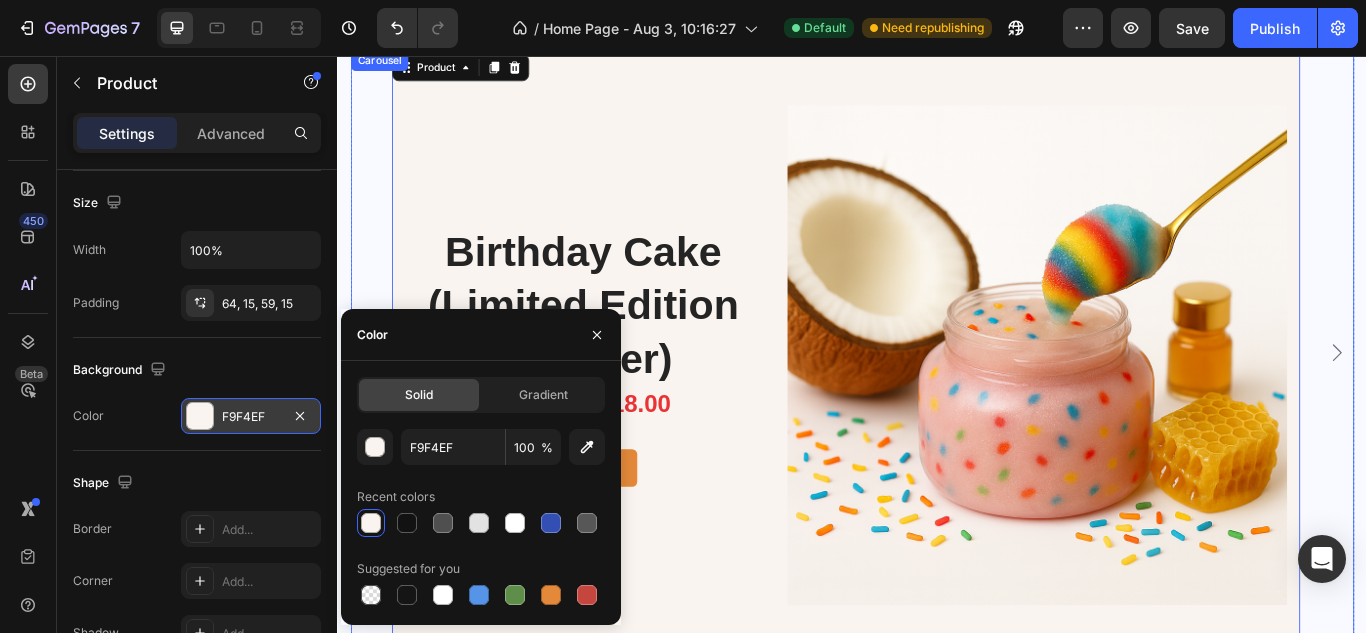 click on "Birthday Cake (Limited Edition Summer) Product Title No compare price Product Price $18.00 Product Price Product Price Row BUY NOW Product Cart Button Product Images & Gallery Product Honey & Oats (Unscented – For Sensitive Skin) Product Title M2 2022 Heading No compare price Product Price $18.00 Product Price Product Price Row BUY NOW Product Cart Button Product Images & Gallery Product" at bounding box center (937, 402) 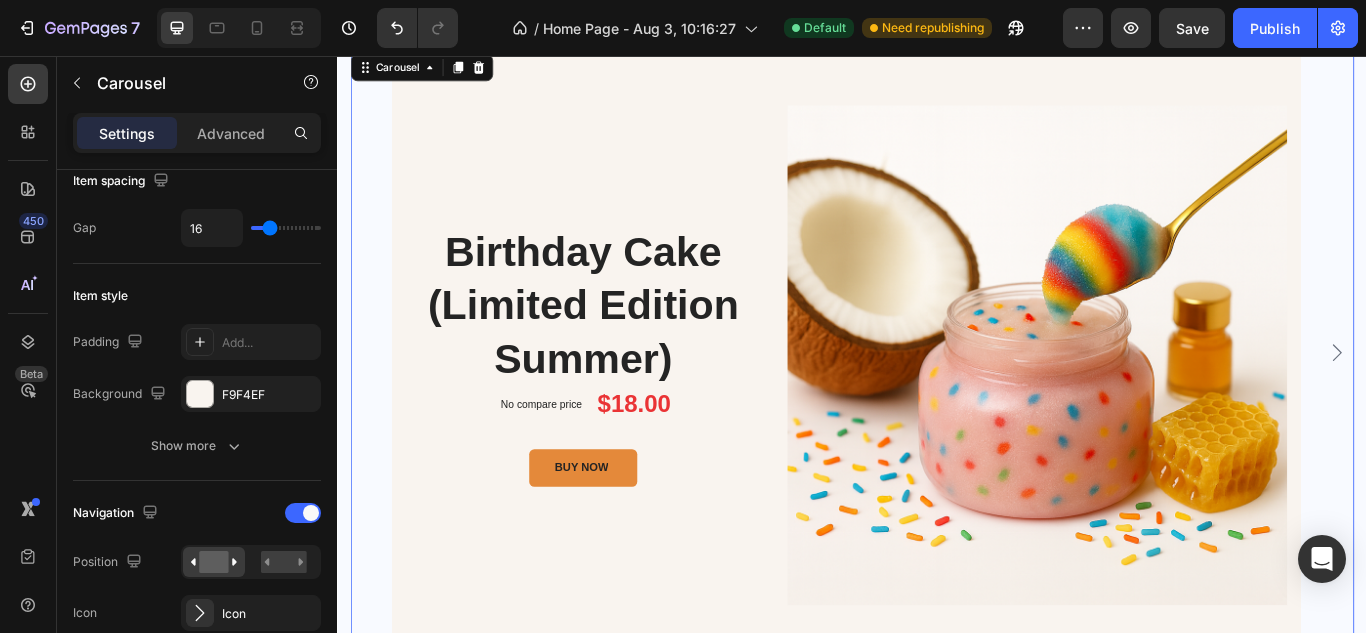 scroll, scrollTop: 0, scrollLeft: 0, axis: both 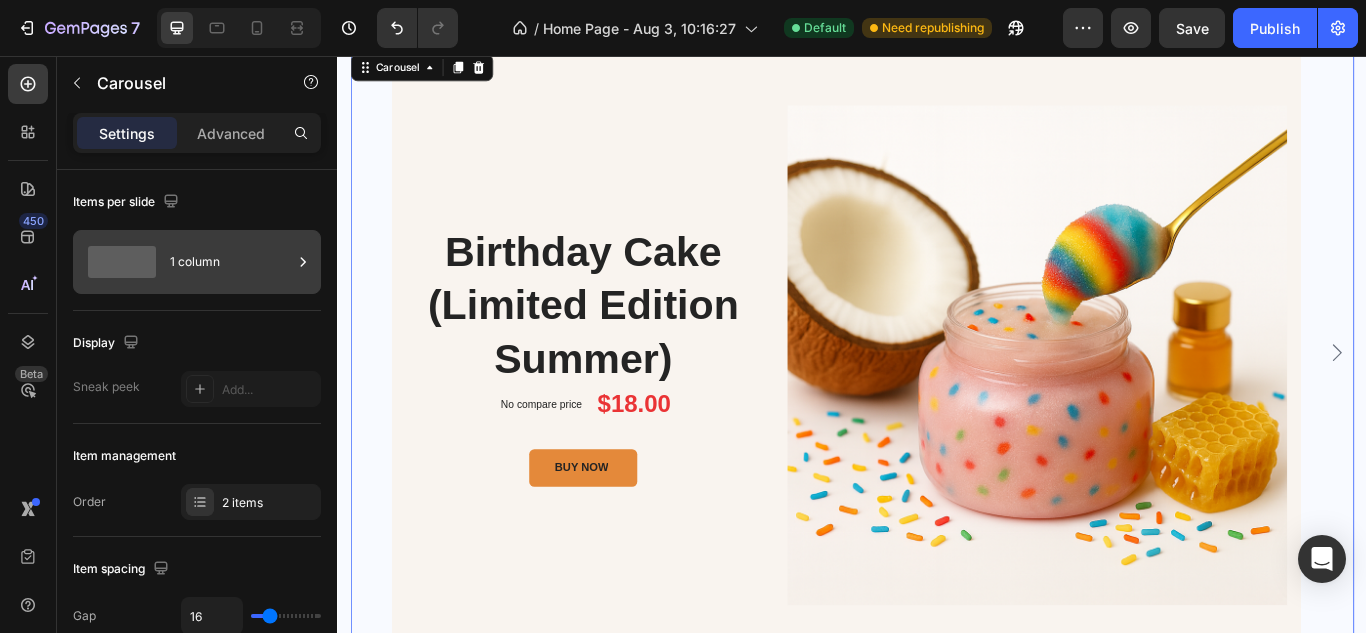 click 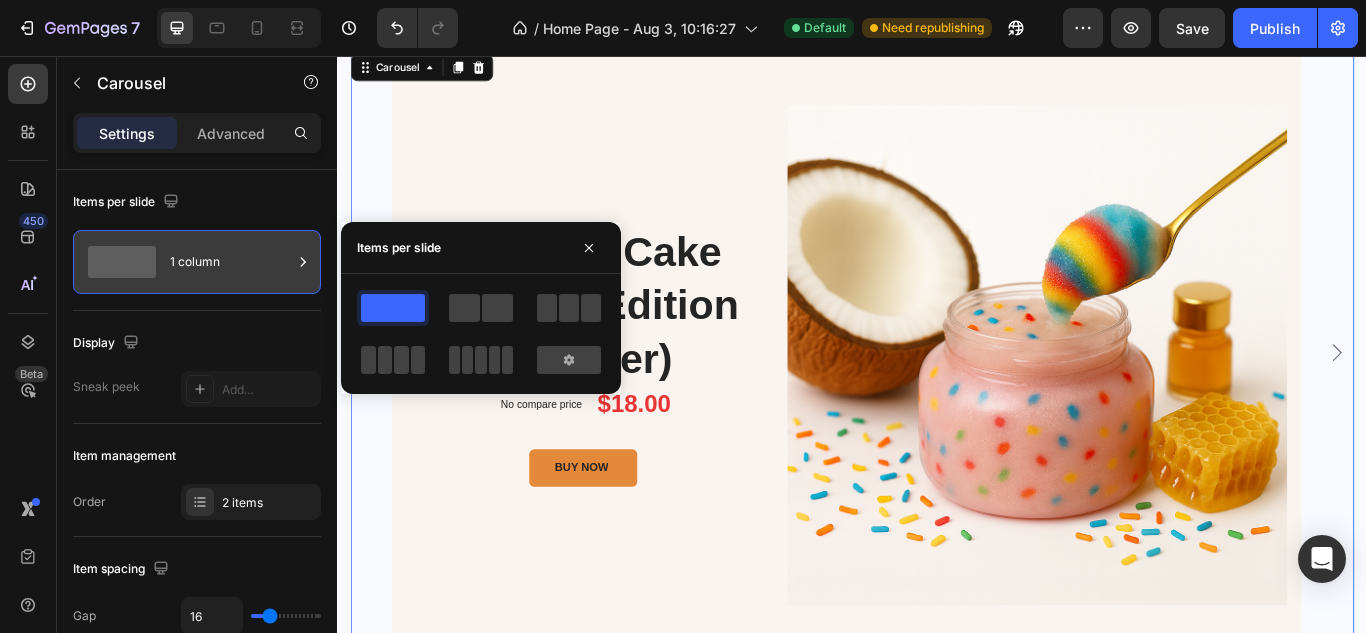 click 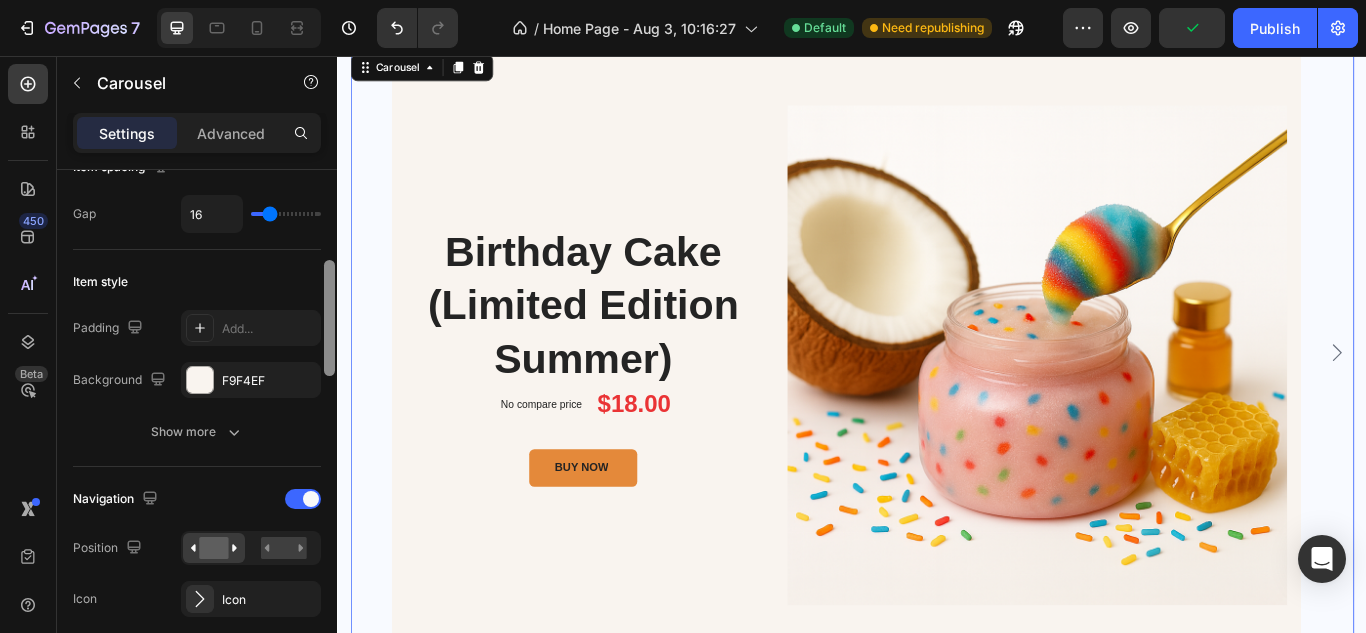 scroll, scrollTop: 406, scrollLeft: 0, axis: vertical 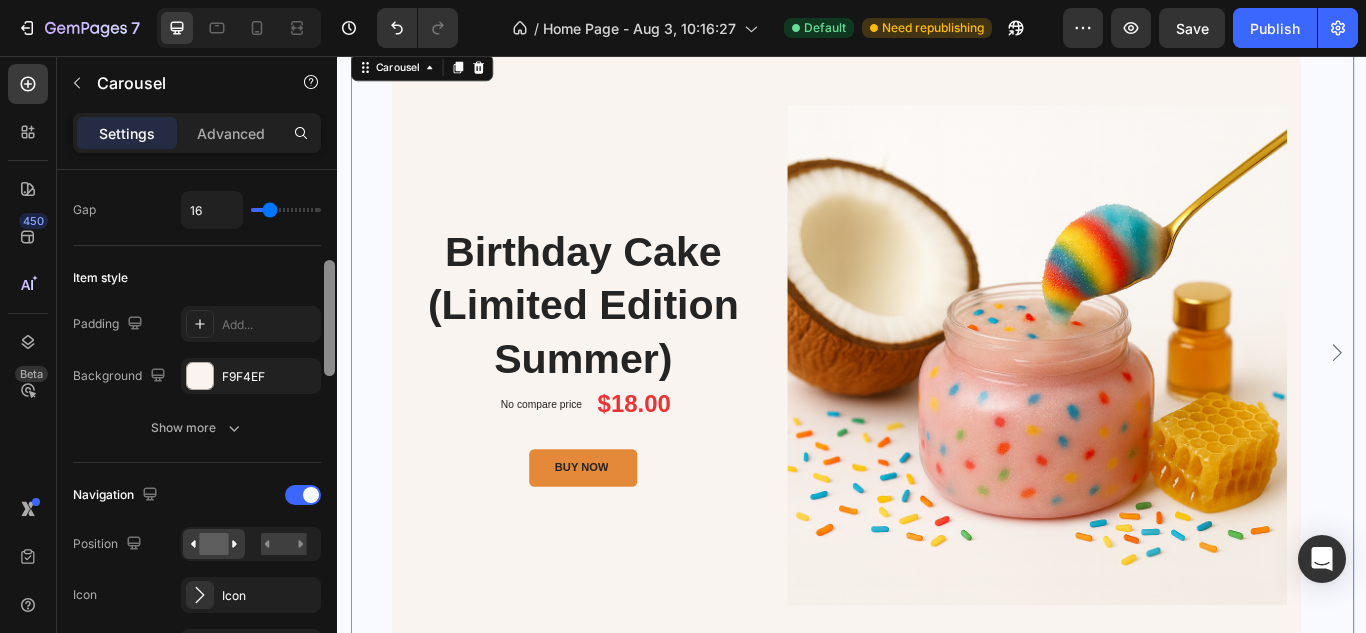 drag, startPoint x: 324, startPoint y: 267, endPoint x: 325, endPoint y: 358, distance: 91.00549 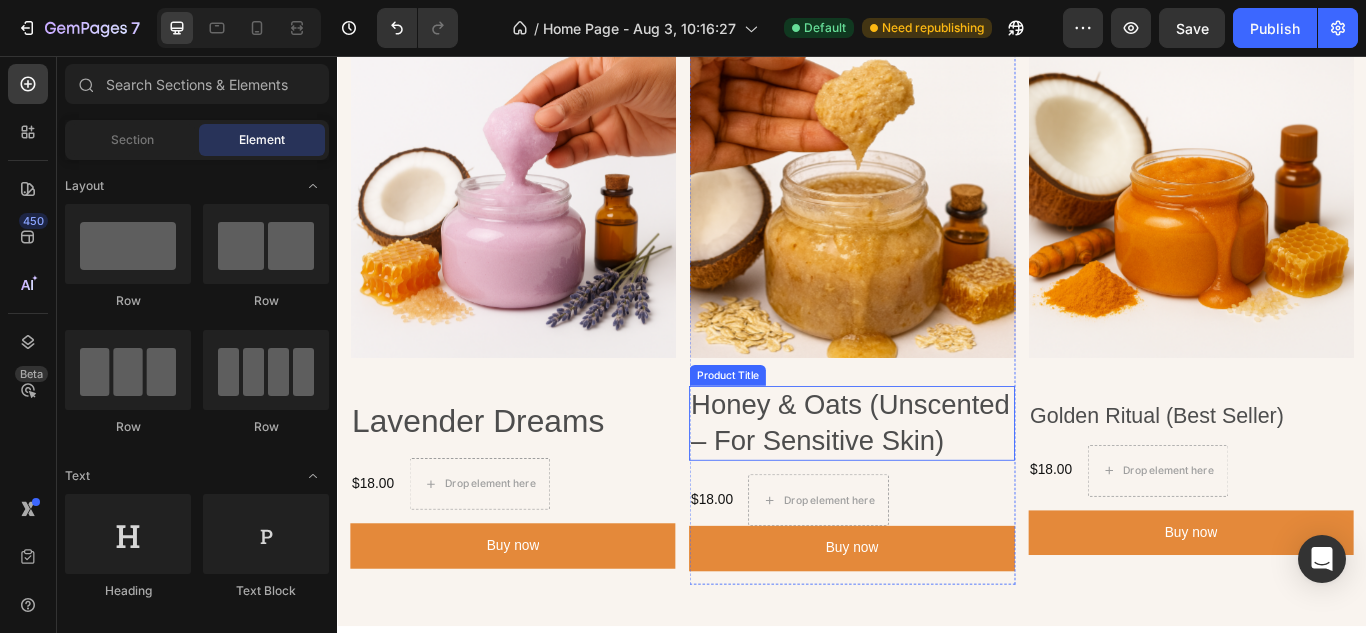 scroll, scrollTop: 2087, scrollLeft: 0, axis: vertical 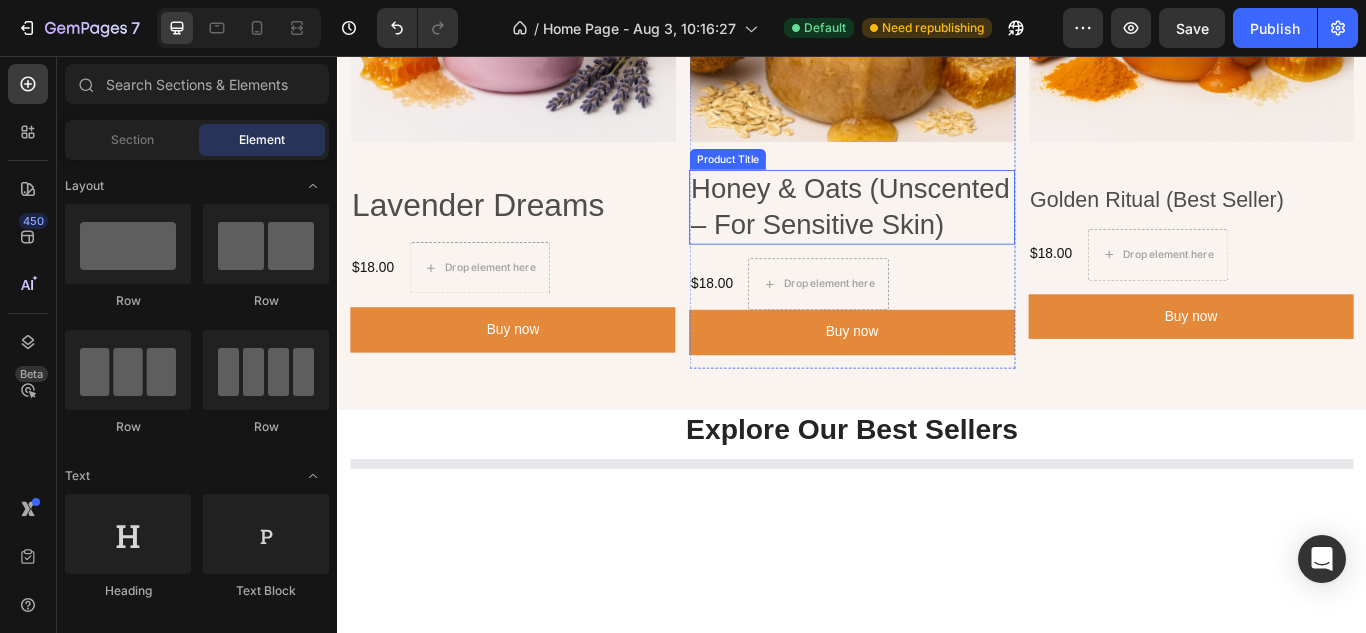click on "Buy now" at bounding box center [936, 378] 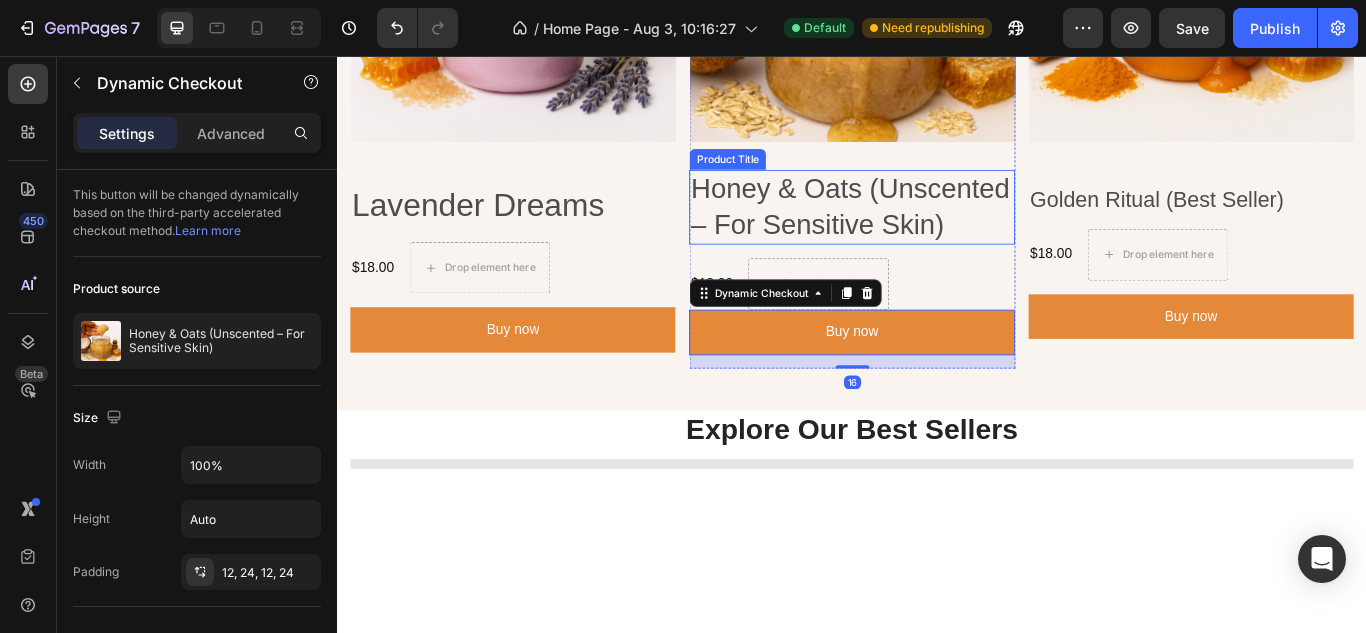 click on "Honey & Oats (Unscented – For Sensitive Skin)" at bounding box center [936, 232] 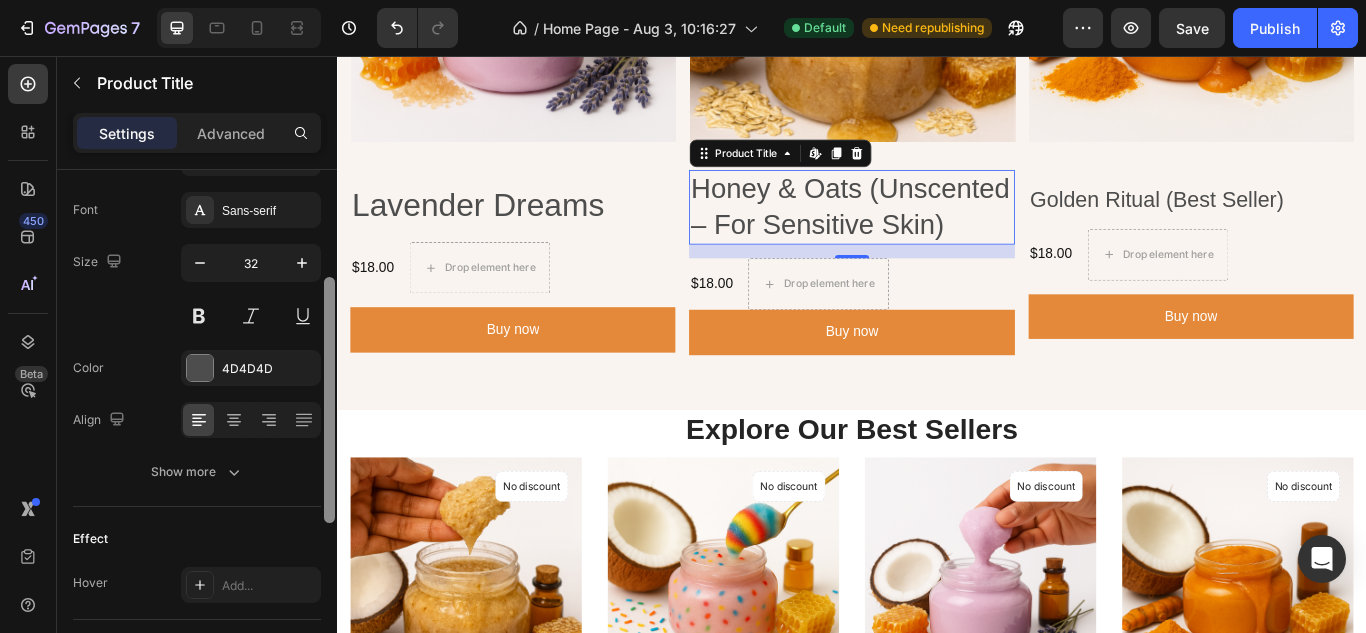 scroll, scrollTop: 221, scrollLeft: 0, axis: vertical 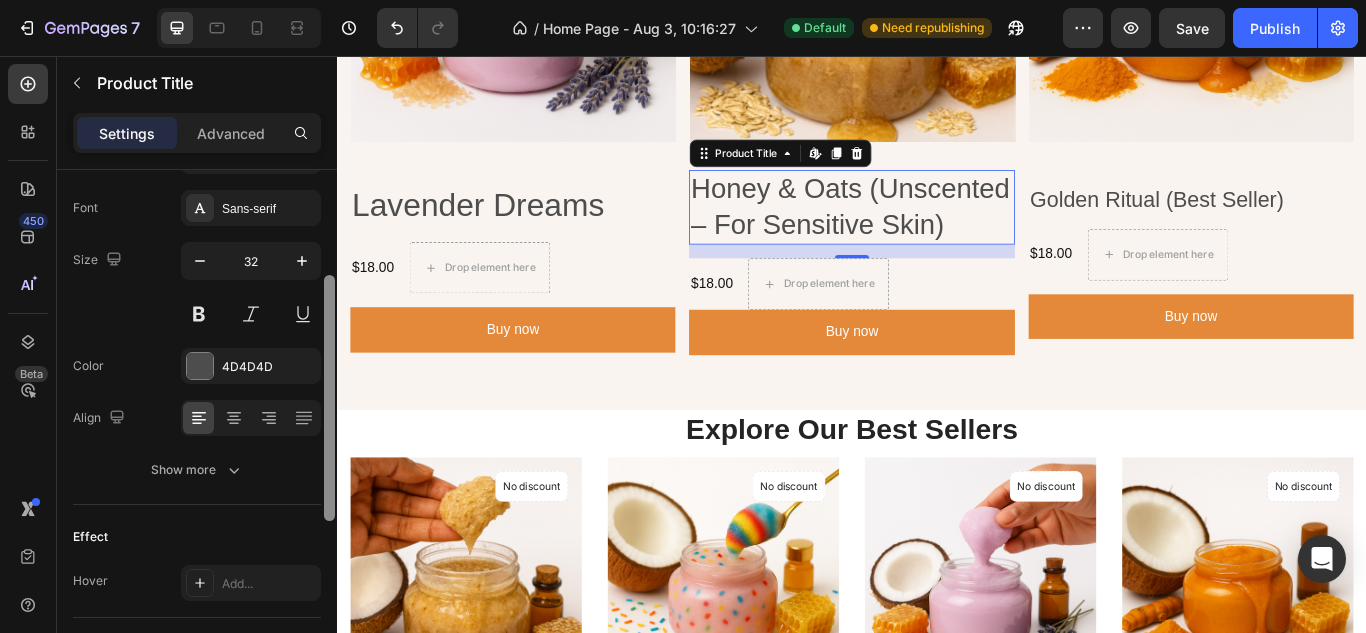 drag, startPoint x: 324, startPoint y: 287, endPoint x: 325, endPoint y: 392, distance: 105.00476 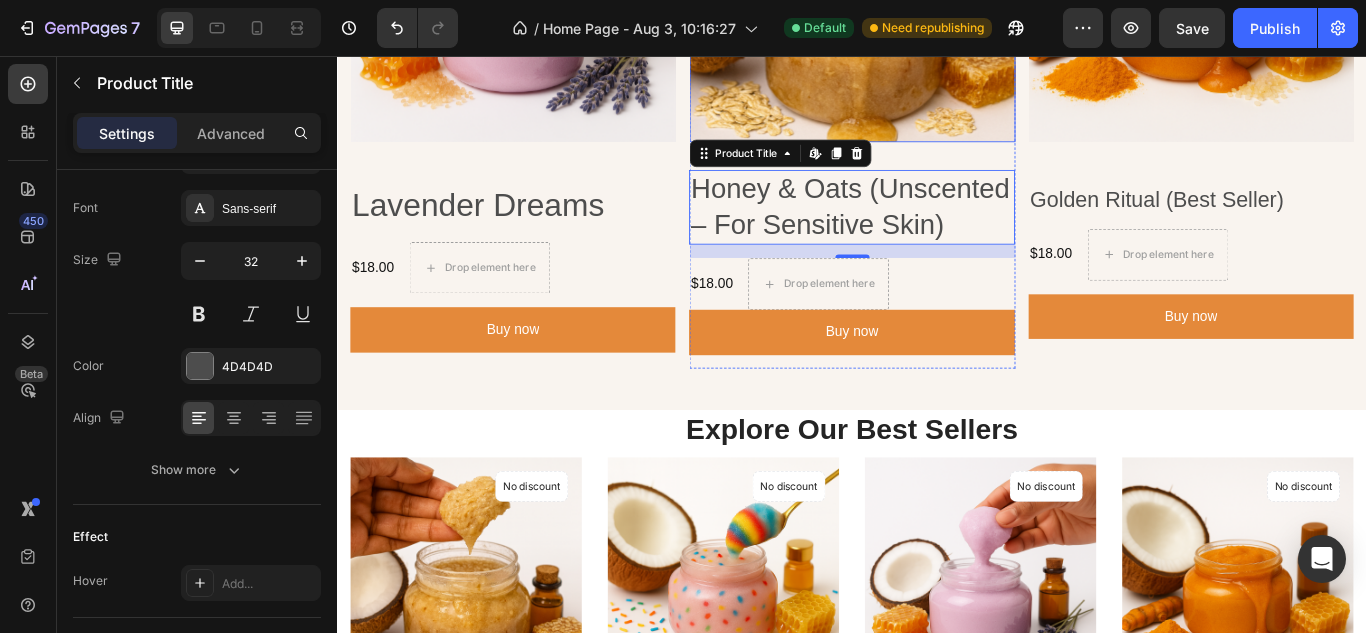 click at bounding box center (936, -33) 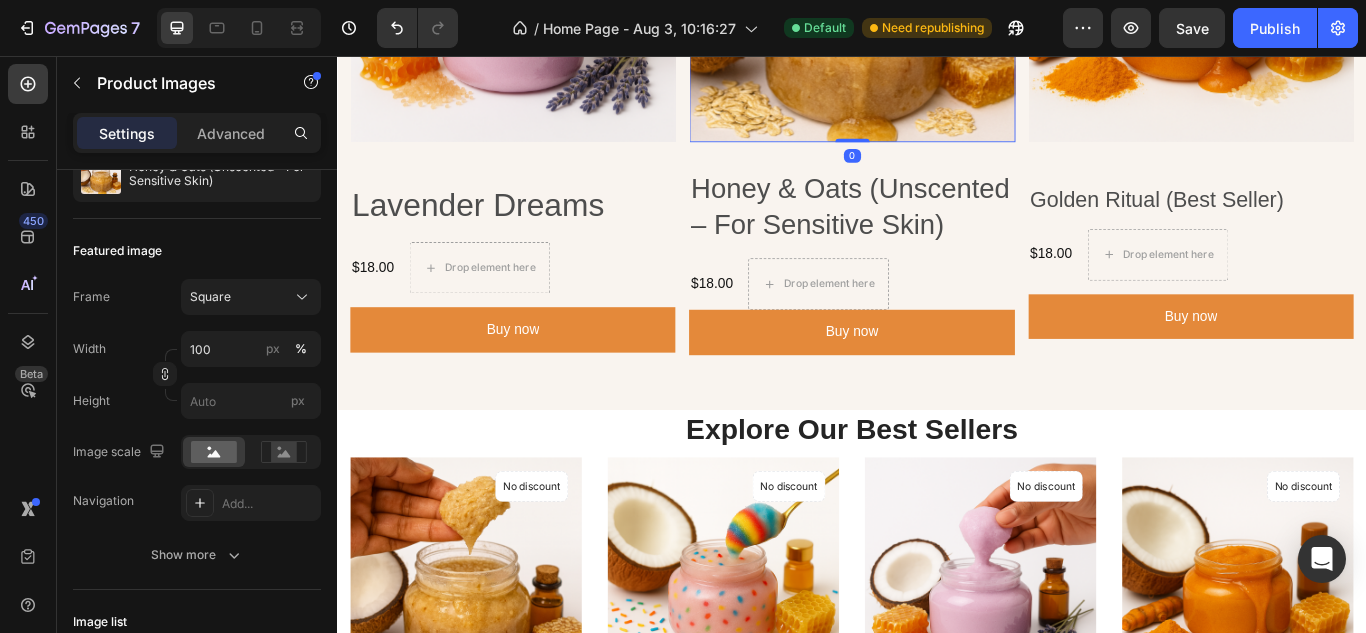 scroll, scrollTop: 0, scrollLeft: 0, axis: both 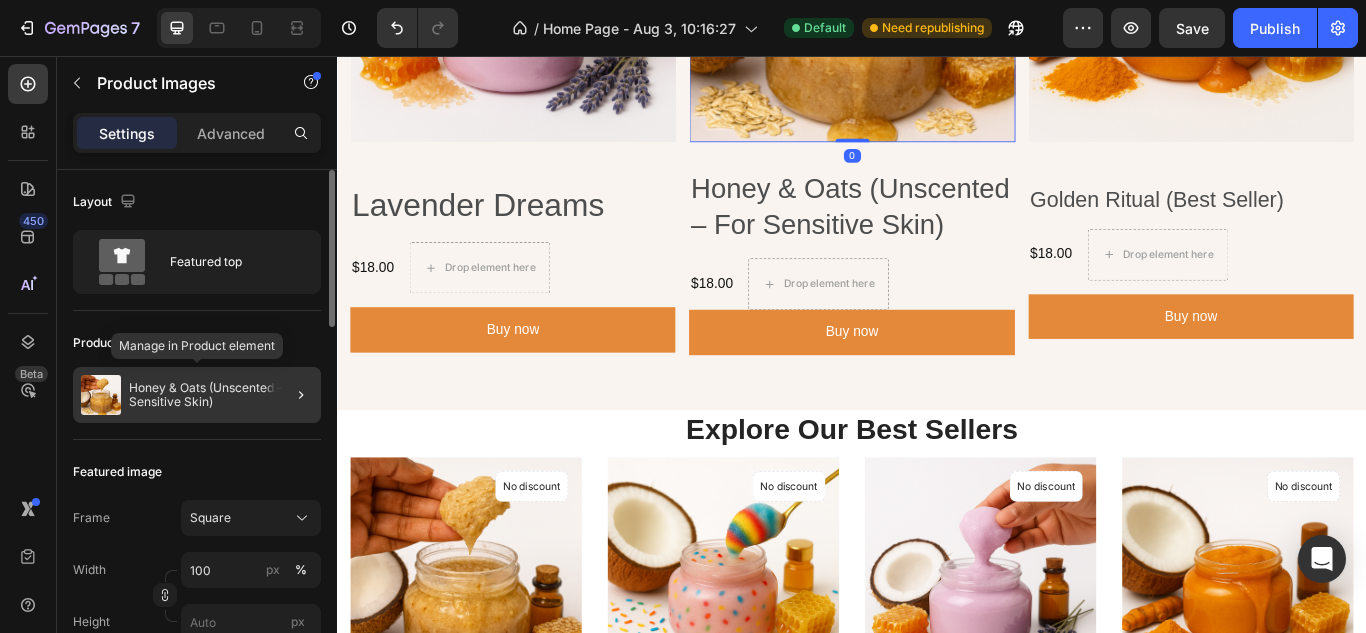 click on "Honey & Oats (Unscented – For Sensitive Skin)" at bounding box center [221, 395] 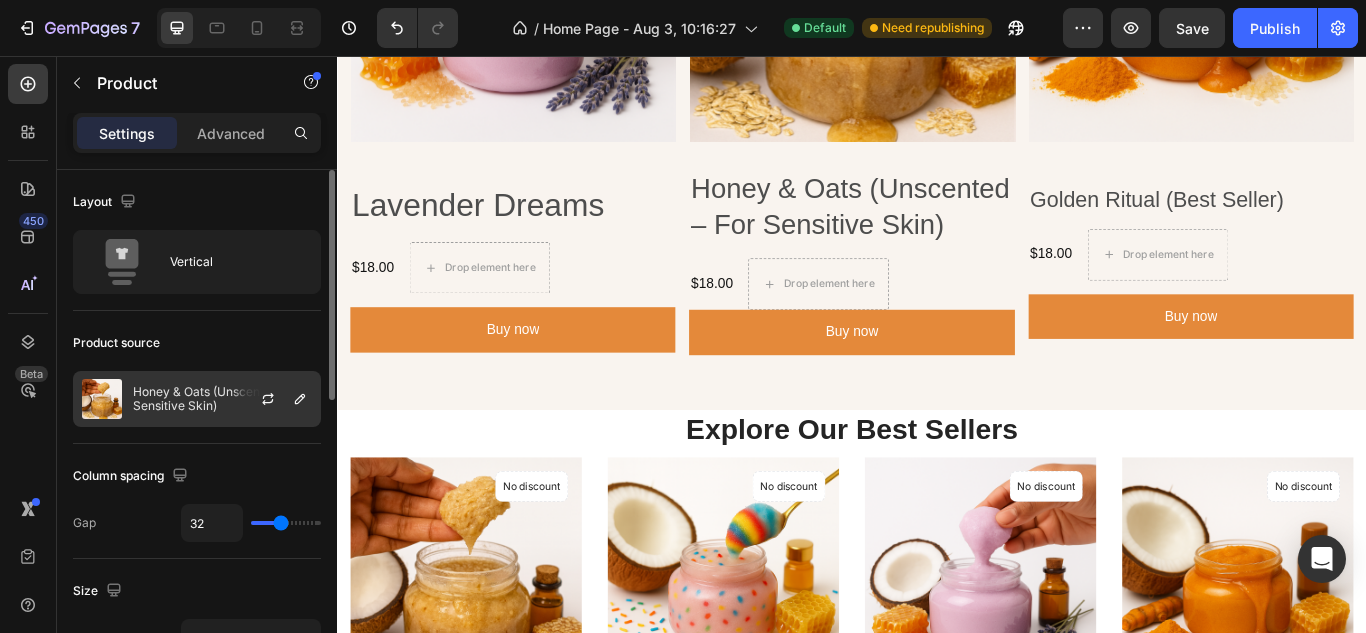 click on "Honey & Oats (Unscented – For Sensitive Skin)" at bounding box center (222, 399) 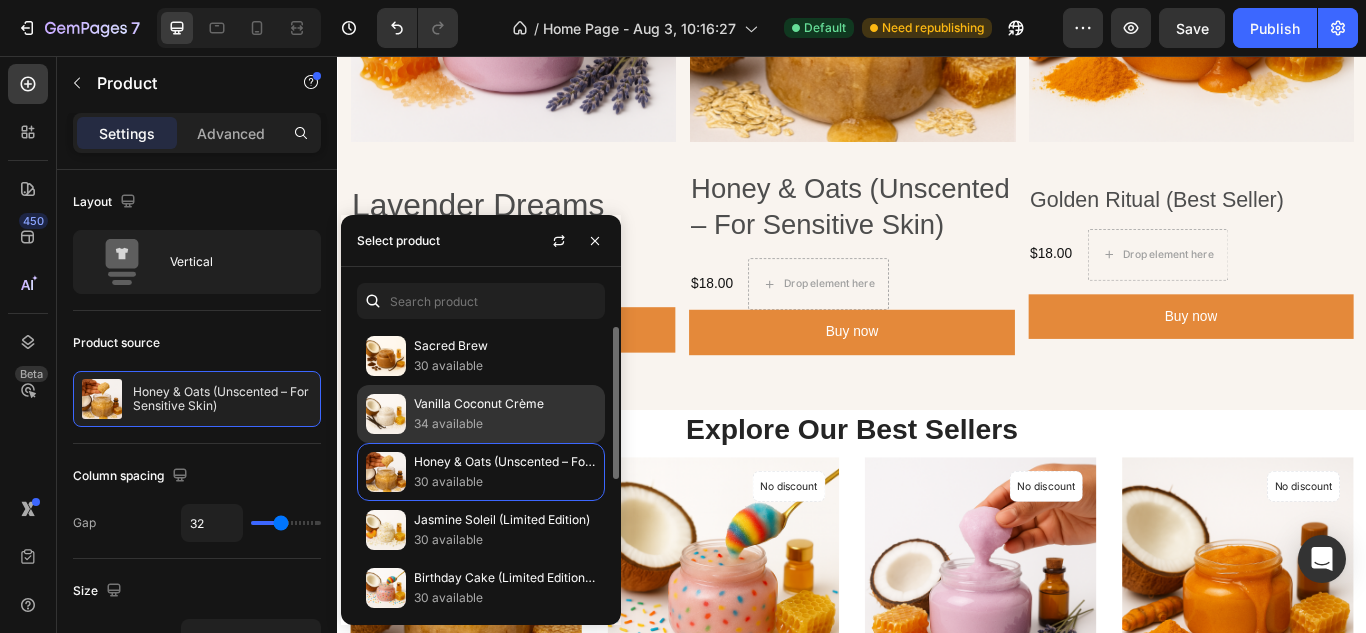 click on "34 available" at bounding box center [505, 424] 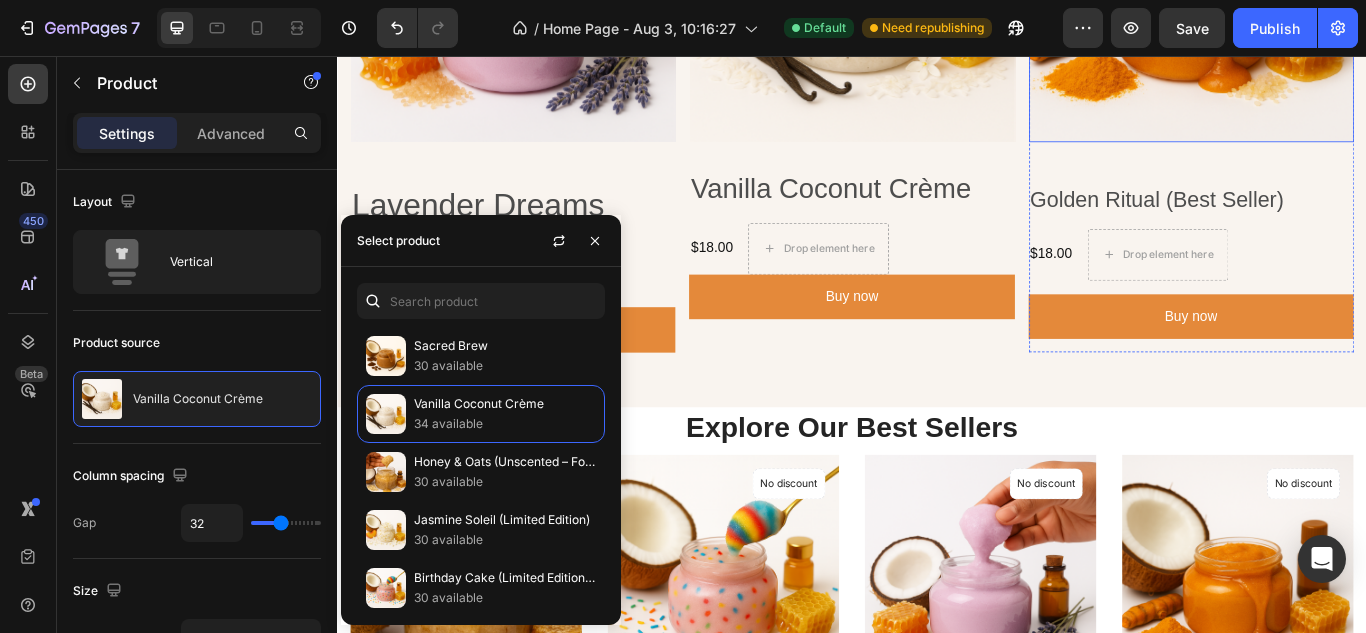 click at bounding box center [1332, -33] 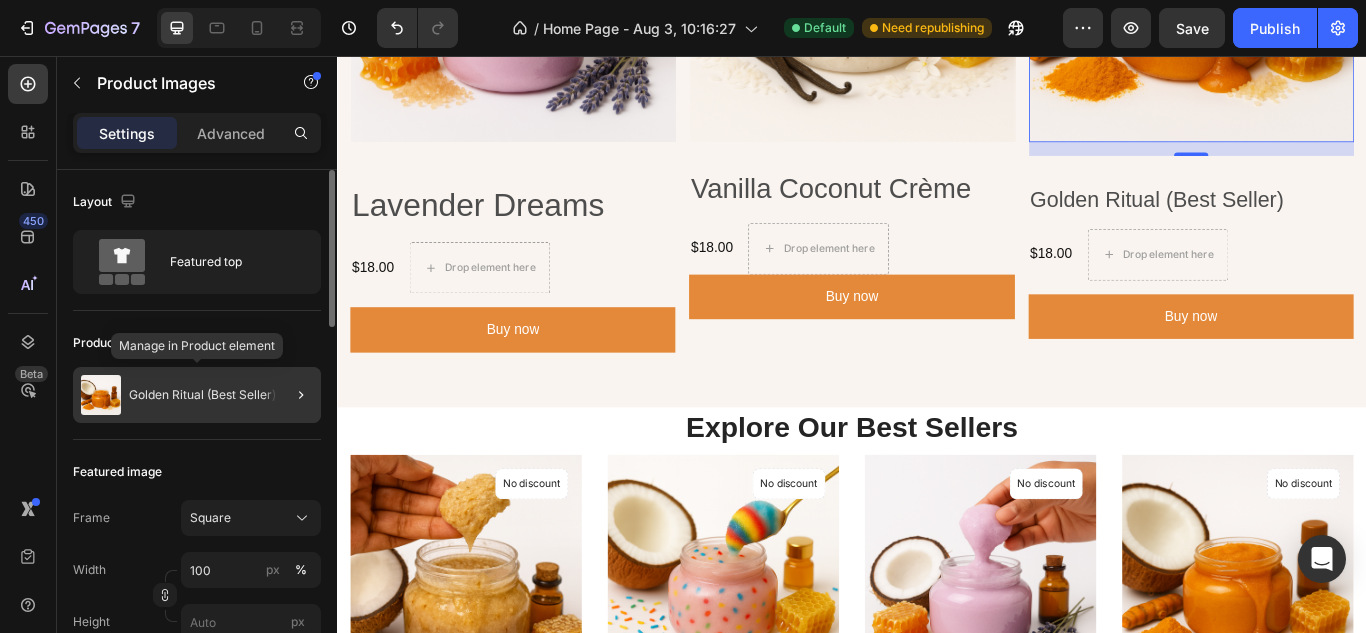 click on "Golden Ritual (Best Seller)" at bounding box center [202, 395] 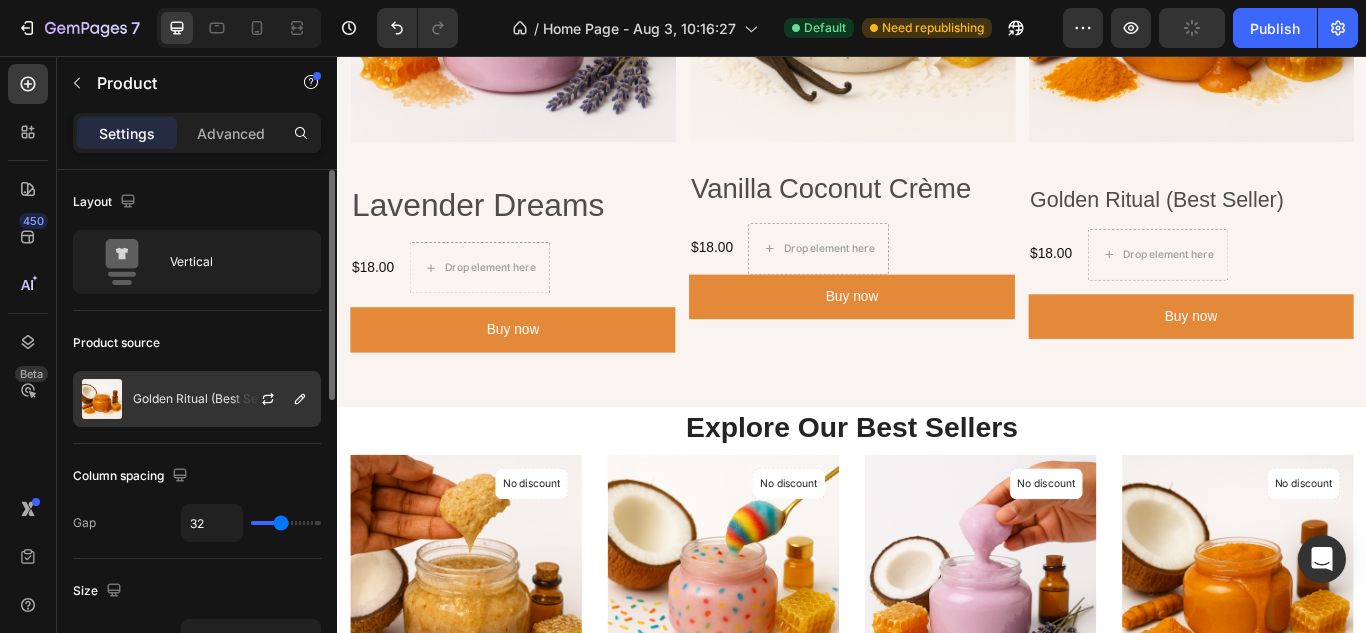 click on "Golden Ritual (Best Seller)" 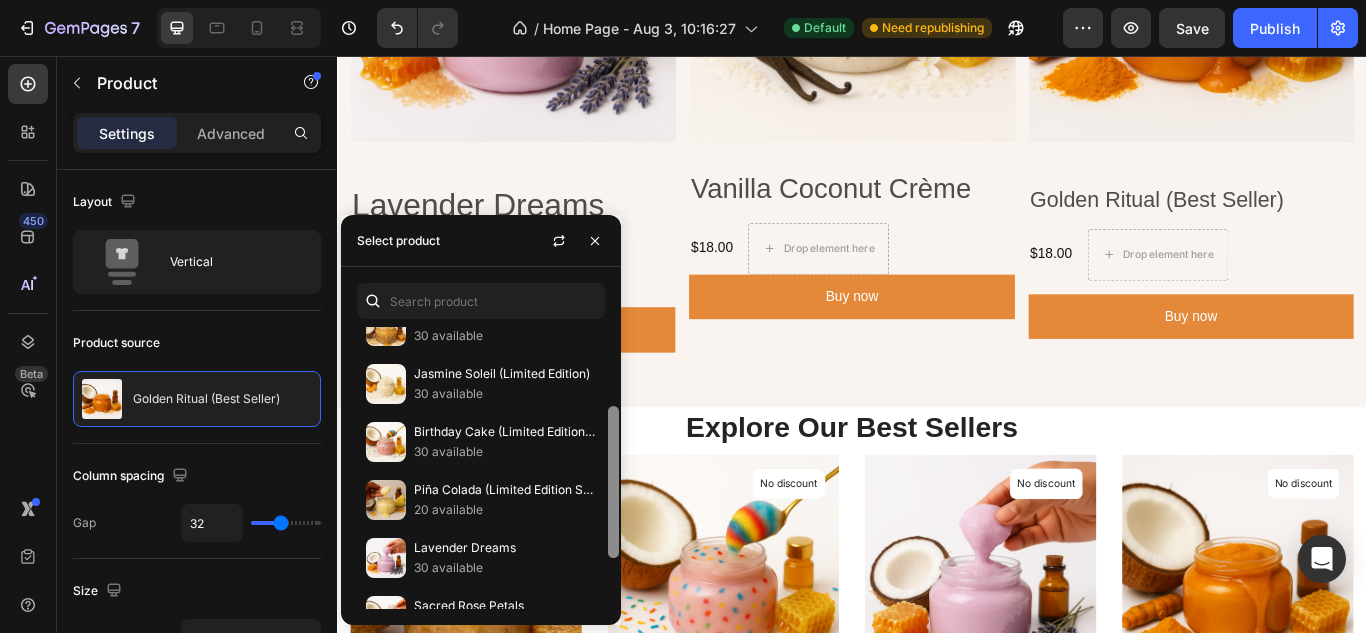 scroll, scrollTop: 170, scrollLeft: 0, axis: vertical 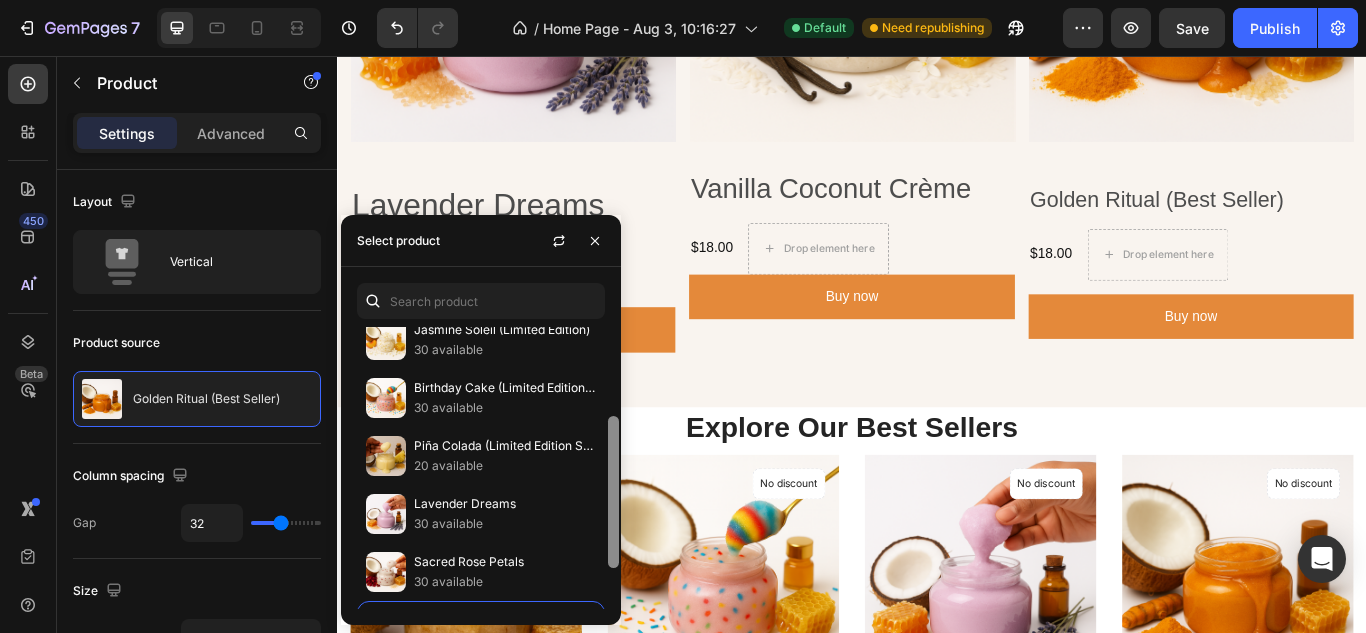 drag, startPoint x: 610, startPoint y: 452, endPoint x: 610, endPoint y: 556, distance: 104 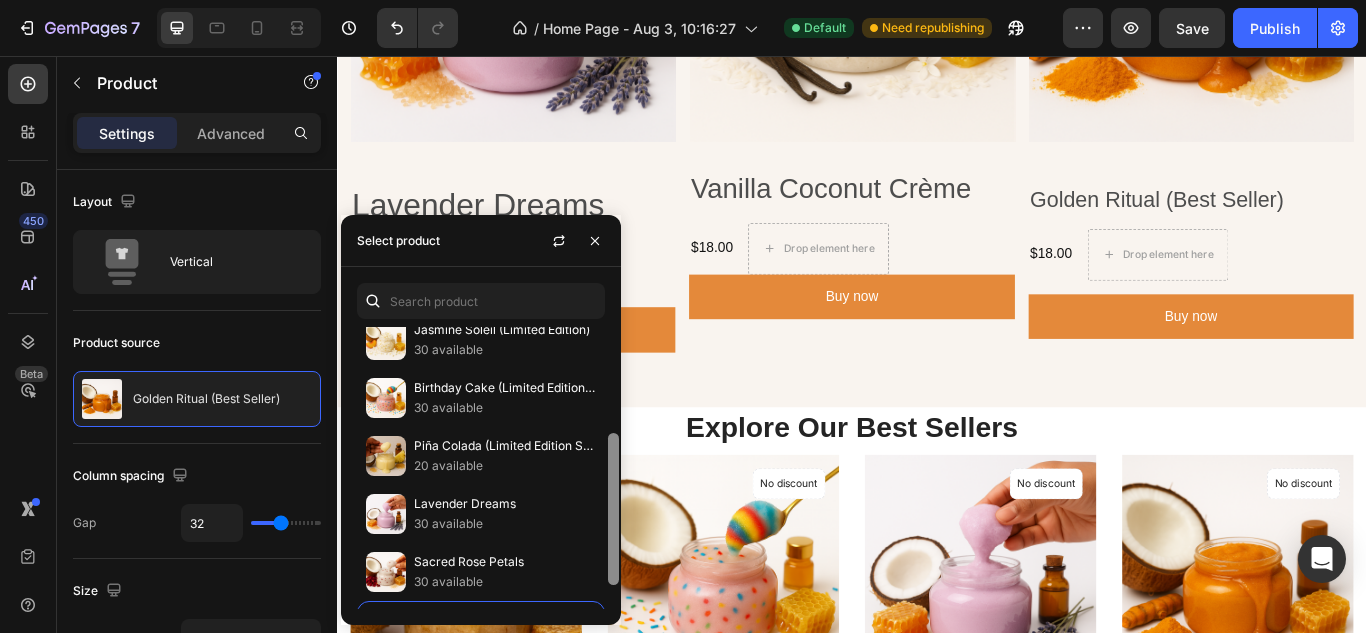scroll, scrollTop: 192, scrollLeft: 0, axis: vertical 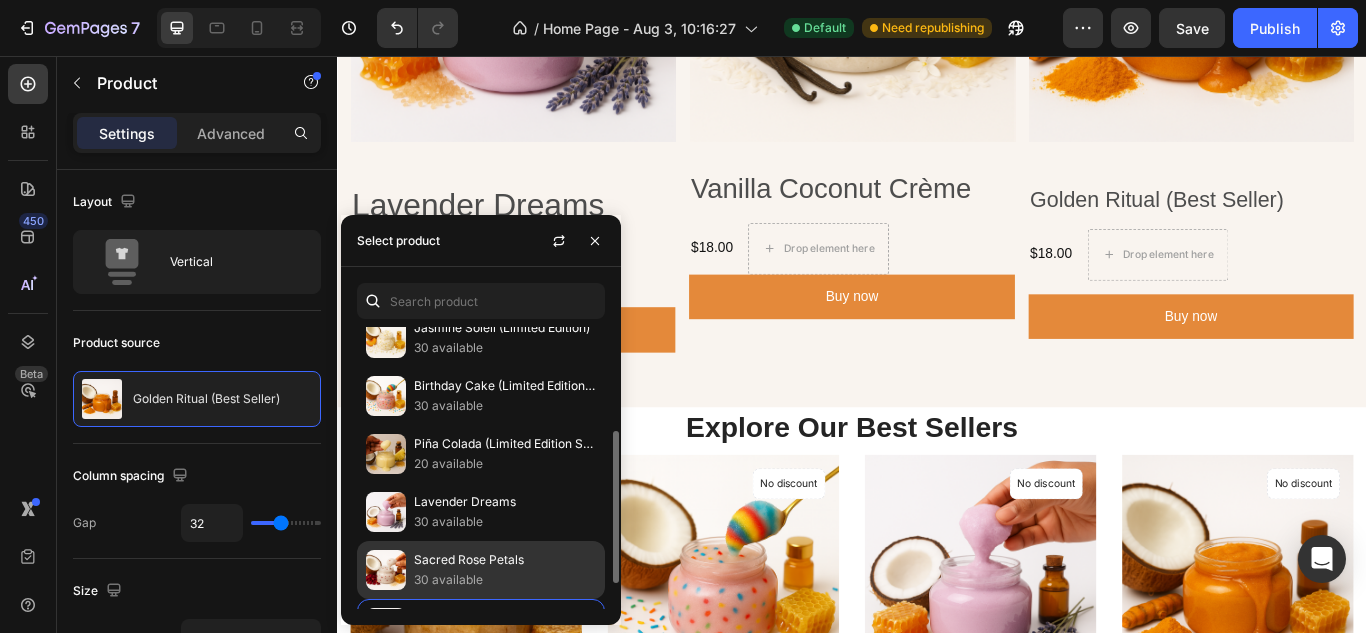 click on "Sacred Rose Petals" at bounding box center (505, 560) 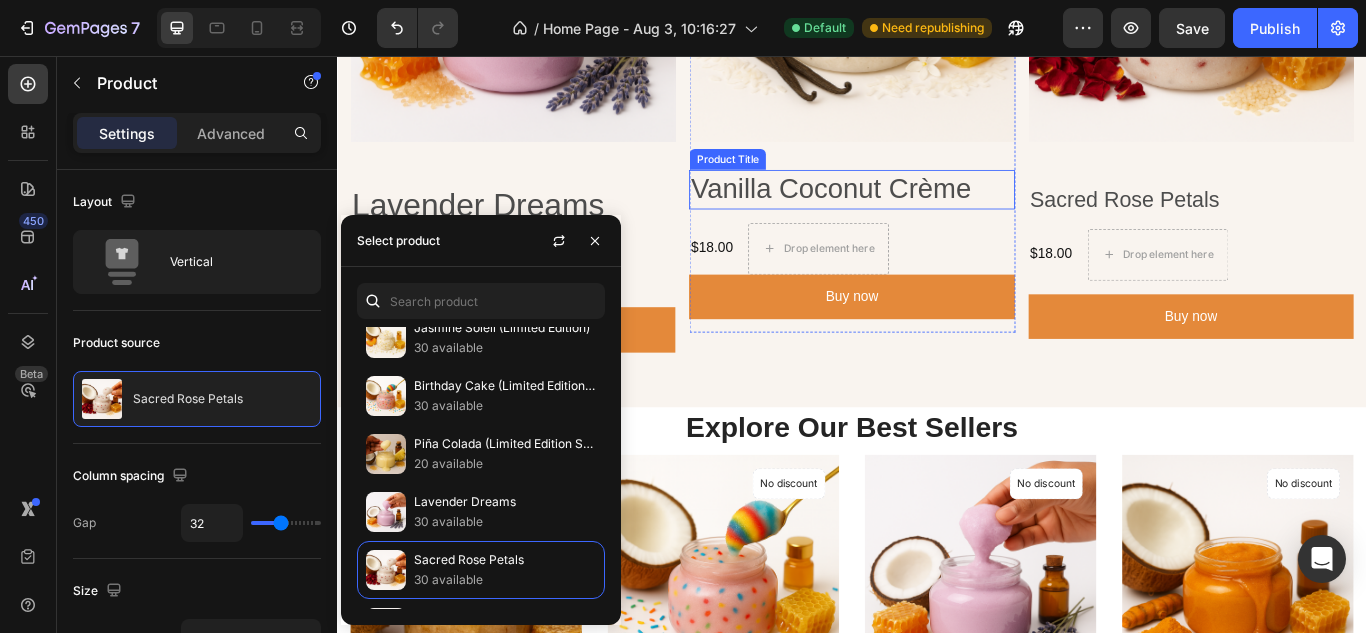 click on "Vanilla Coconut Crème" at bounding box center [936, 212] 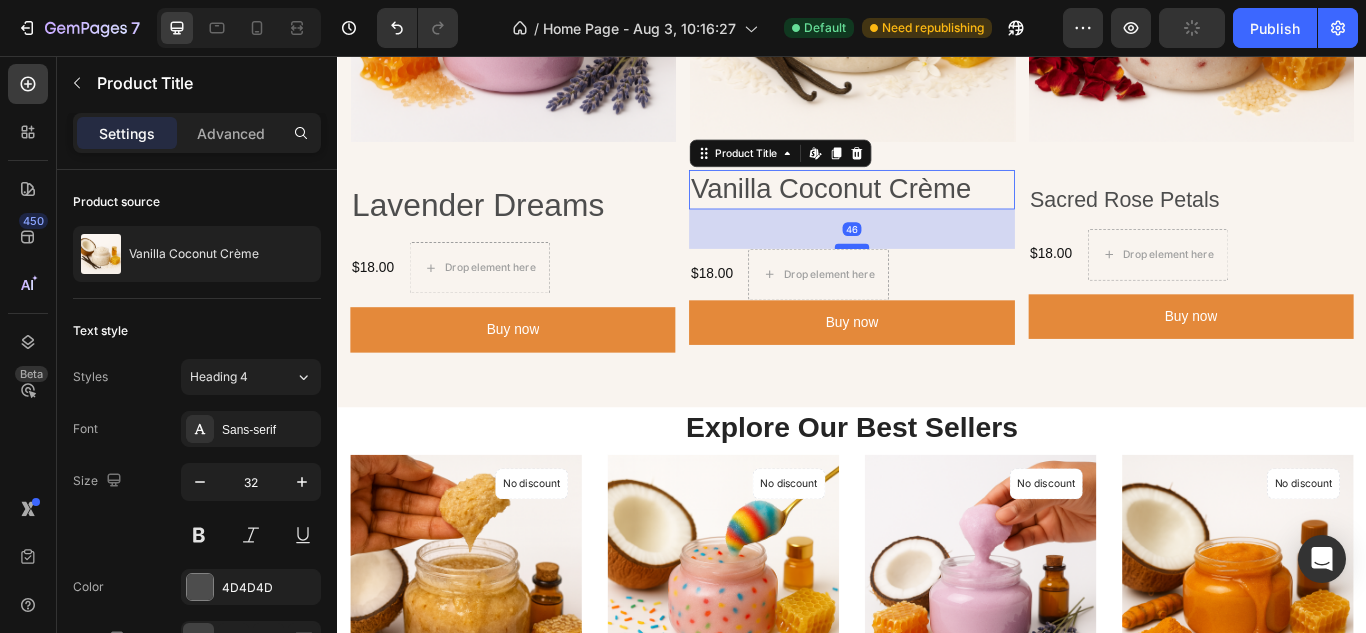 drag, startPoint x: 931, startPoint y: 240, endPoint x: 932, endPoint y: 270, distance: 30.016663 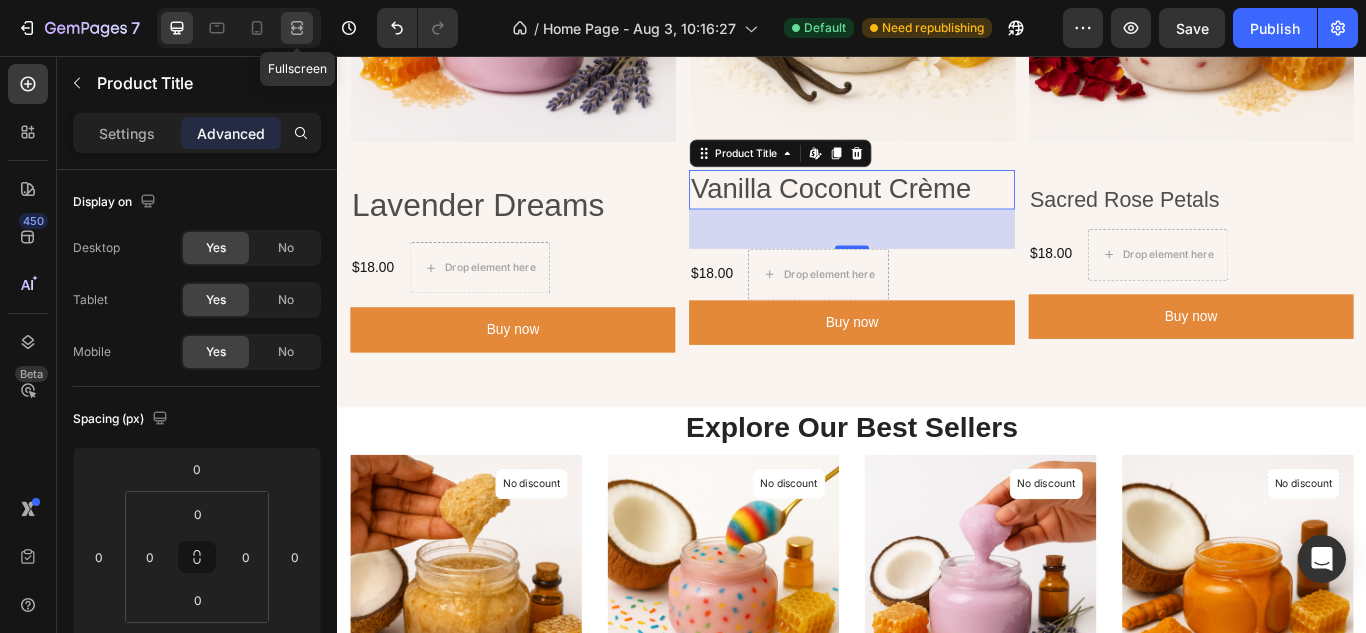 click 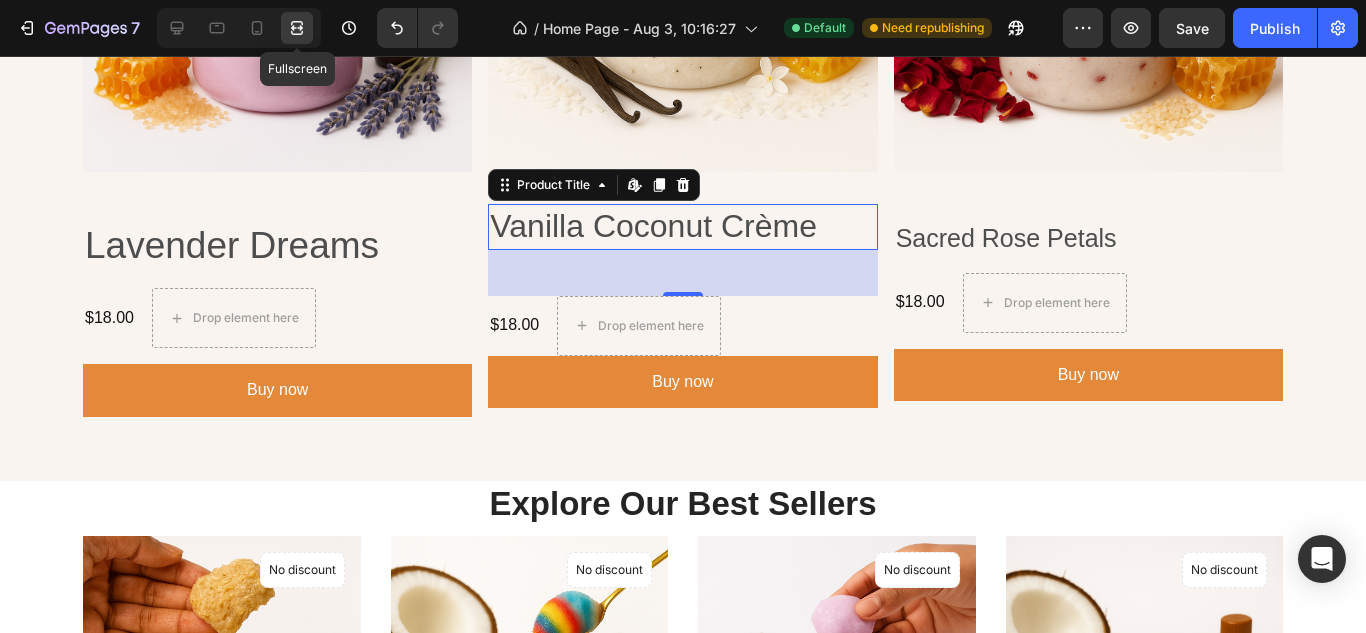 scroll, scrollTop: 2095, scrollLeft: 0, axis: vertical 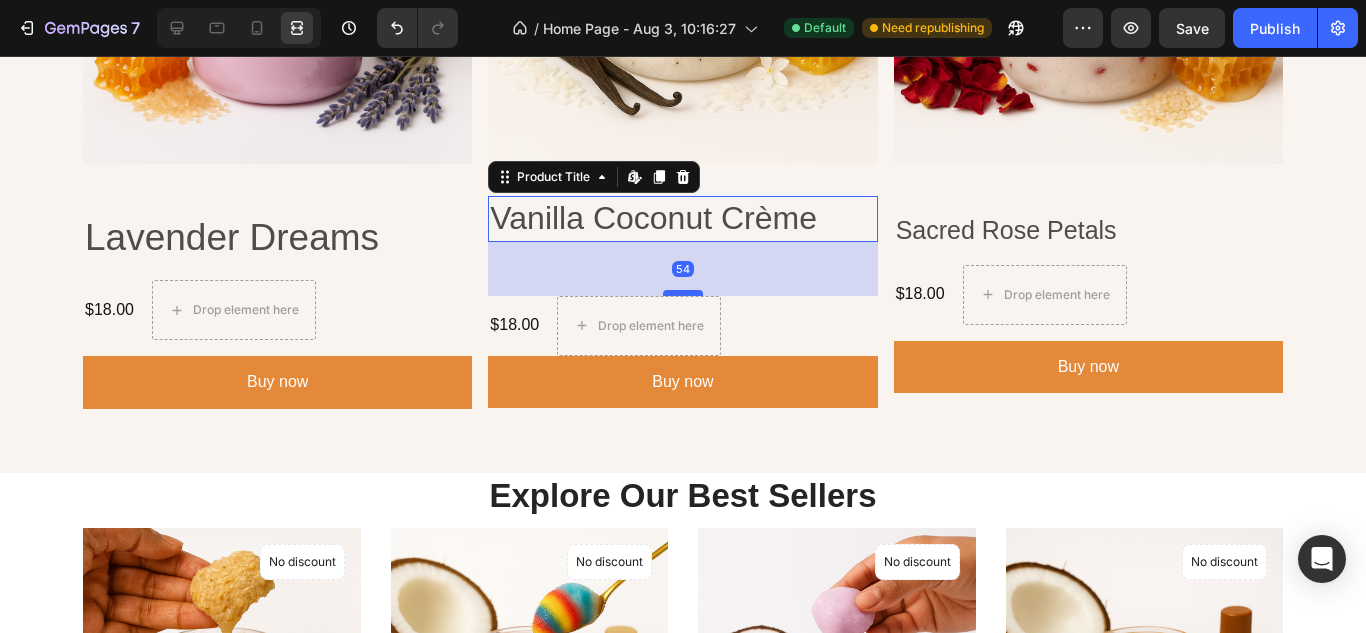 click at bounding box center [683, 293] 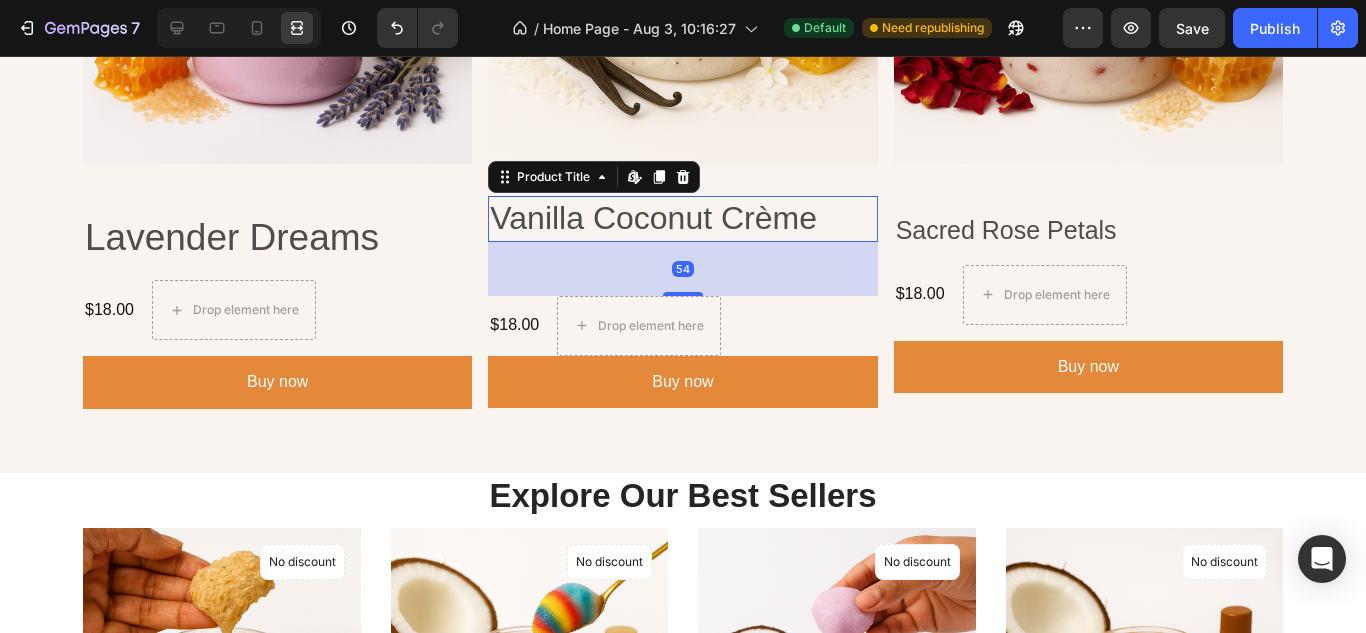 type on "54" 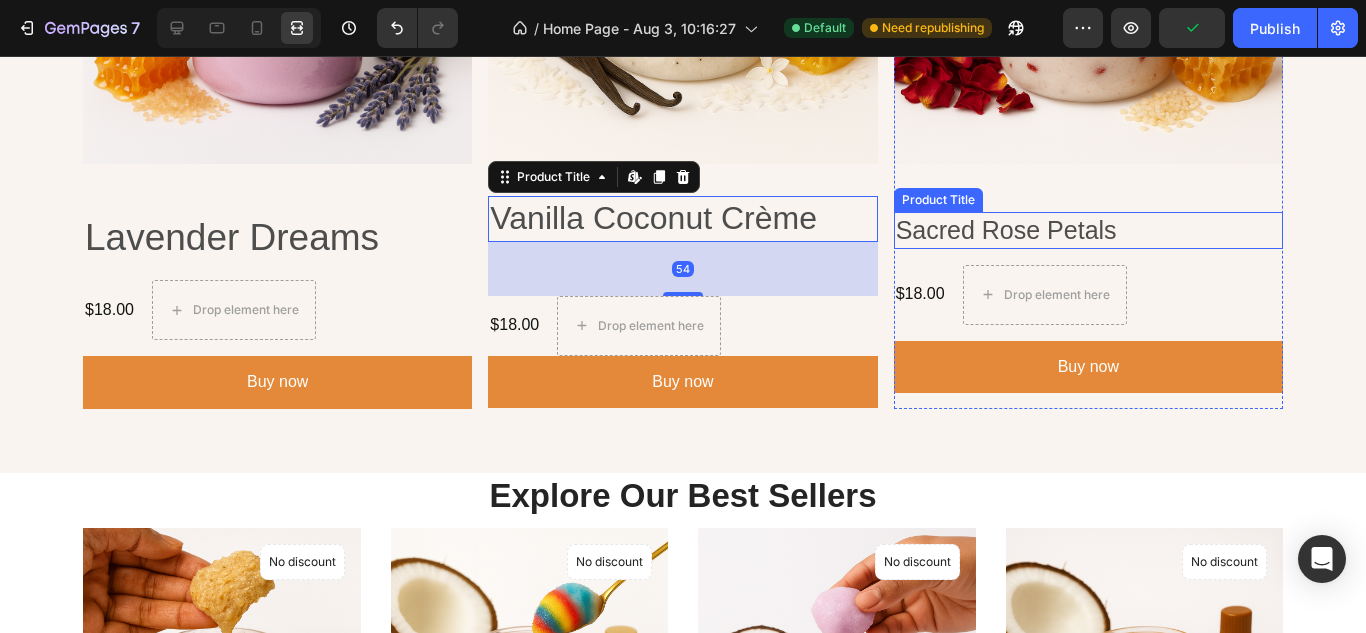 click on "Sacred Rose Petals" at bounding box center [1088, 230] 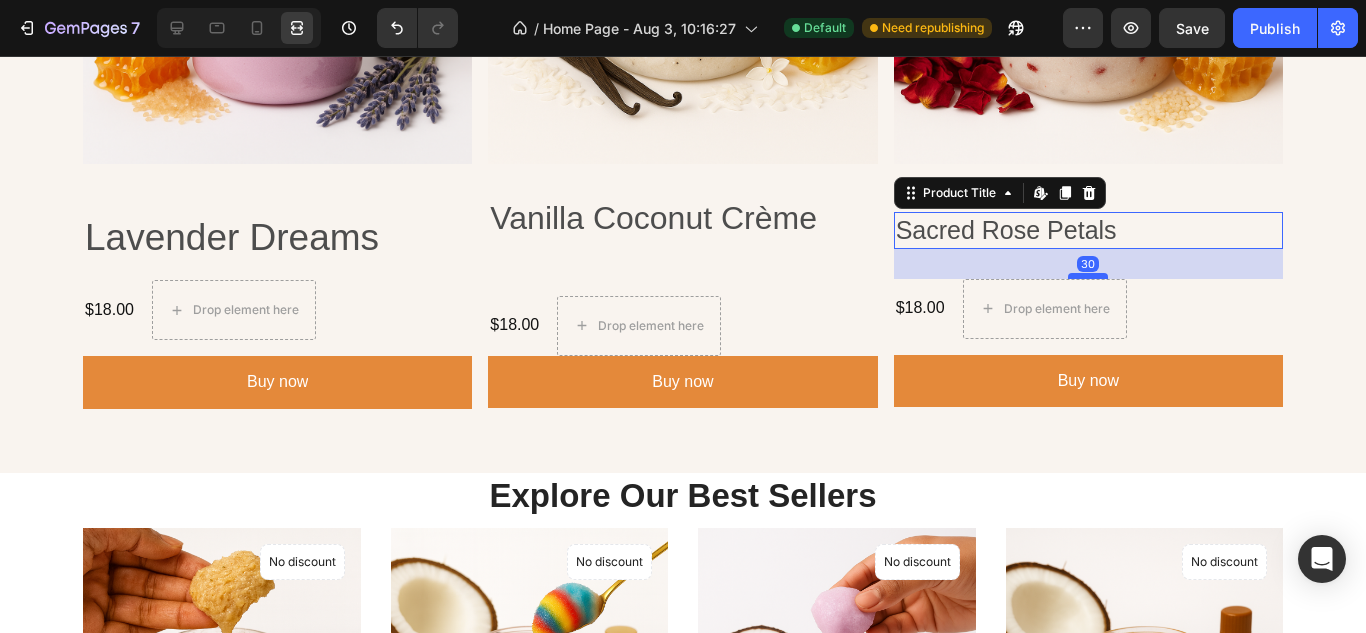 drag, startPoint x: 1077, startPoint y: 261, endPoint x: 1080, endPoint y: 275, distance: 14.3178215 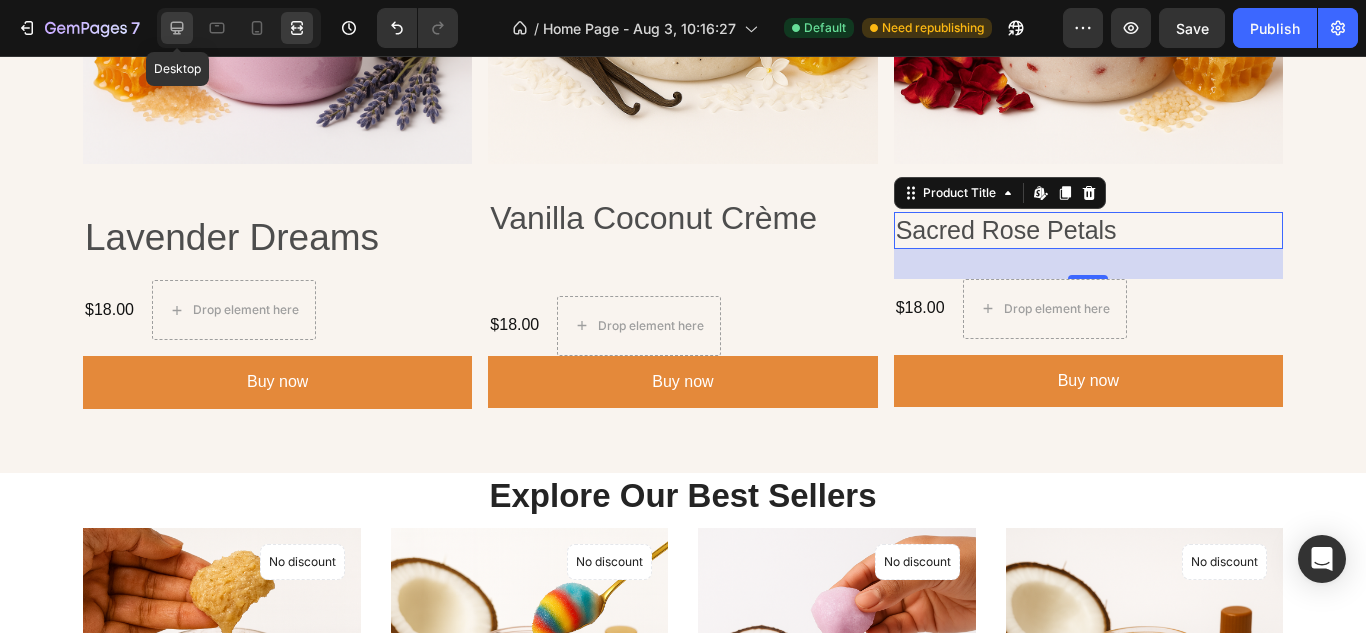 click 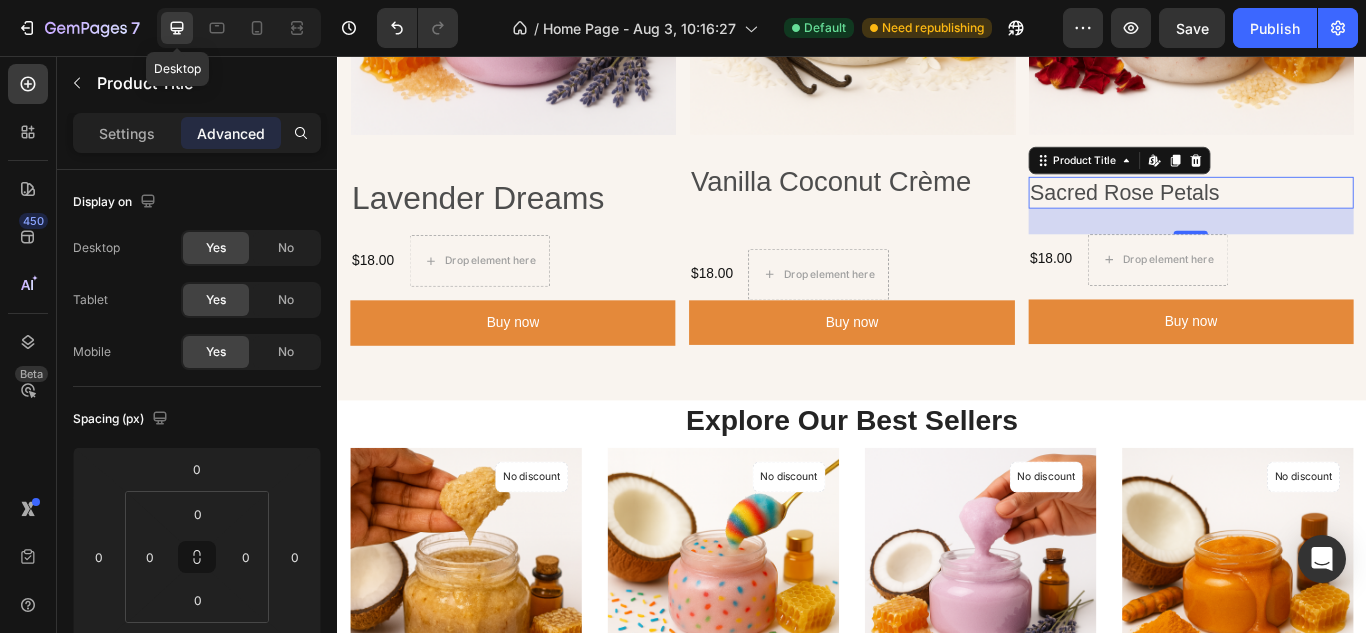scroll, scrollTop: 2087, scrollLeft: 0, axis: vertical 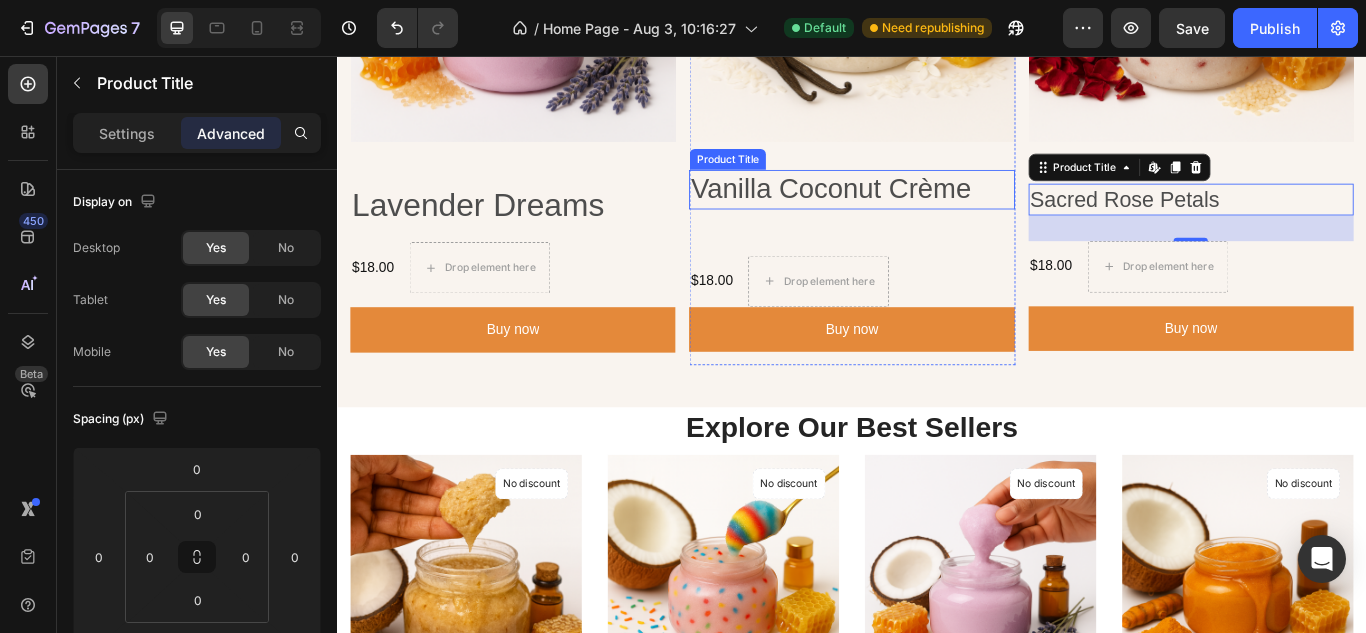 click on "Vanilla Coconut Crème" at bounding box center [936, 212] 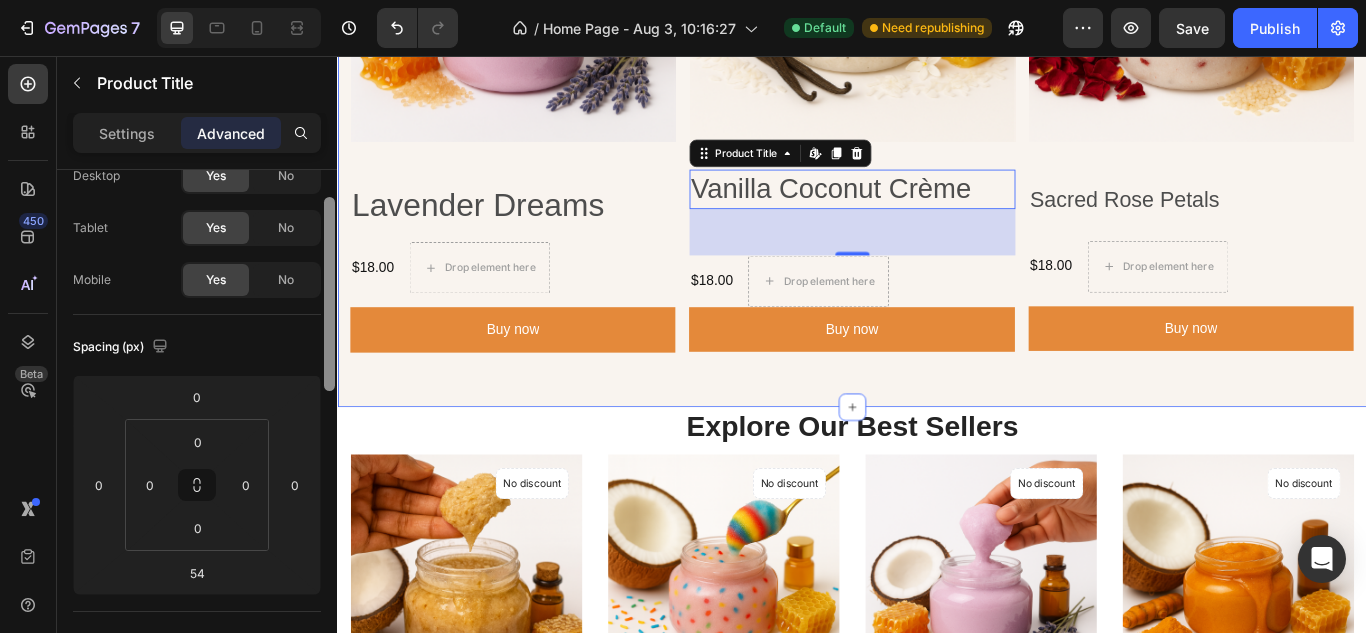 drag, startPoint x: 326, startPoint y: 203, endPoint x: 336, endPoint y: 287, distance: 84.59315 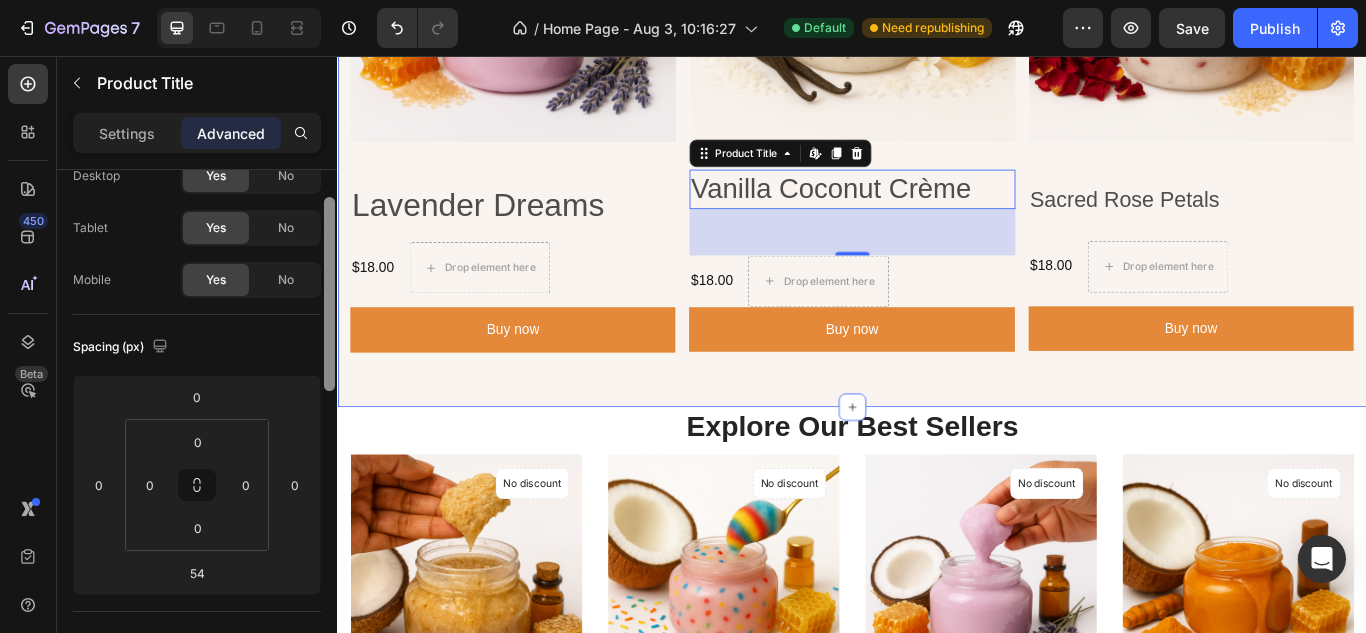 click at bounding box center (329, 430) 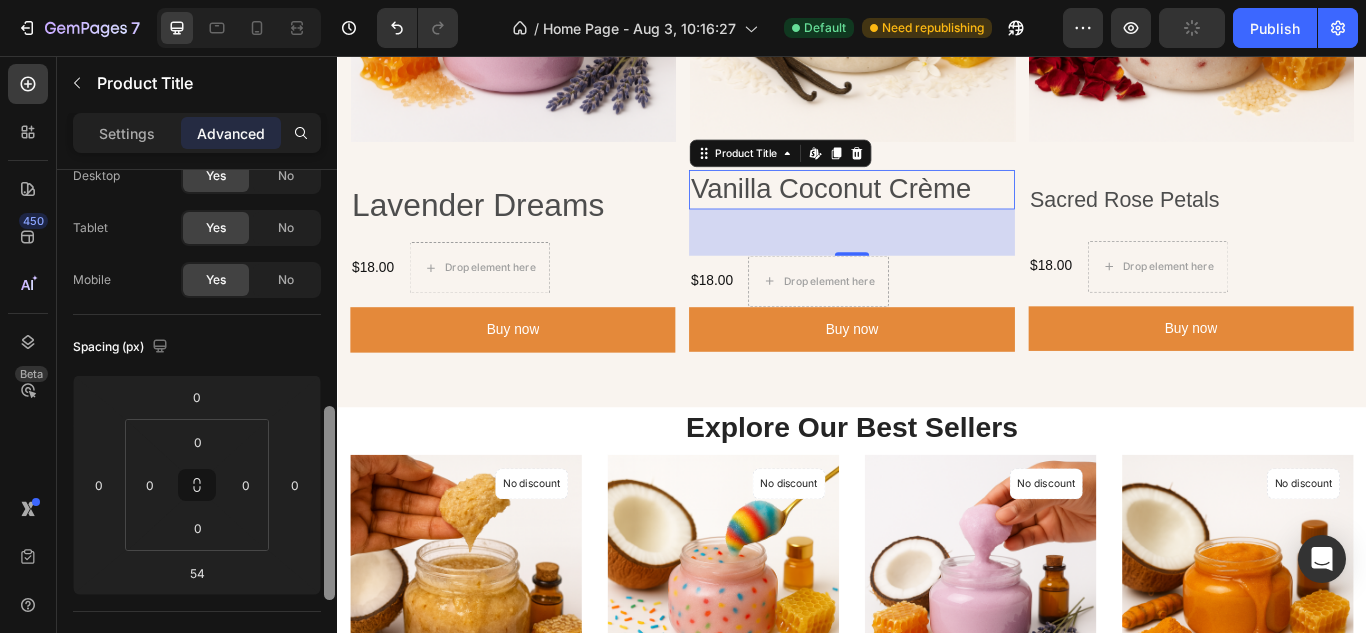 scroll, scrollTop: 224, scrollLeft: 0, axis: vertical 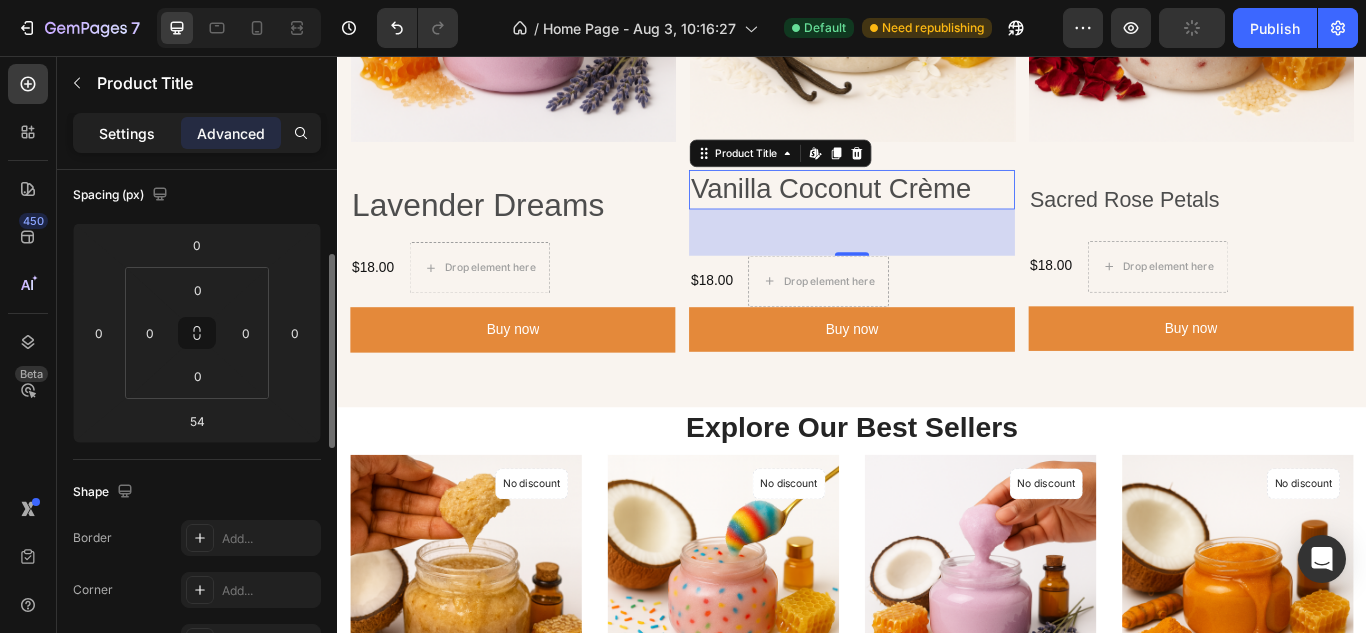 click on "Settings" at bounding box center (127, 133) 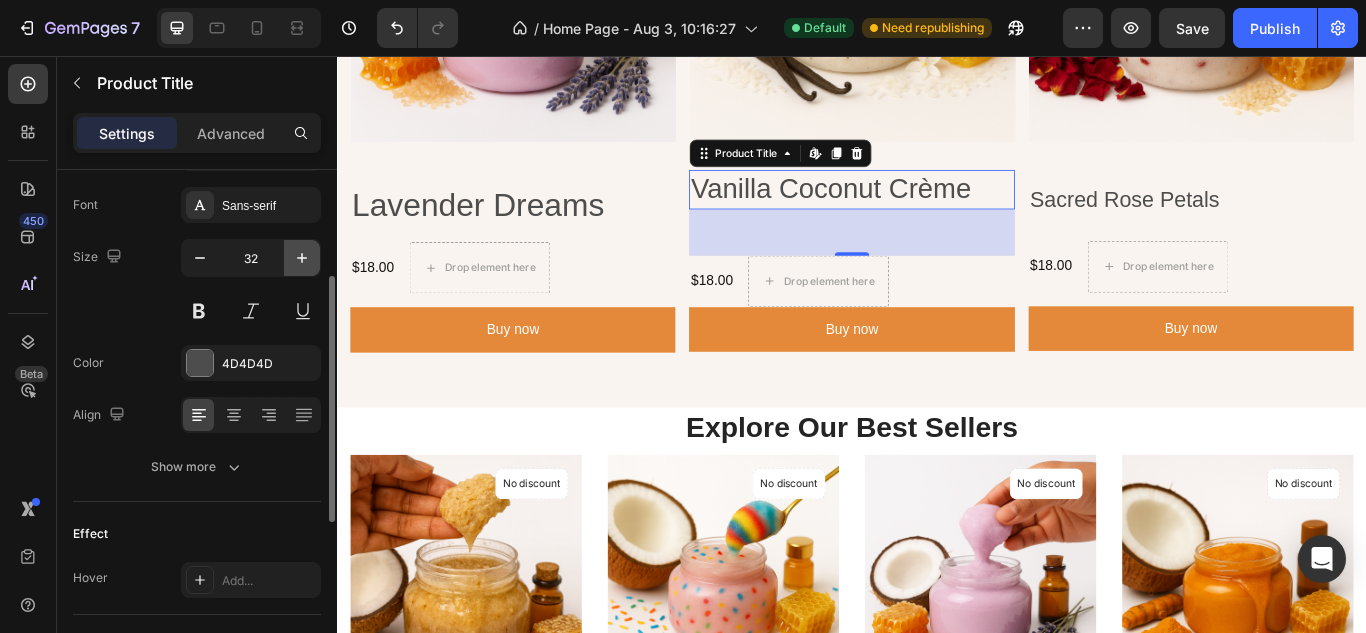 click 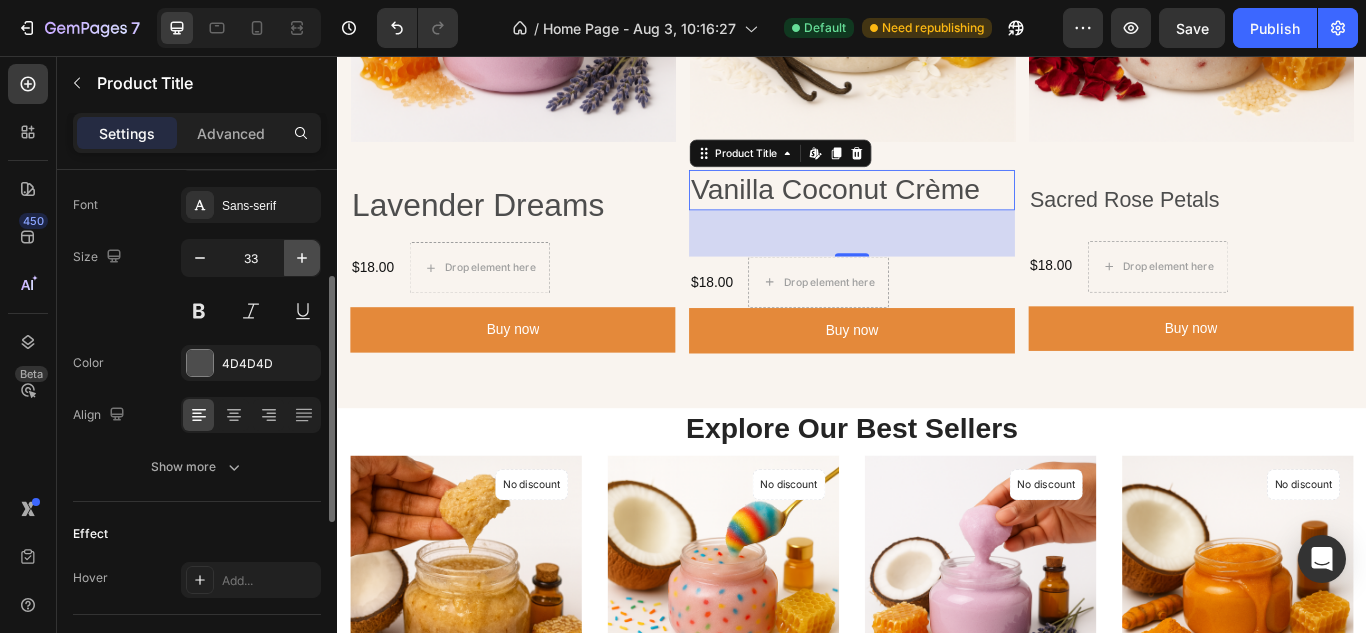 click 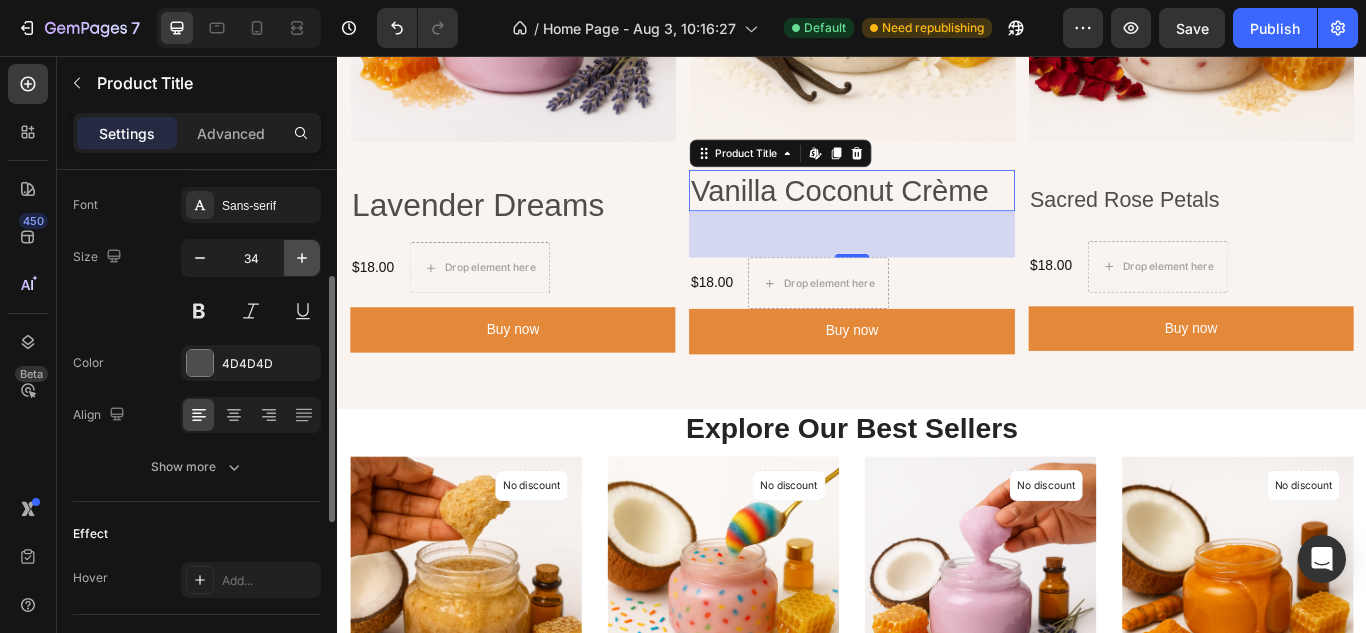 click 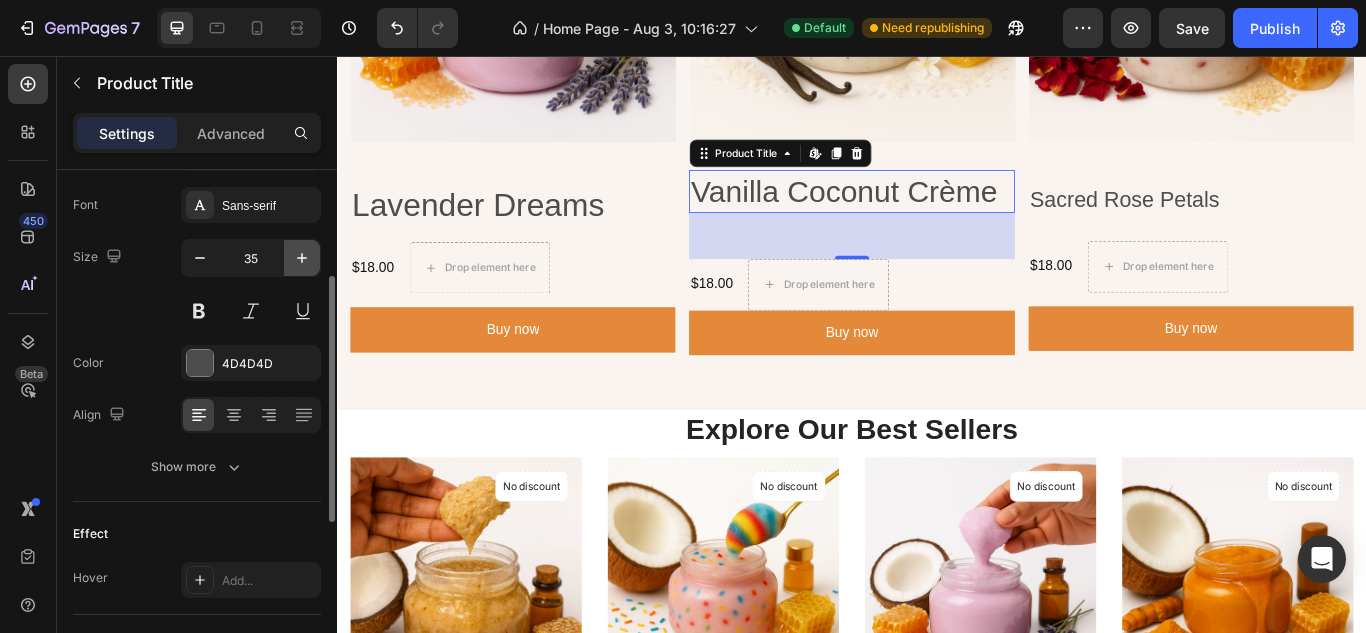 click 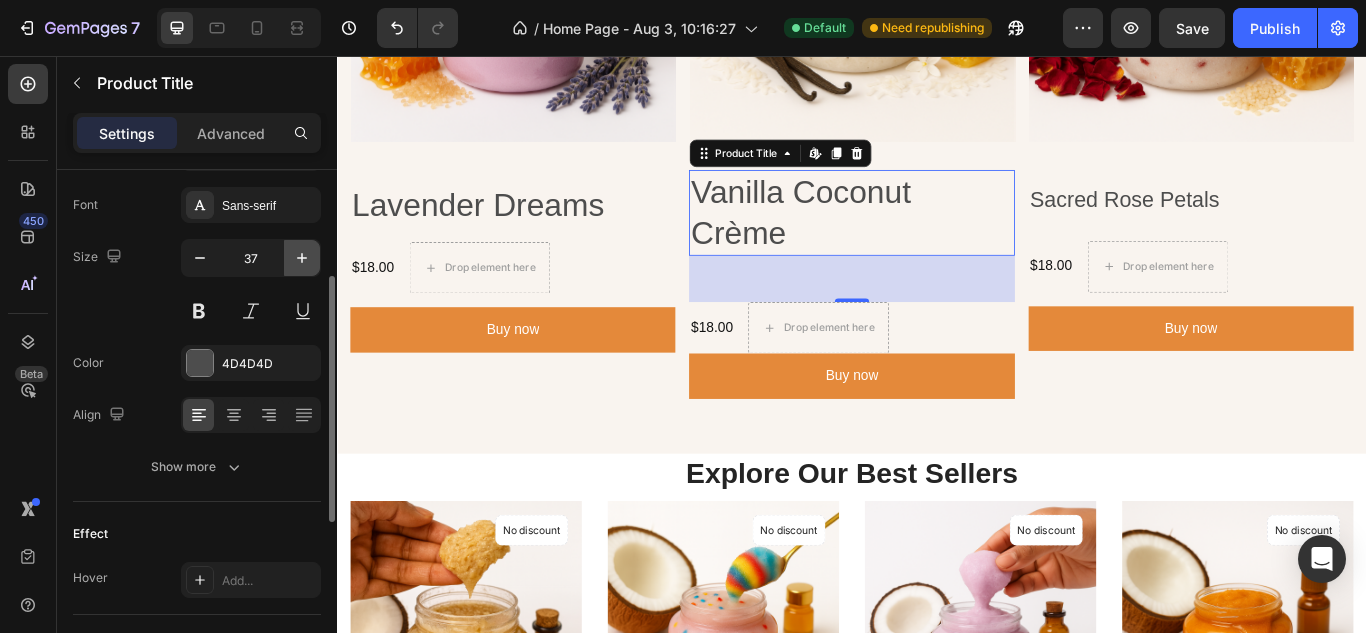 click 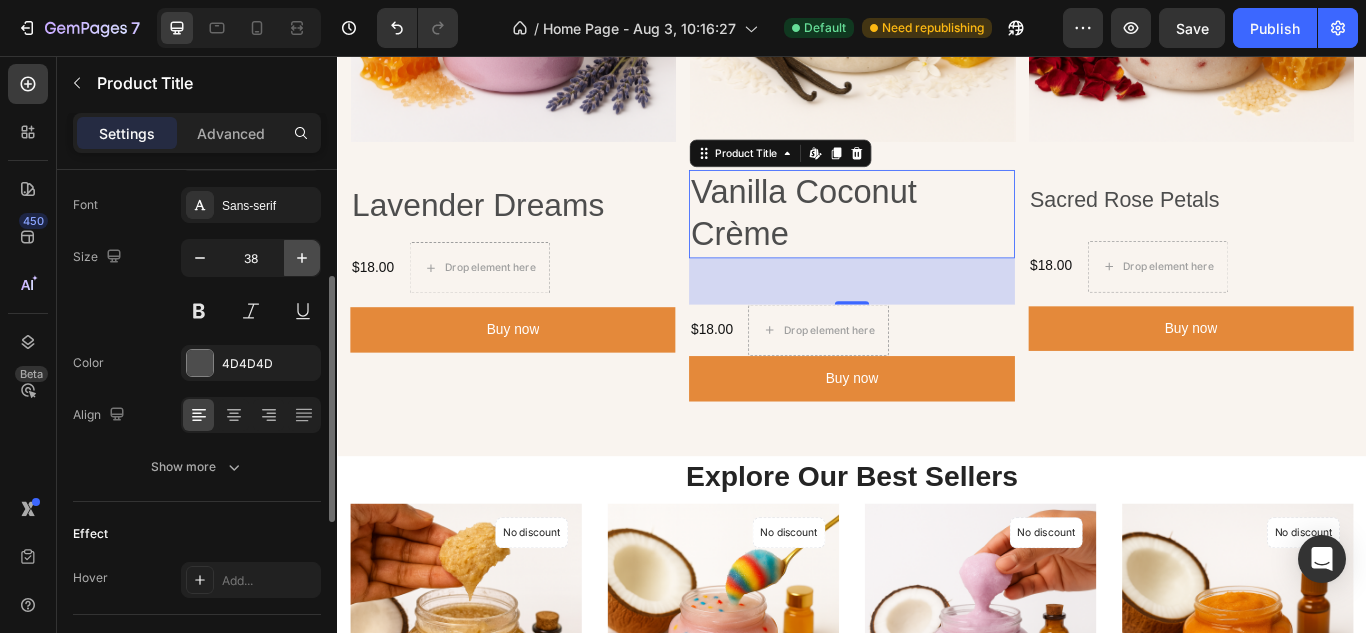 click 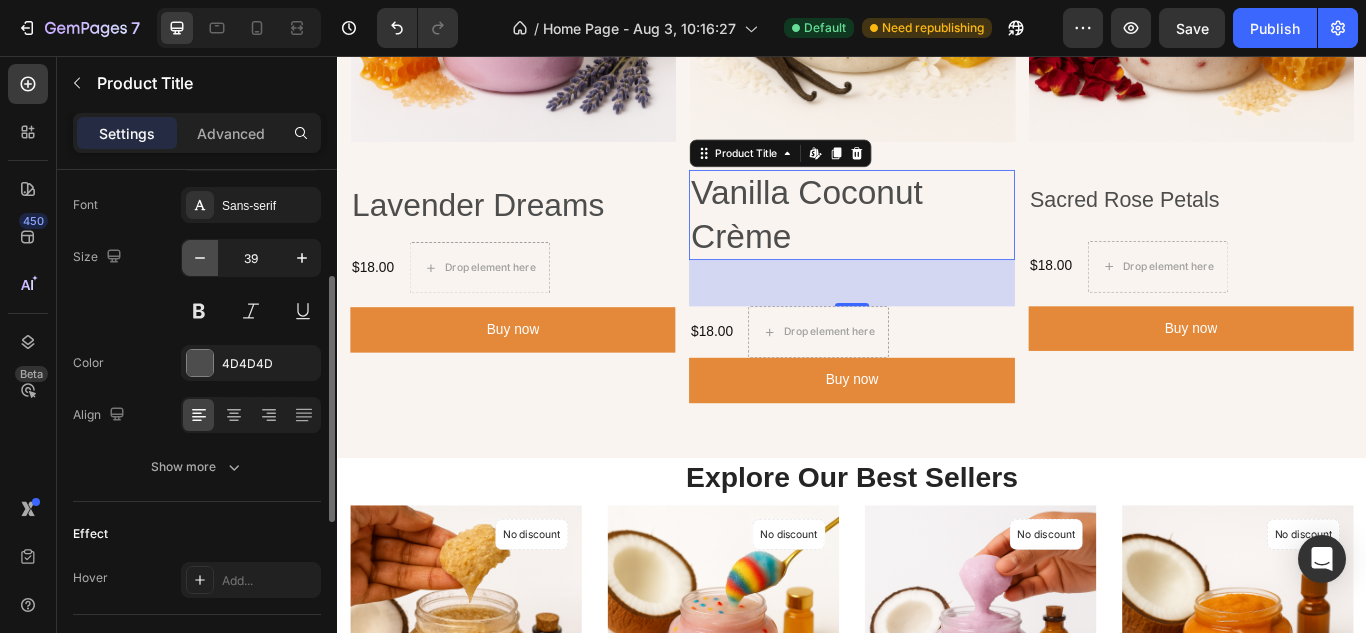 click 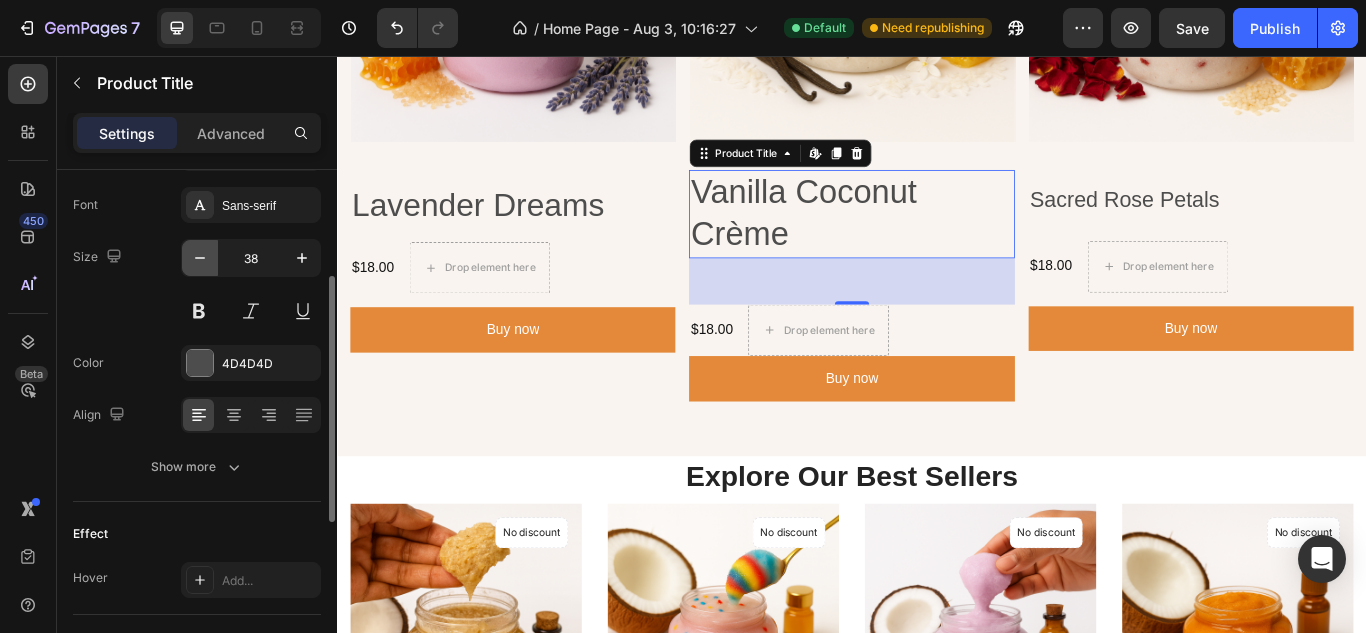 click 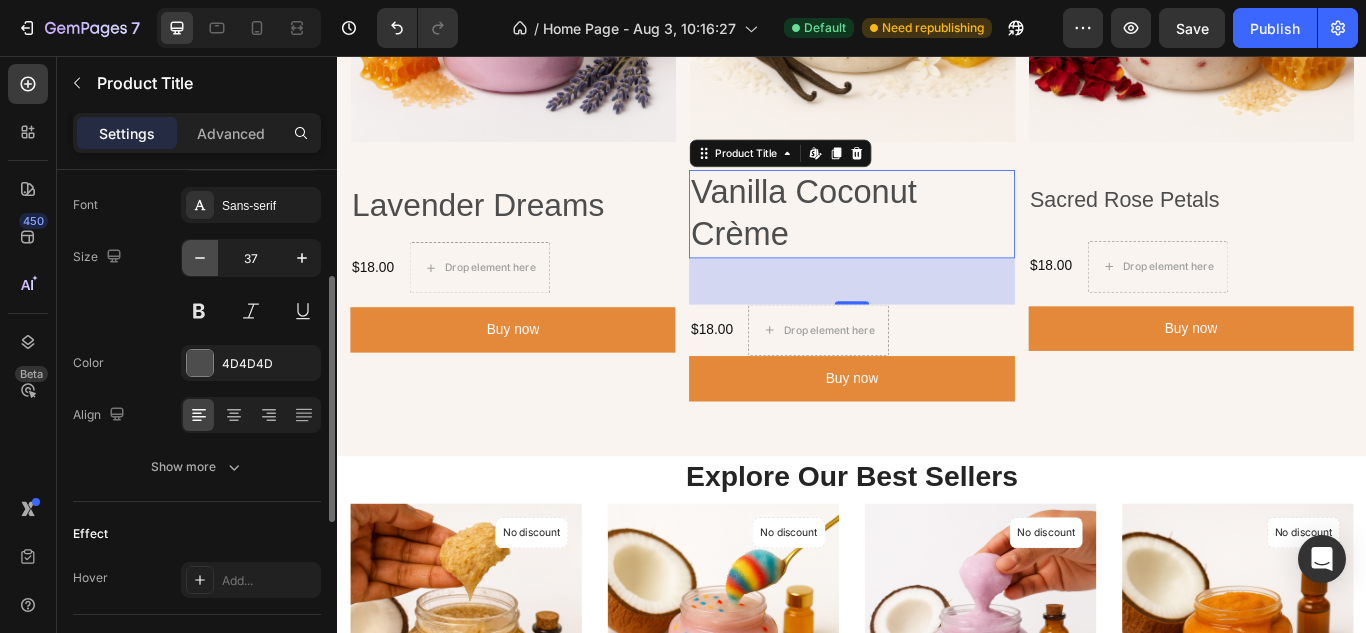 click 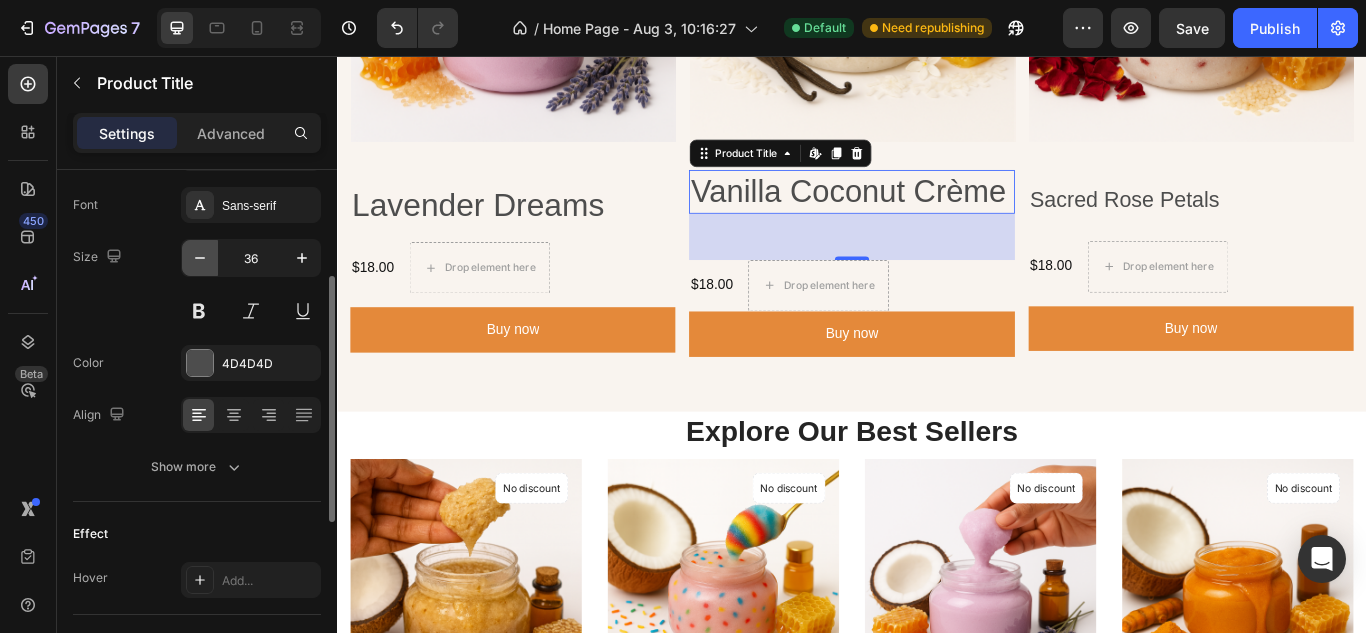 click 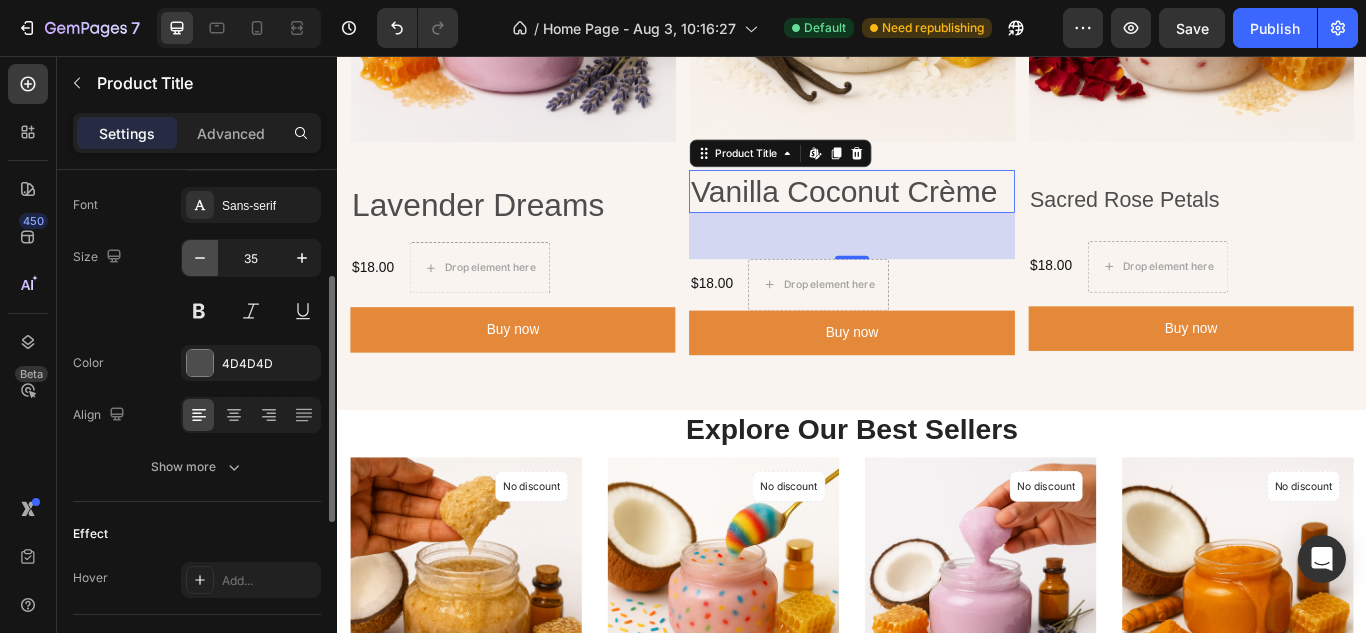 click 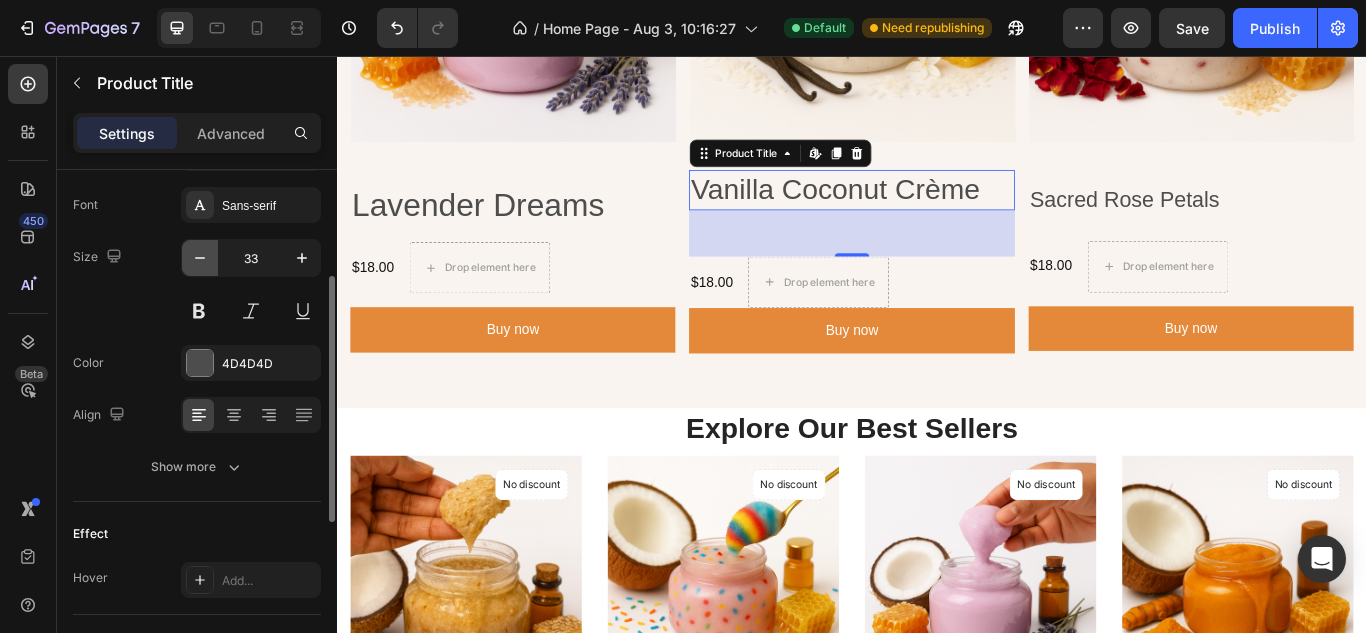 click 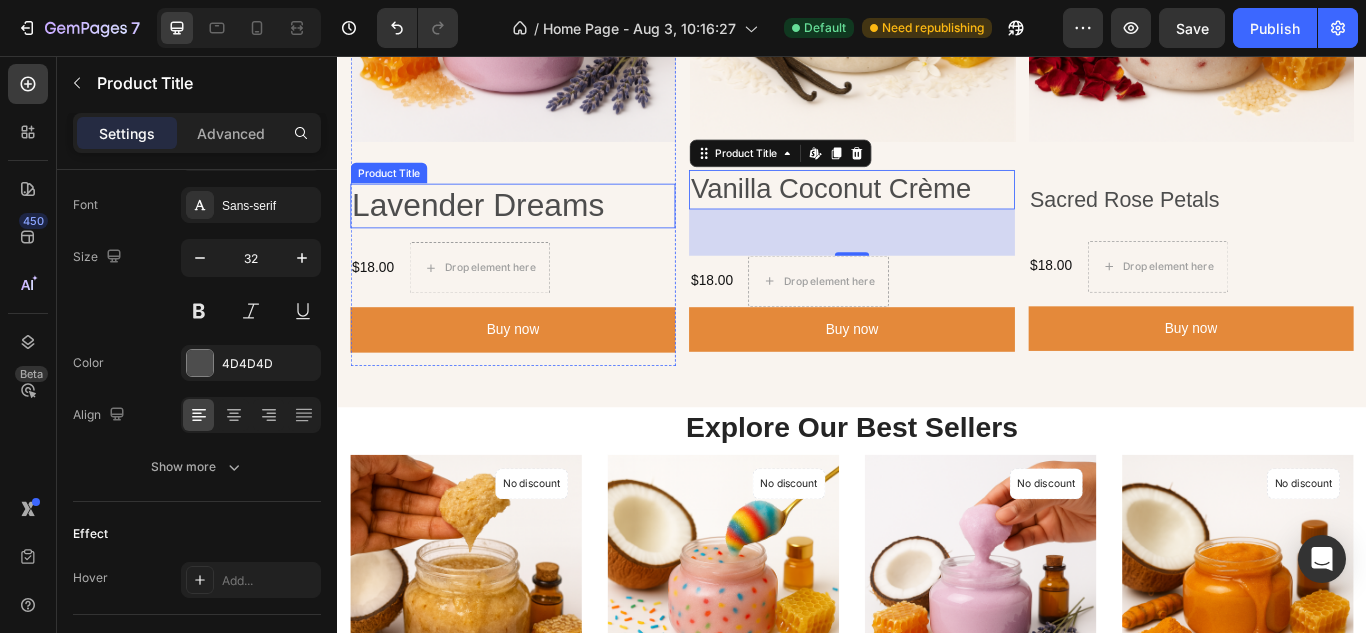 click on "Lavender Dreams" at bounding box center (541, 231) 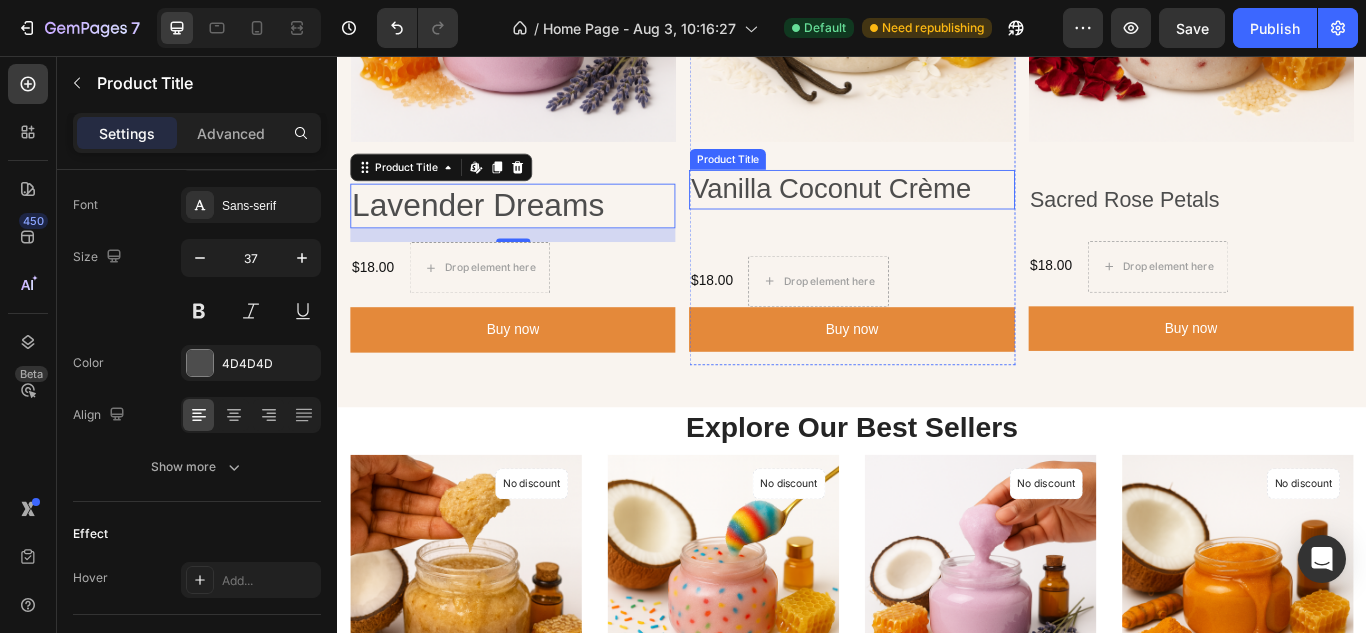 click on "Vanilla Coconut Crème" at bounding box center [936, 212] 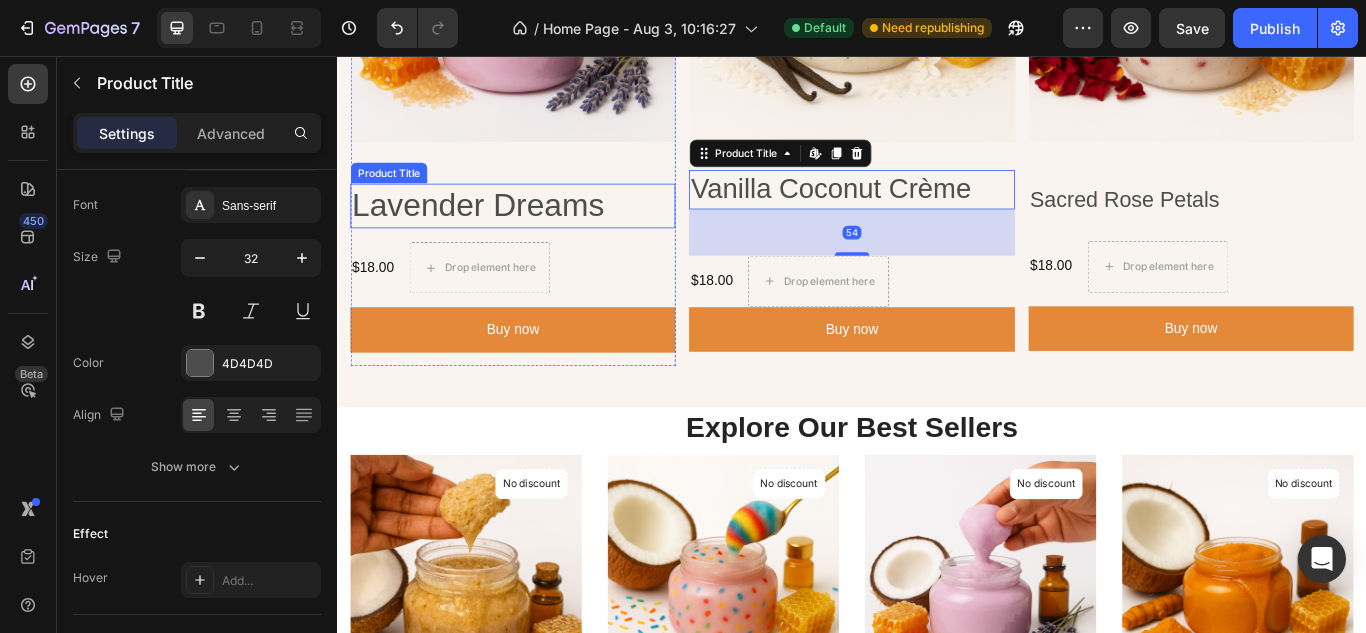 click on "Lavender Dreams" at bounding box center (541, 231) 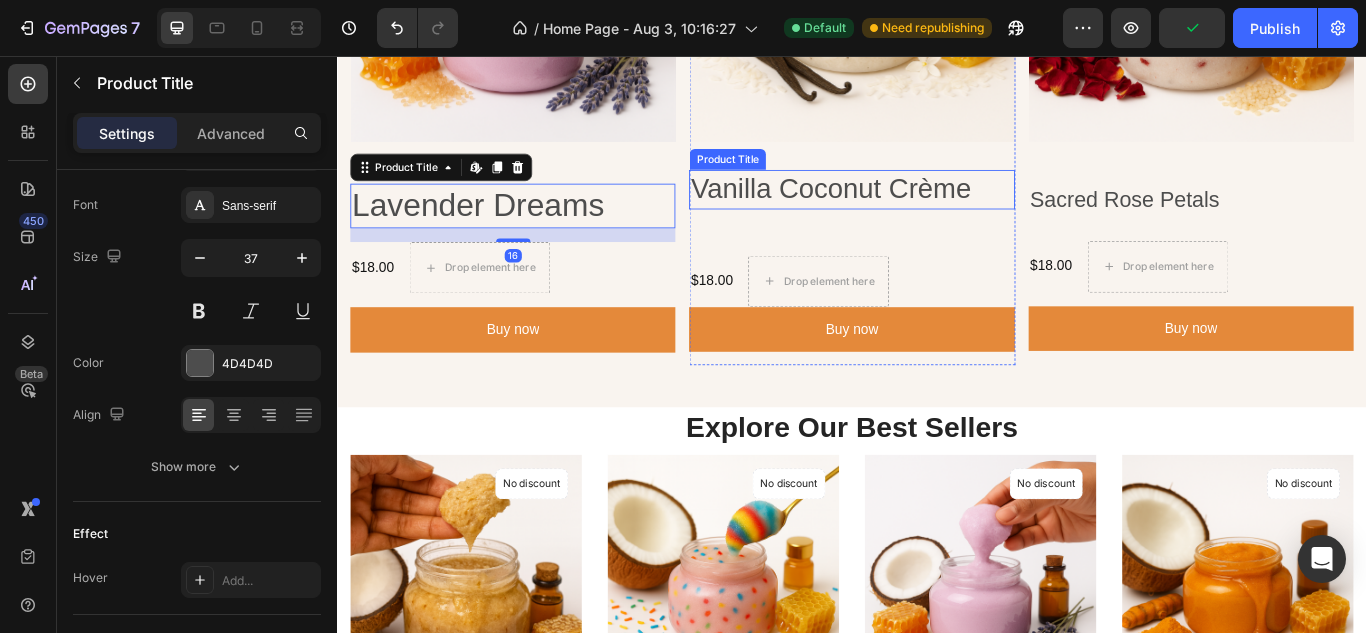 click on "Vanilla Coconut Crème" at bounding box center [936, 212] 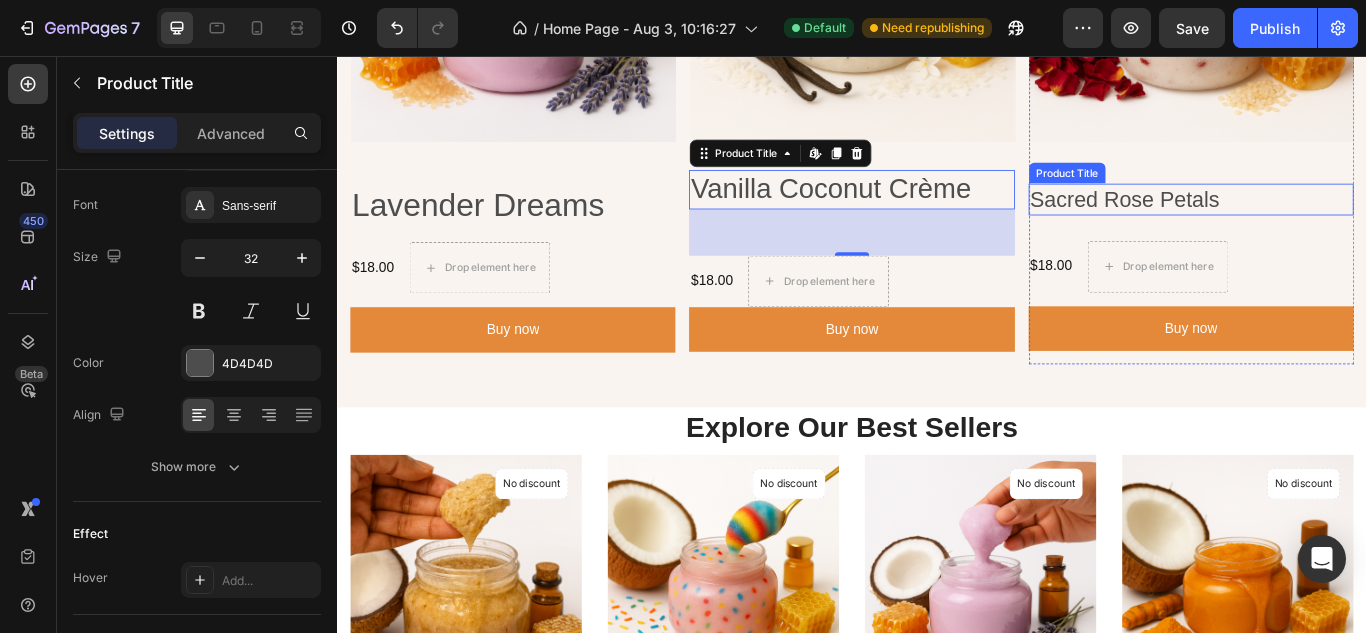 click on "Sacred Rose Petals" at bounding box center (1332, 223) 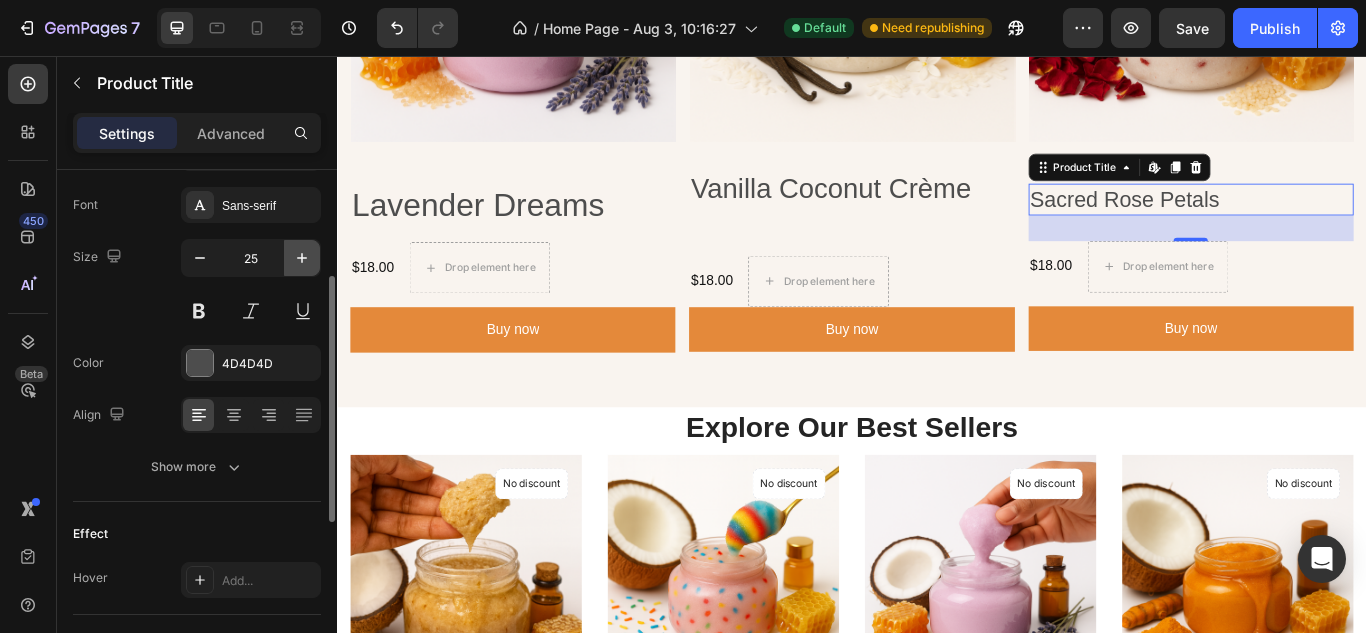 click at bounding box center (302, 258) 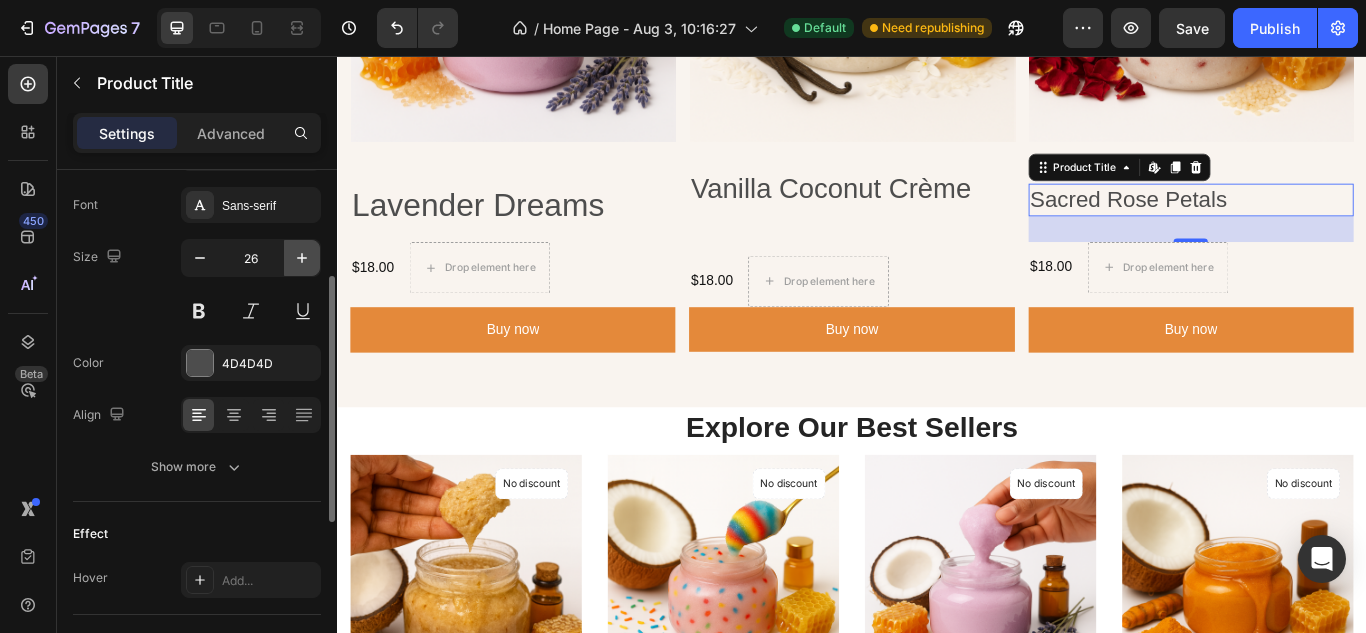 click at bounding box center [302, 258] 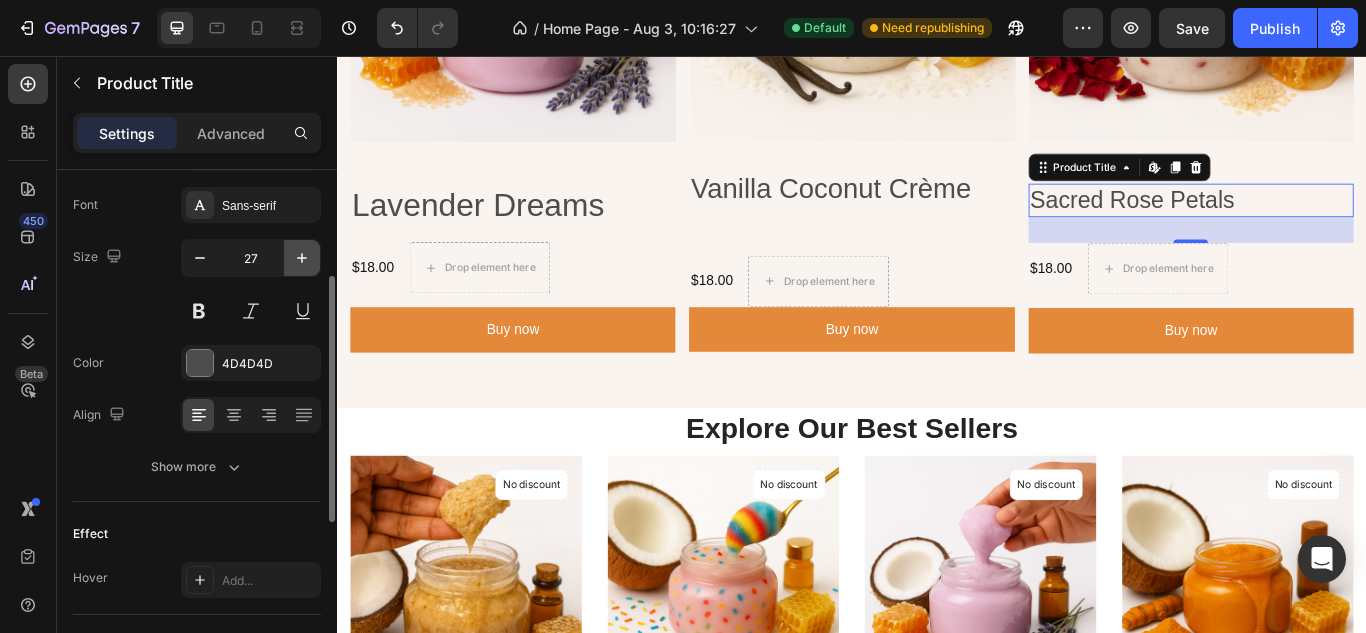 click at bounding box center (302, 258) 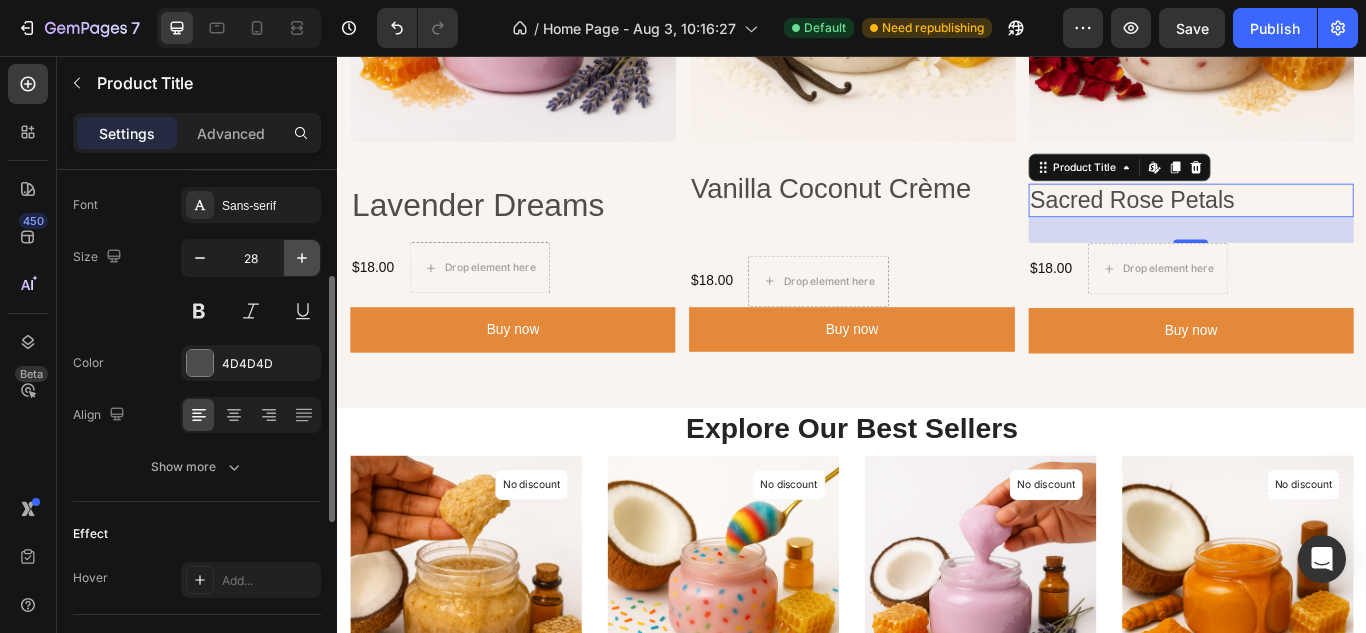 click at bounding box center (302, 258) 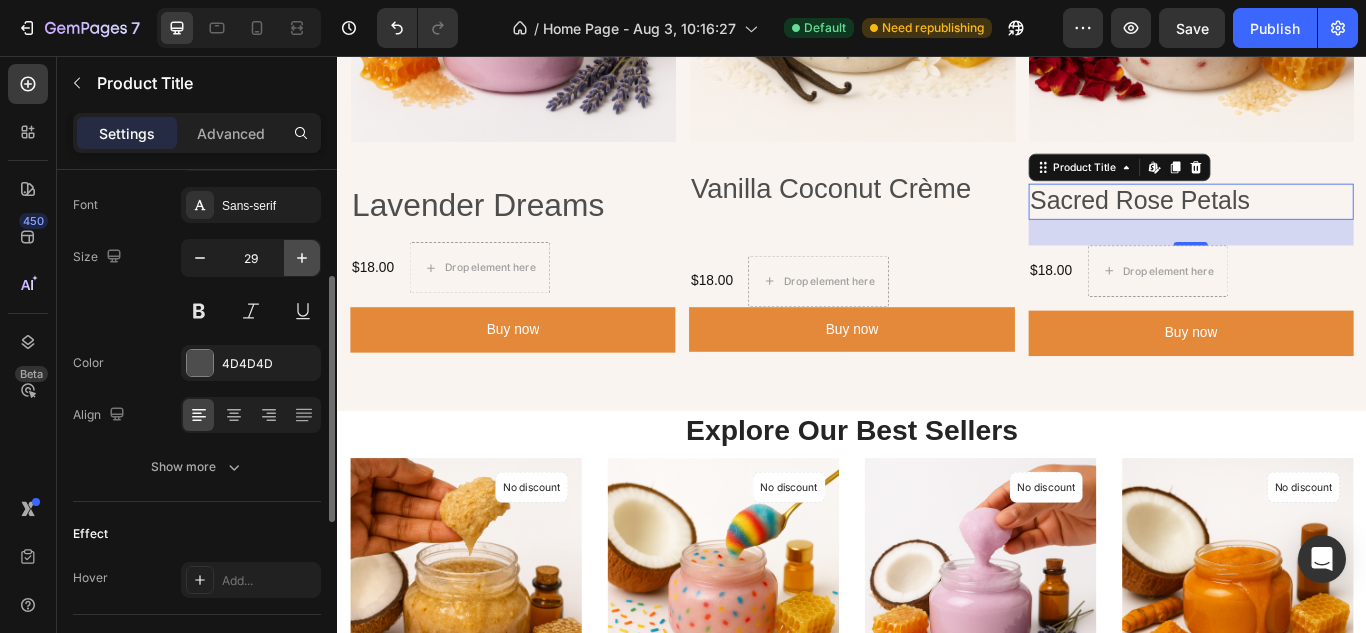 click at bounding box center (302, 258) 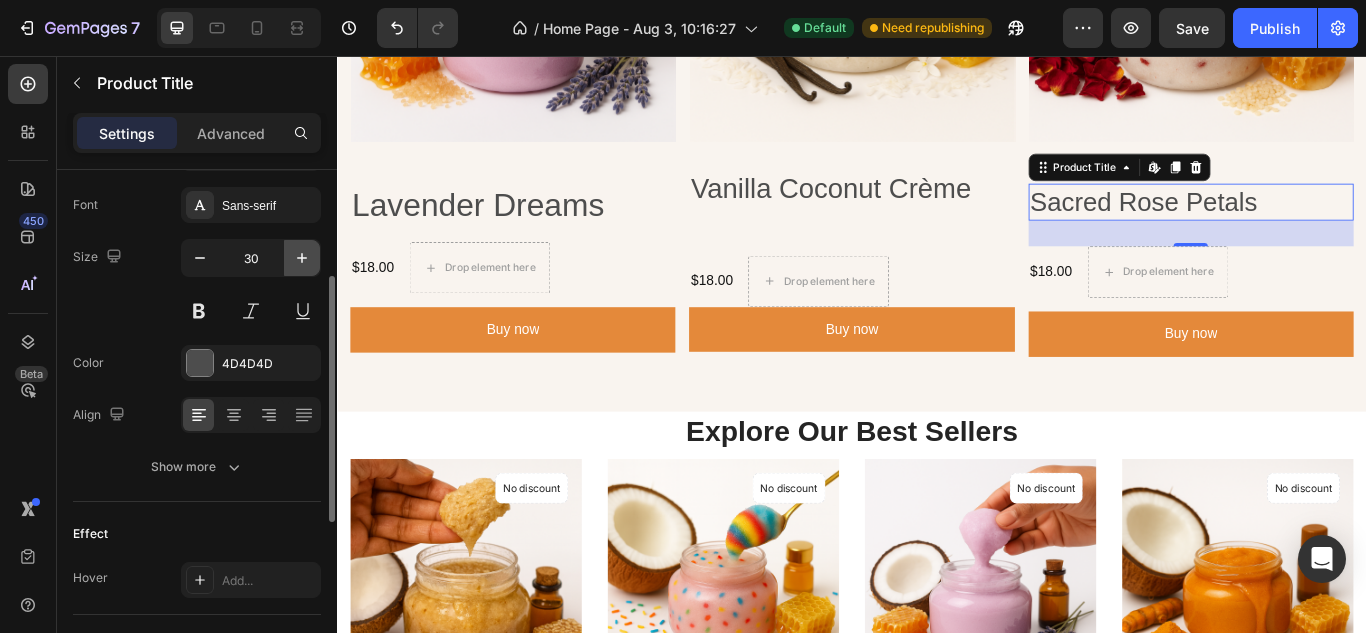 click at bounding box center [302, 258] 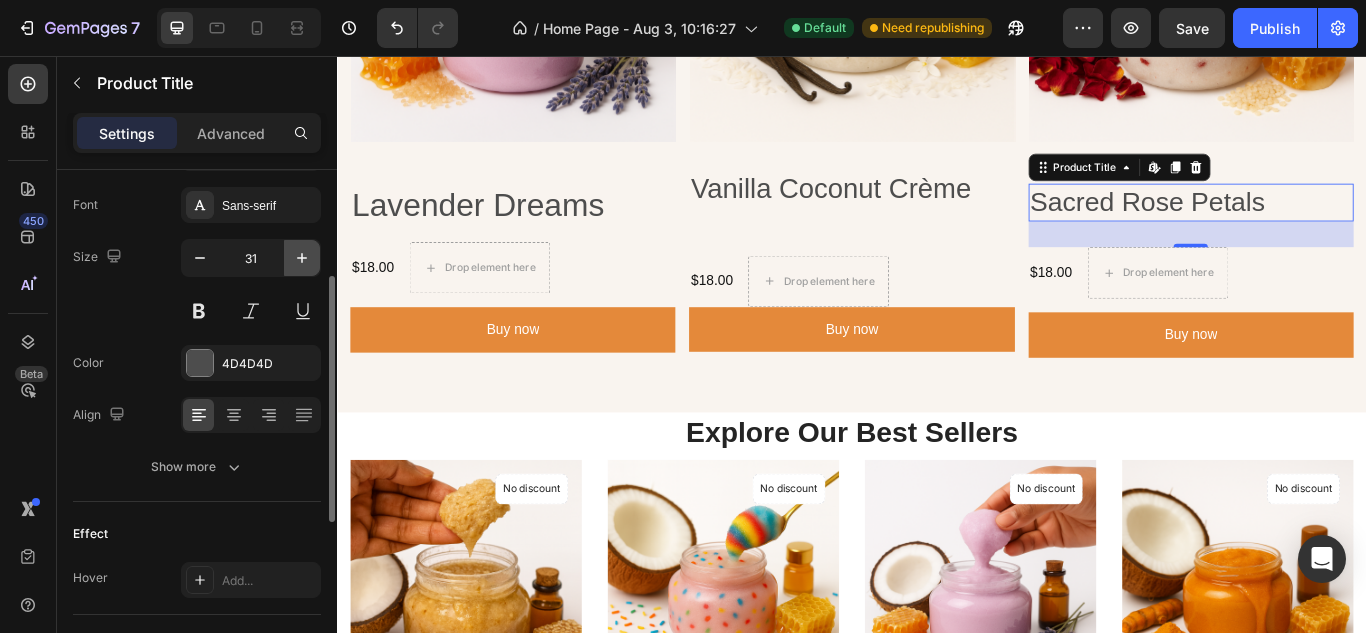 click at bounding box center [302, 258] 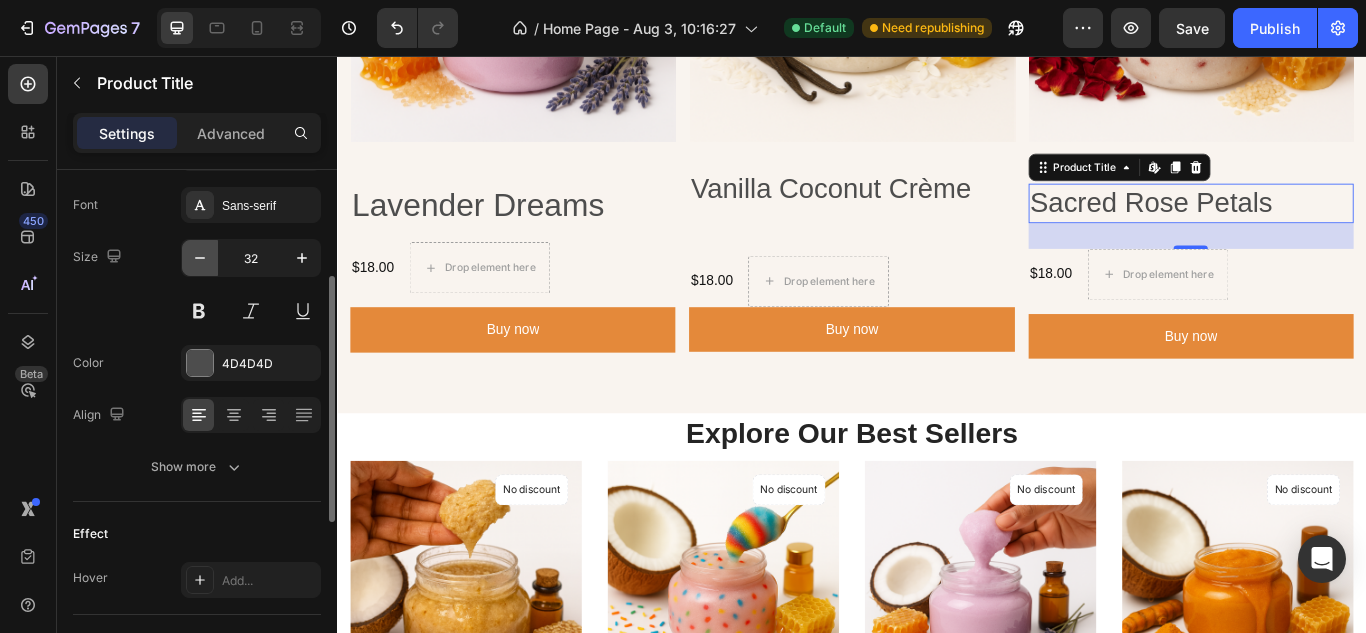 click 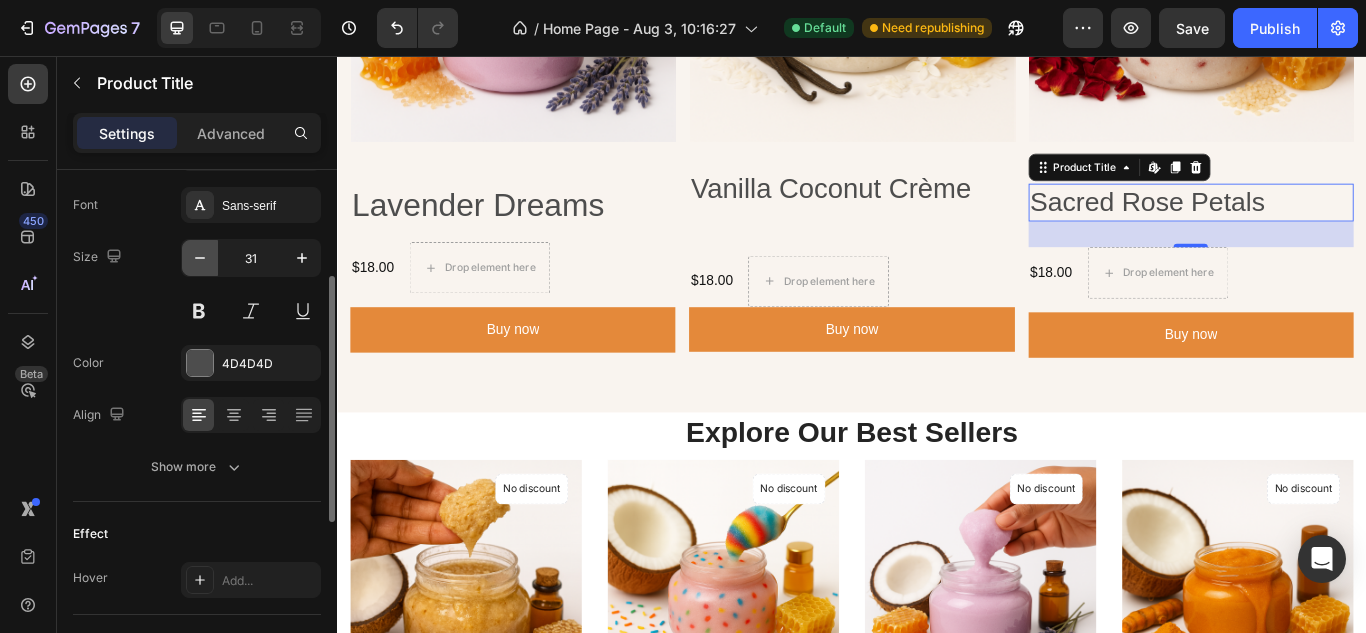 click 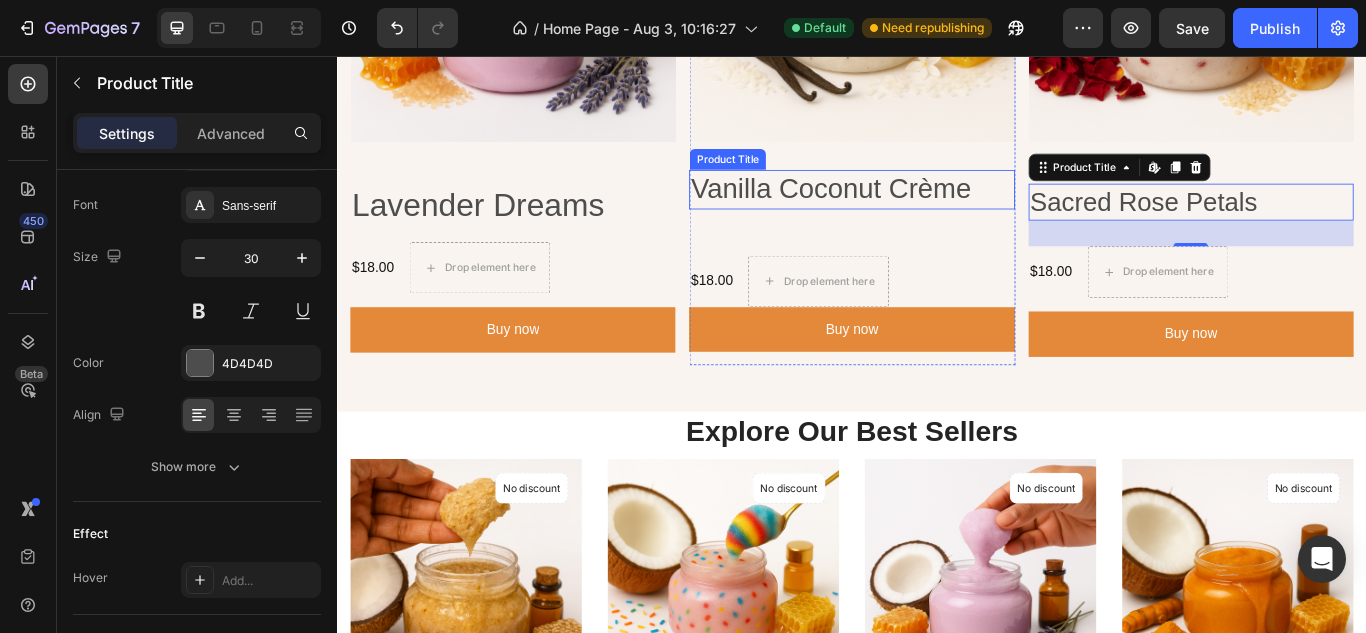 click on "Vanilla Coconut Crème" at bounding box center [936, 212] 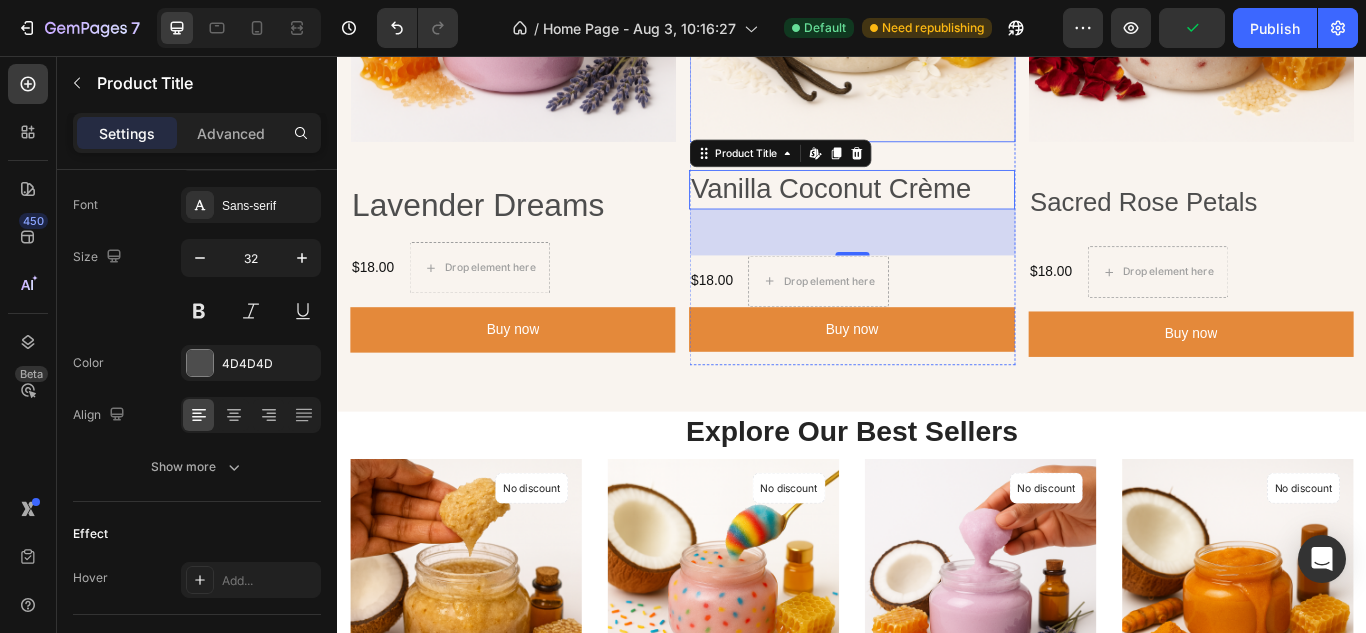 click at bounding box center [936, -33] 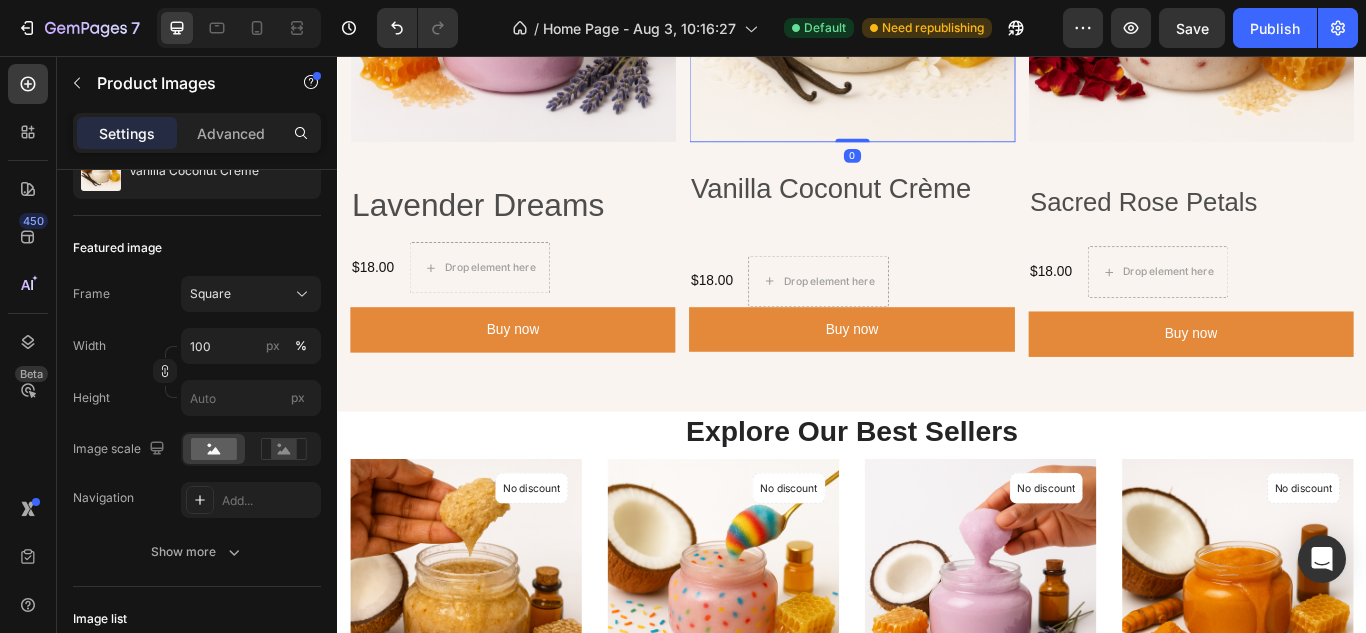 scroll, scrollTop: 0, scrollLeft: 0, axis: both 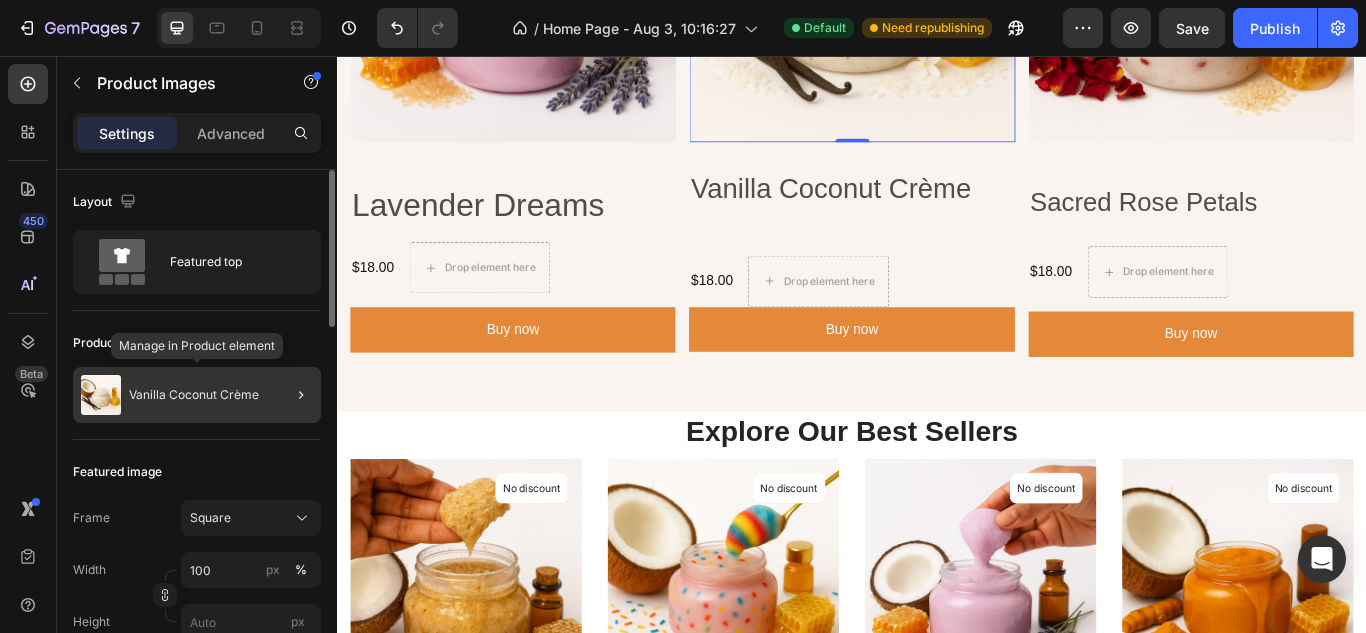 click on "Vanilla Coconut Crème" 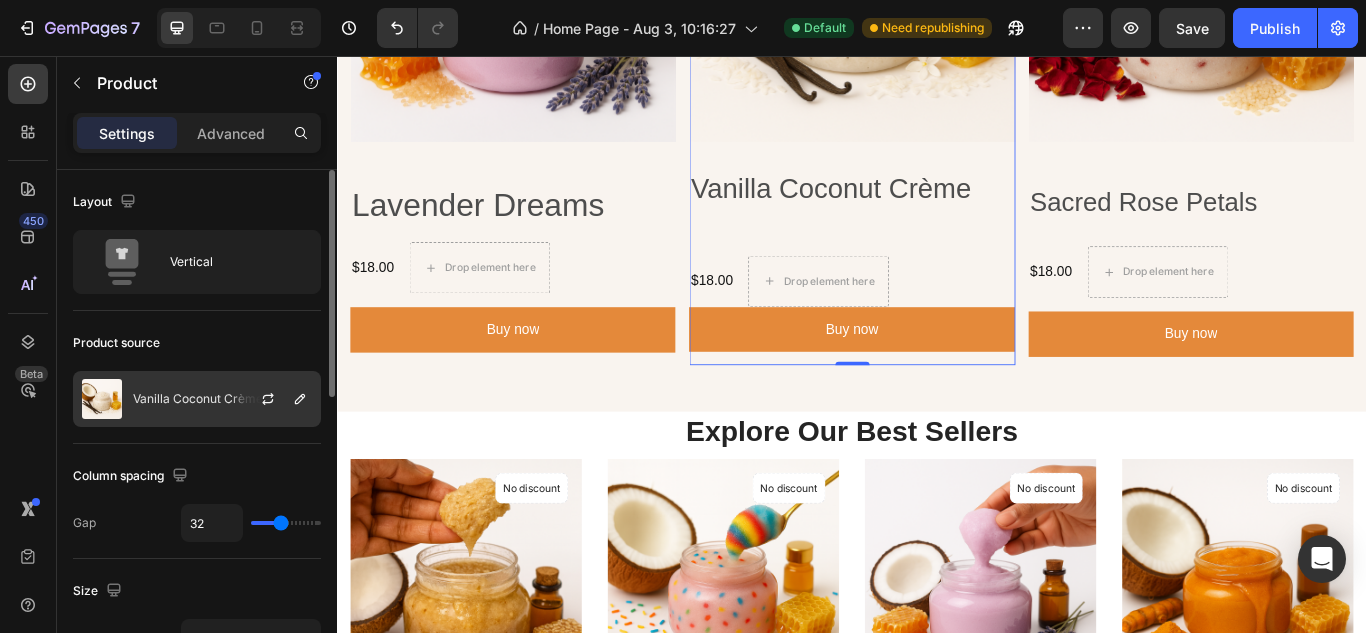 click on "Vanilla Coconut Crème" 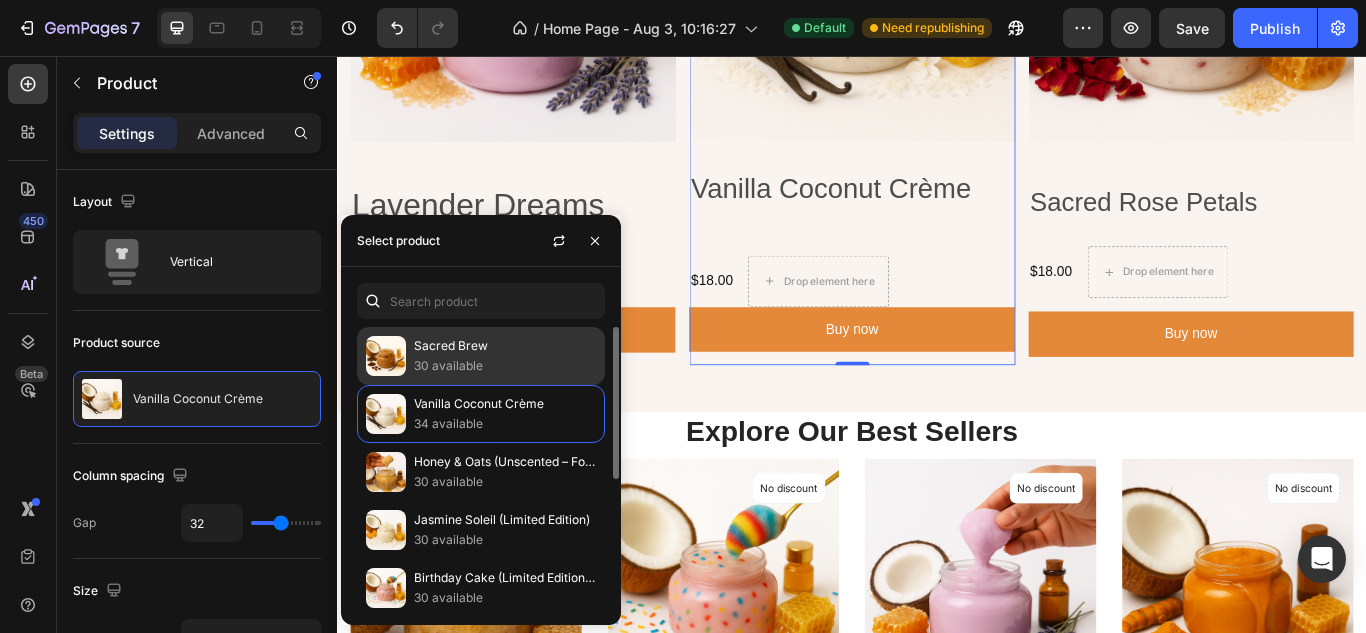 click on "Sacred Brew 30 available" 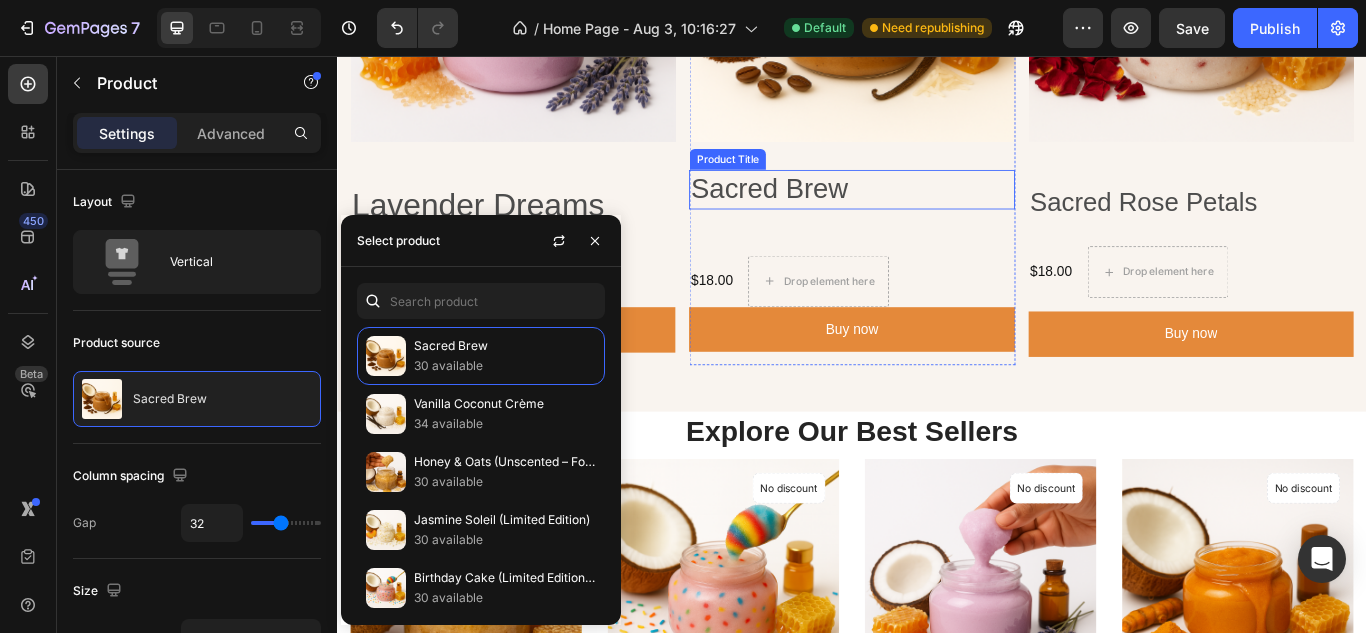 click on "Sacred Brew" at bounding box center [936, 212] 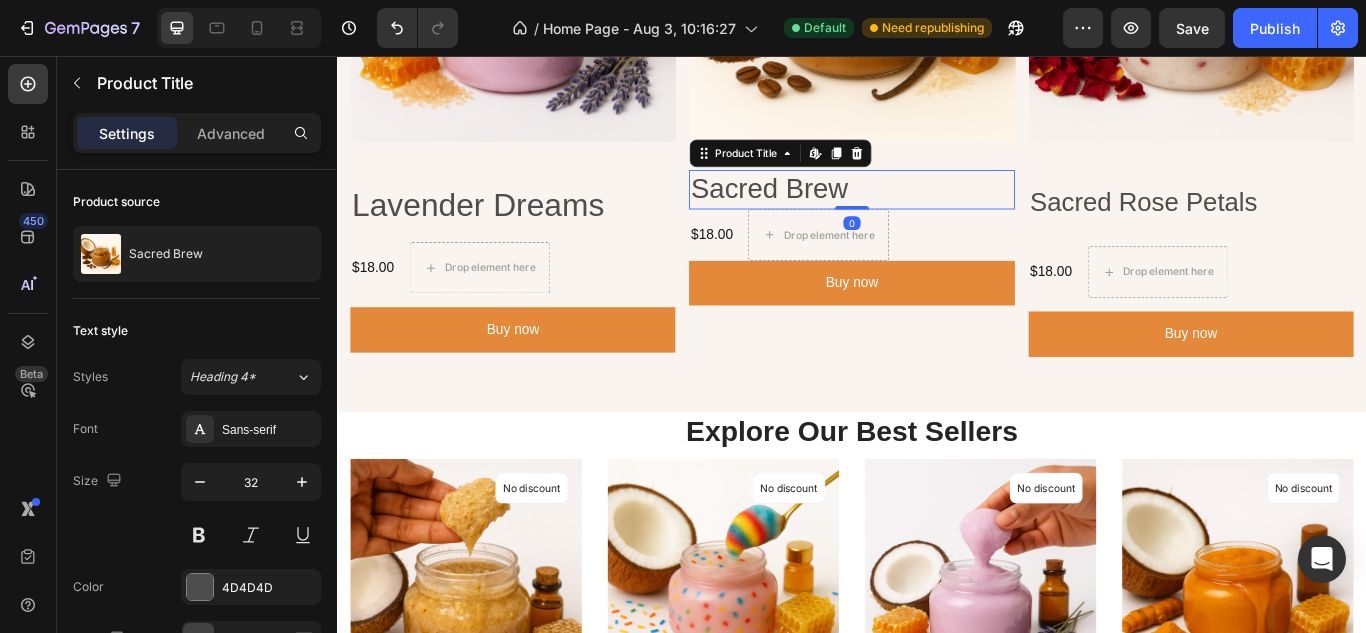drag, startPoint x: 931, startPoint y: 278, endPoint x: 559, endPoint y: 286, distance: 372.086 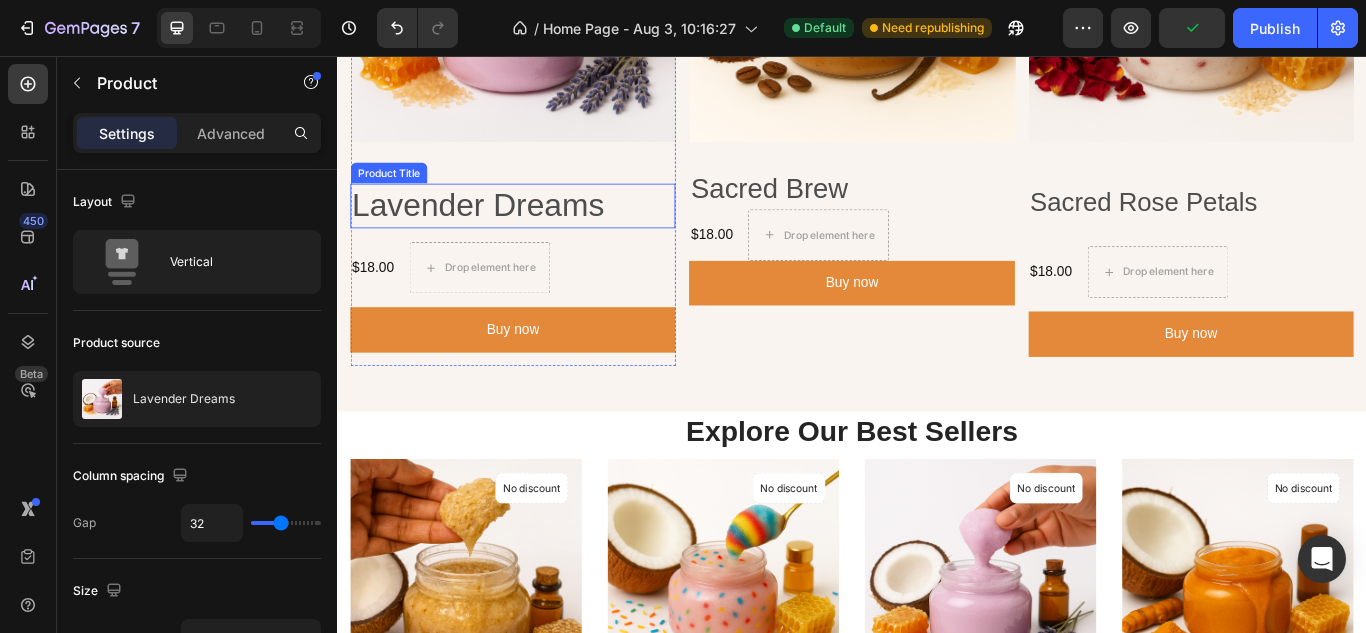 click on "Lavender Dreams" at bounding box center (541, 231) 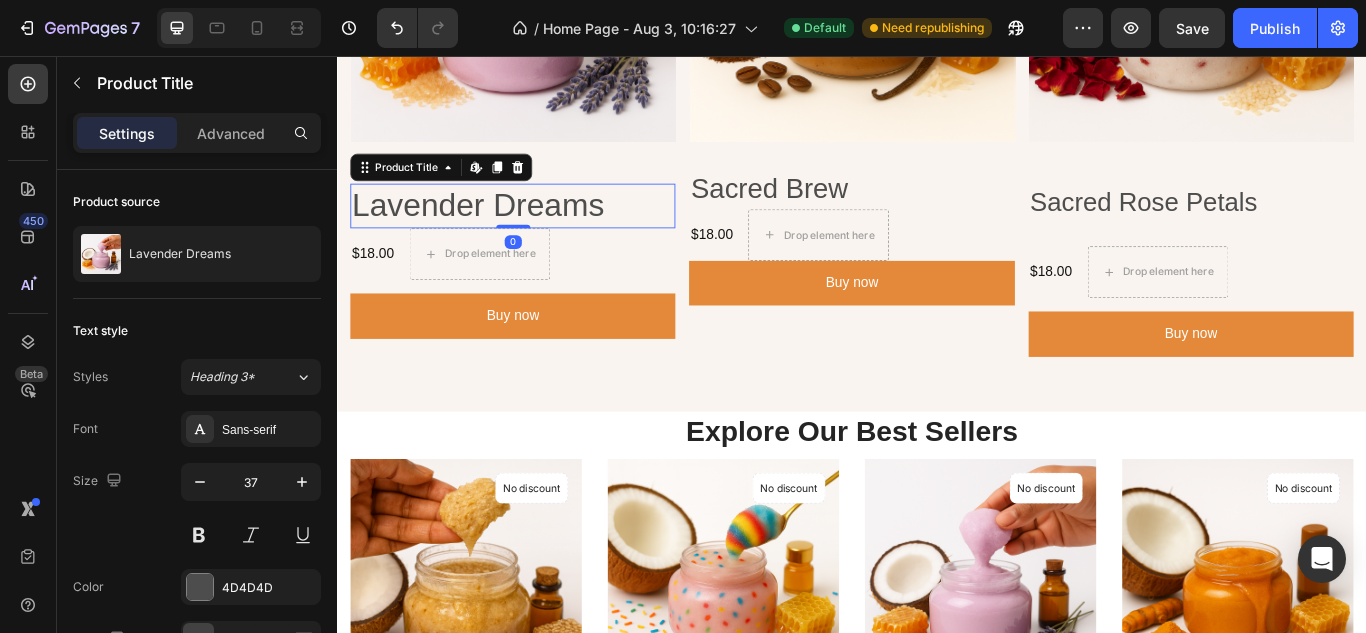 drag, startPoint x: 544, startPoint y: 264, endPoint x: 647, endPoint y: 199, distance: 121.79491 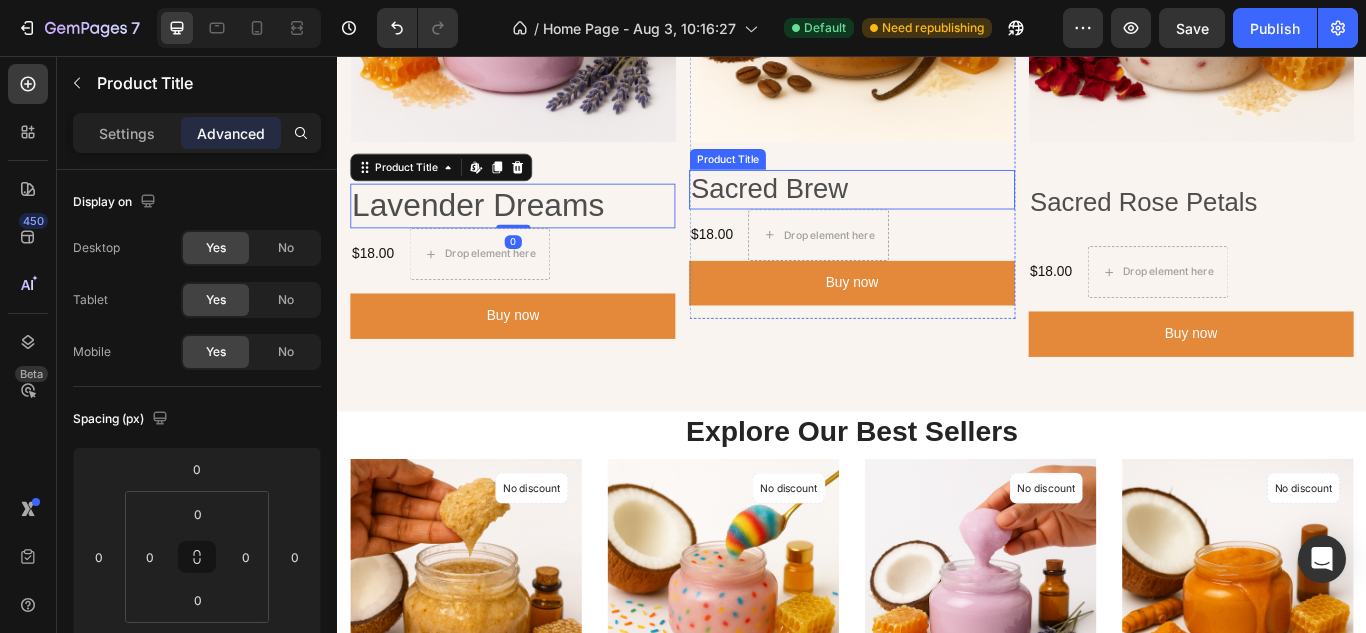 click on "Sacred Brew" at bounding box center (936, 212) 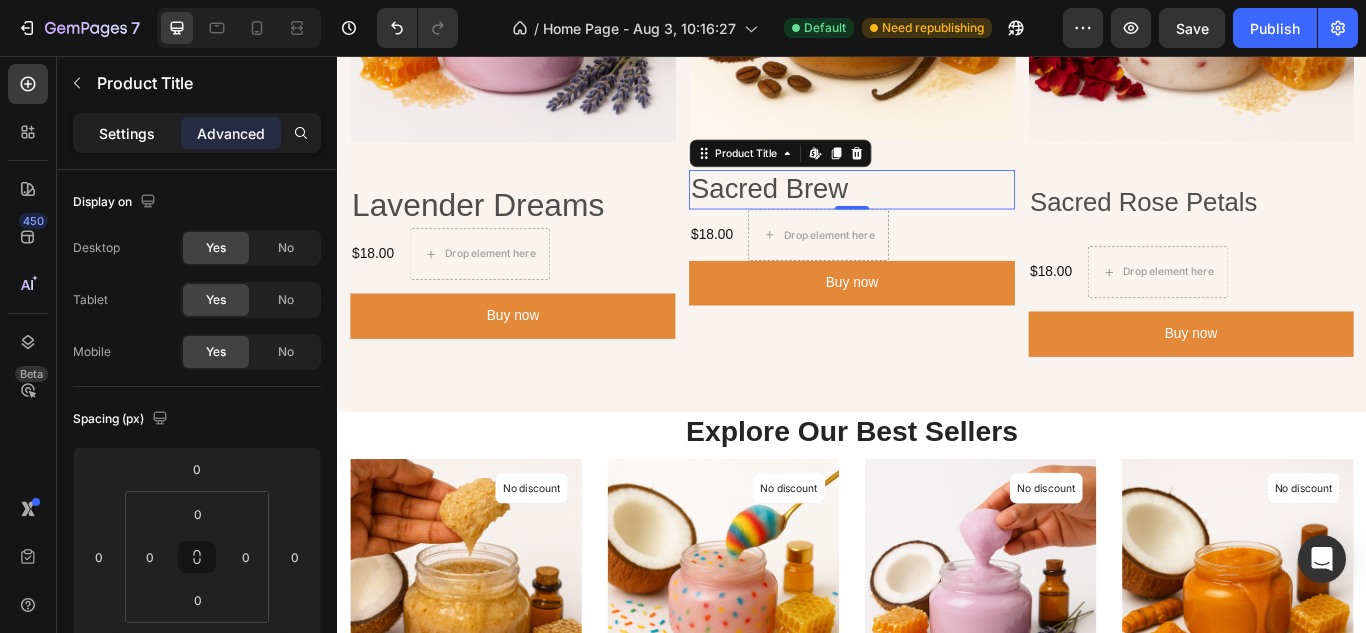 click on "Settings" 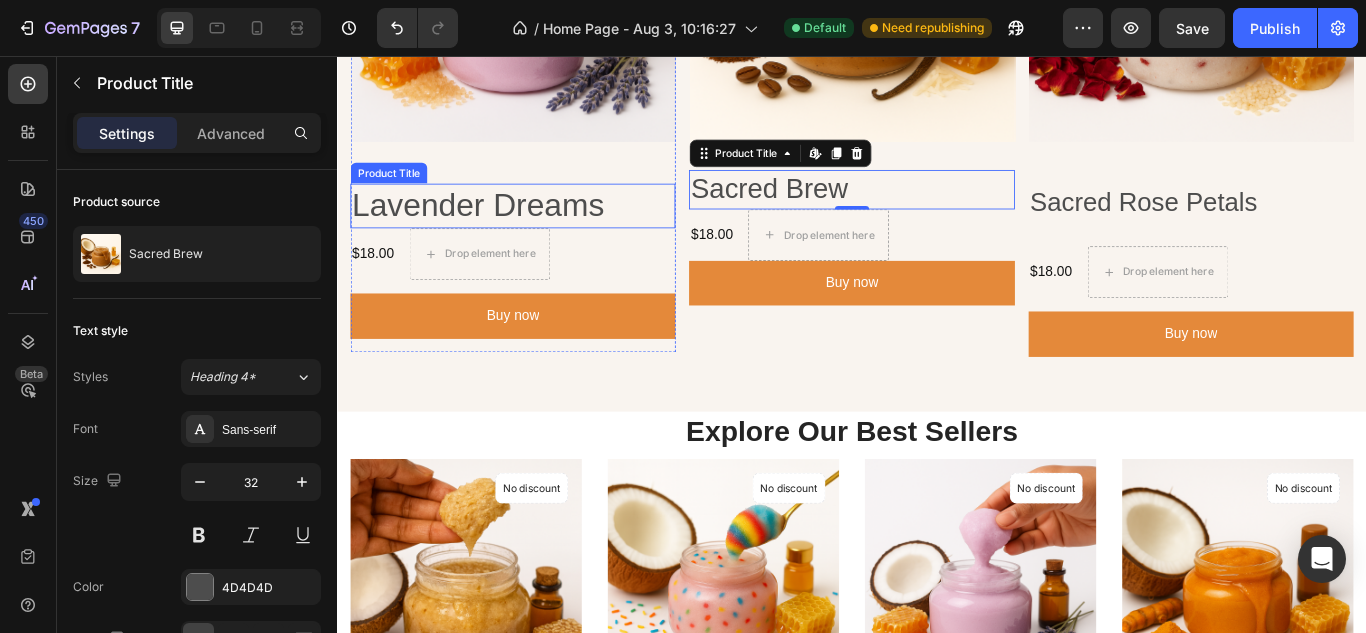 click on "Lavender Dreams" at bounding box center (541, 231) 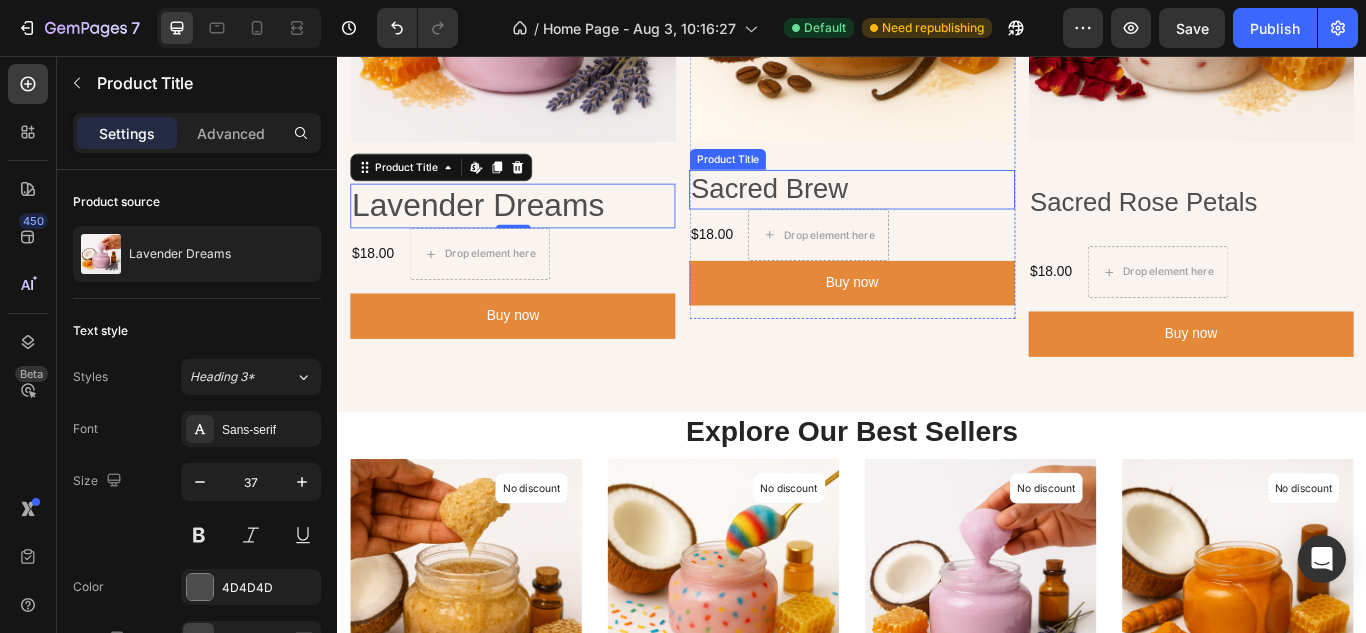 click on "Sacred Brew" at bounding box center [936, 212] 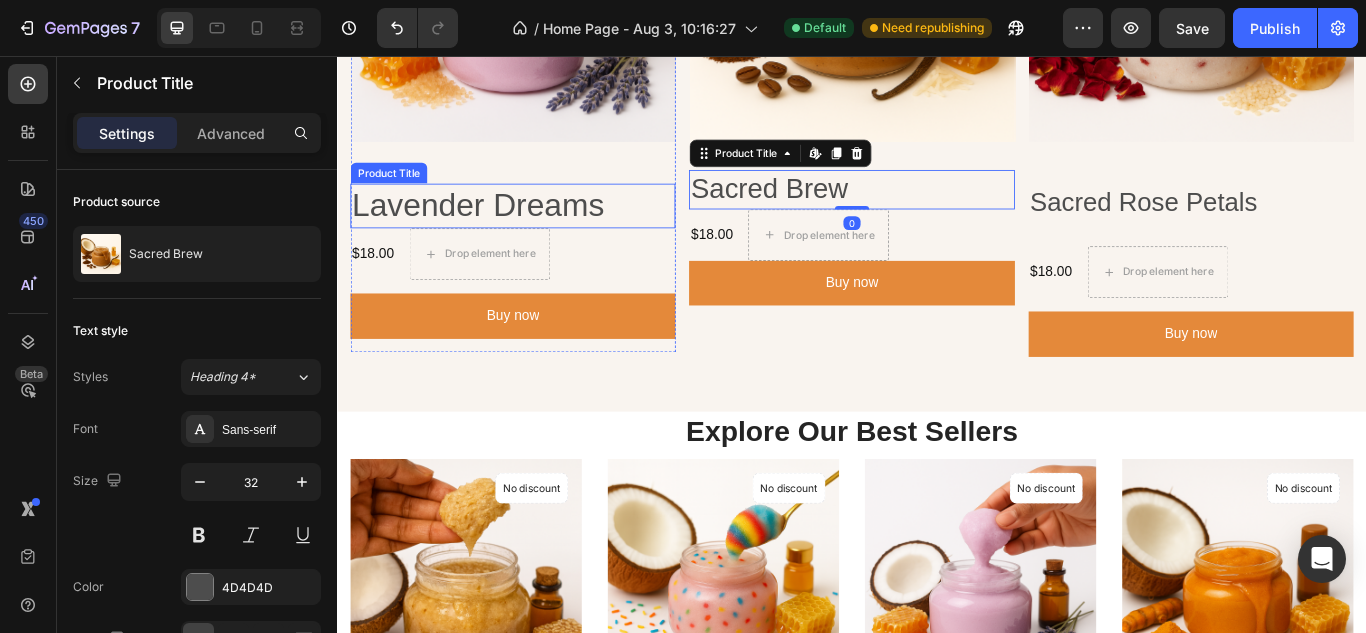 click on "Lavender Dreams" at bounding box center (541, 231) 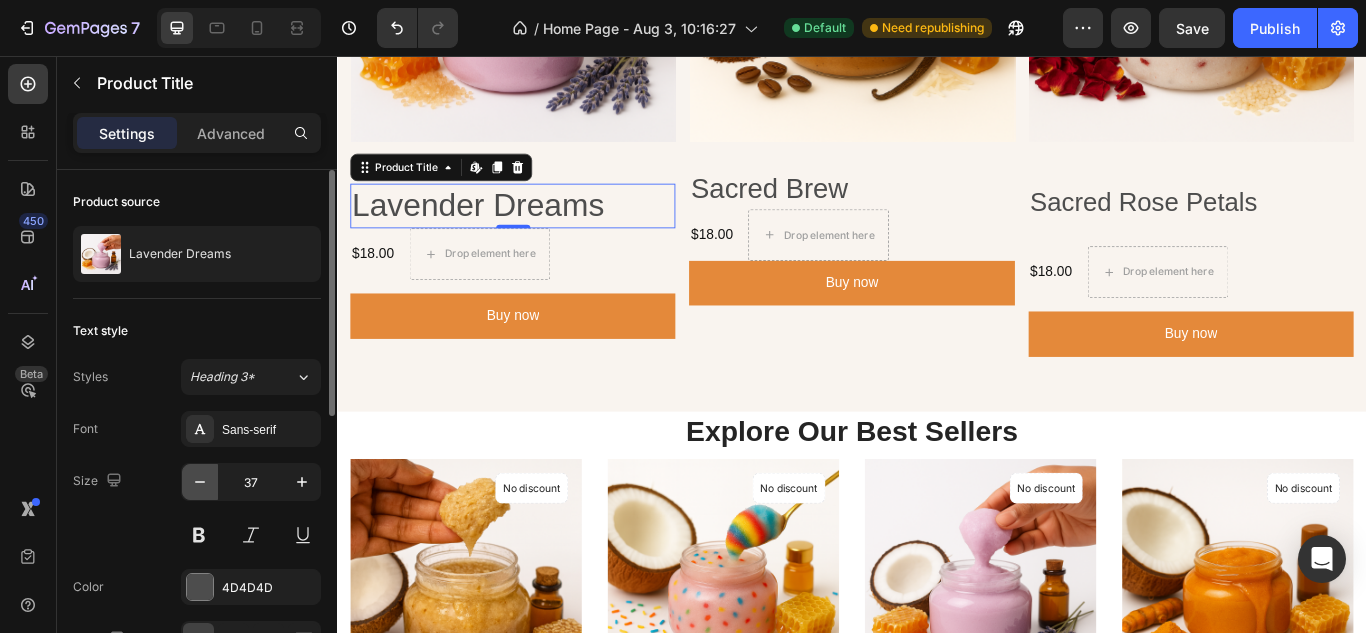 click 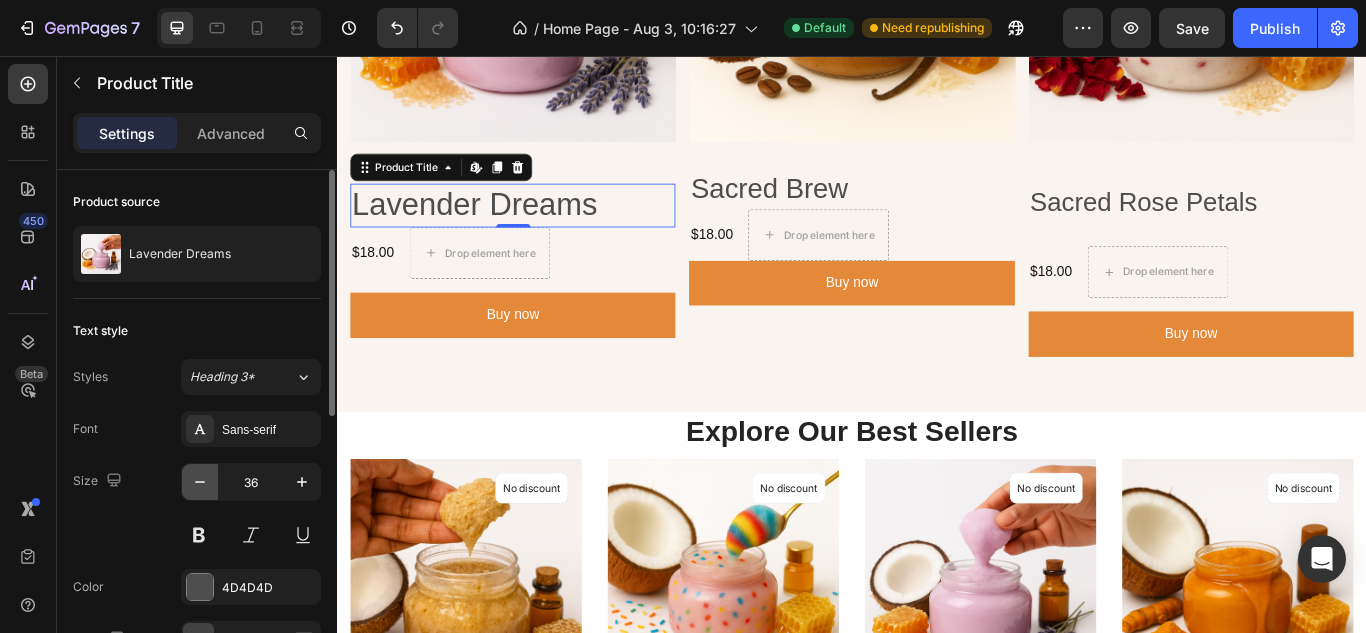 click 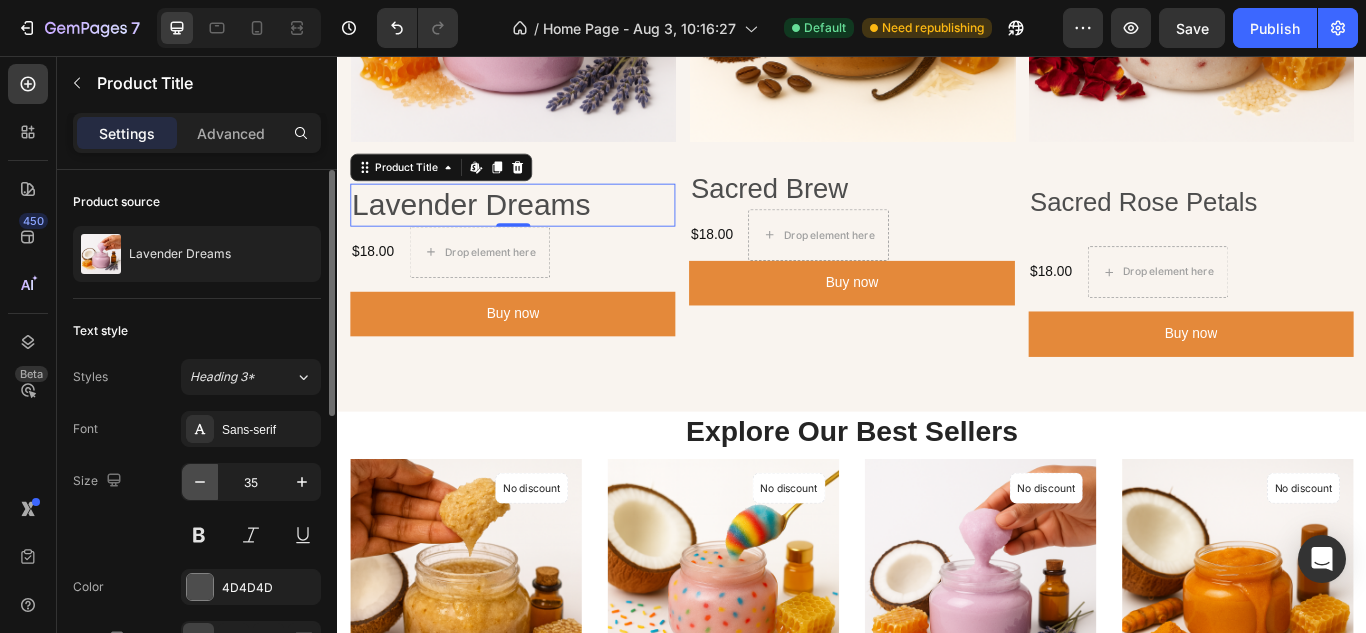 click 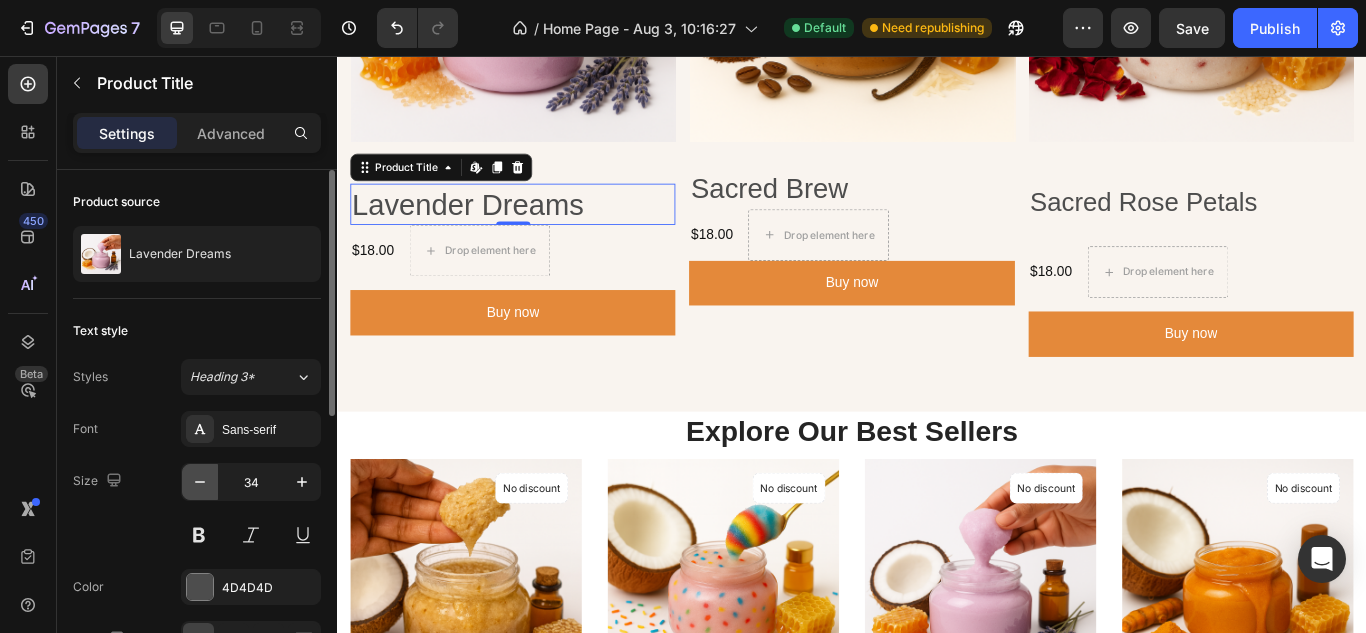 click 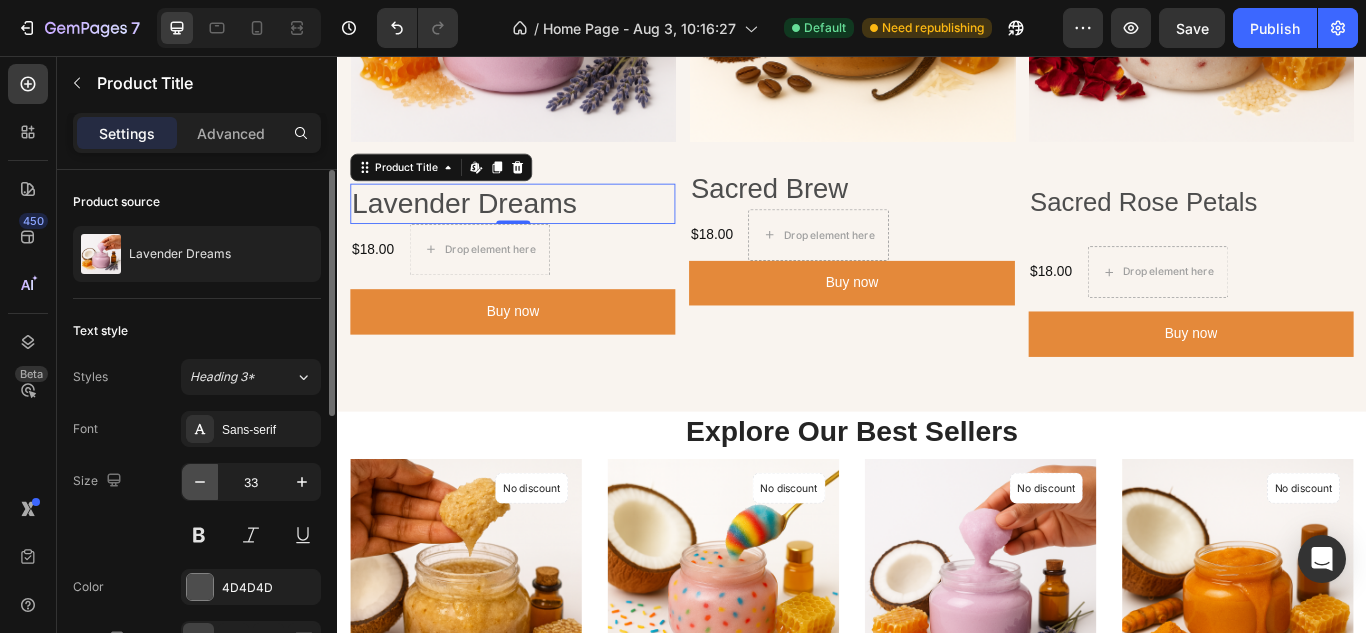 click 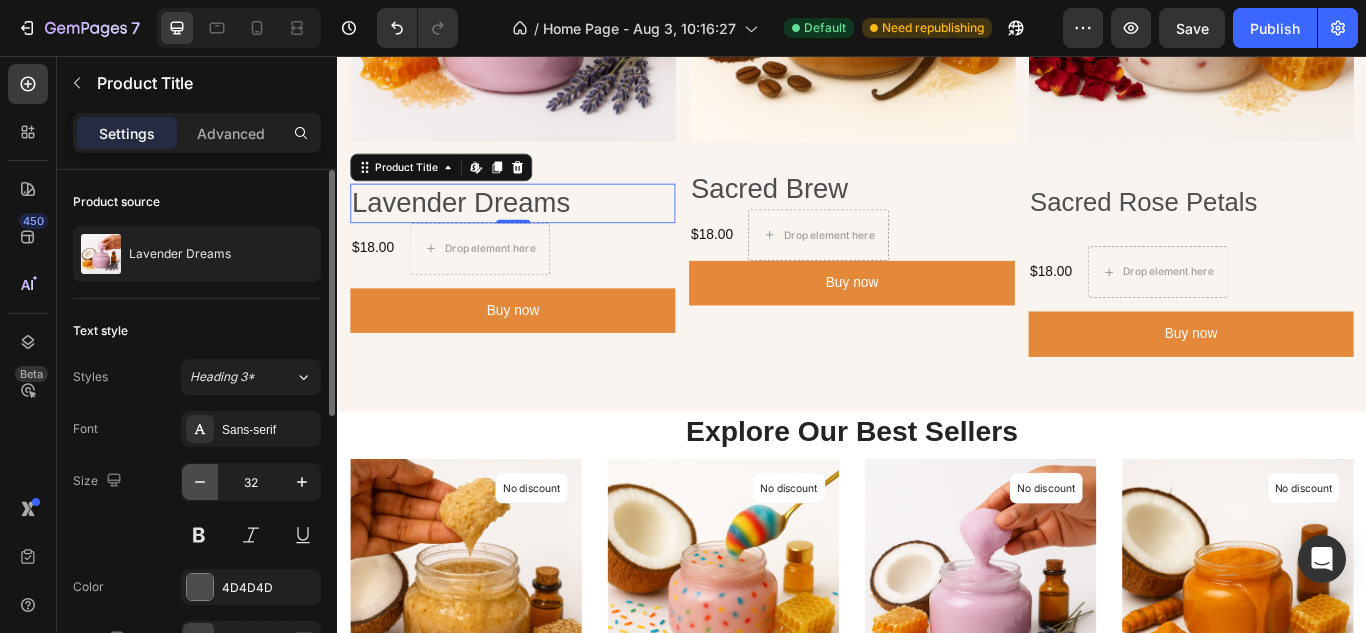 click 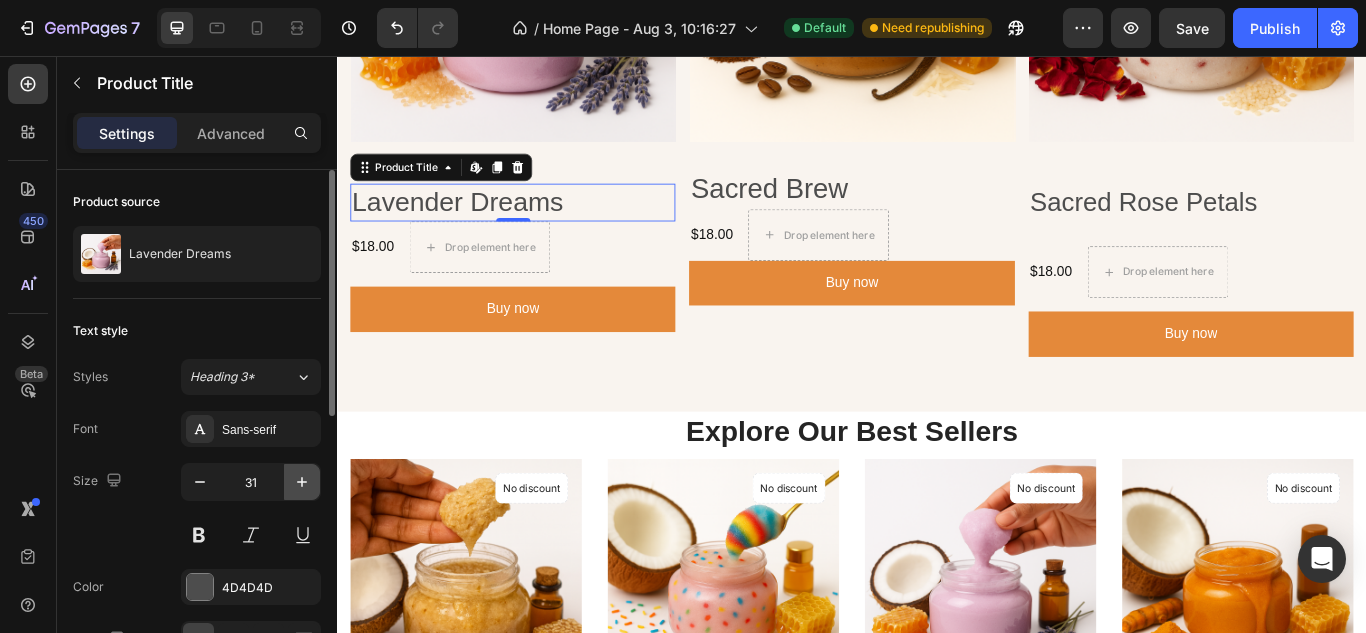 click 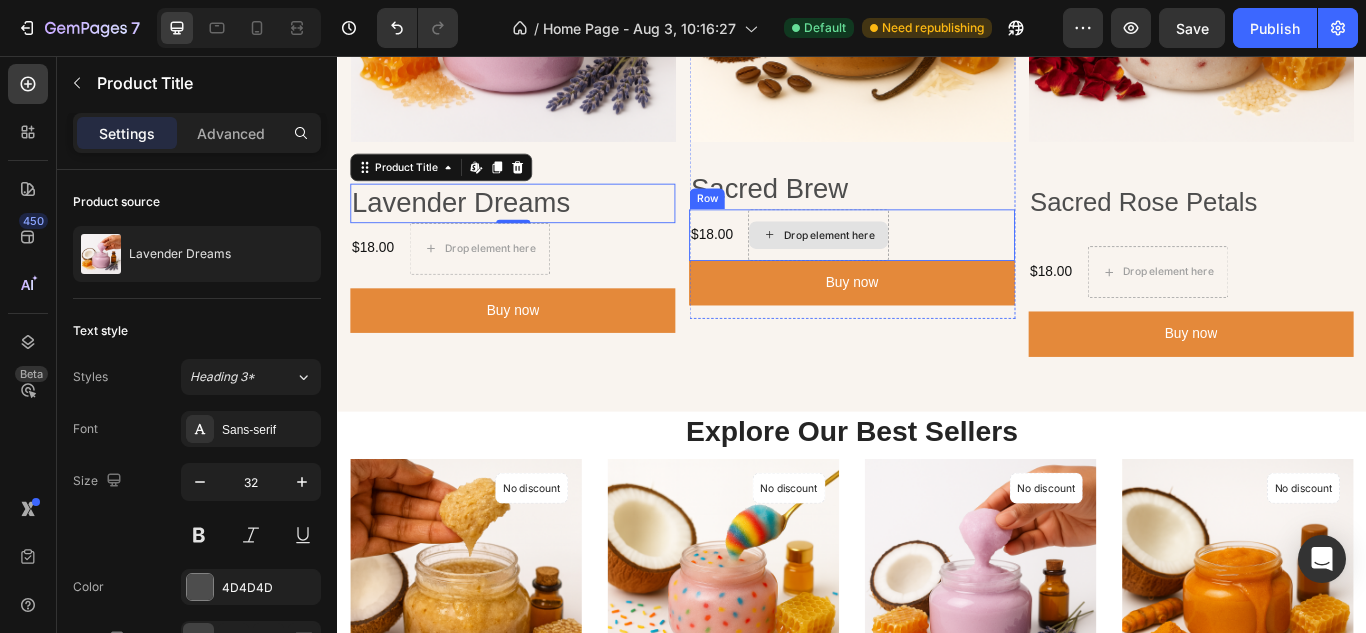 click on "Drop element here" at bounding box center (898, 265) 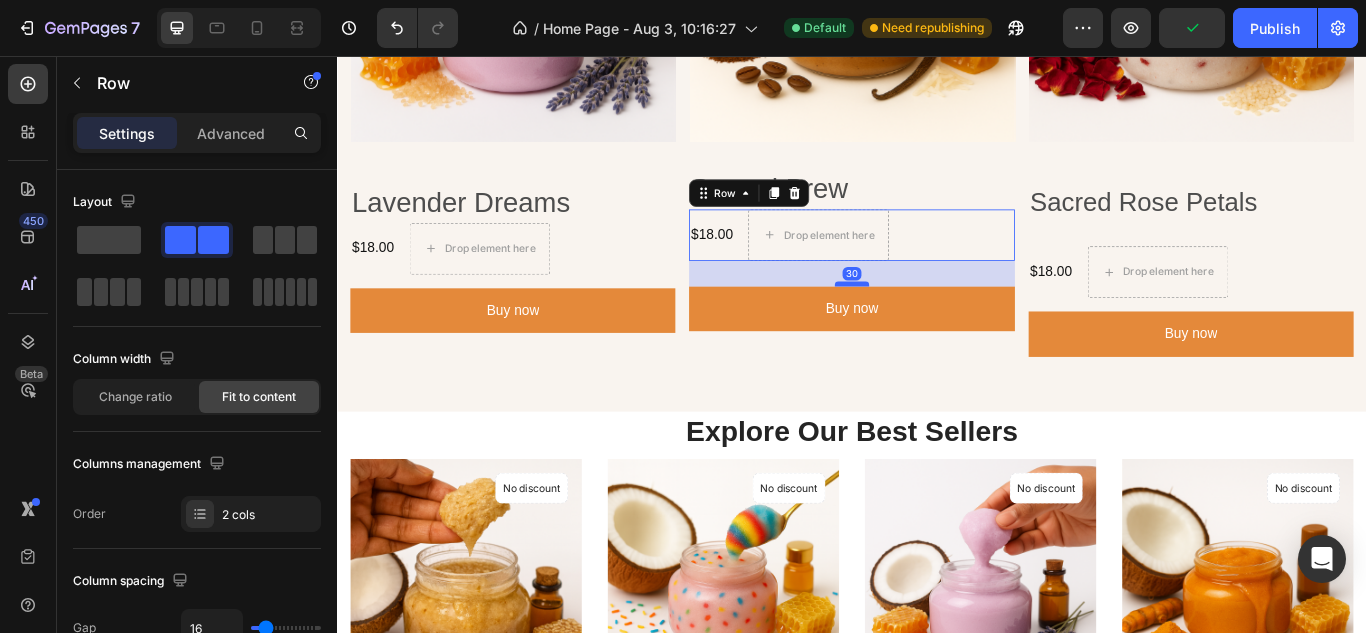drag, startPoint x: 930, startPoint y: 286, endPoint x: 938, endPoint y: 316, distance: 31.04835 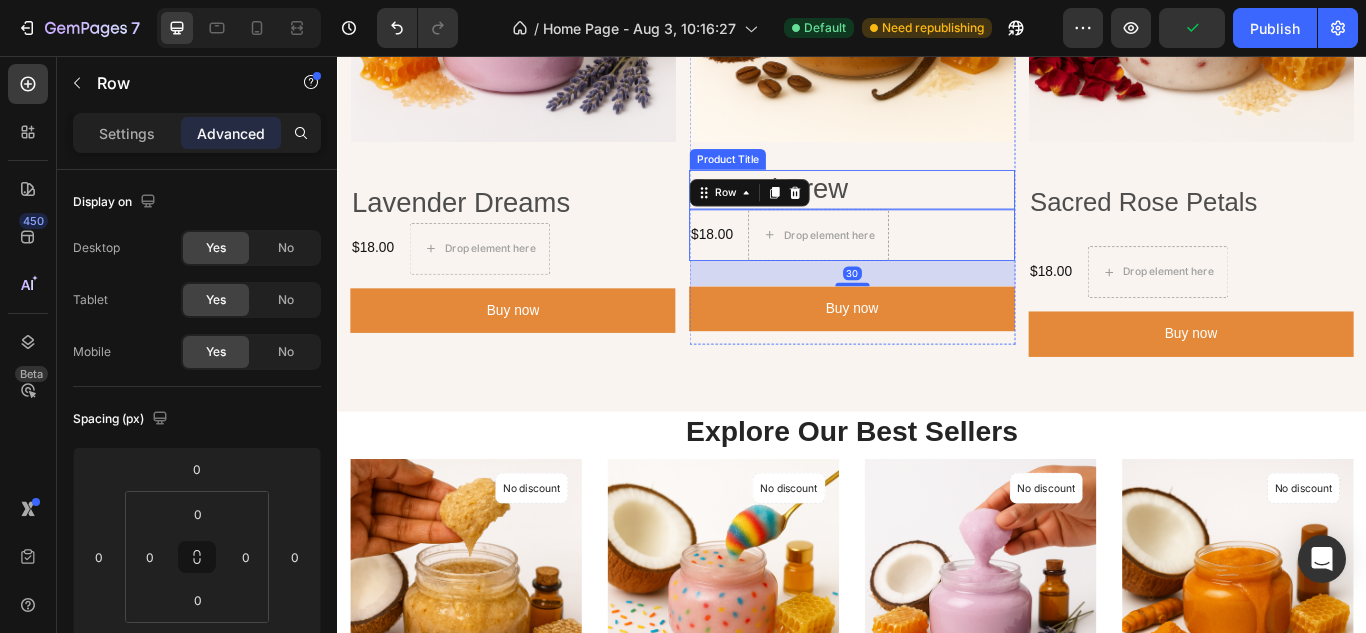 click on "Sacred Brew" at bounding box center [936, 212] 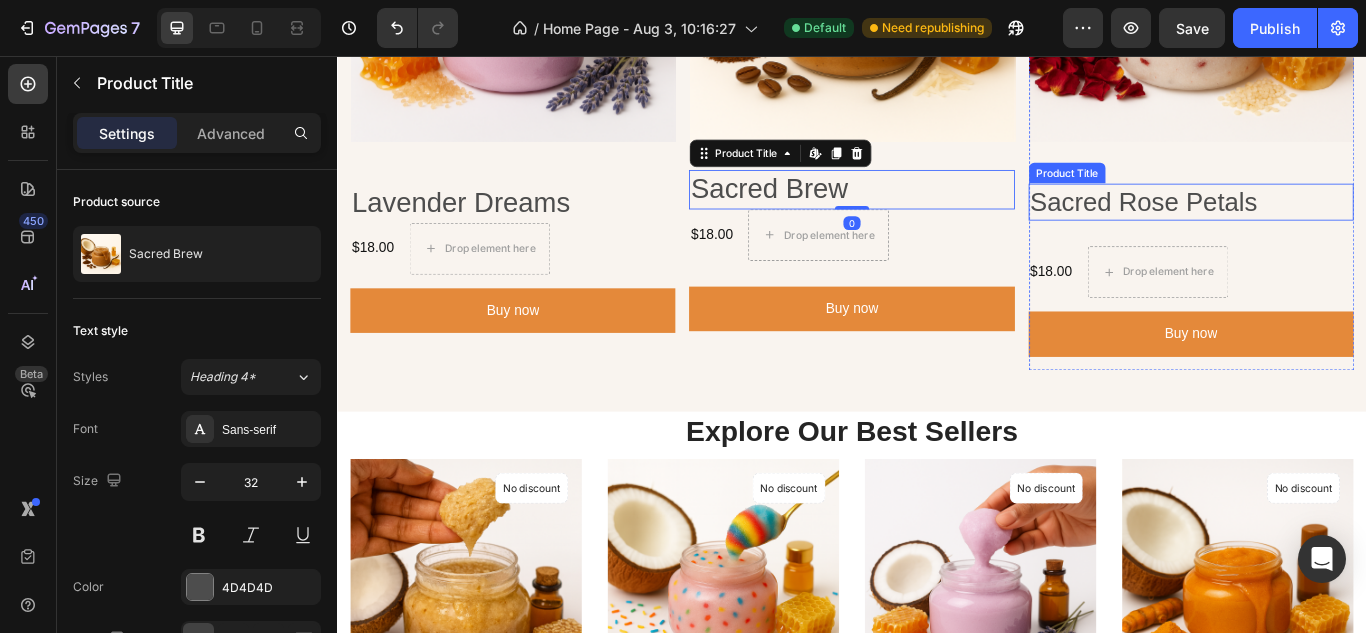 click on "Sacred Rose Petals" at bounding box center (1332, 226) 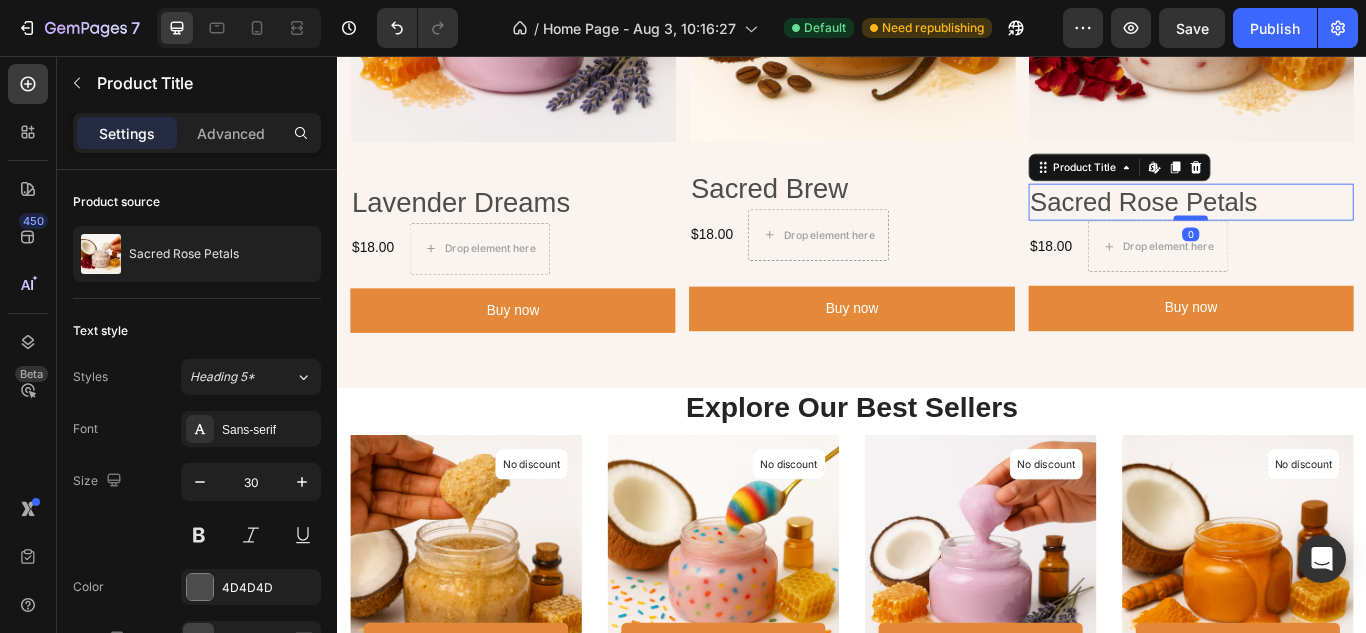 drag, startPoint x: 1322, startPoint y: 267, endPoint x: 1318, endPoint y: 235, distance: 32.24903 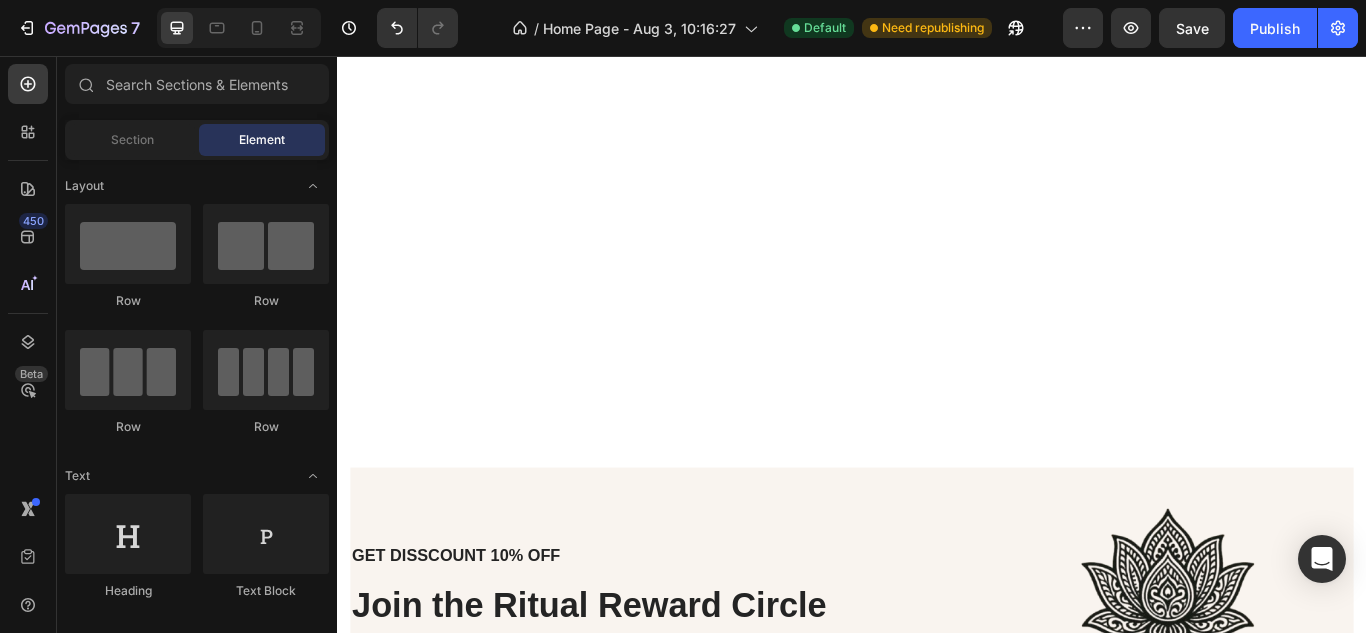 scroll, scrollTop: 4930, scrollLeft: 0, axis: vertical 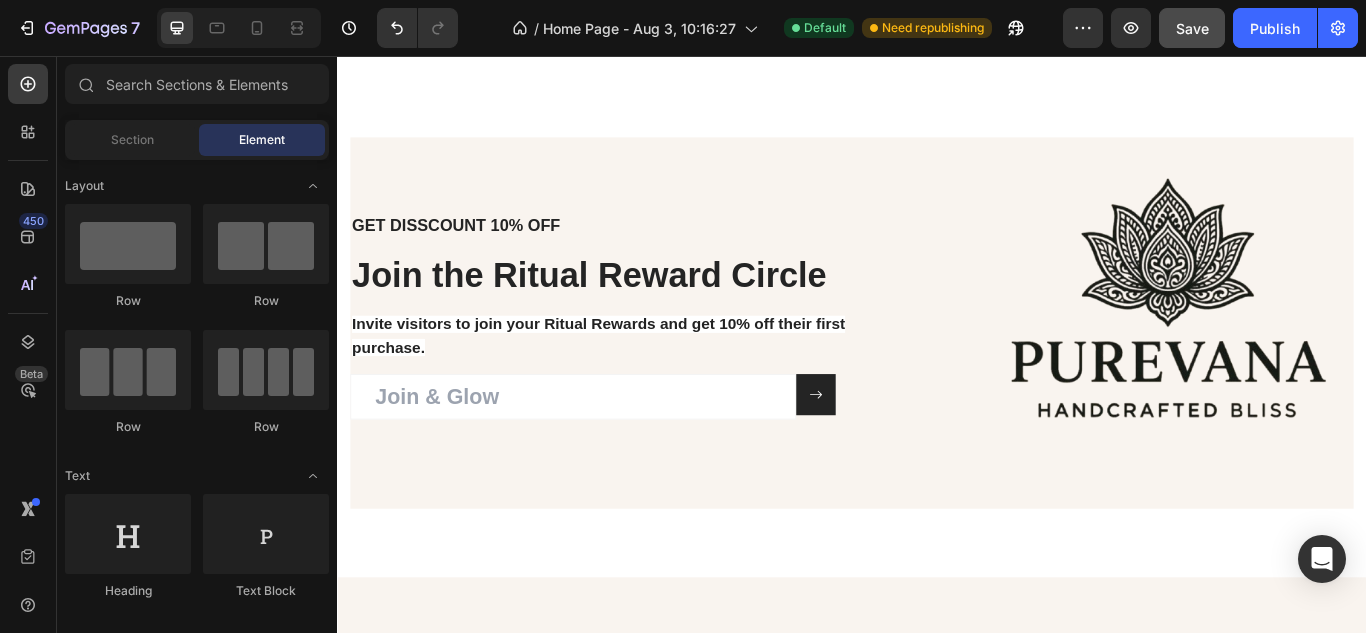 click on "Save" at bounding box center [1192, 28] 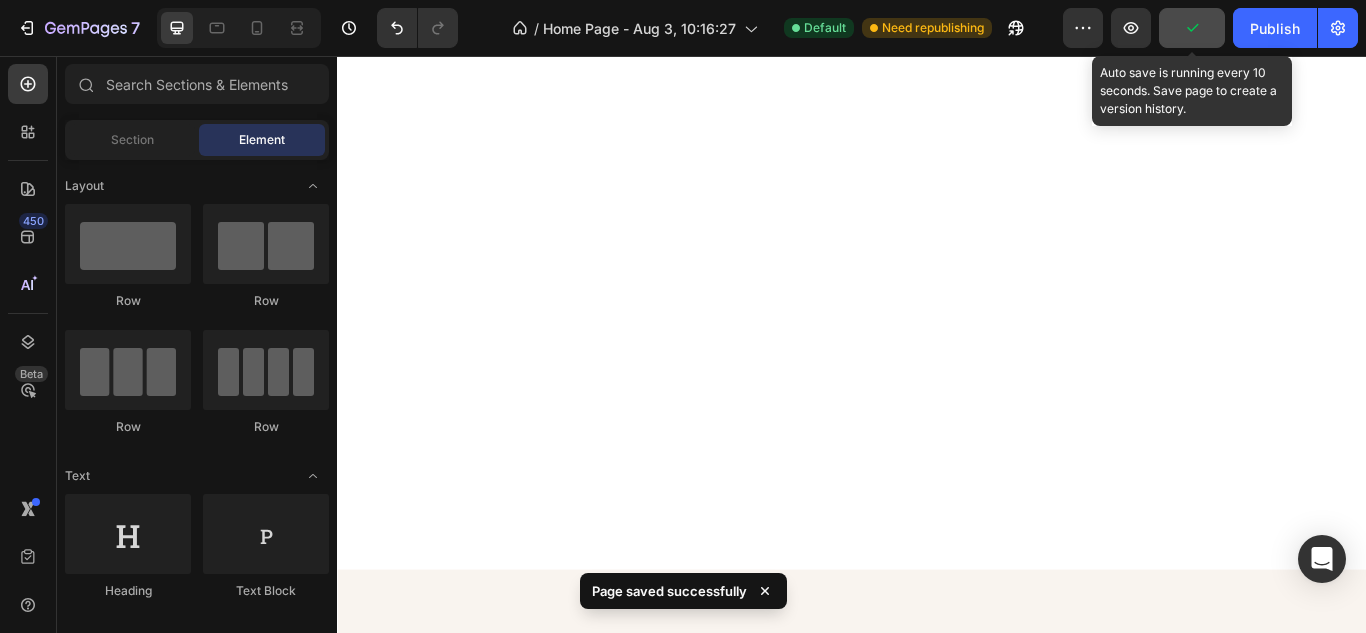 scroll, scrollTop: 1267, scrollLeft: 0, axis: vertical 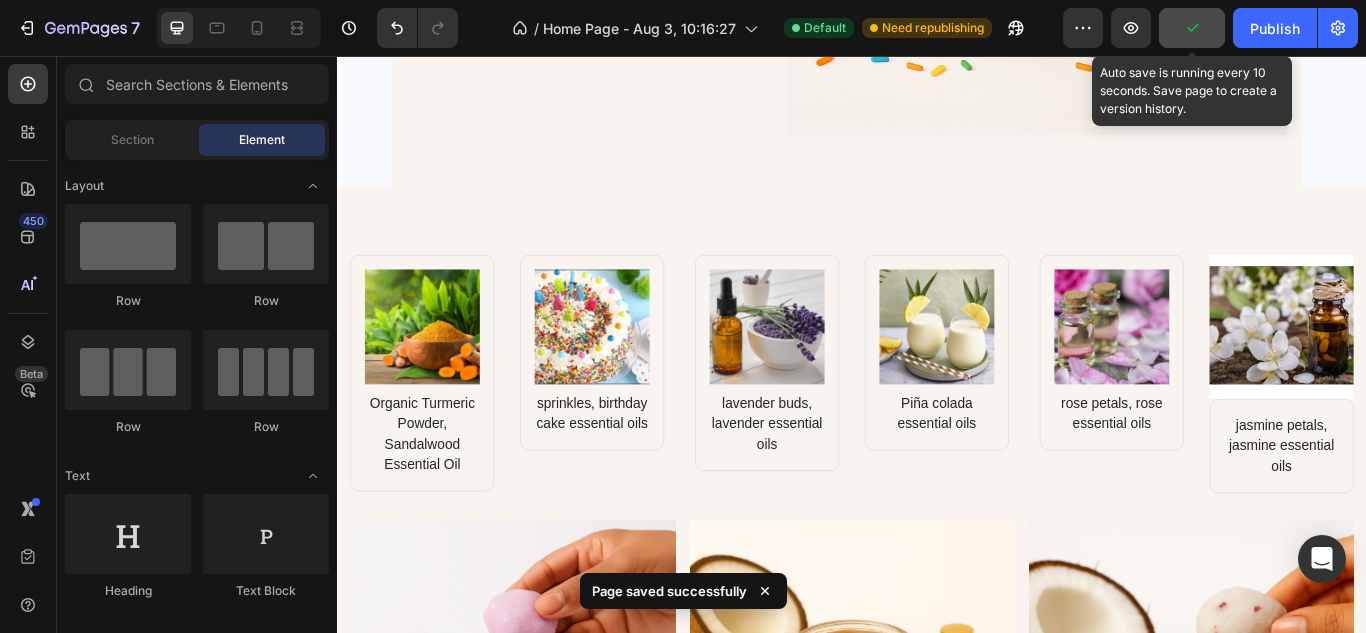 click 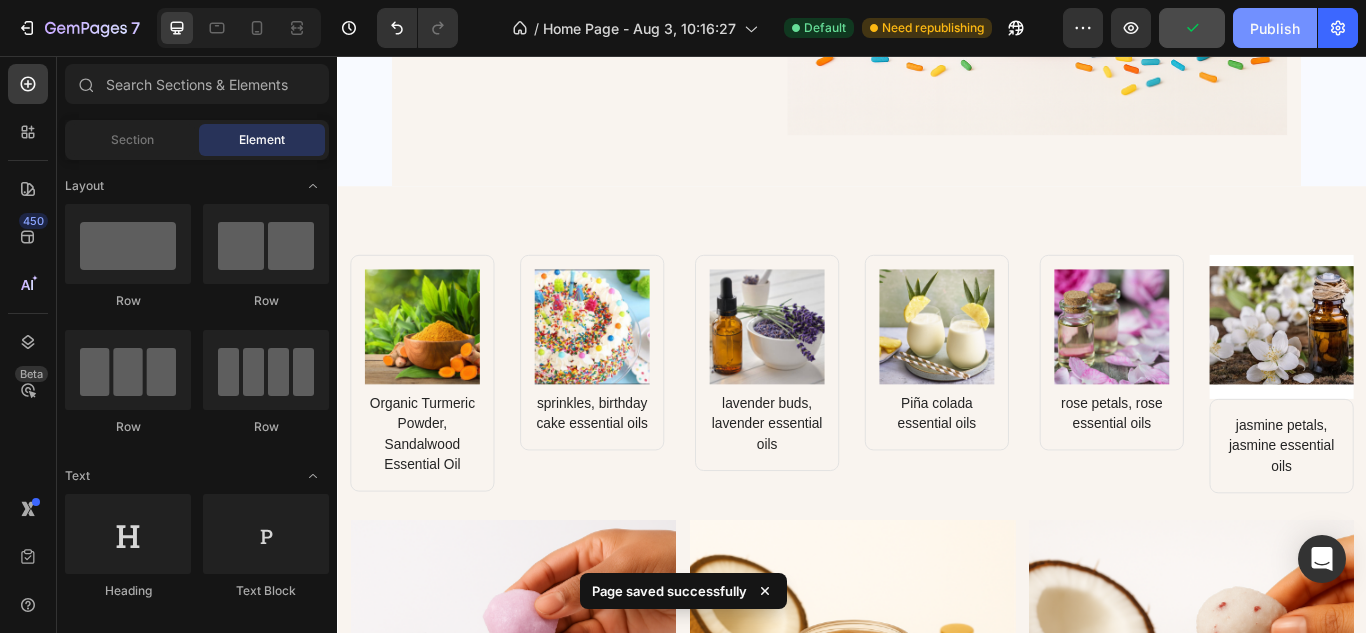 click on "Publish" at bounding box center [1275, 28] 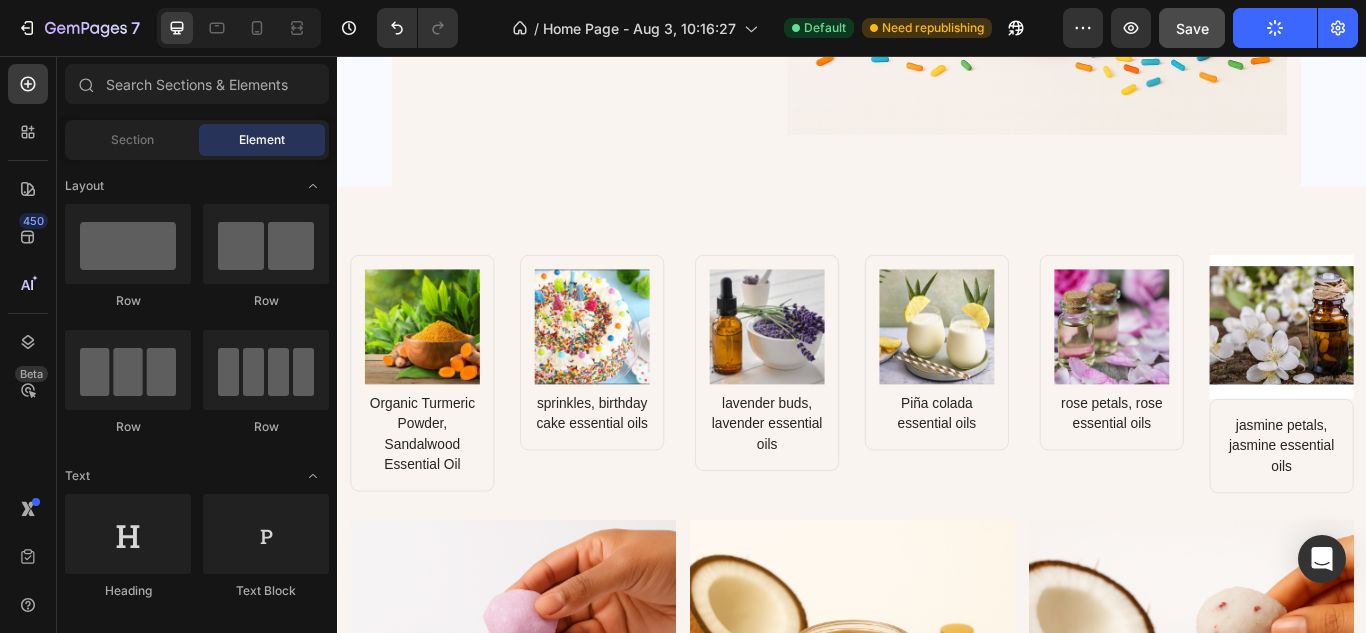drag, startPoint x: 1604, startPoint y: 89, endPoint x: 1535, endPoint y: 155, distance: 95.48299 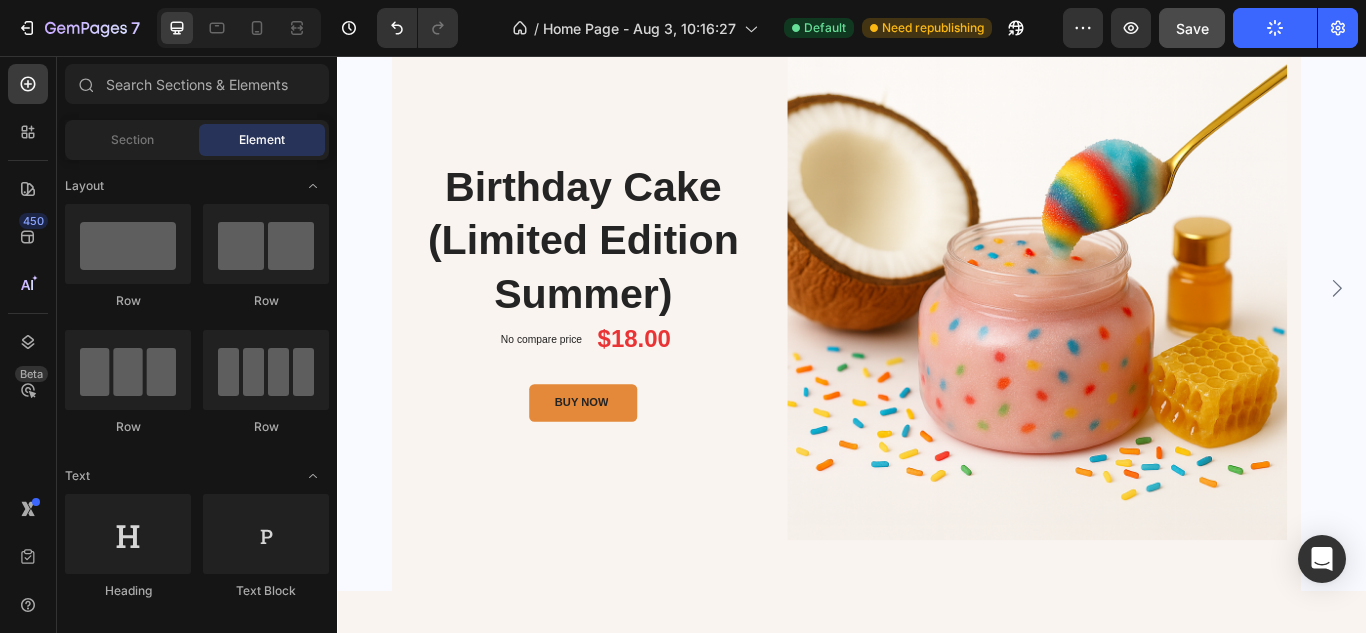 scroll, scrollTop: 783, scrollLeft: 0, axis: vertical 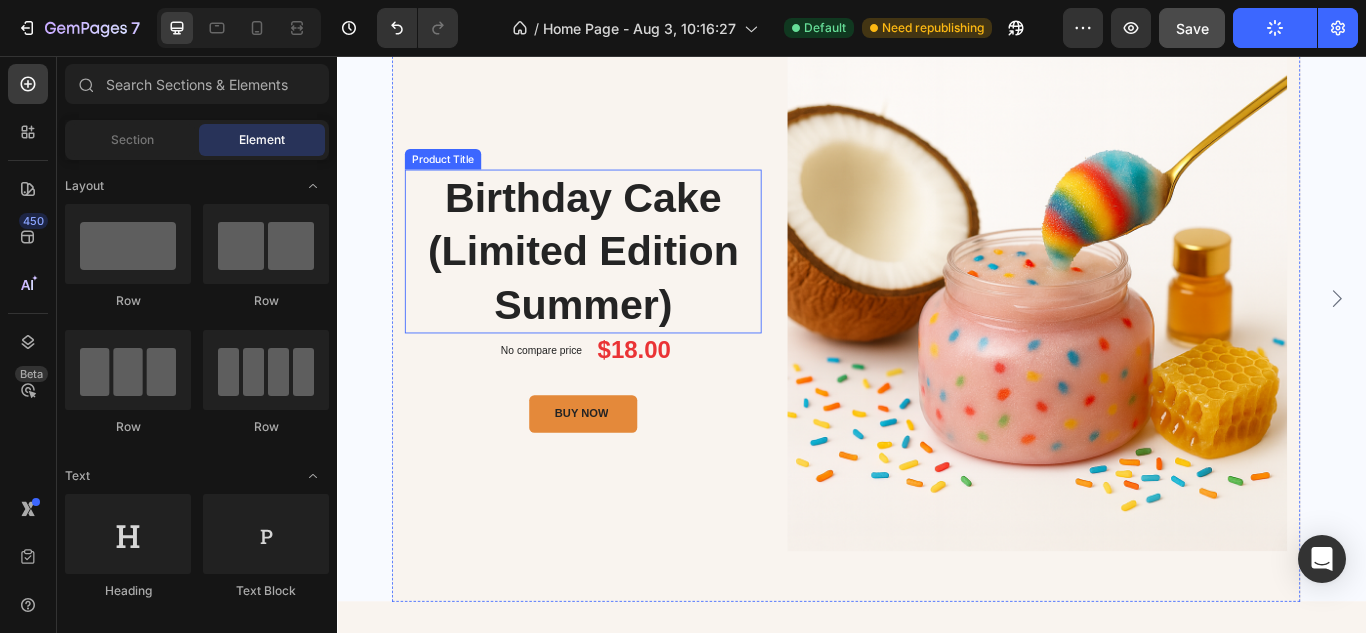click on "Birthday Cake (Limited Edition Summer)" at bounding box center (623, 283) 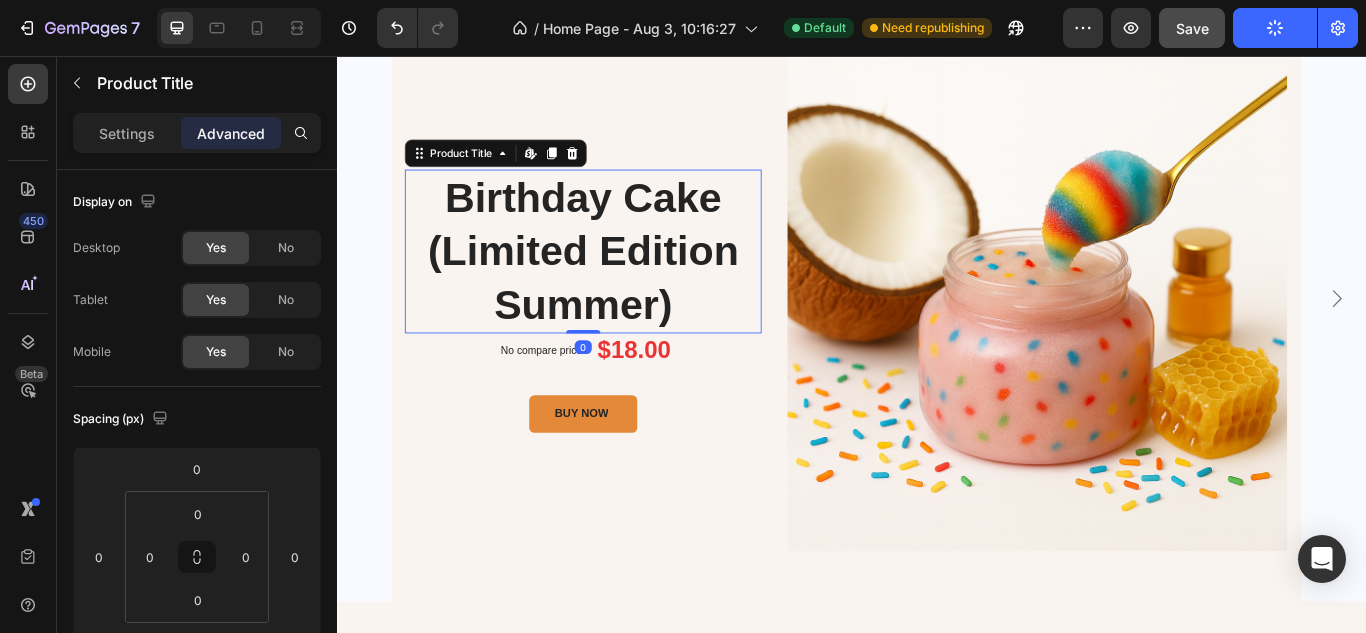 click on "Birthday Cake (Limited Edition Summer)" at bounding box center [623, 283] 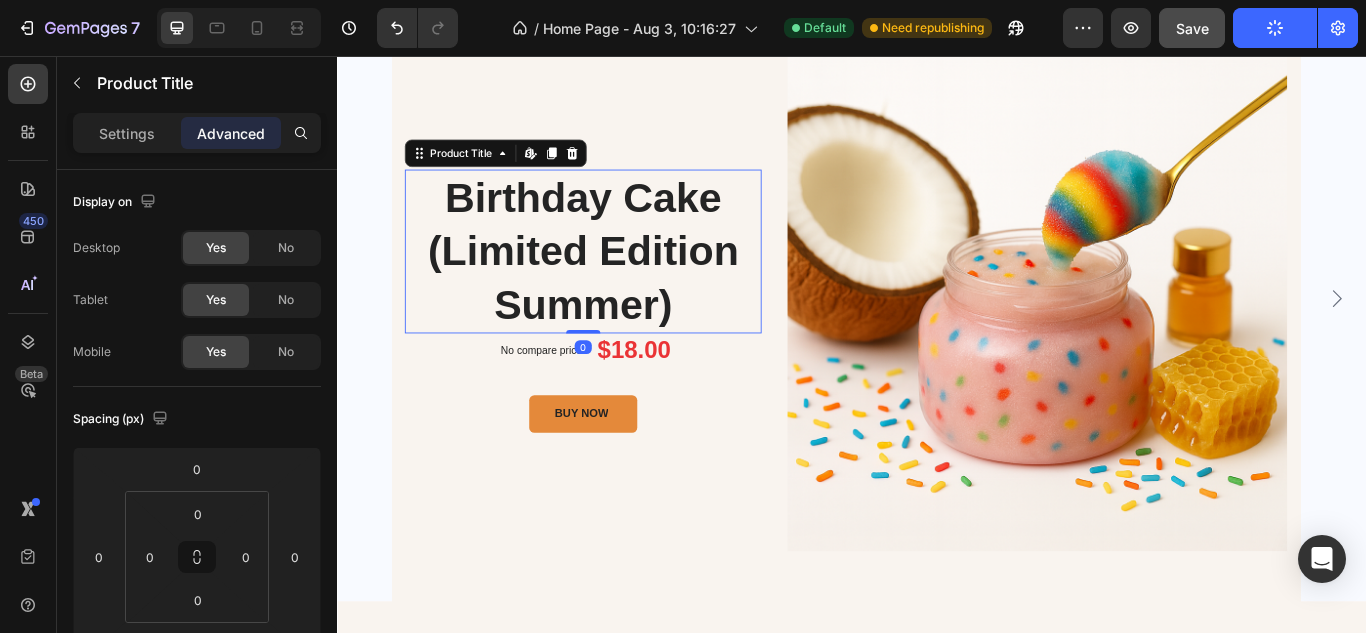 click on "Birthday Cake (Limited Edition Summer)" at bounding box center [623, 283] 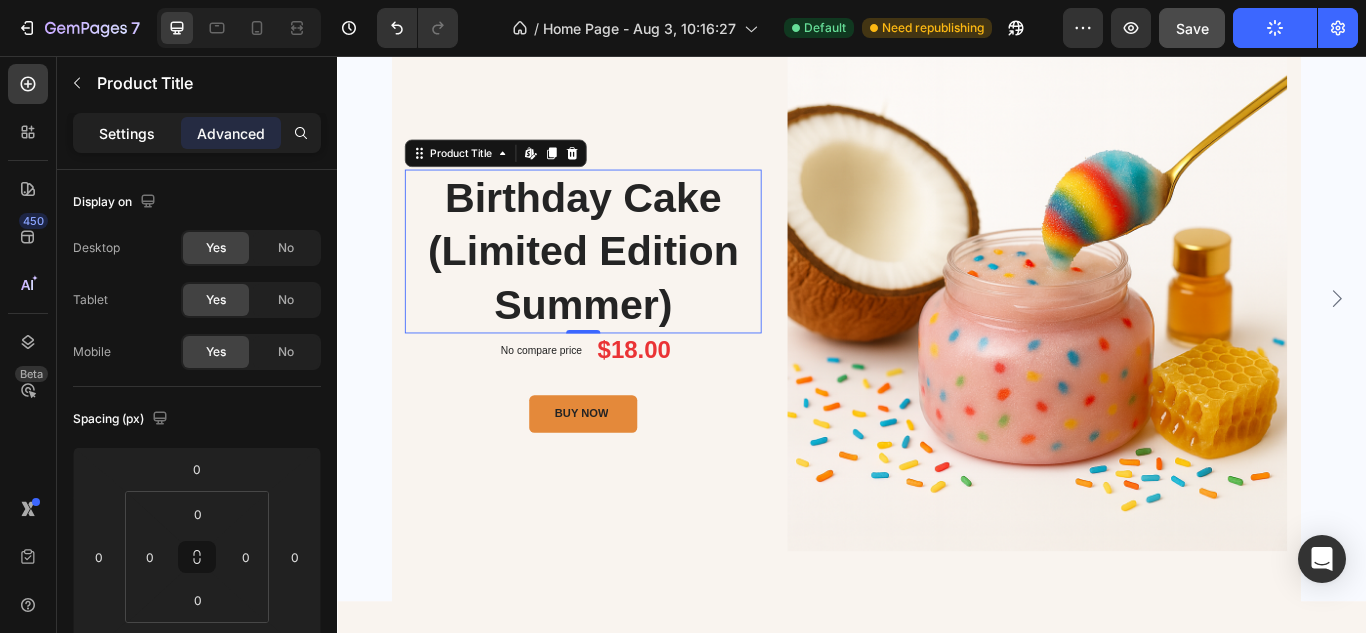 click on "Settings" 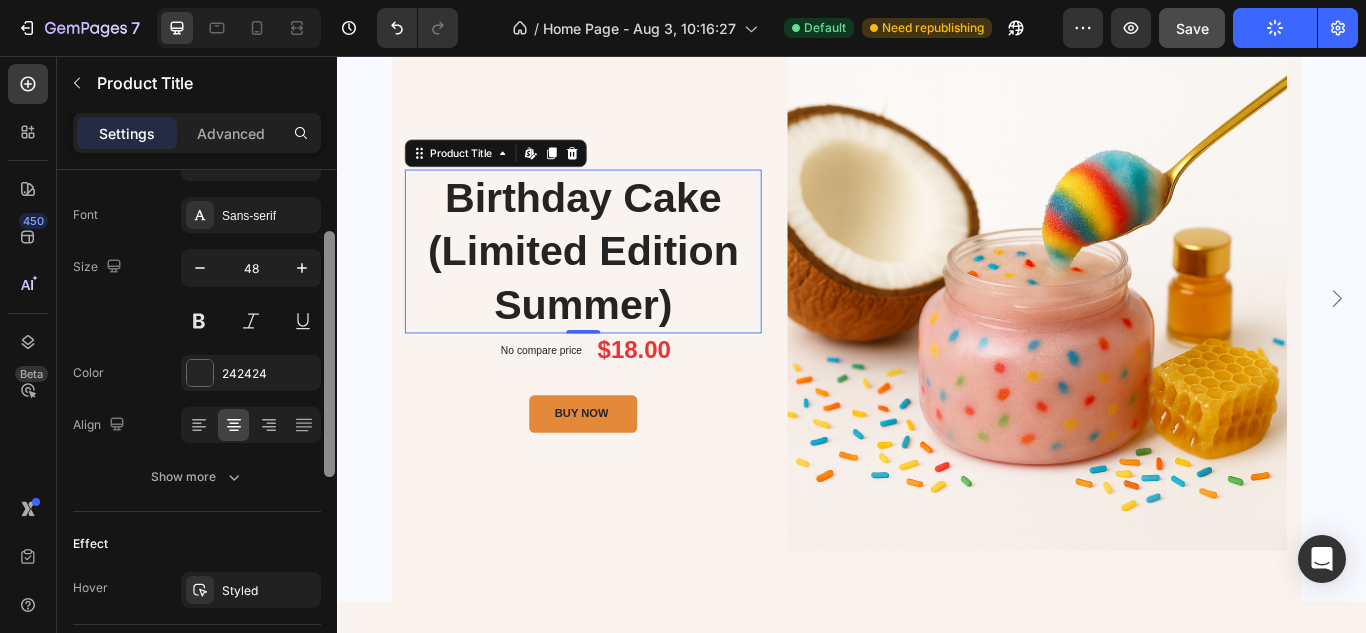drag, startPoint x: 330, startPoint y: 360, endPoint x: 326, endPoint y: 465, distance: 105.076164 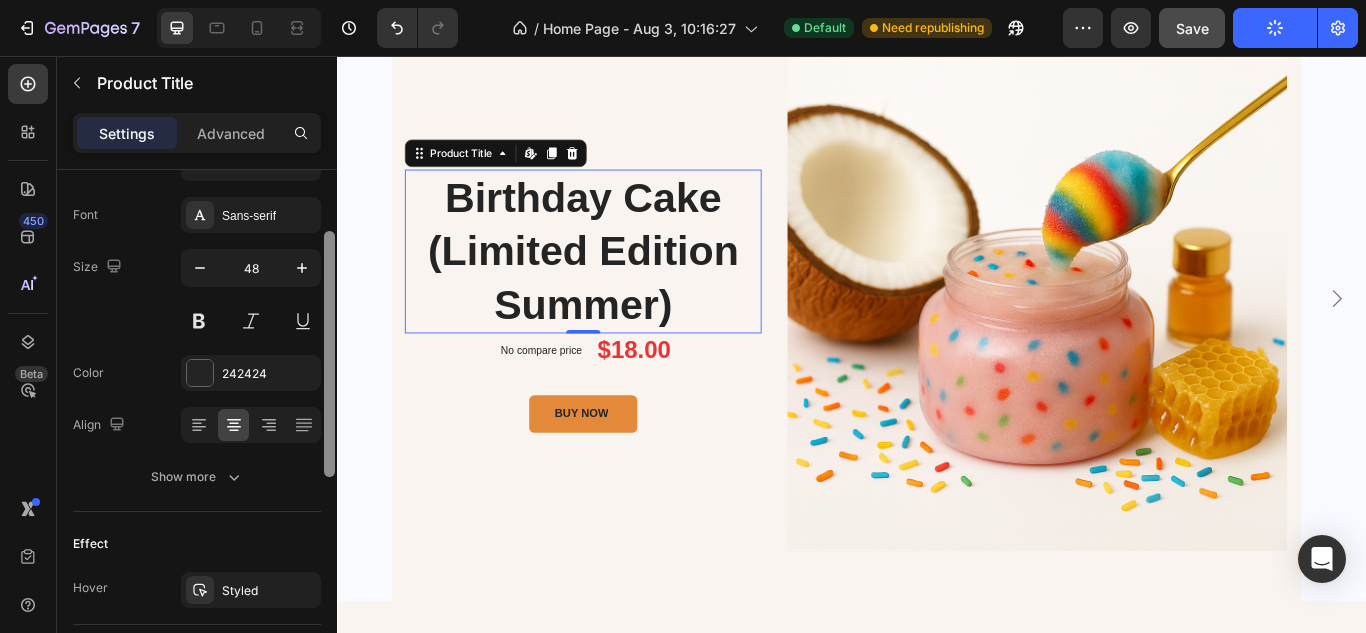 click at bounding box center (329, 354) 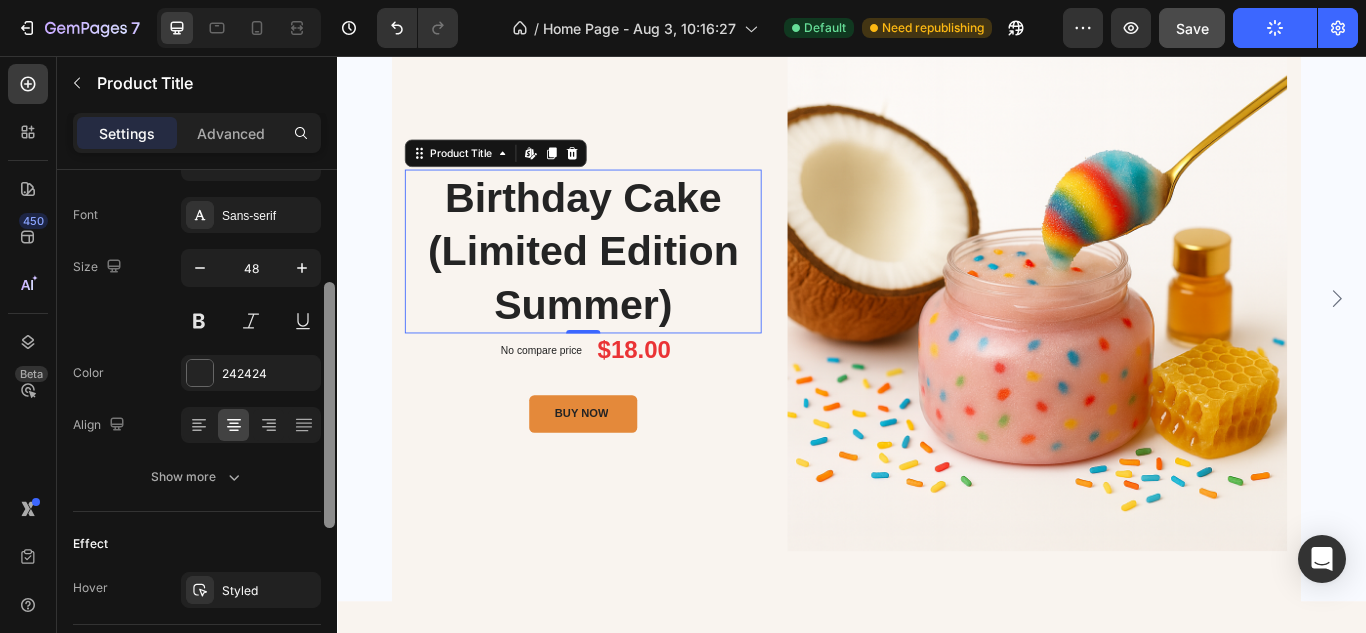 scroll, scrollTop: 221, scrollLeft: 0, axis: vertical 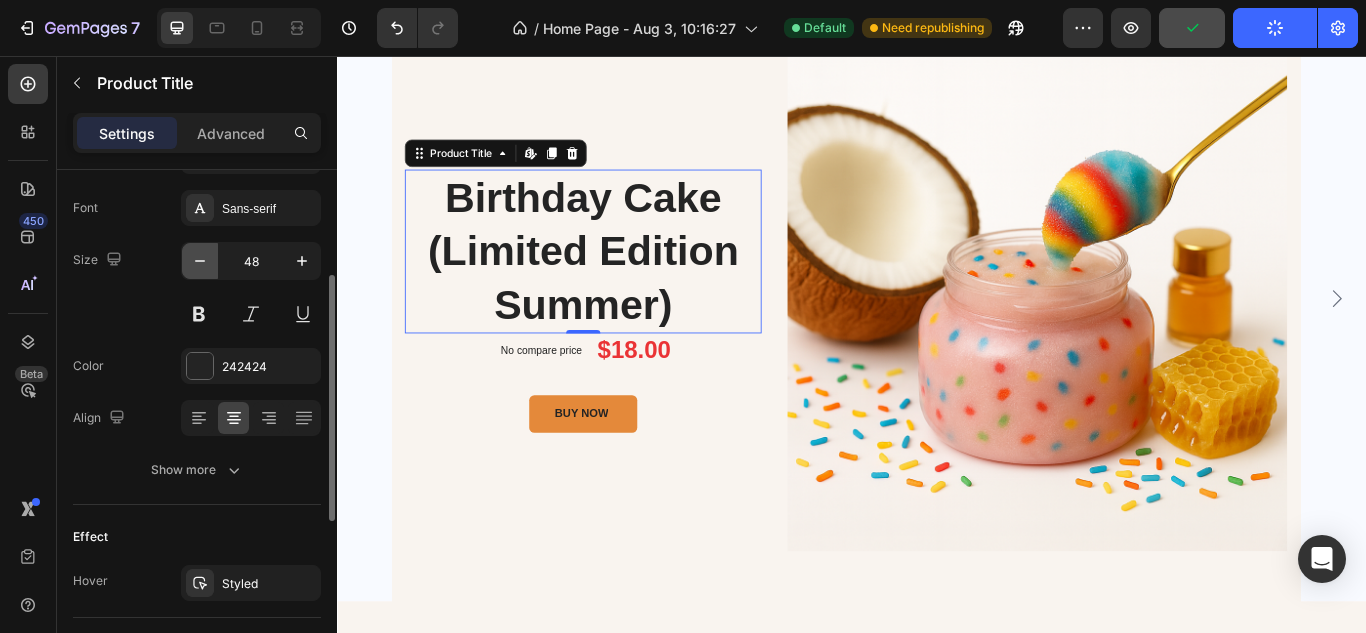 click 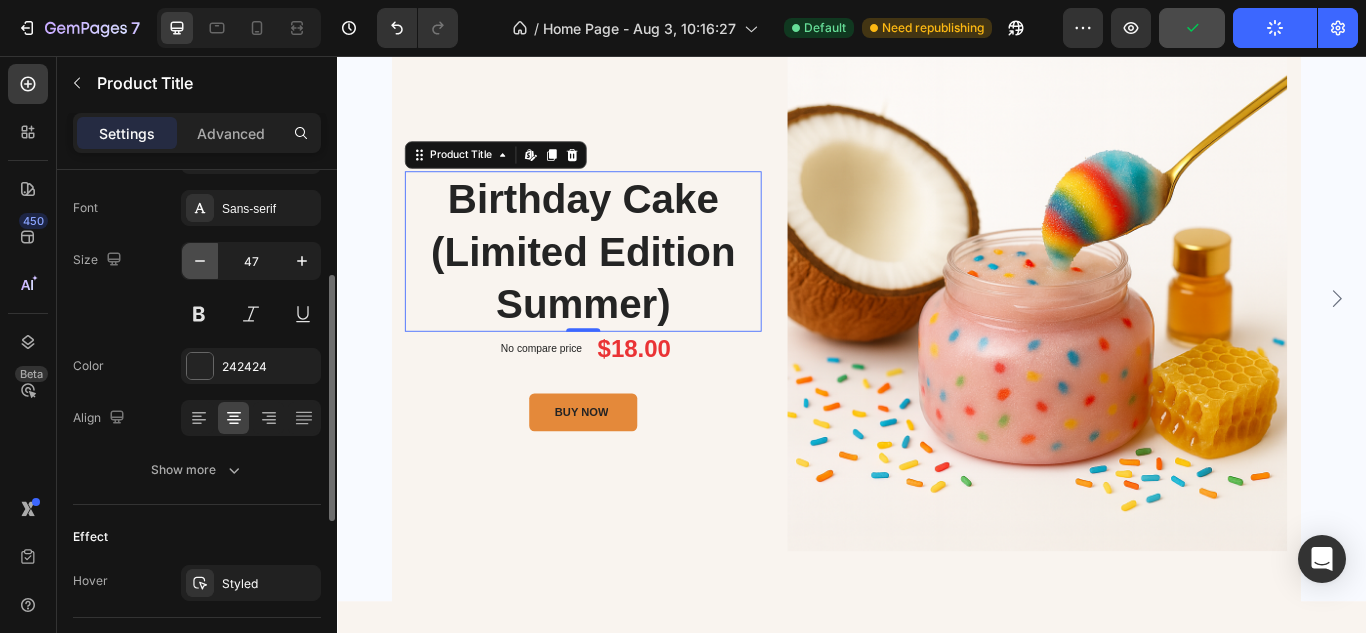click 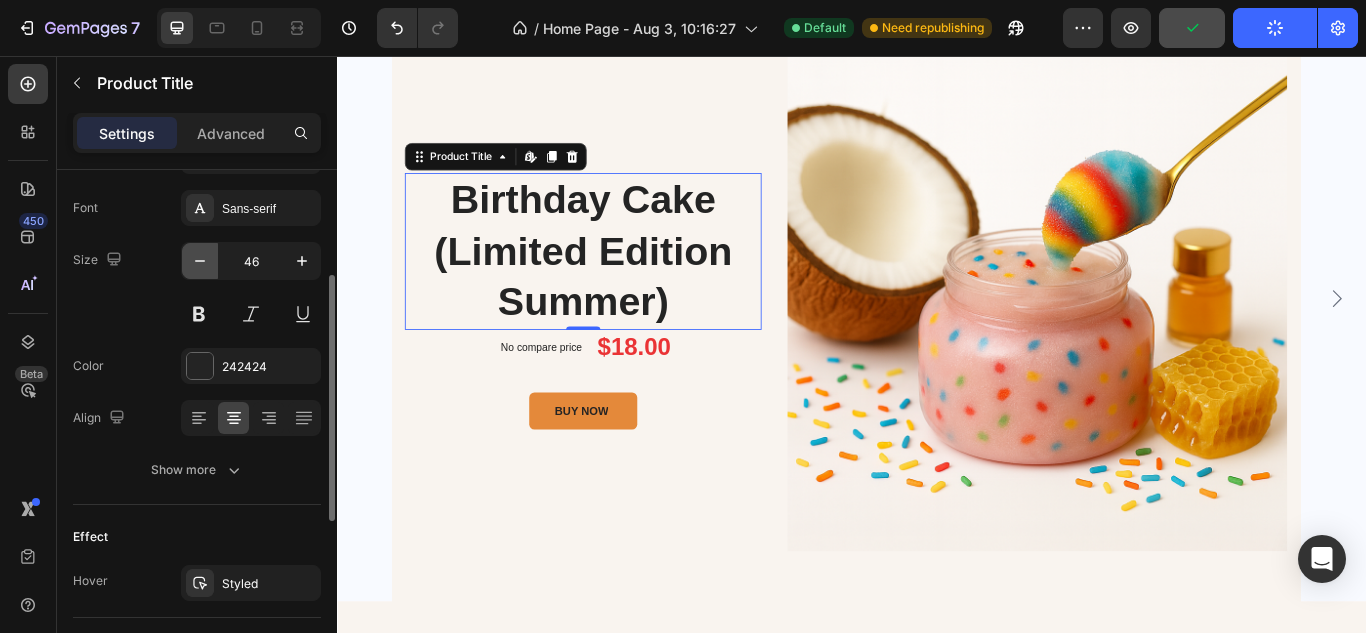 click 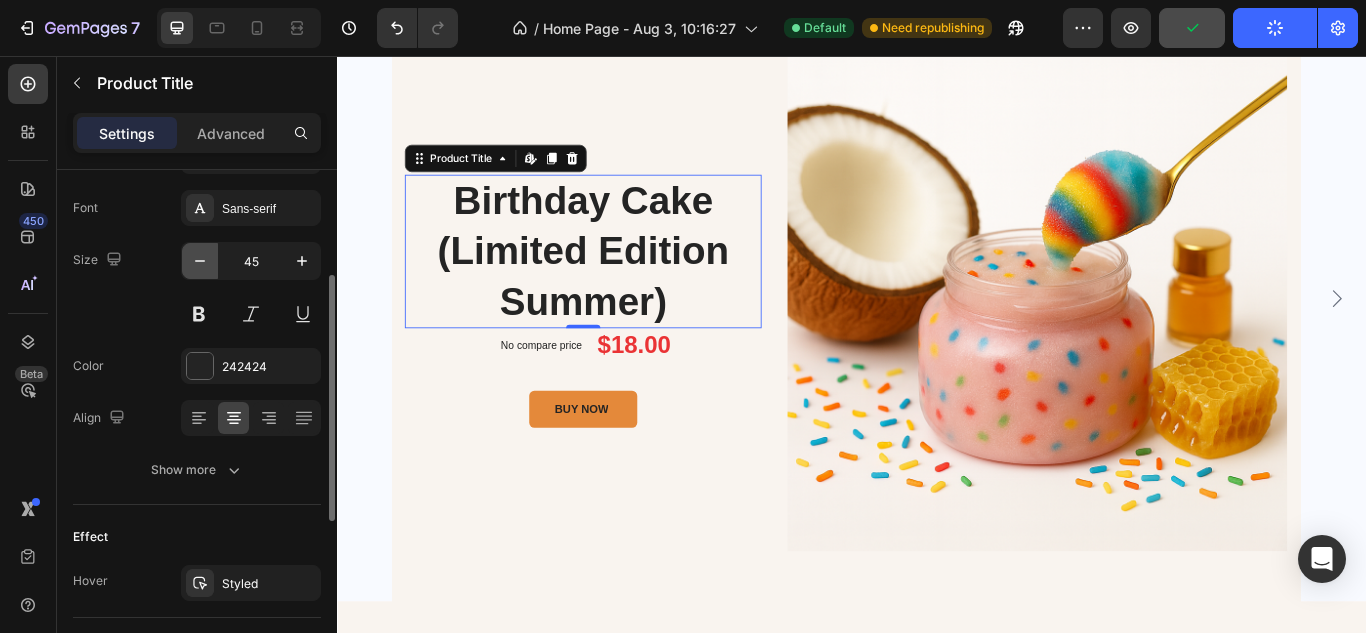 click 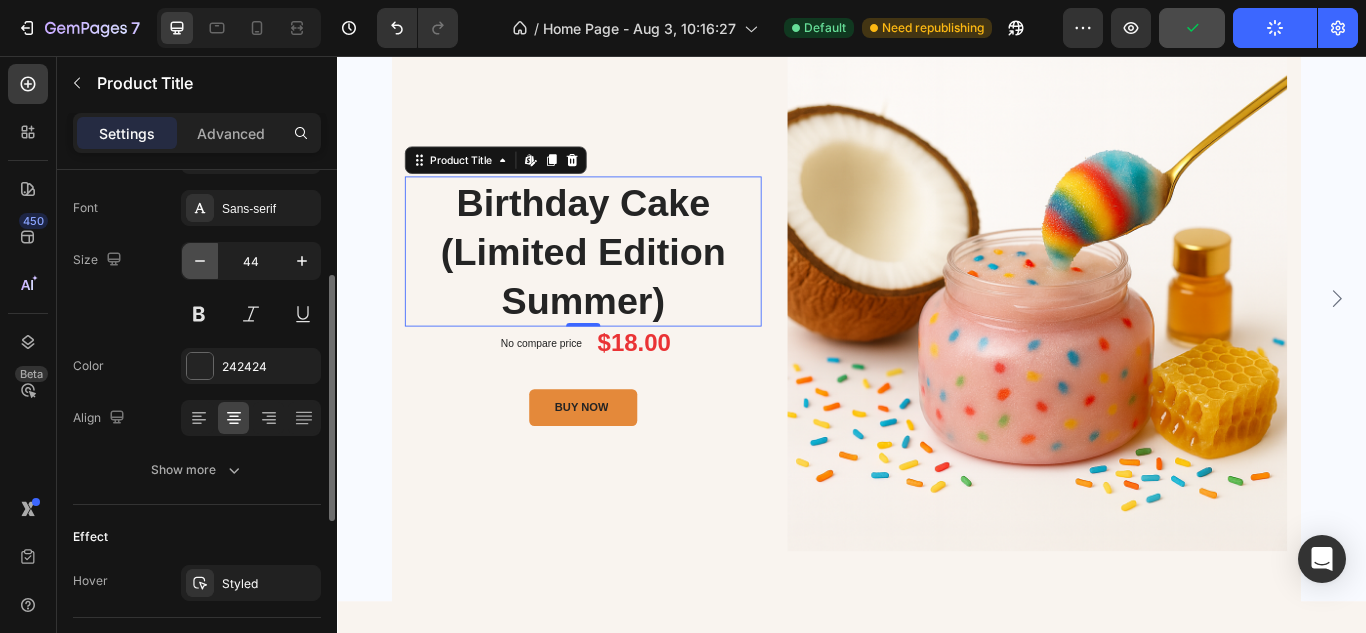 click 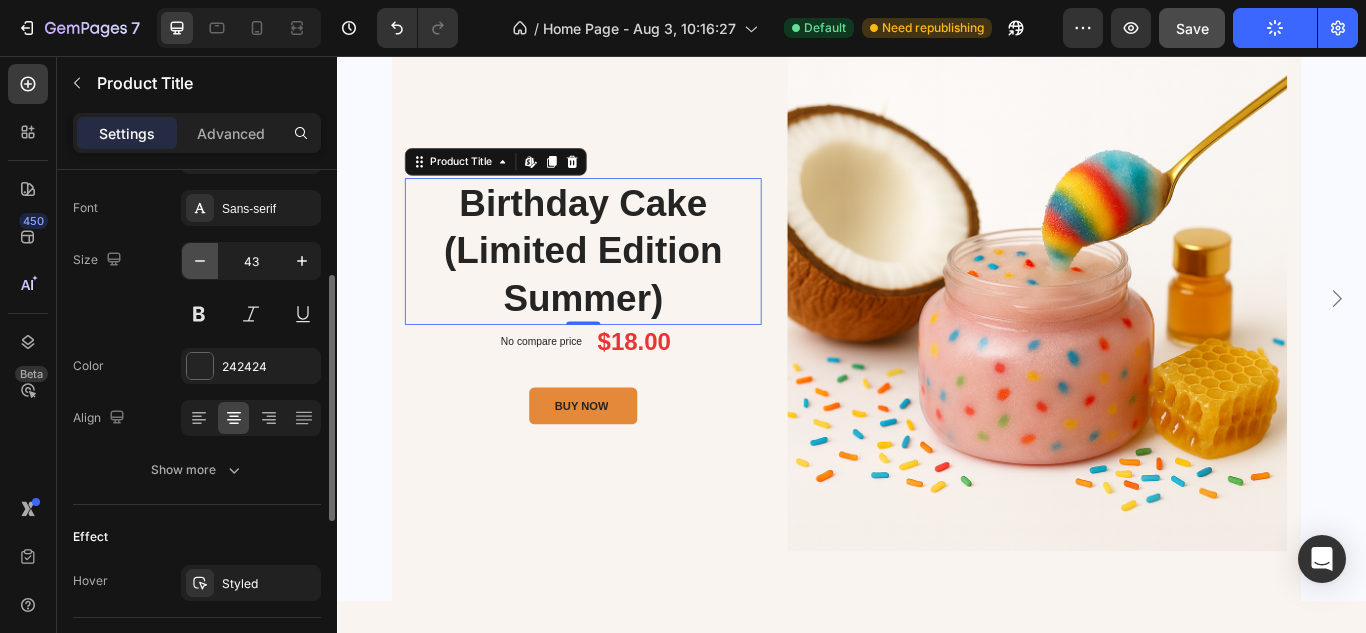click 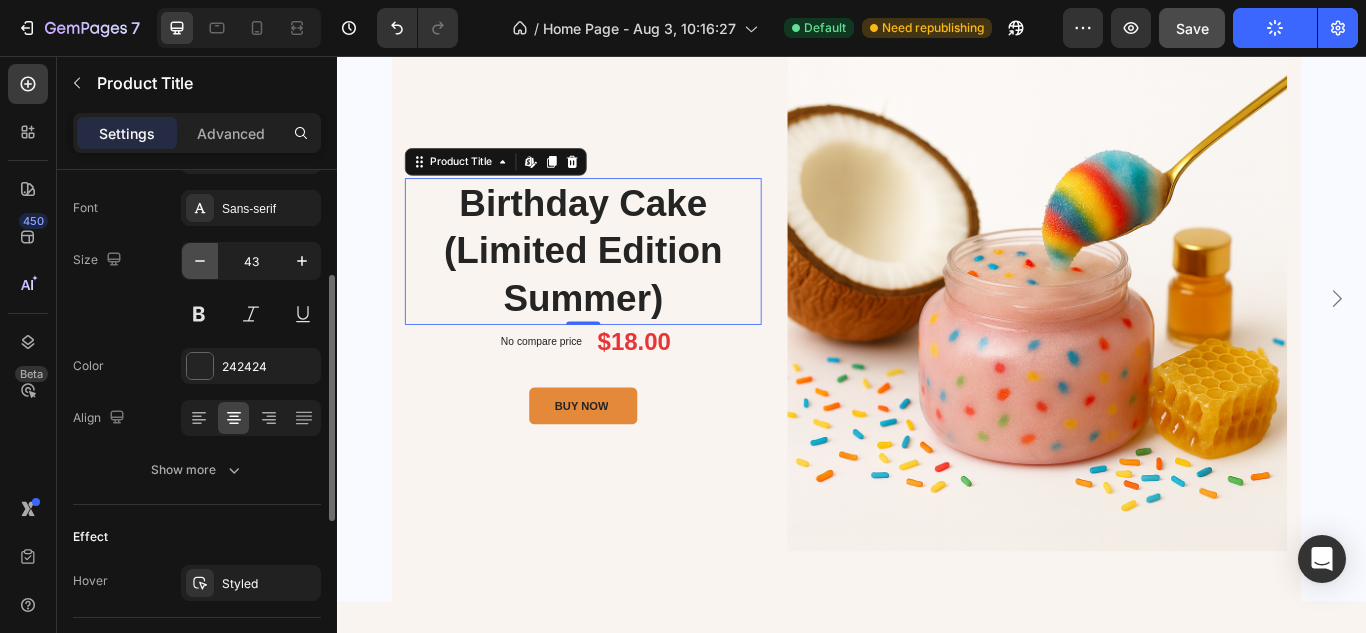 click 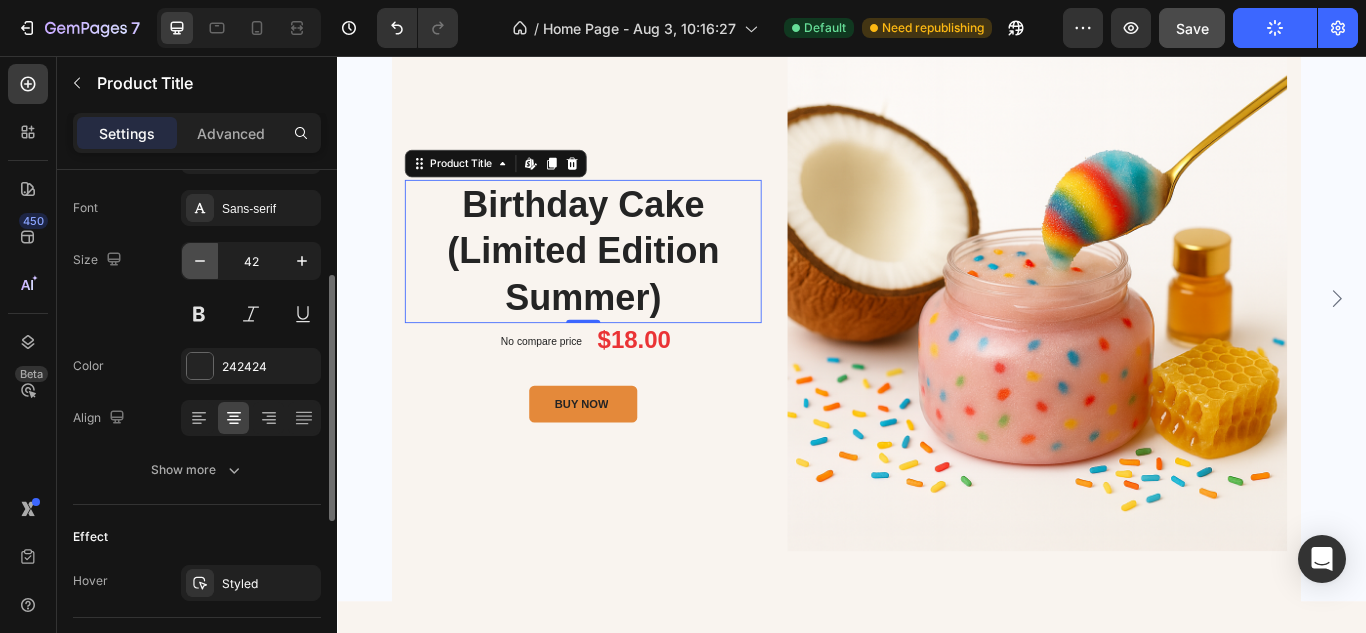 type on "41" 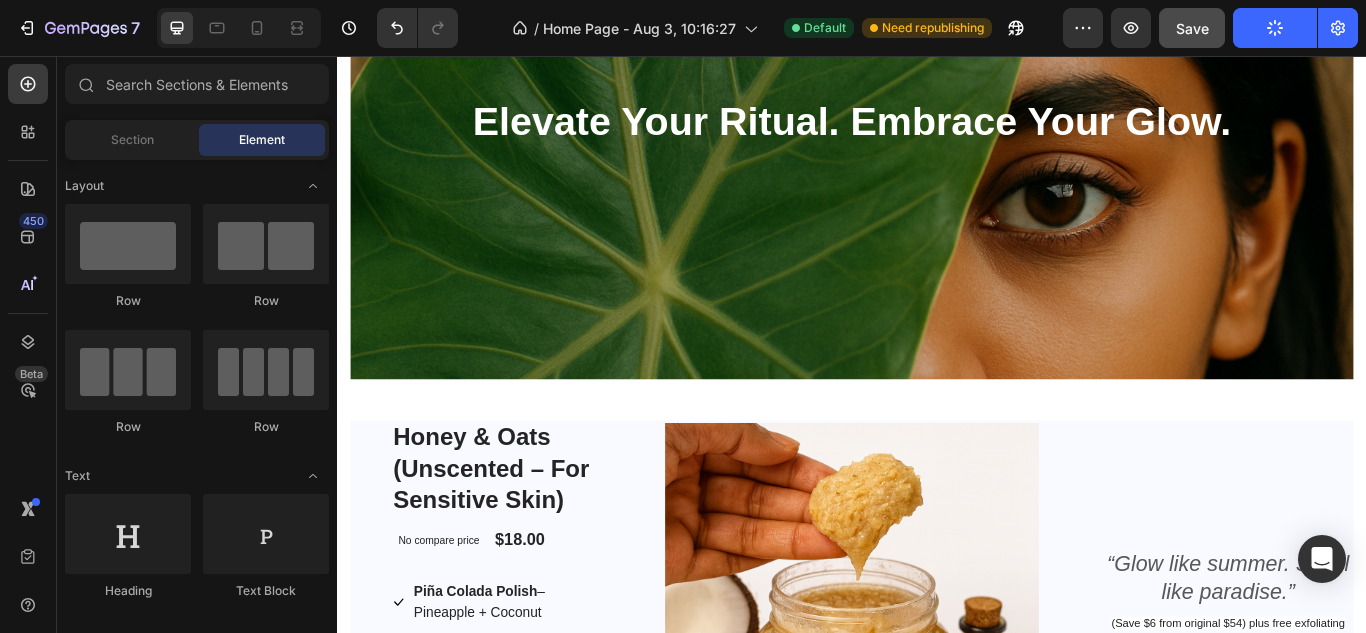 scroll, scrollTop: 3094, scrollLeft: 0, axis: vertical 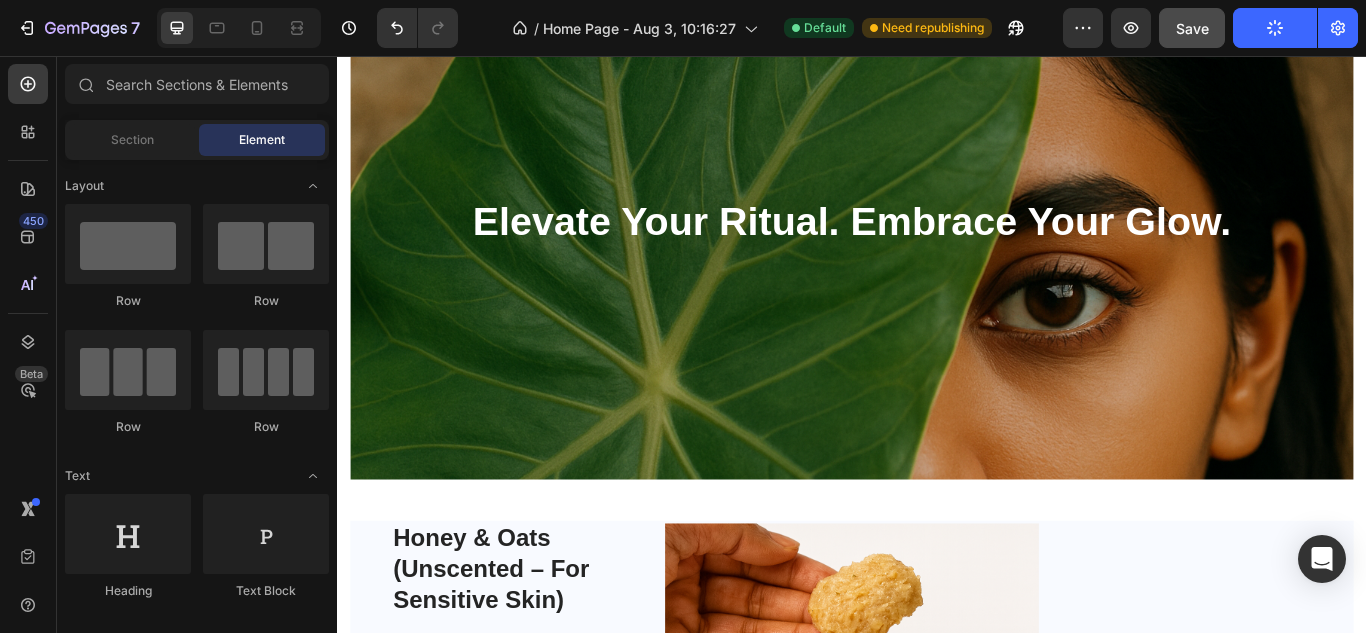 drag, startPoint x: 1528, startPoint y: 391, endPoint x: 1599, endPoint y: 104, distance: 295.65182 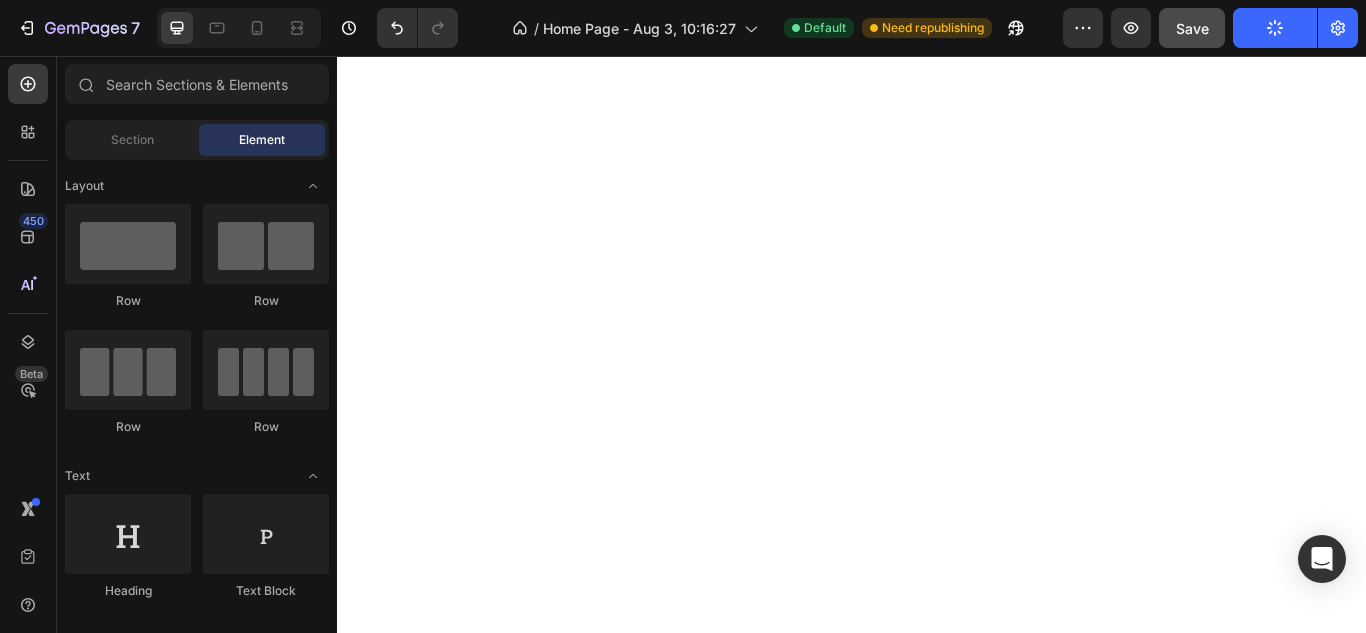 scroll, scrollTop: 1594, scrollLeft: 0, axis: vertical 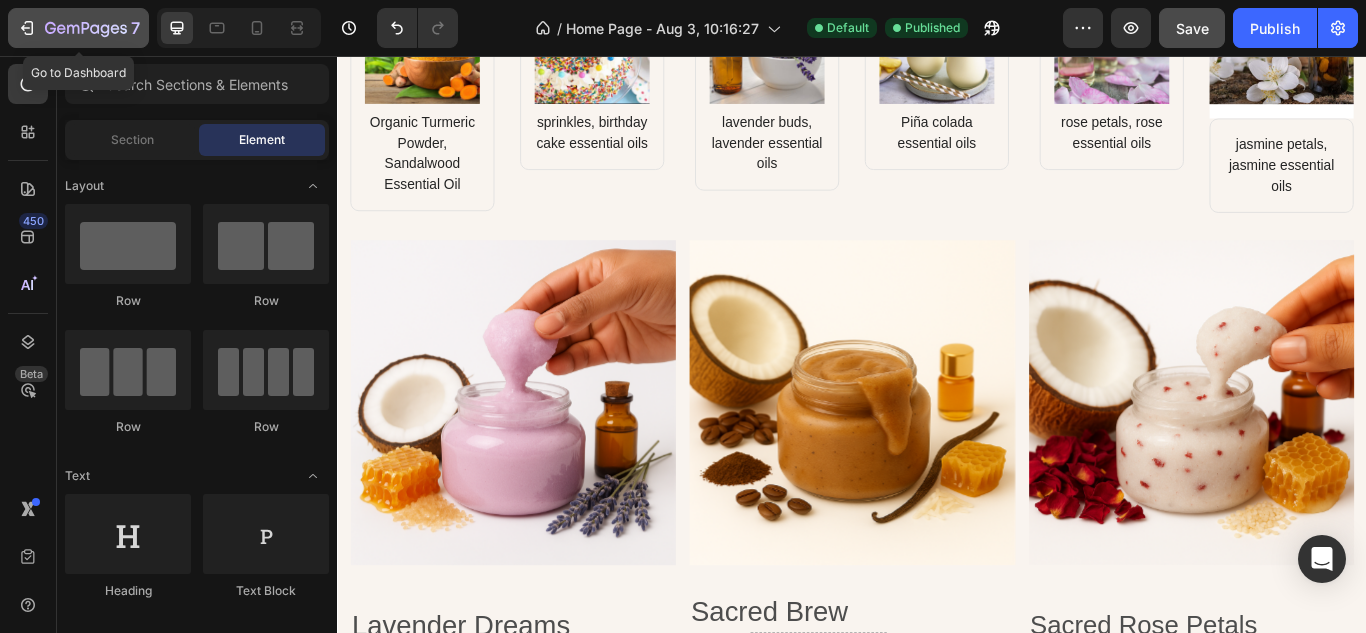 click on "7" 